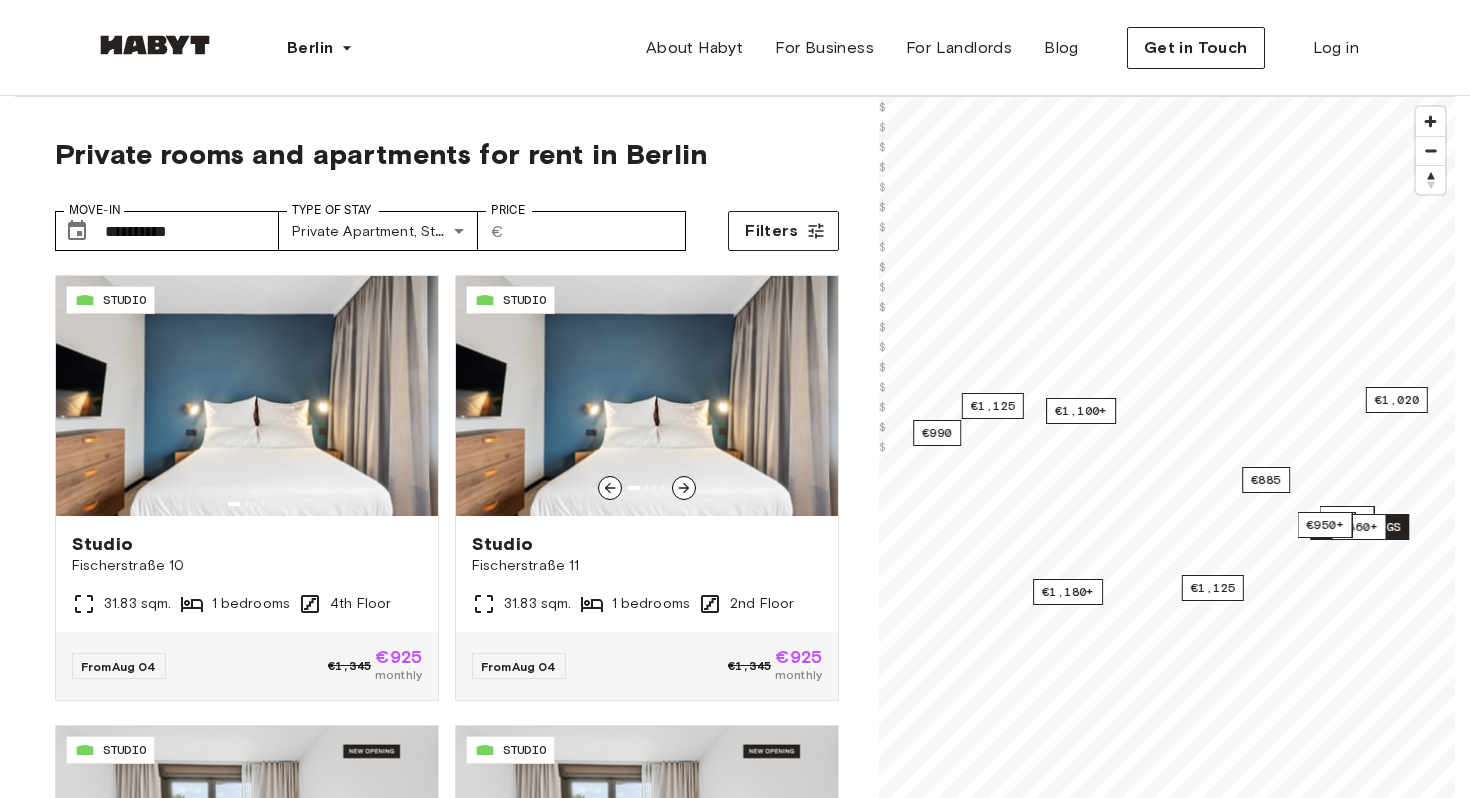 scroll, scrollTop: 128, scrollLeft: 0, axis: vertical 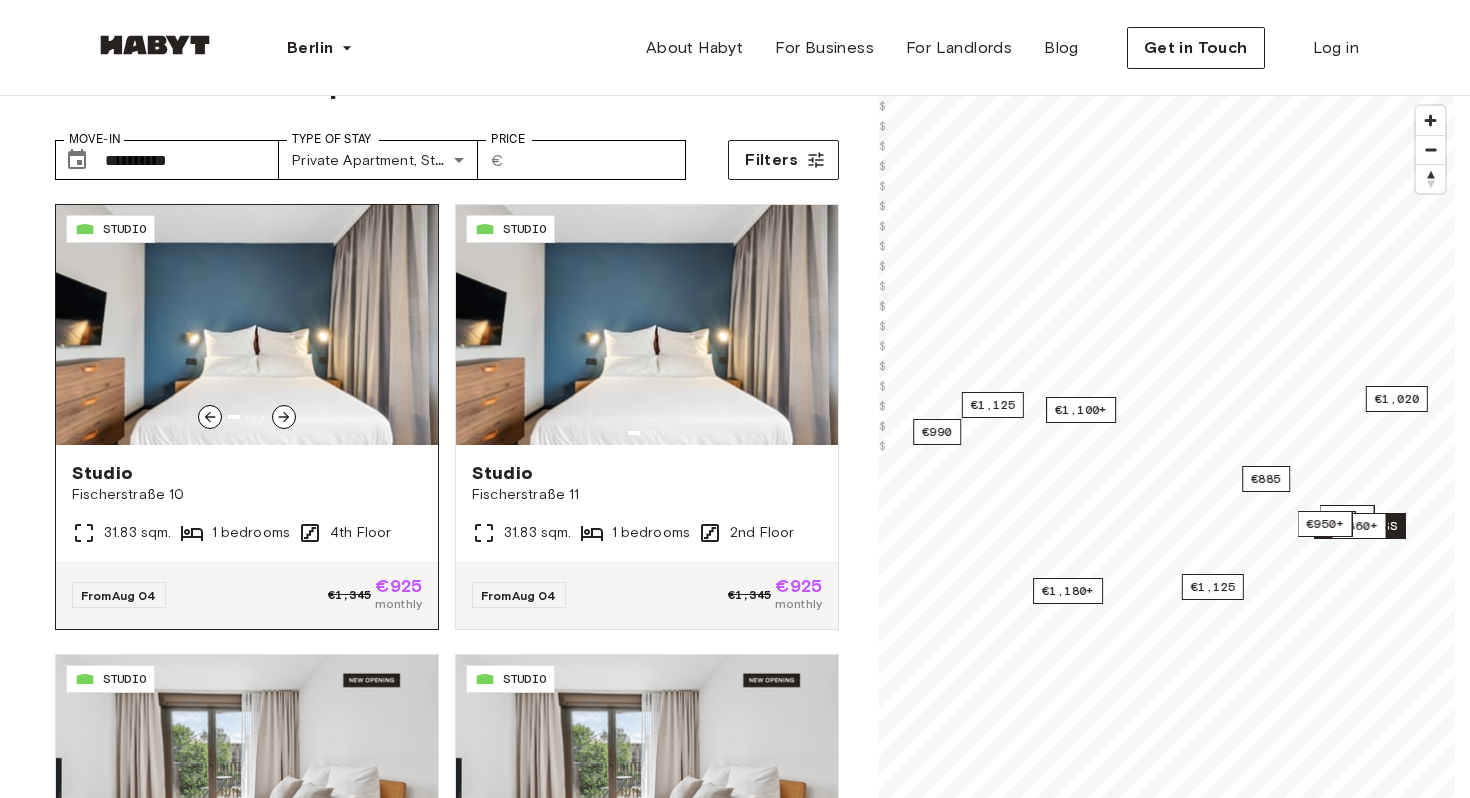 click at bounding box center (247, 325) 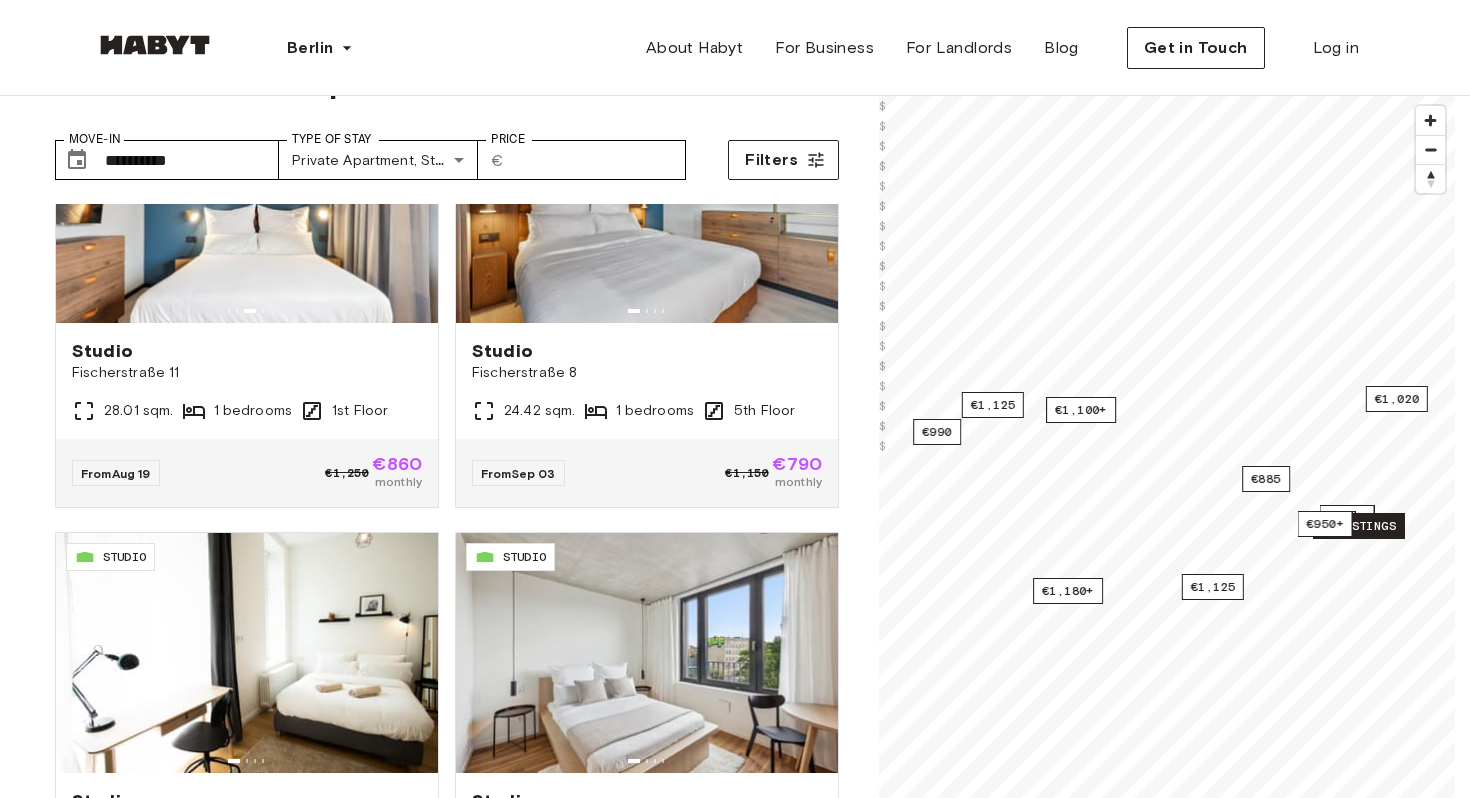 scroll, scrollTop: 2825, scrollLeft: 0, axis: vertical 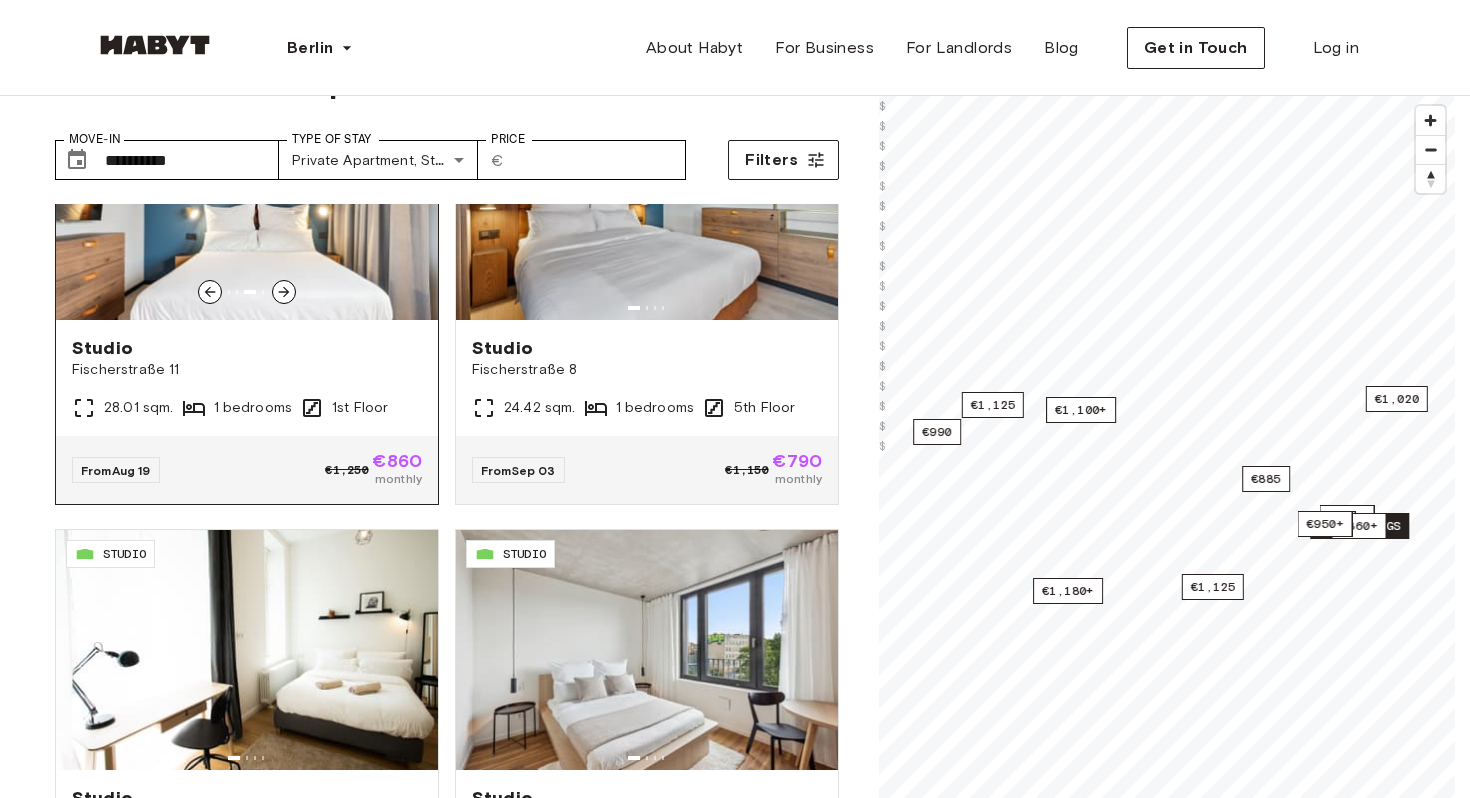 click at bounding box center [247, 200] 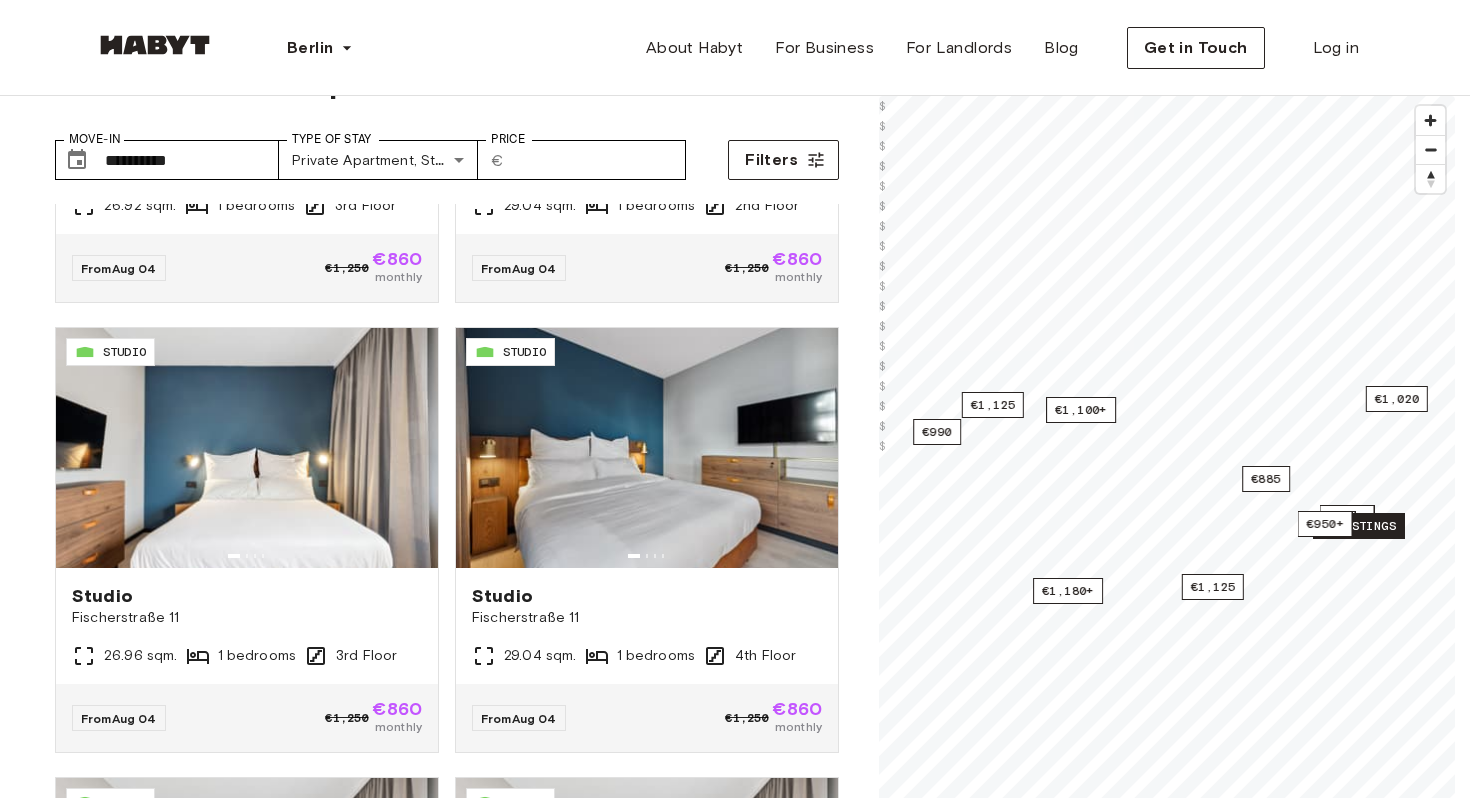 scroll, scrollTop: 1667, scrollLeft: 0, axis: vertical 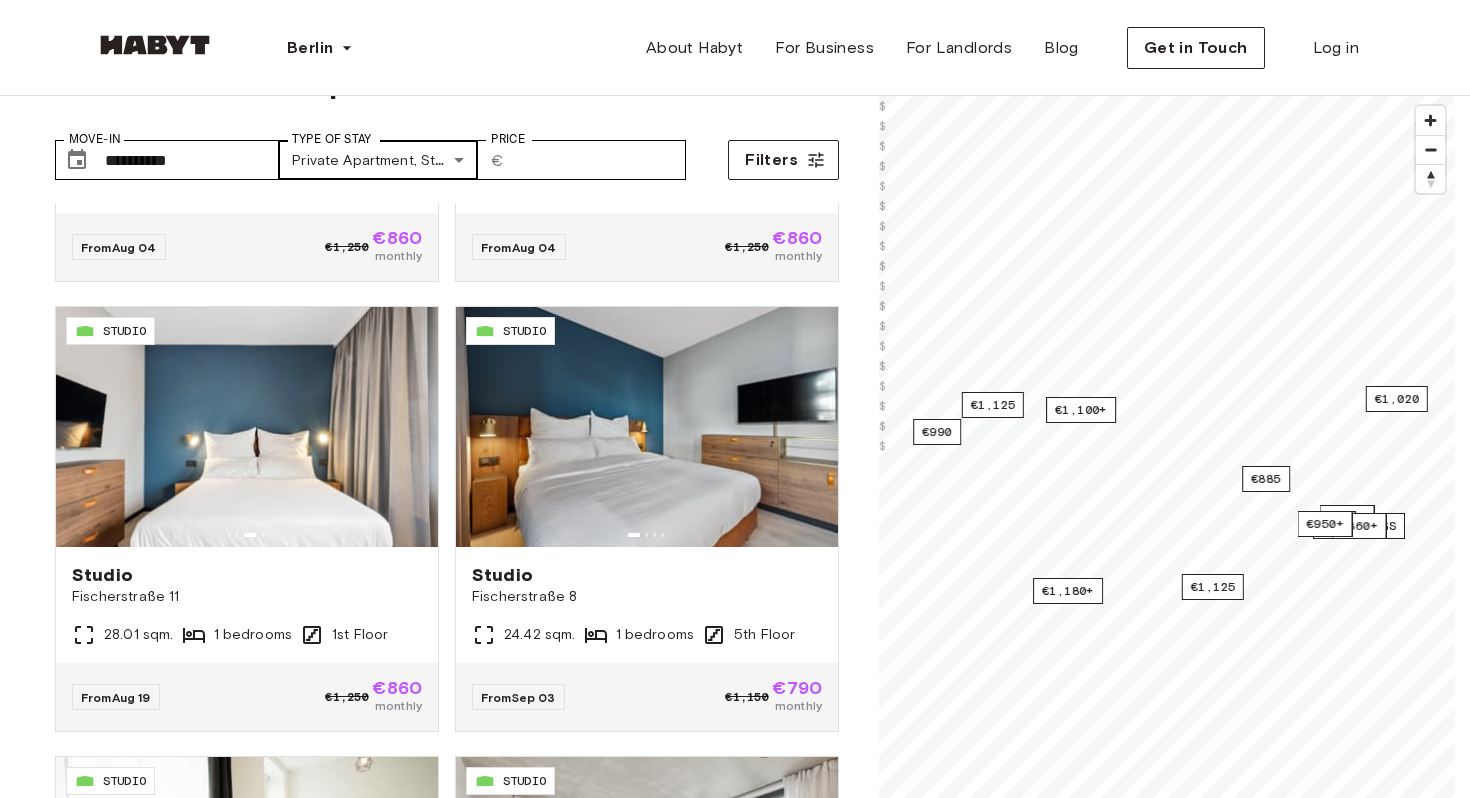 click on "**********" at bounding box center (735, 2335) 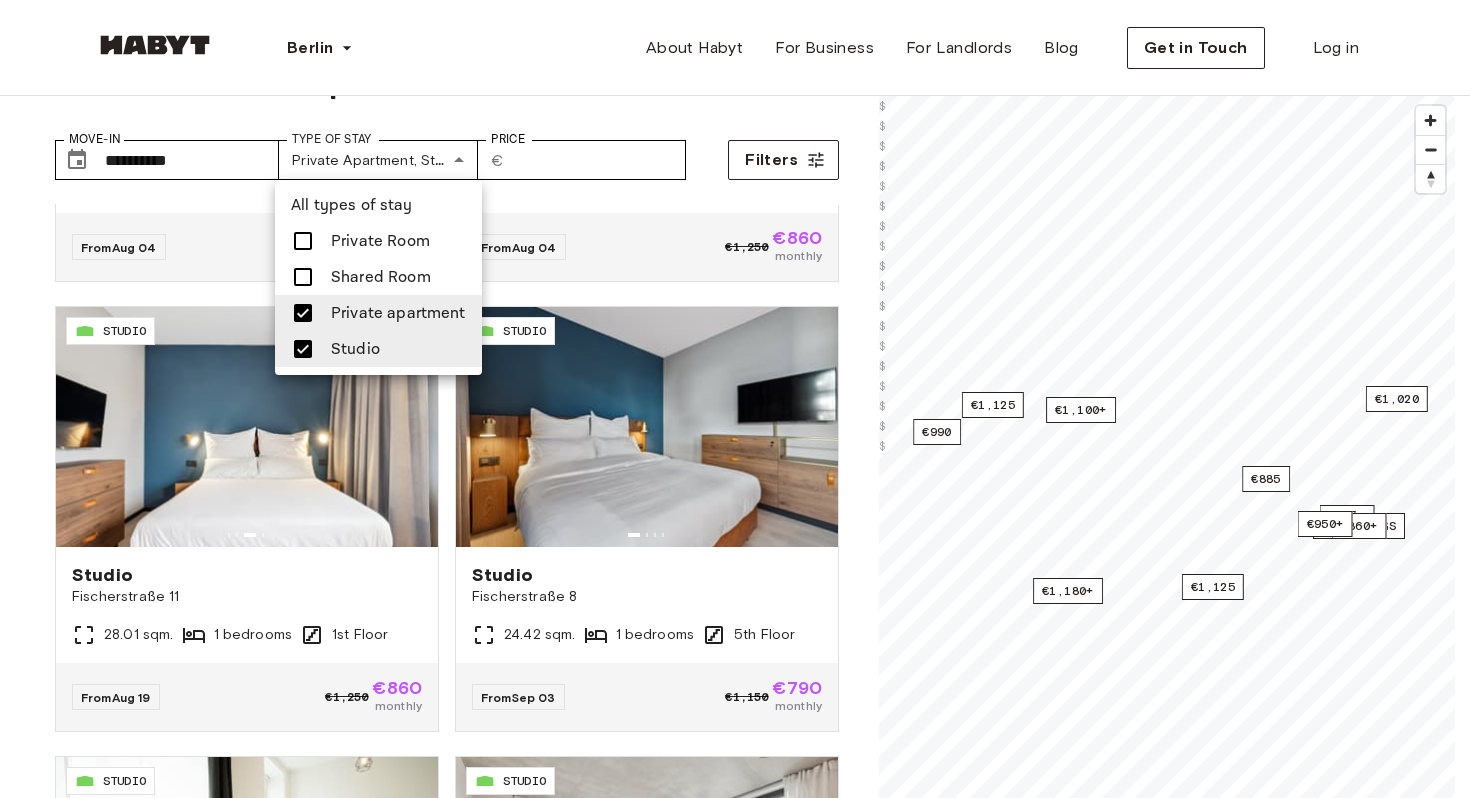 click at bounding box center [735, 399] 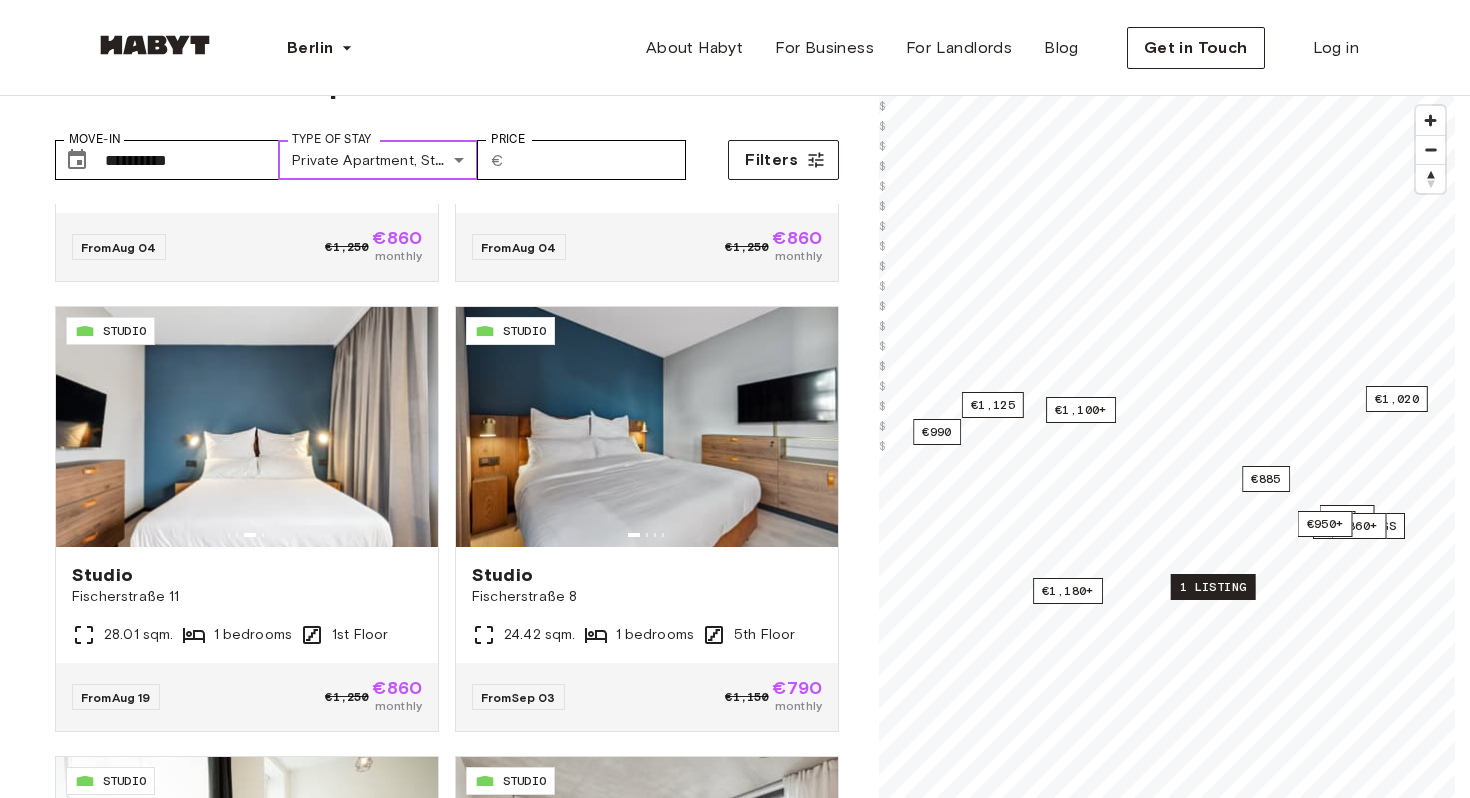 click on "1 listing" at bounding box center (1213, 587) 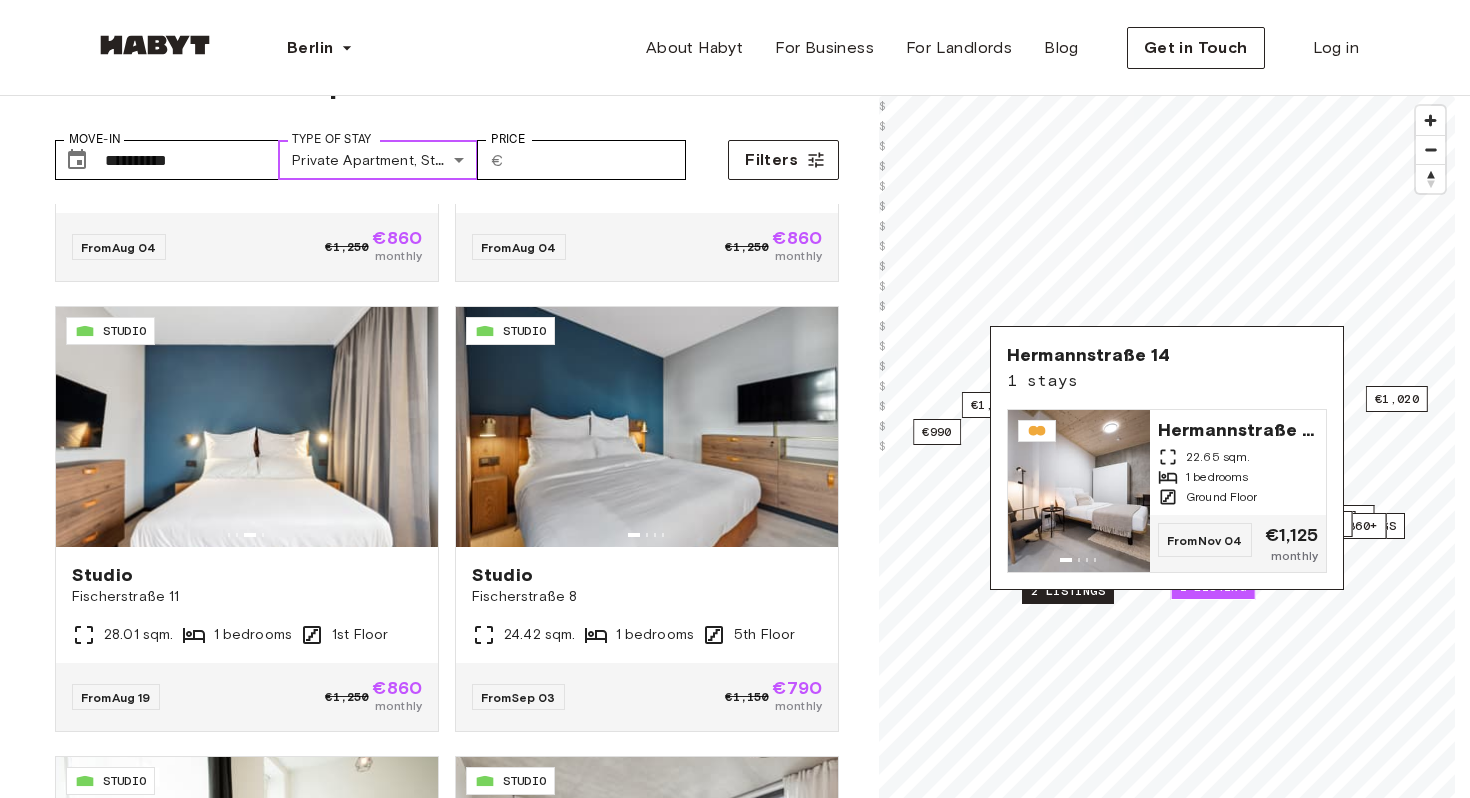 click on "2 listings" at bounding box center [1068, 591] 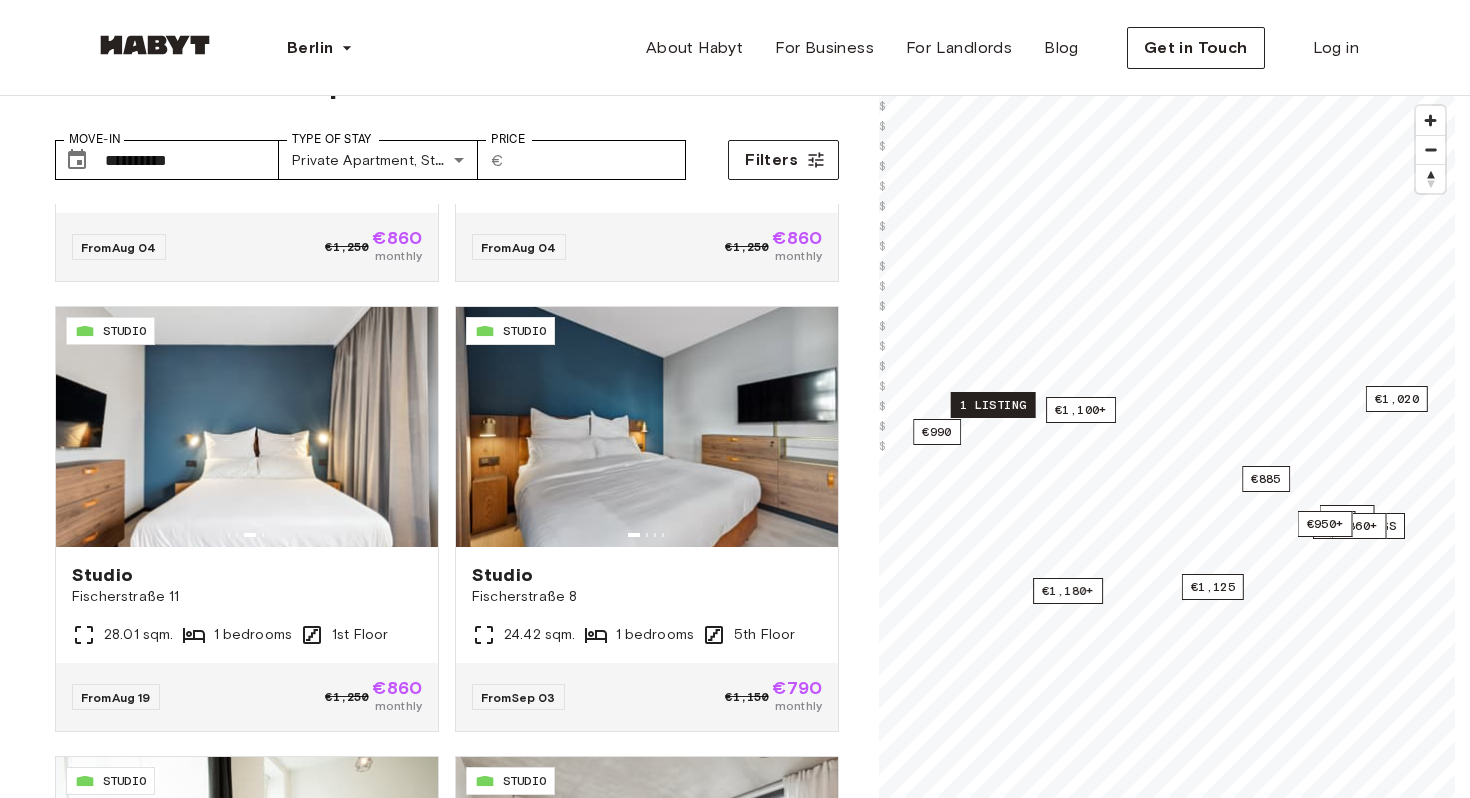 click on "1 listing" at bounding box center (993, 405) 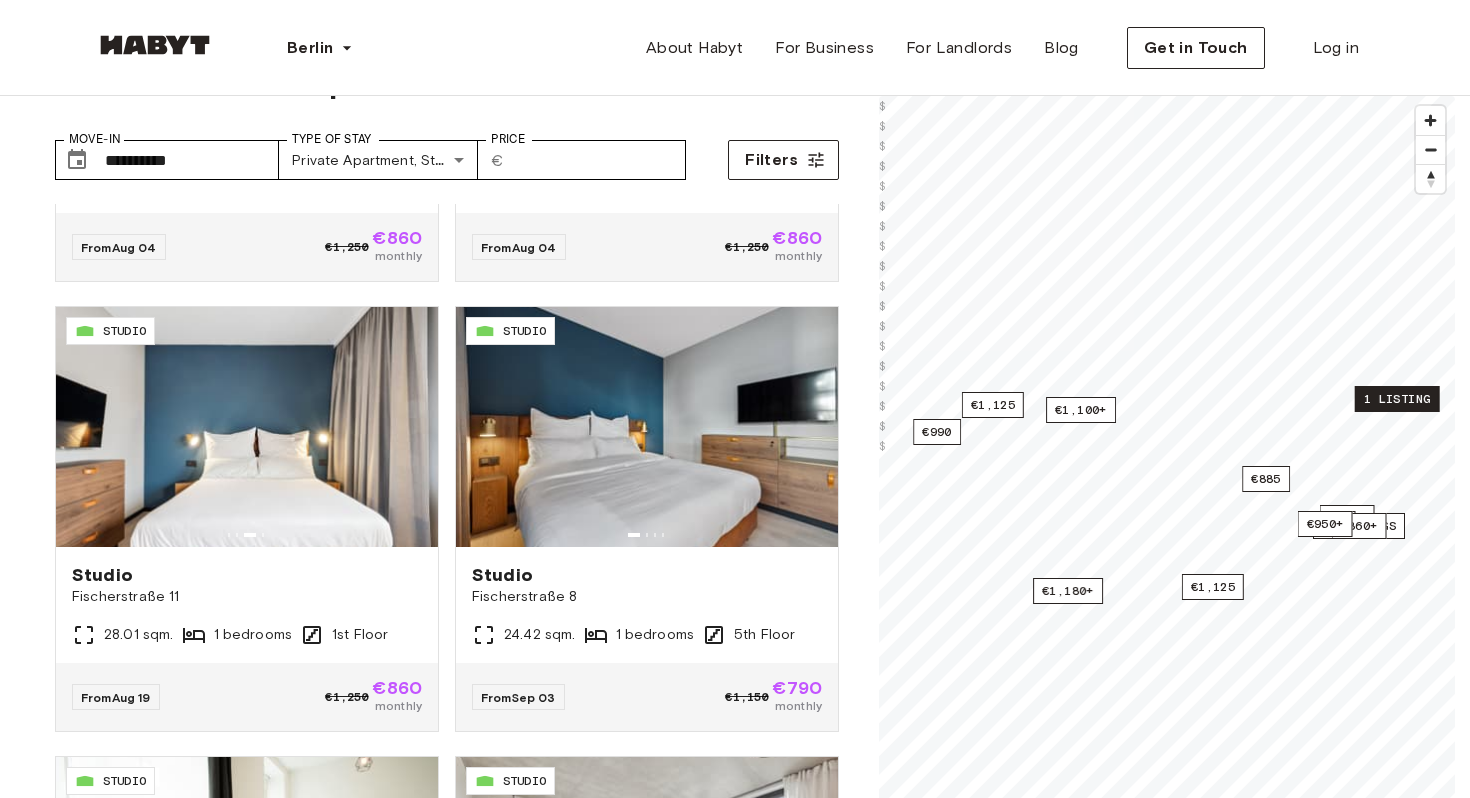 click on "1 listing" at bounding box center (1397, 399) 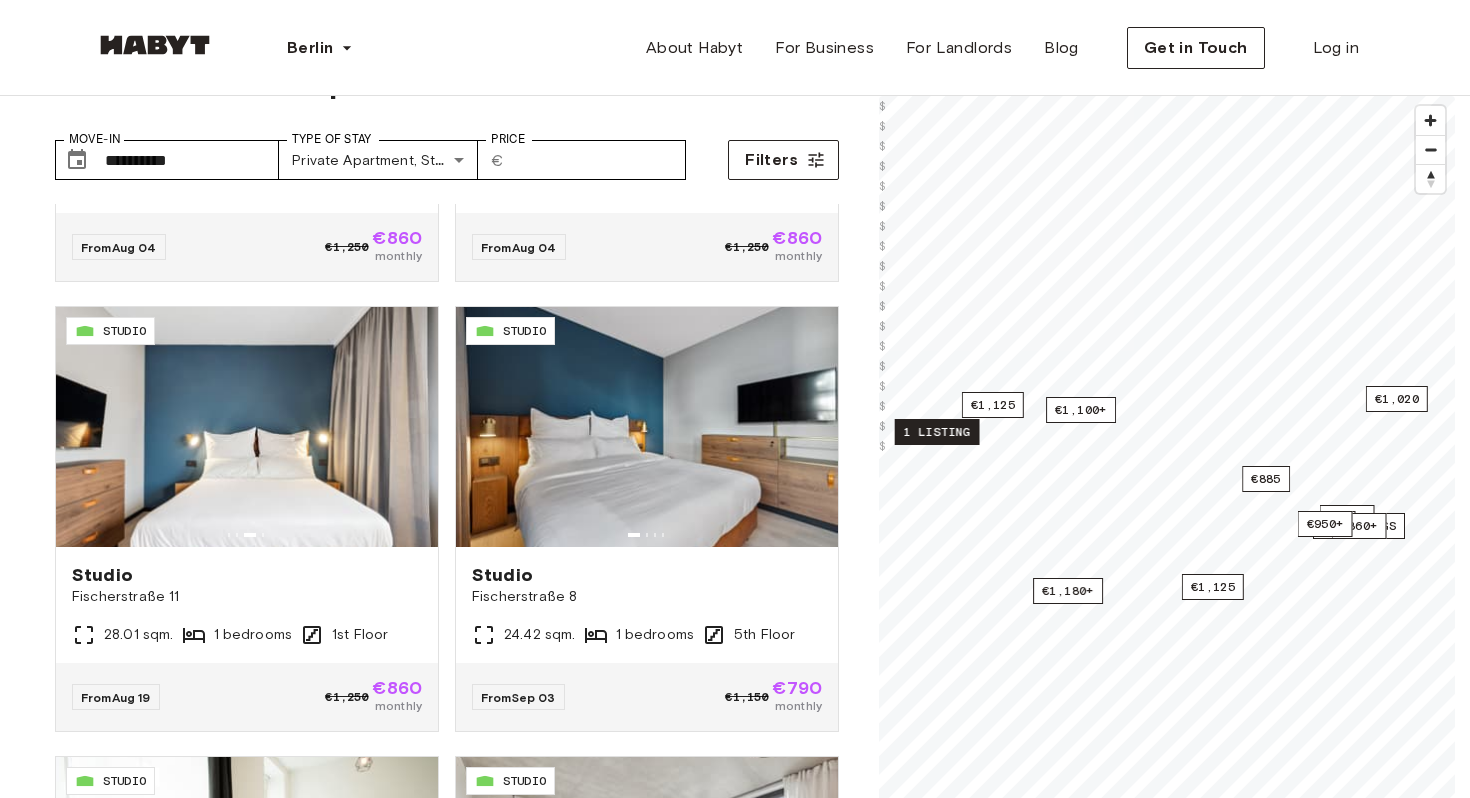 click on "1 listing" at bounding box center (937, 432) 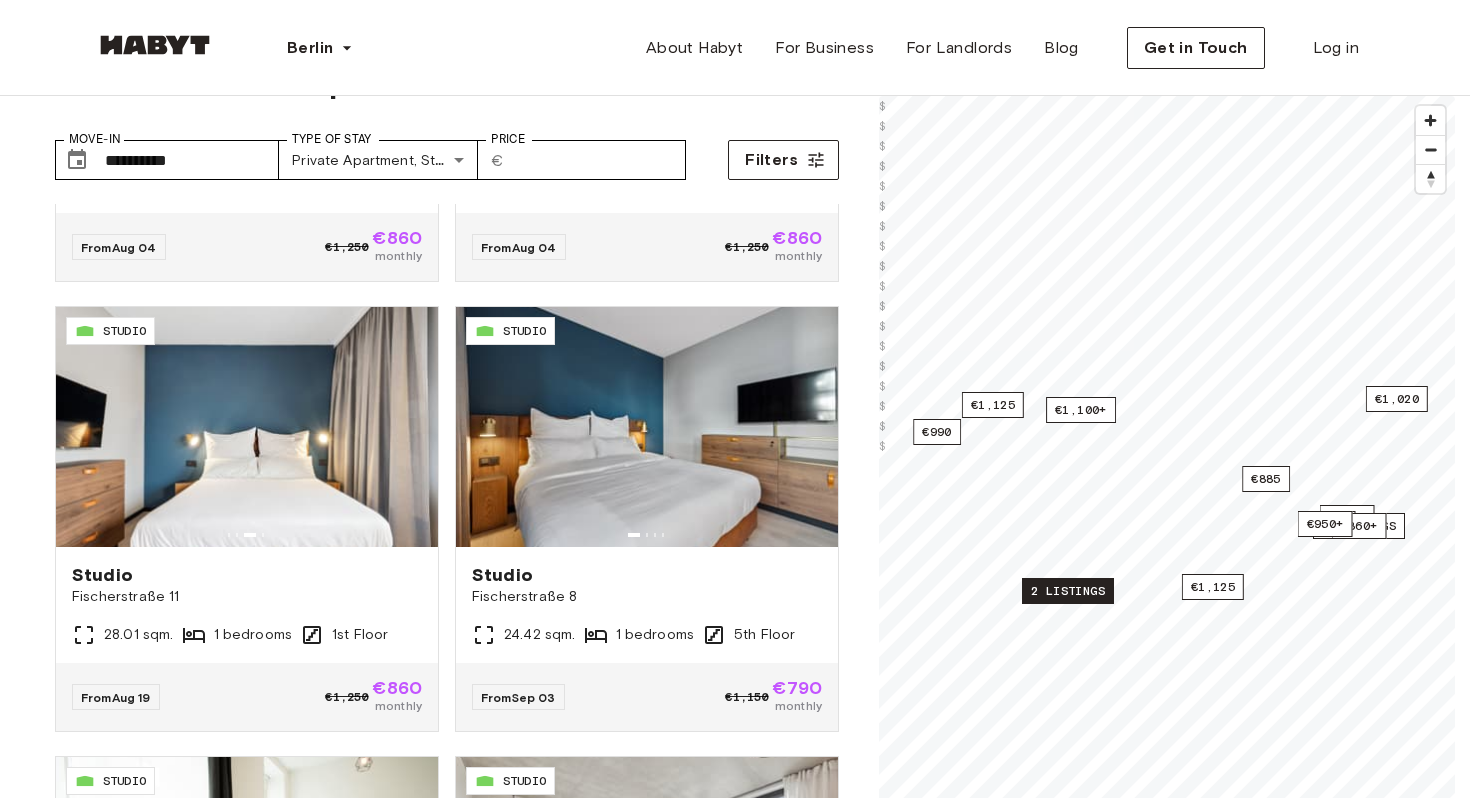 click on "2 listings" at bounding box center [1068, 591] 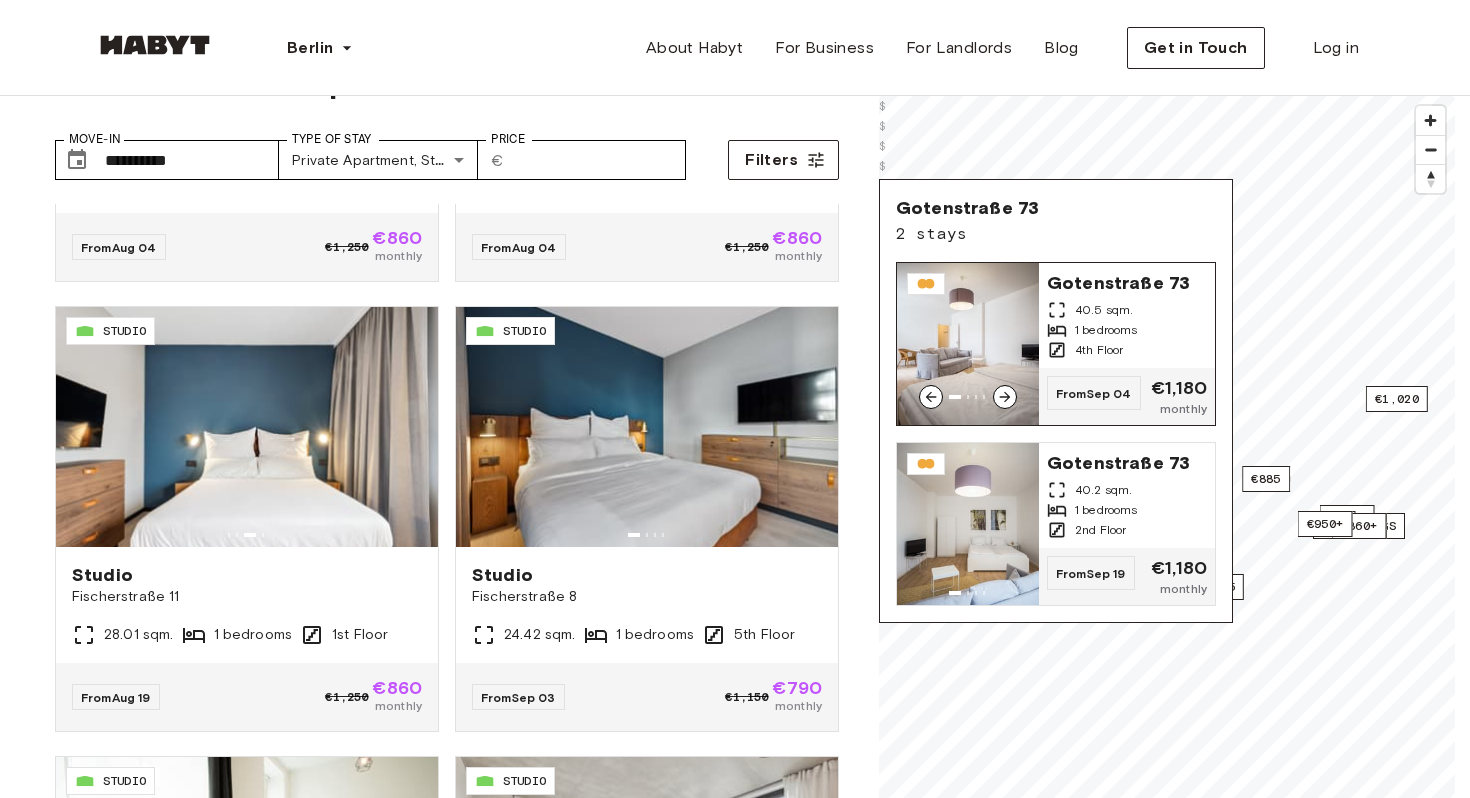 click on "Gotenstraße 73" at bounding box center (1127, 281) 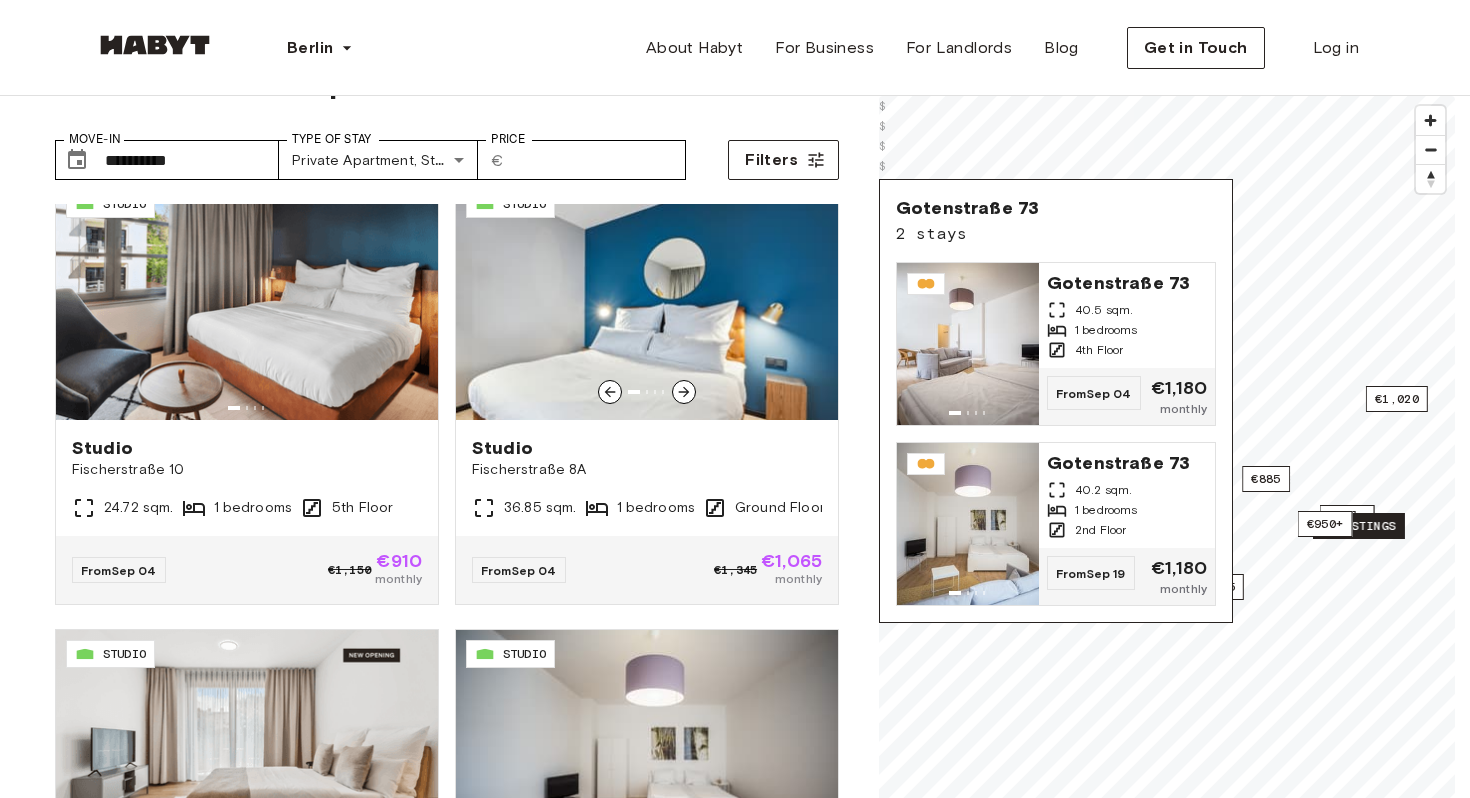 scroll, scrollTop: 5870, scrollLeft: 0, axis: vertical 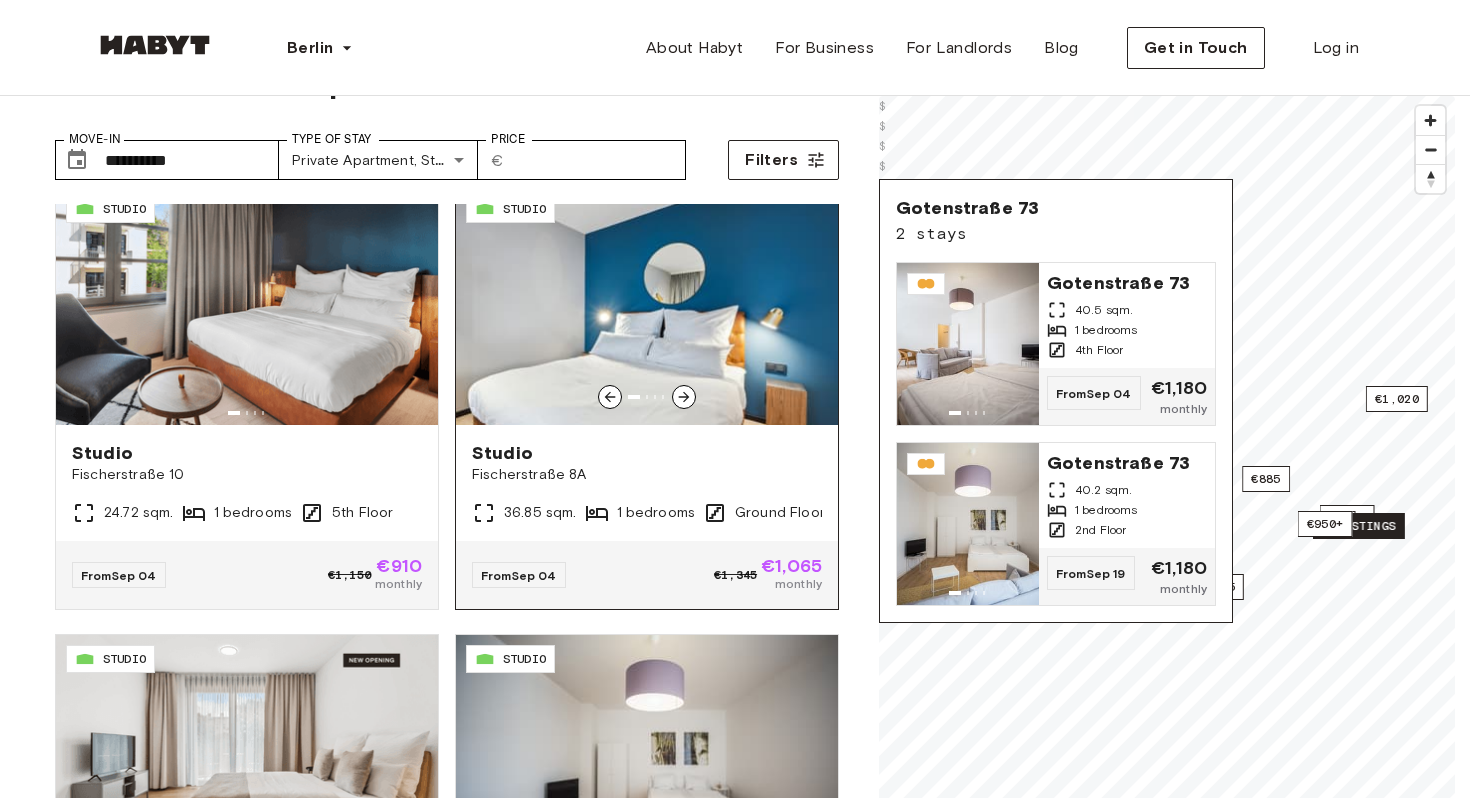 click 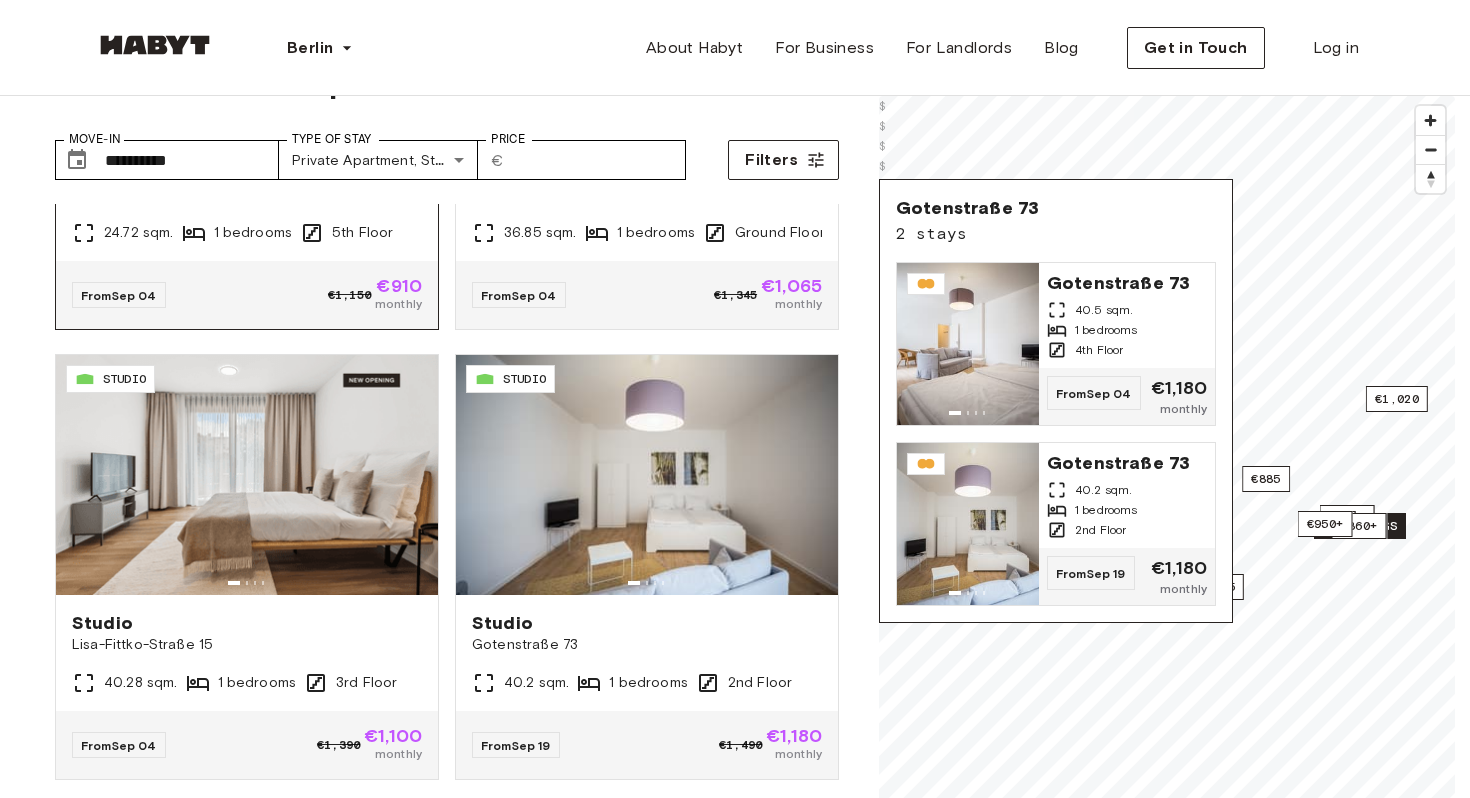 scroll, scrollTop: 6165, scrollLeft: 0, axis: vertical 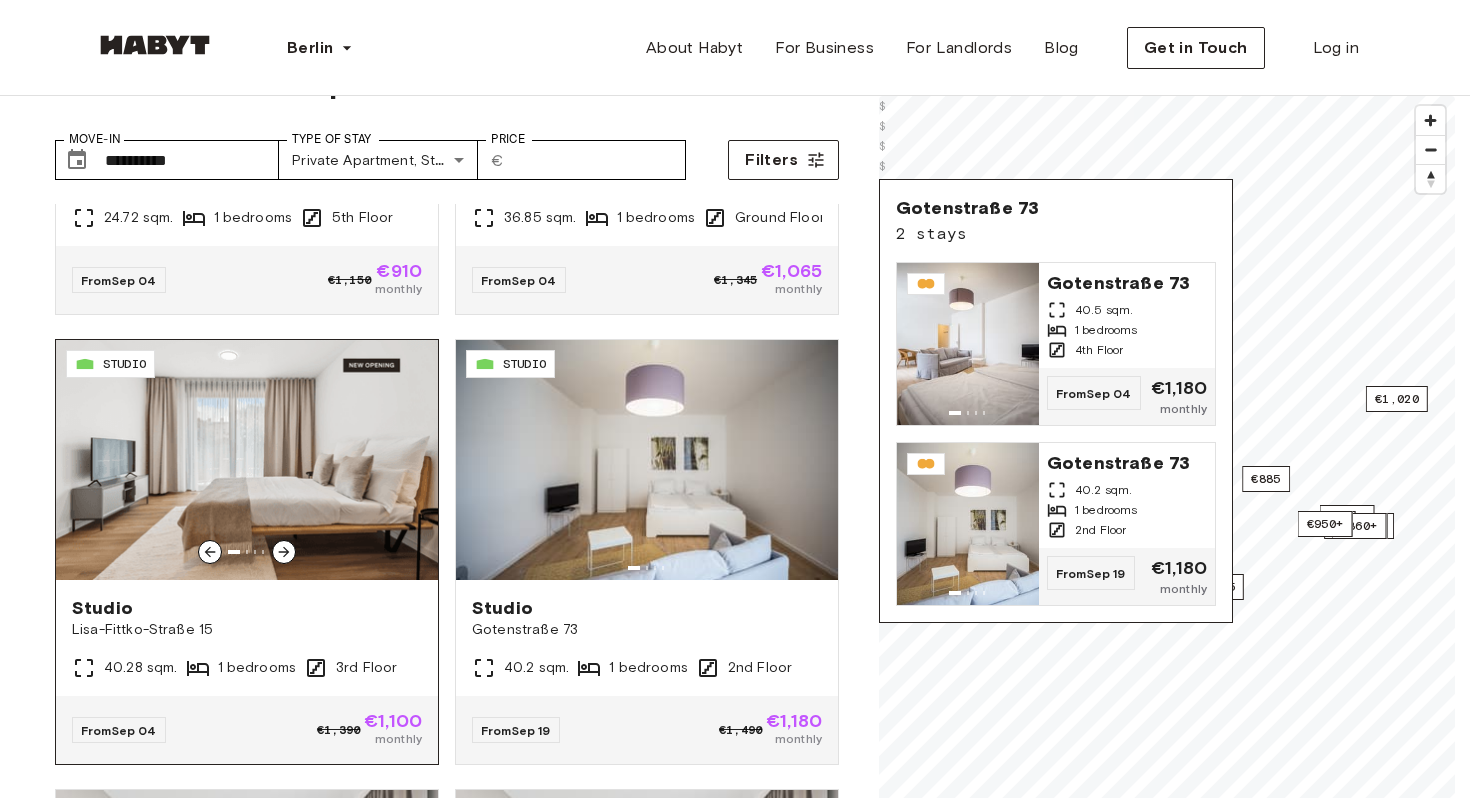 click 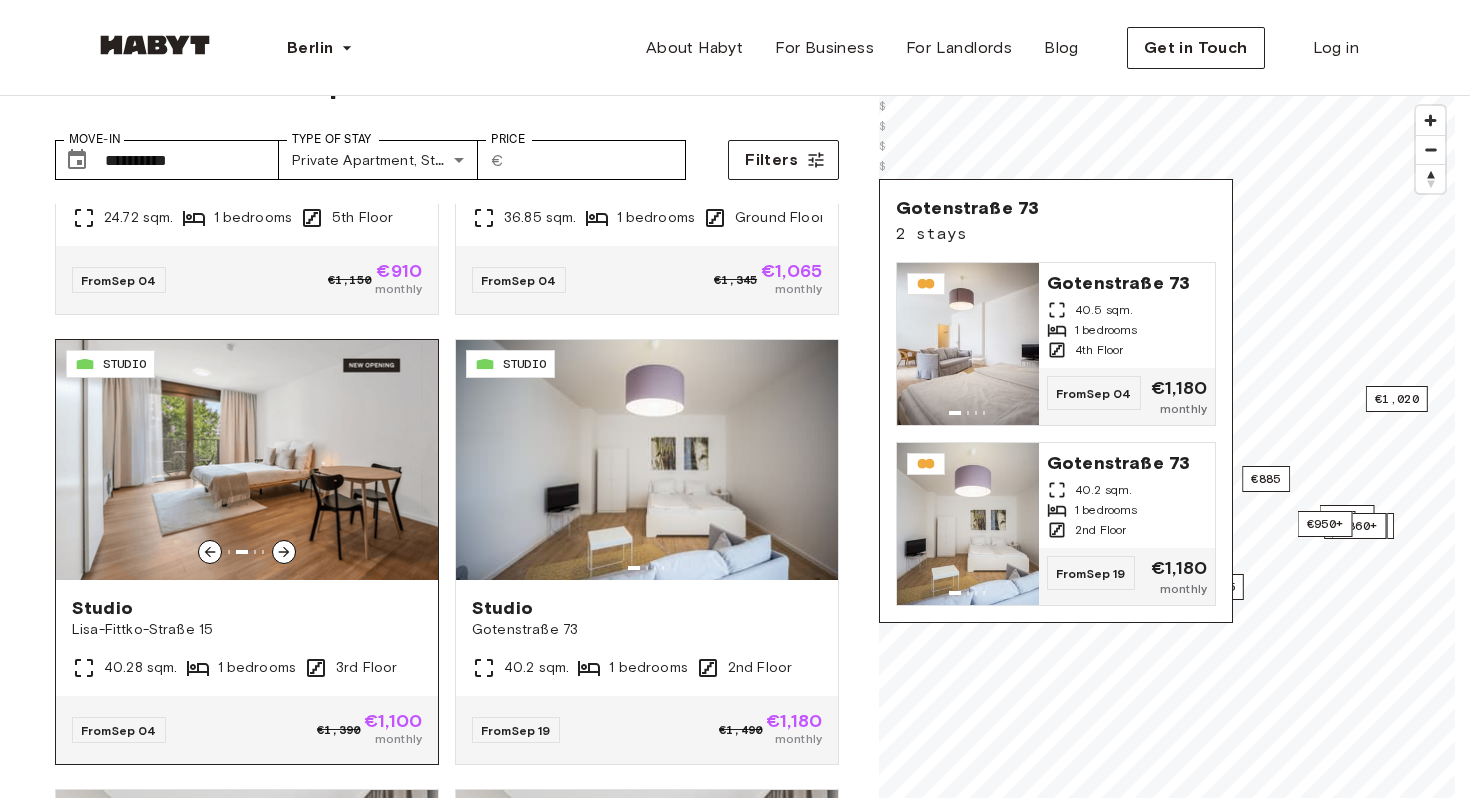 click 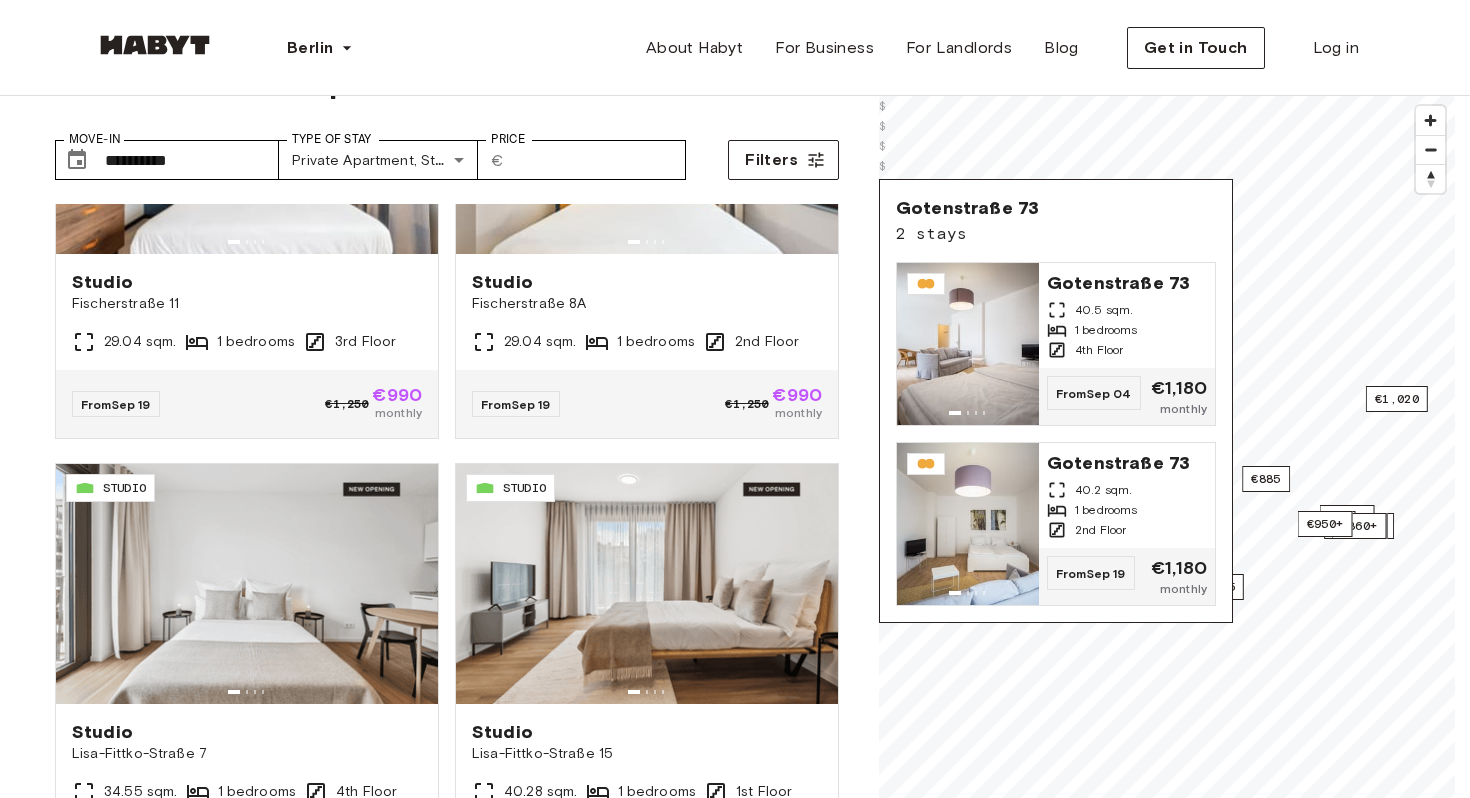 scroll, scrollTop: 8292, scrollLeft: 0, axis: vertical 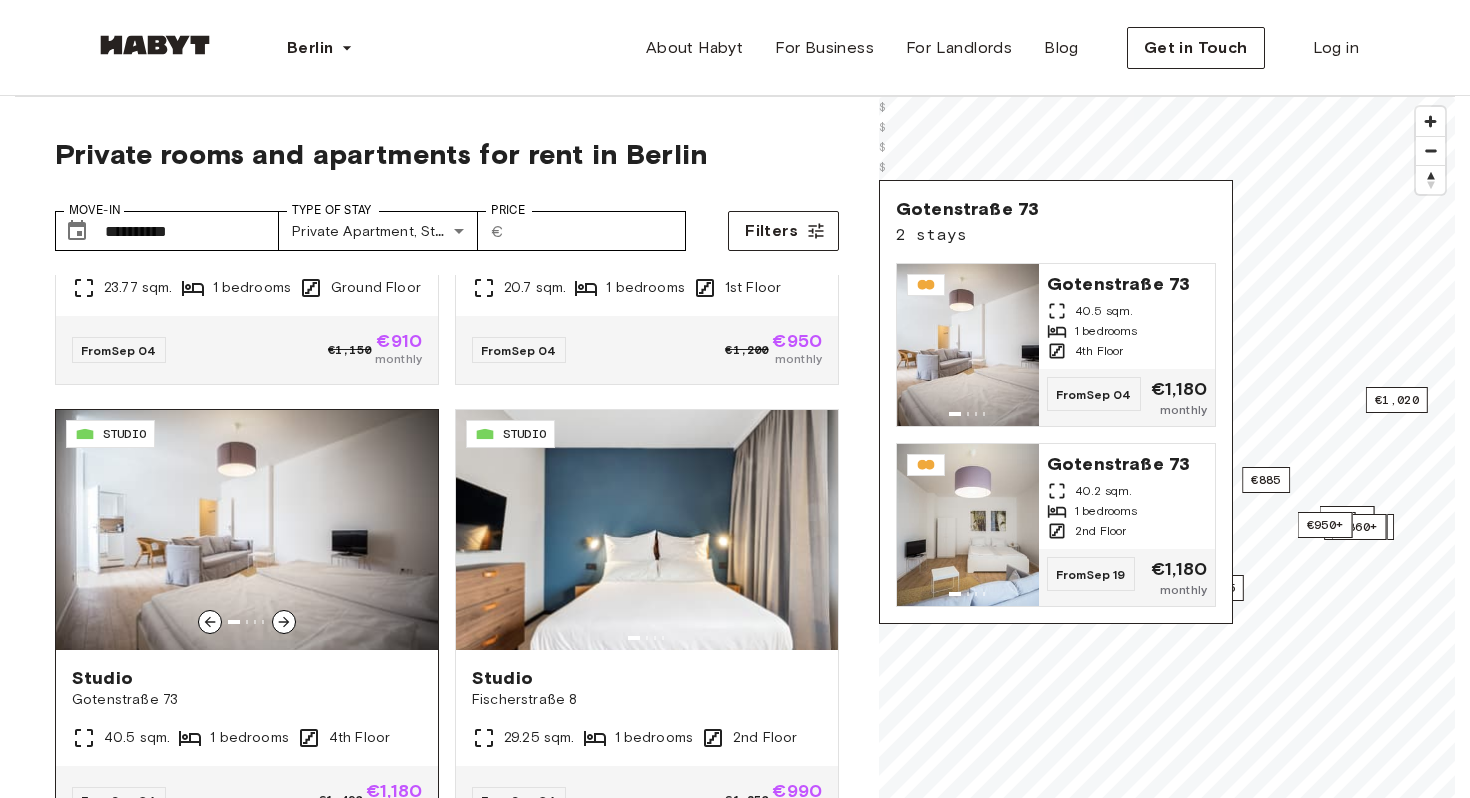 click 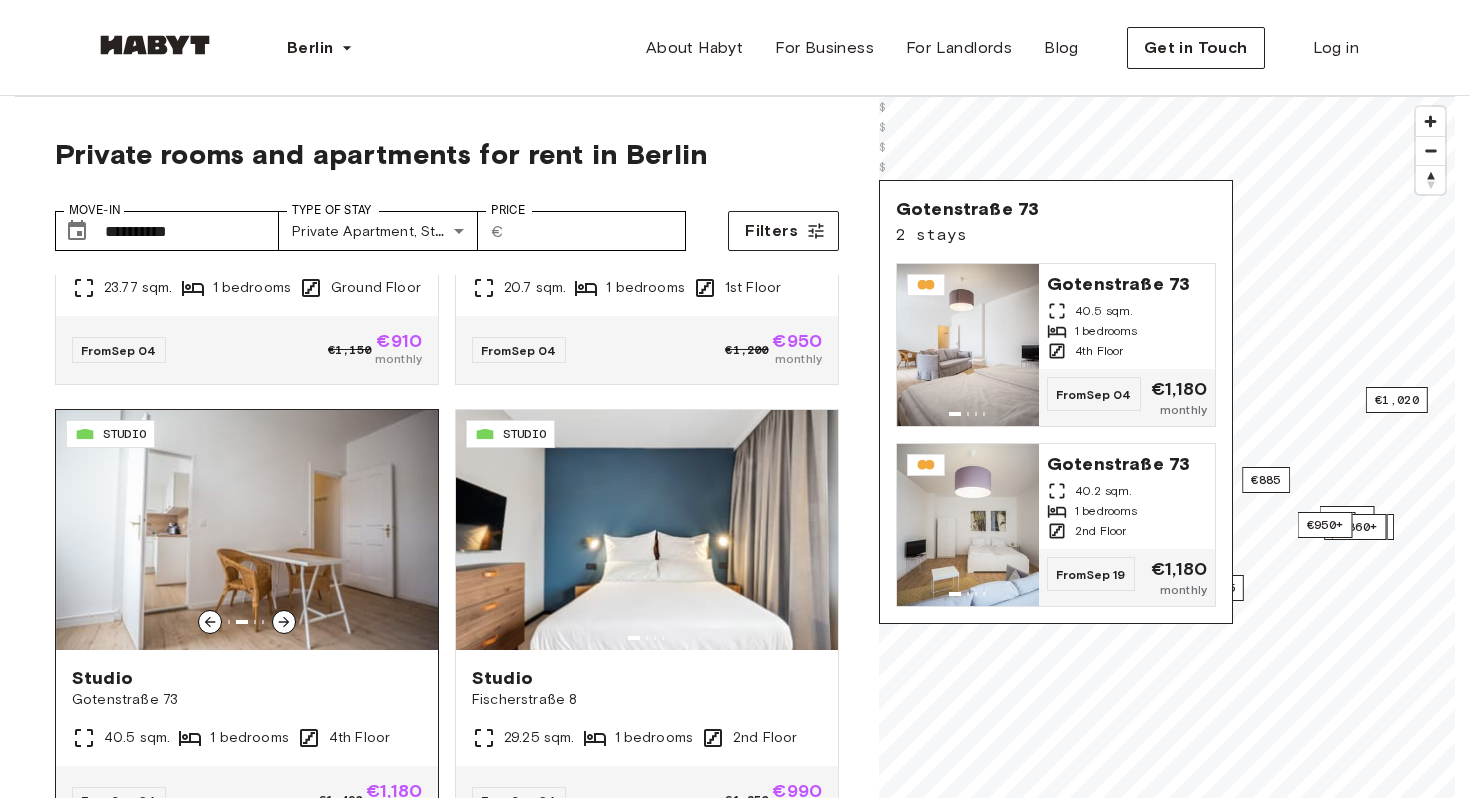 click 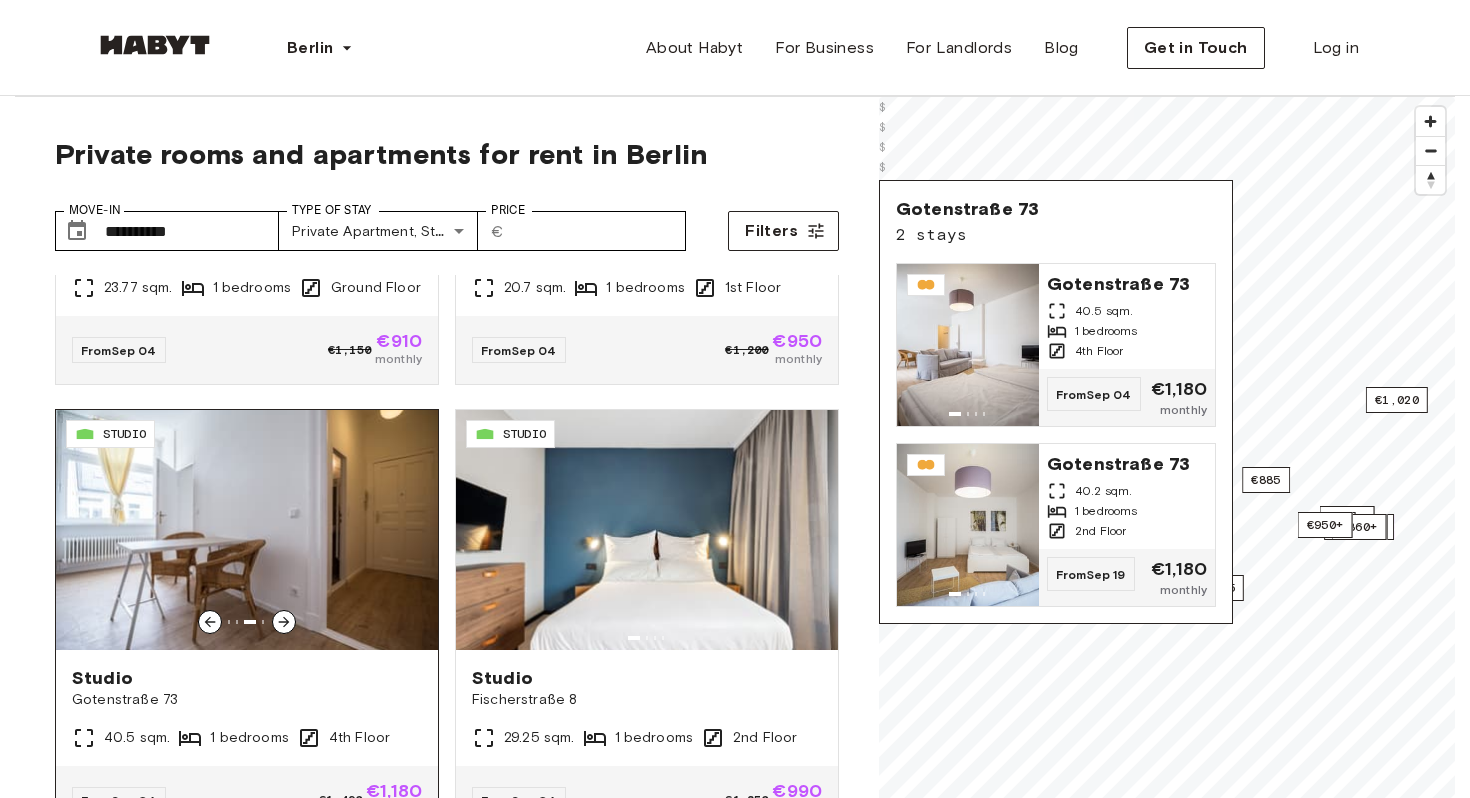 click 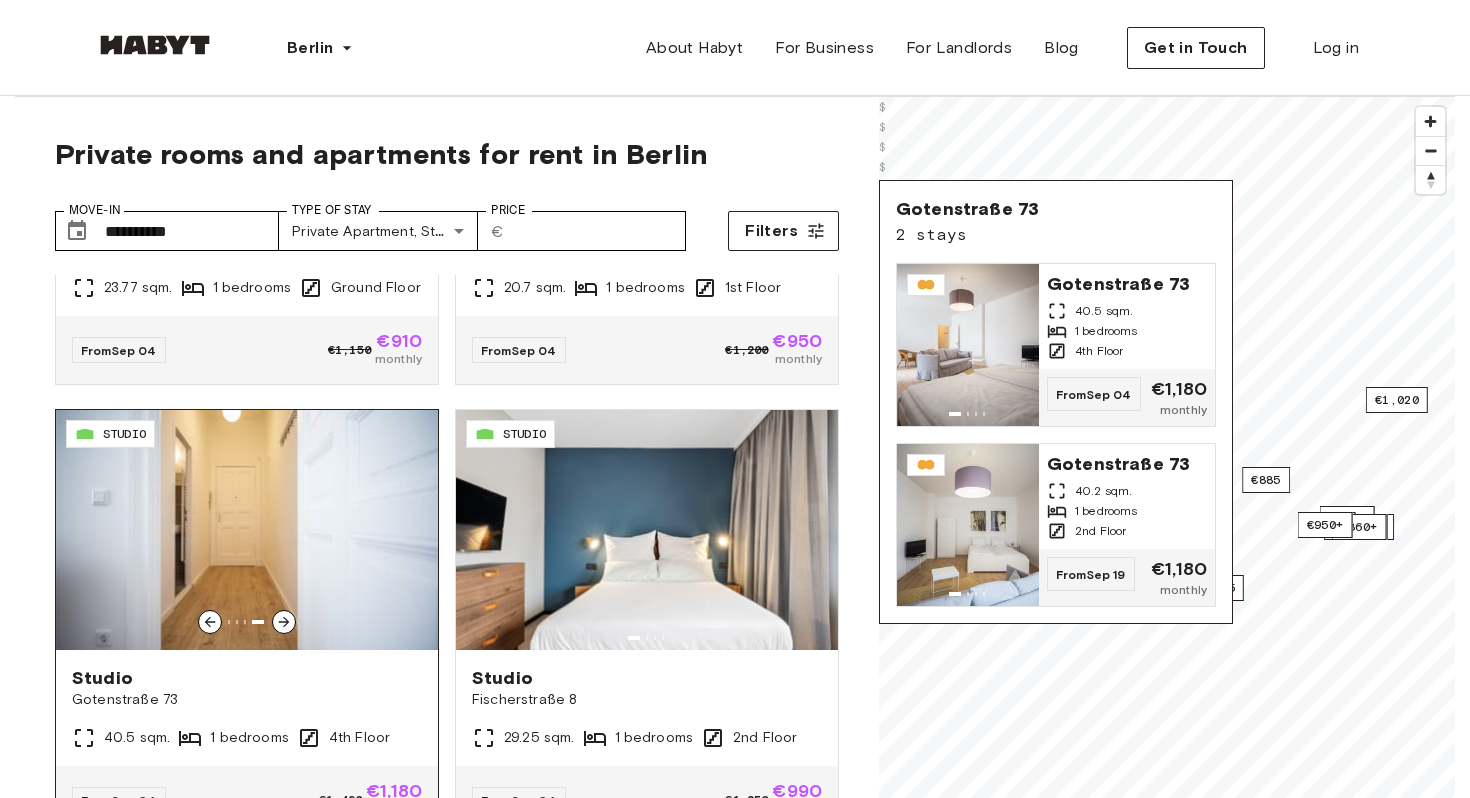 click 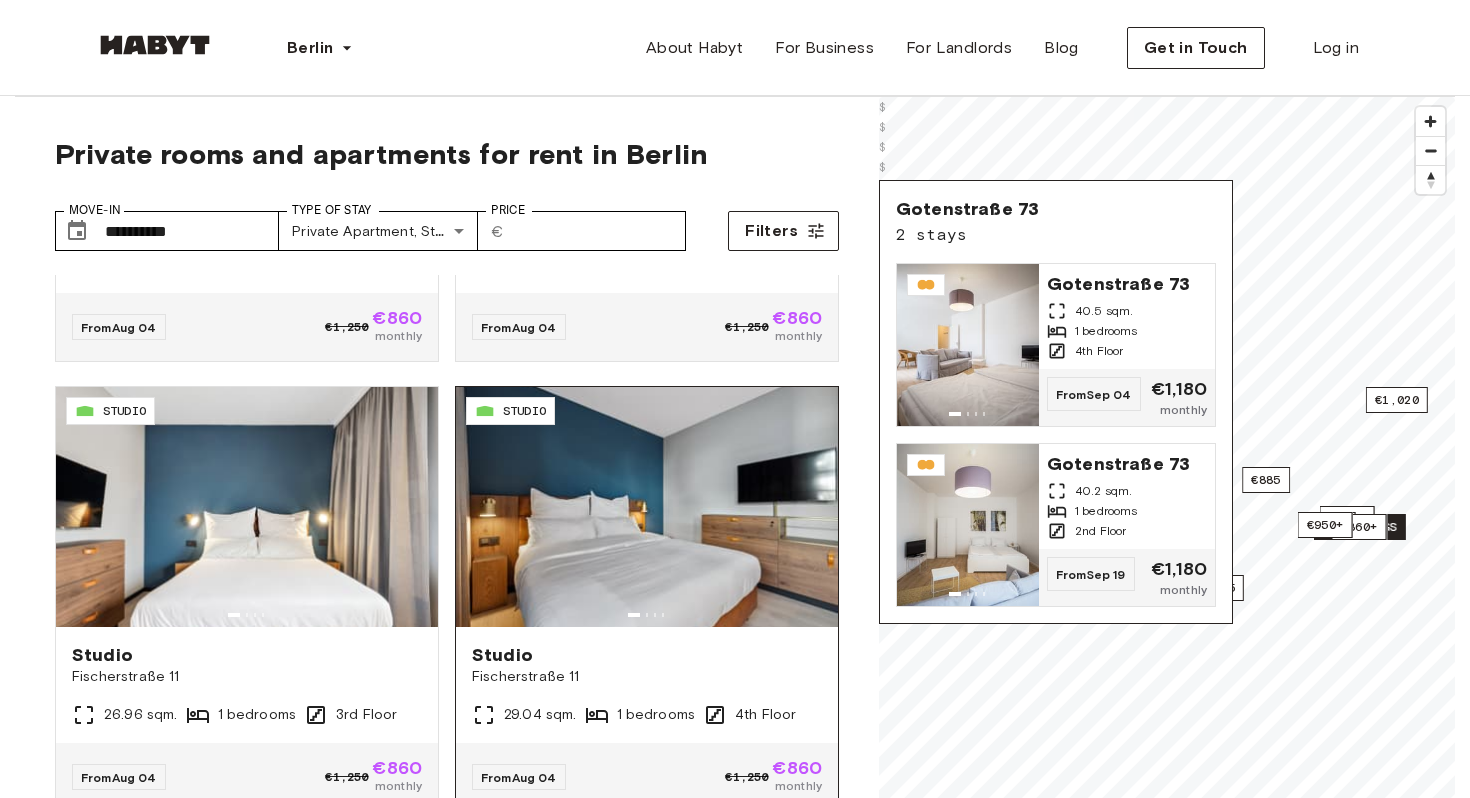scroll, scrollTop: 1735, scrollLeft: 0, axis: vertical 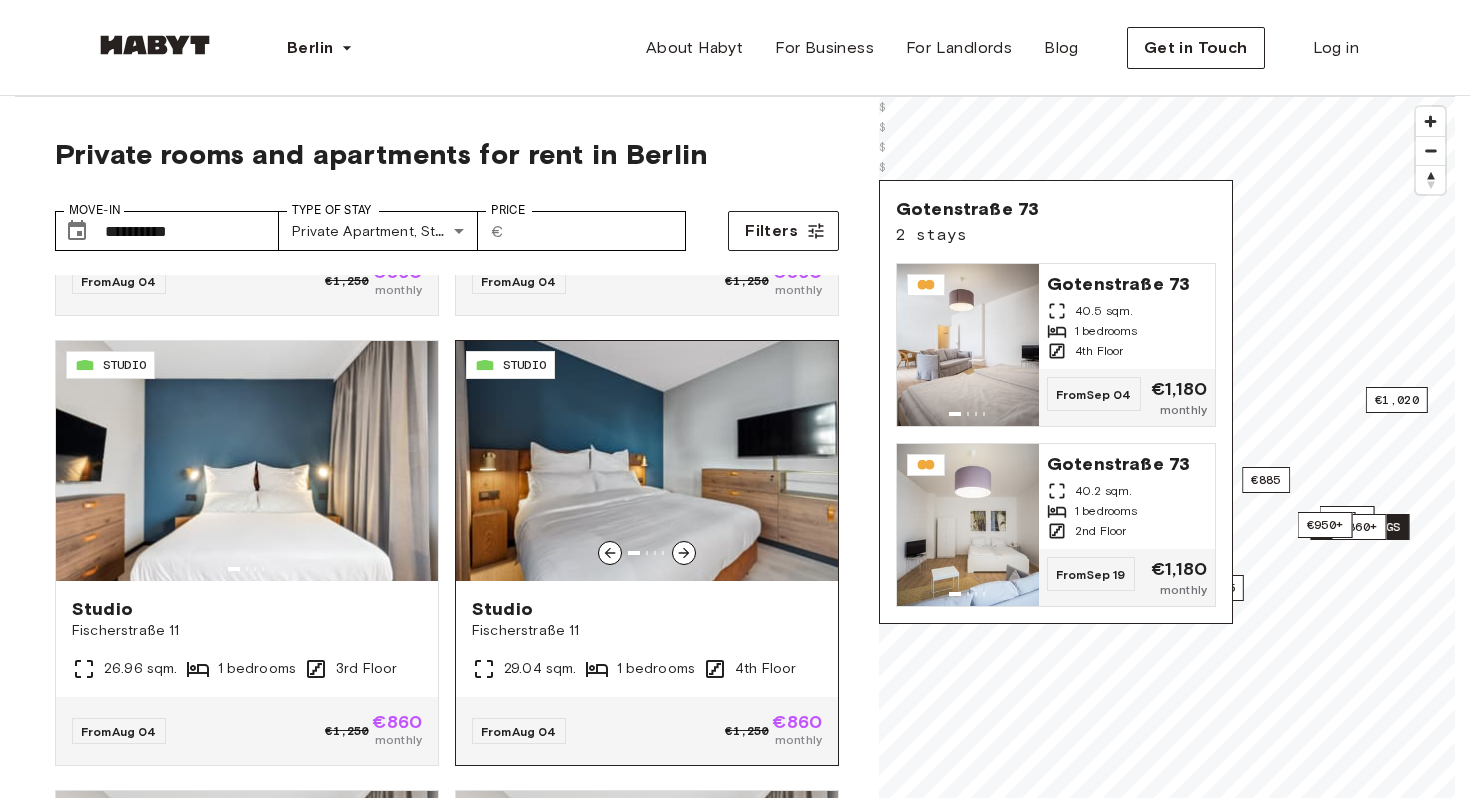 click 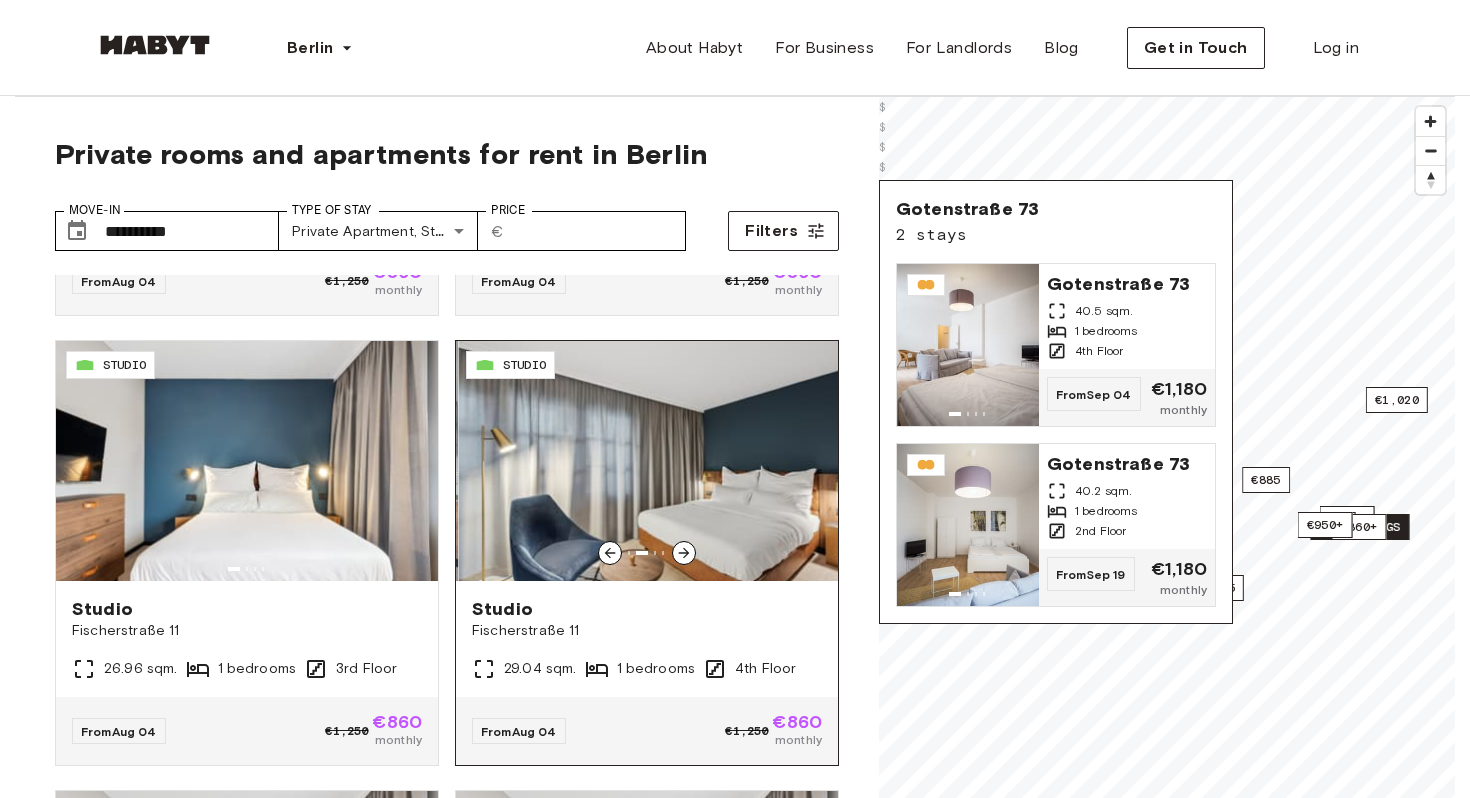 click 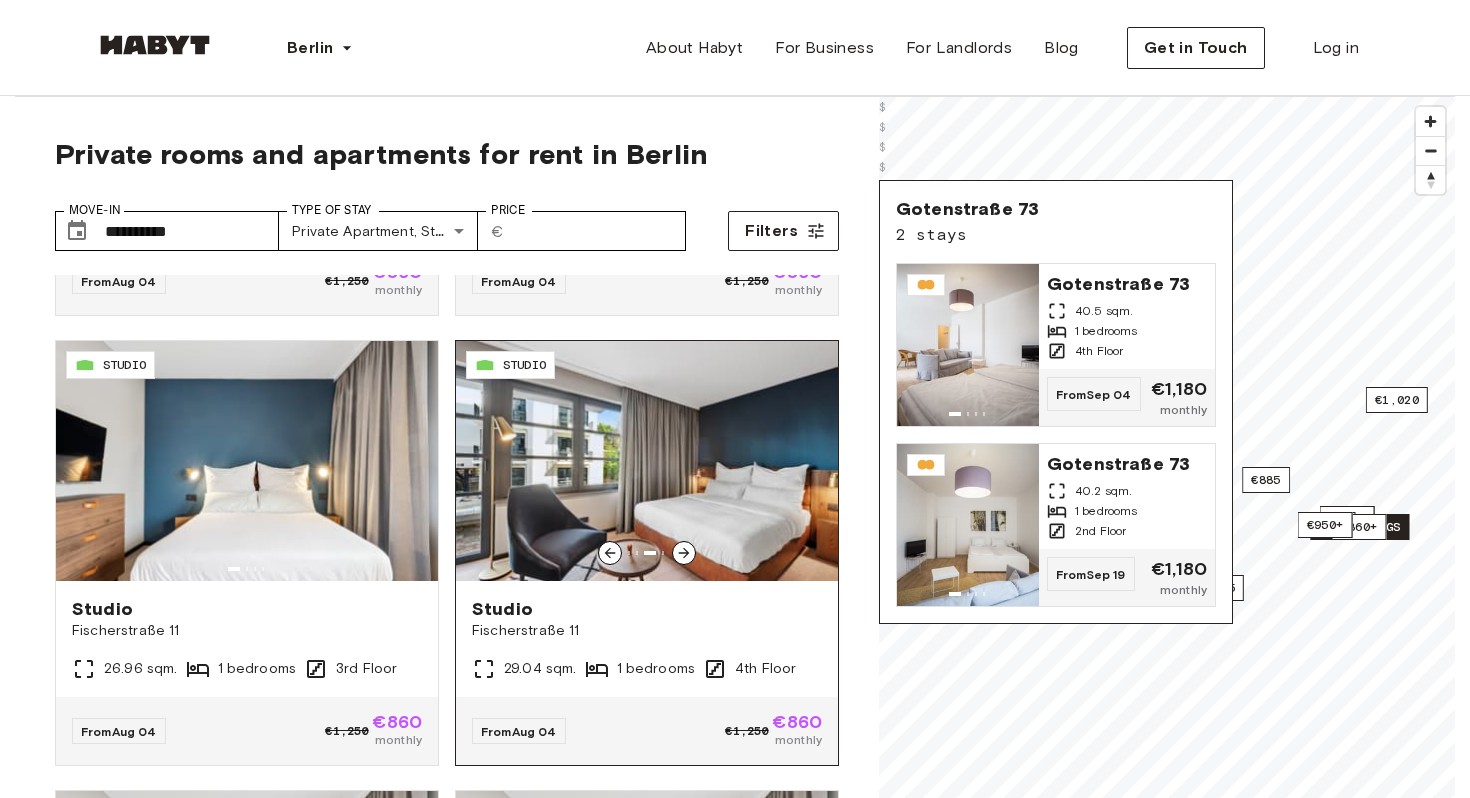 click 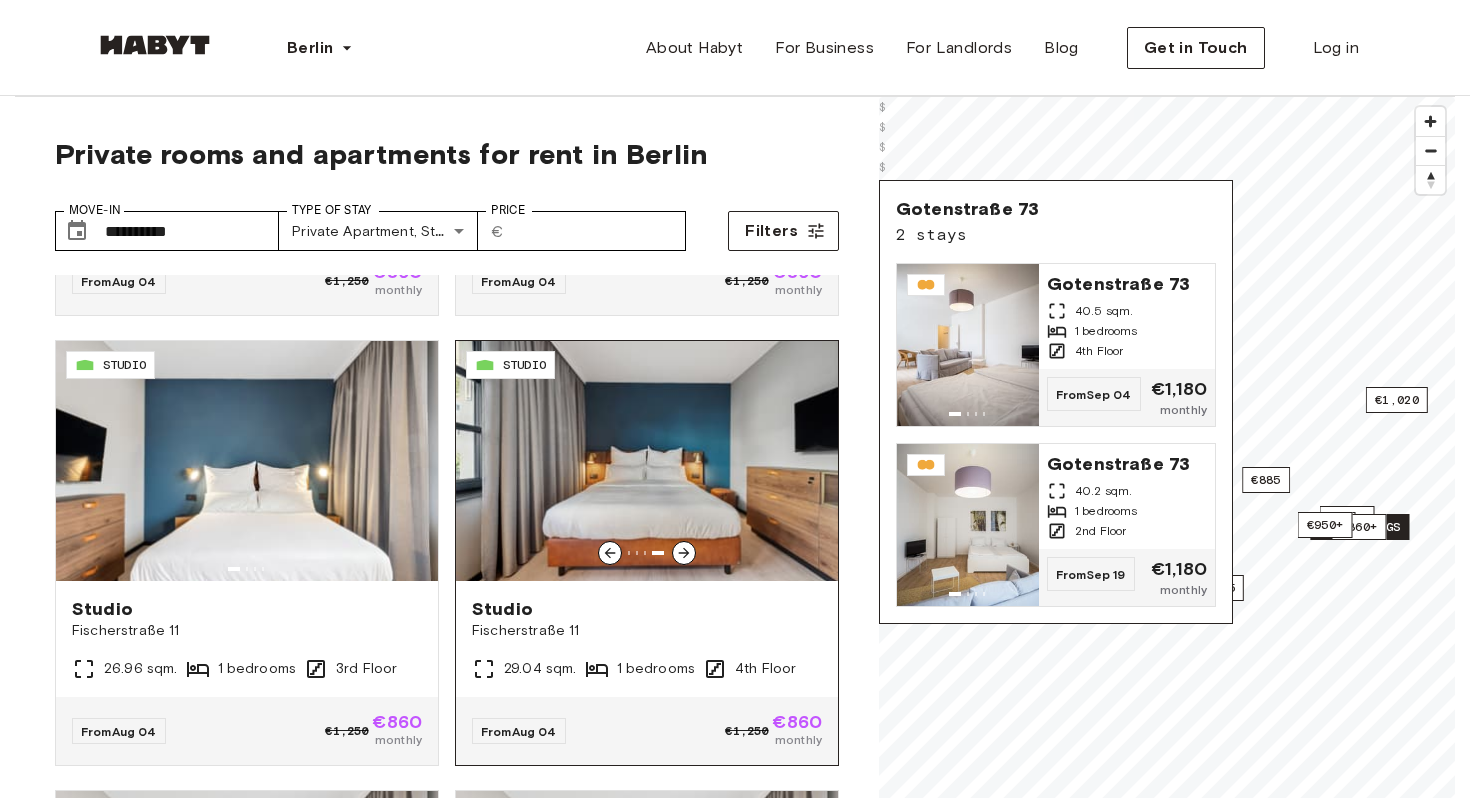 click 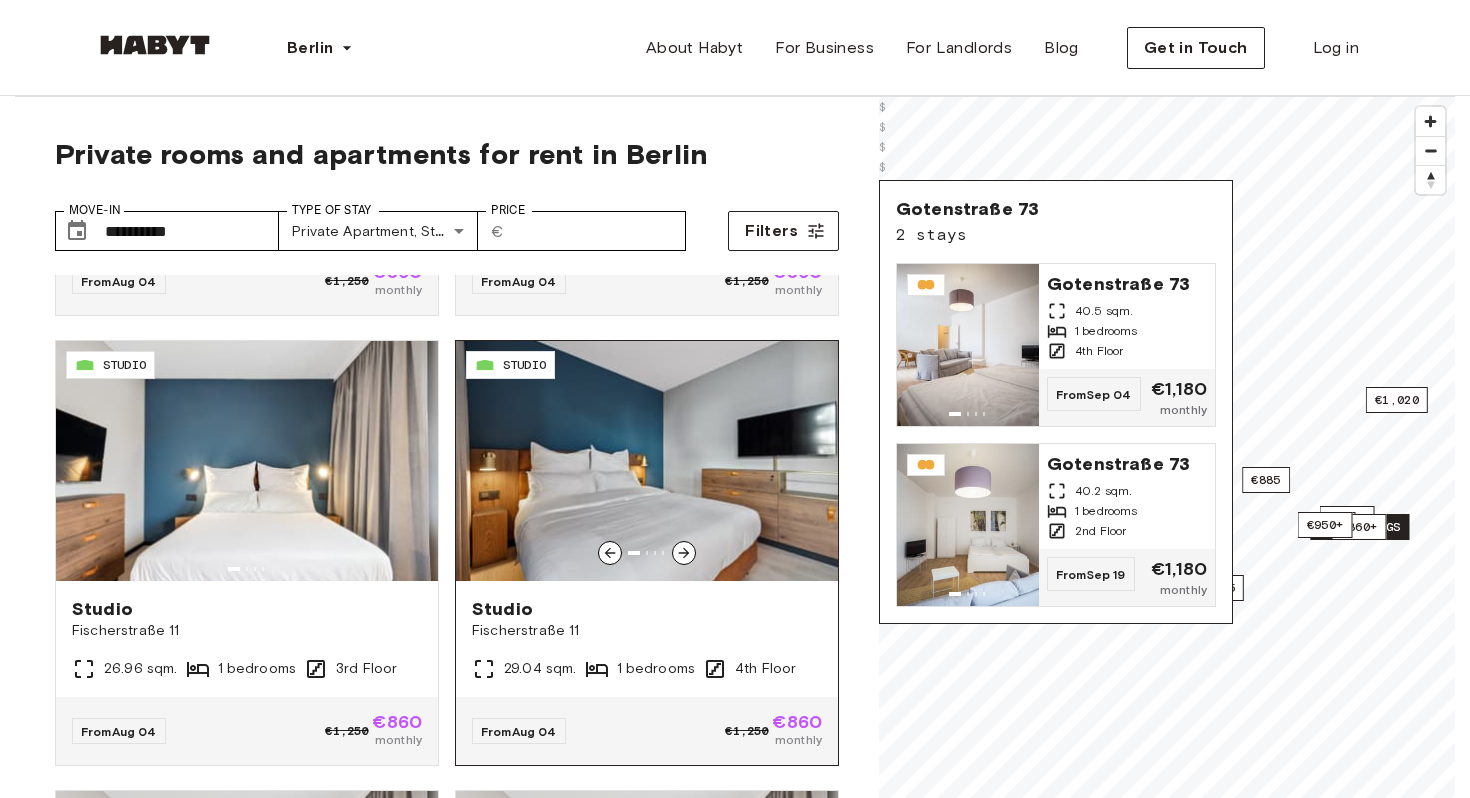 click 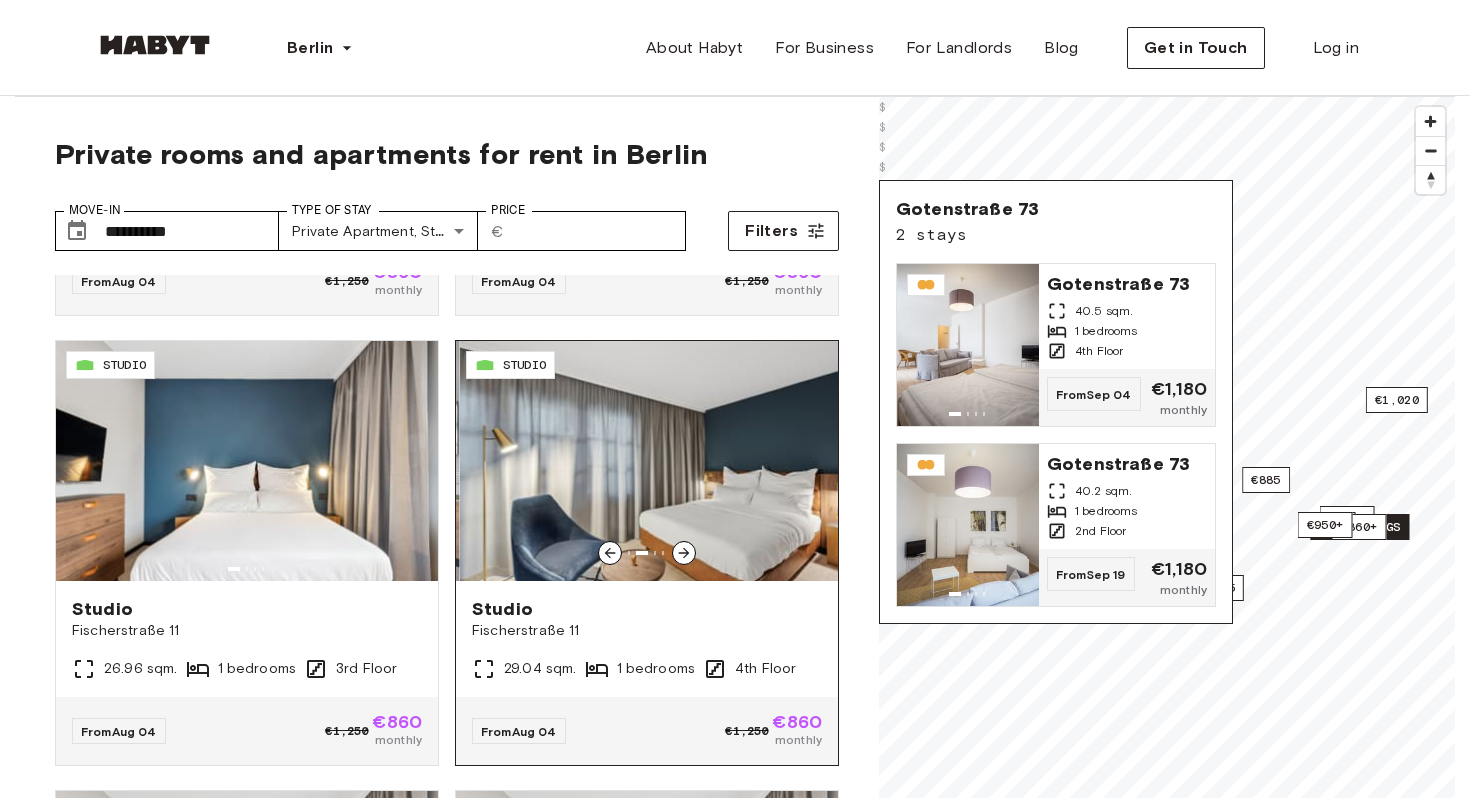 click 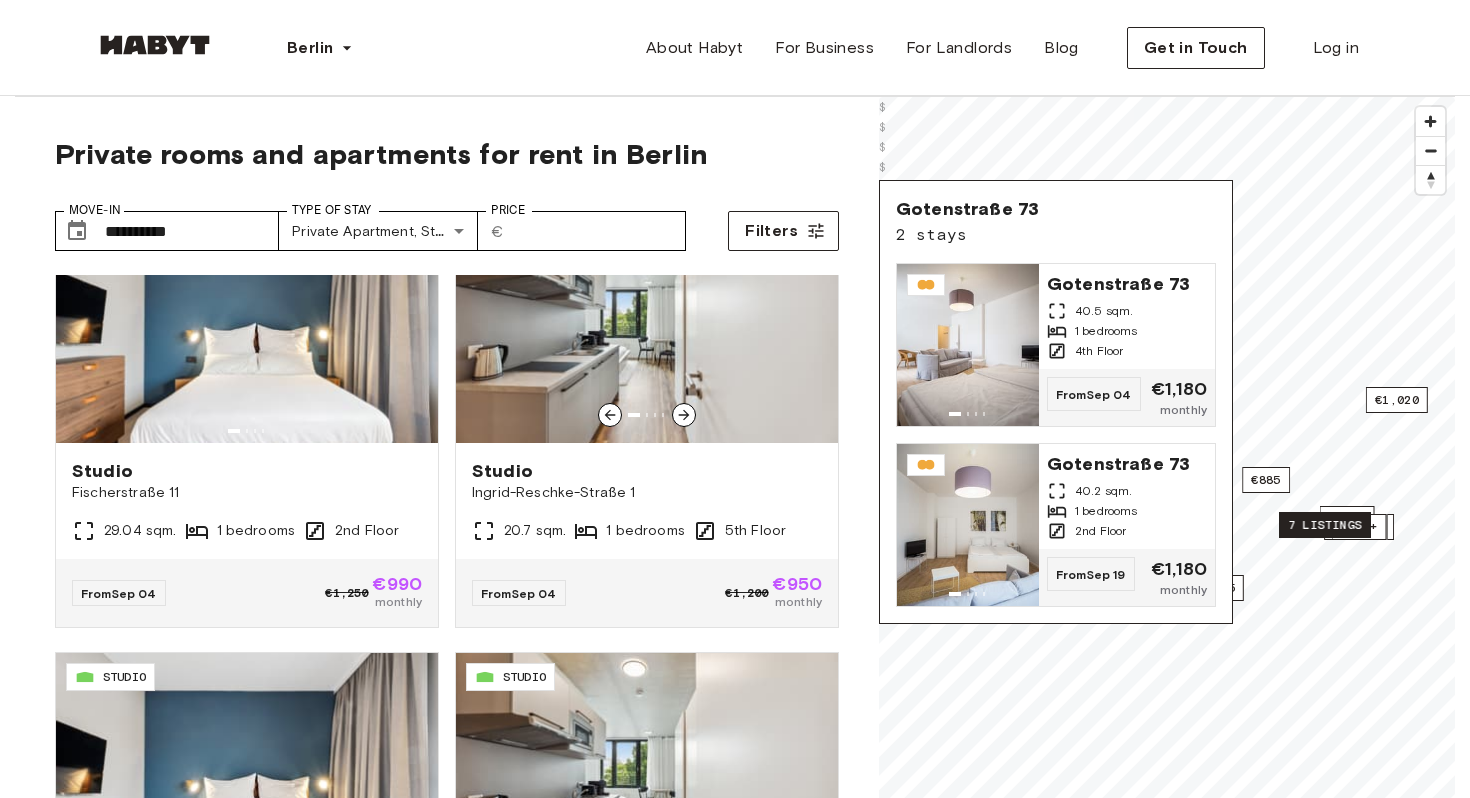 scroll, scrollTop: 4125, scrollLeft: 0, axis: vertical 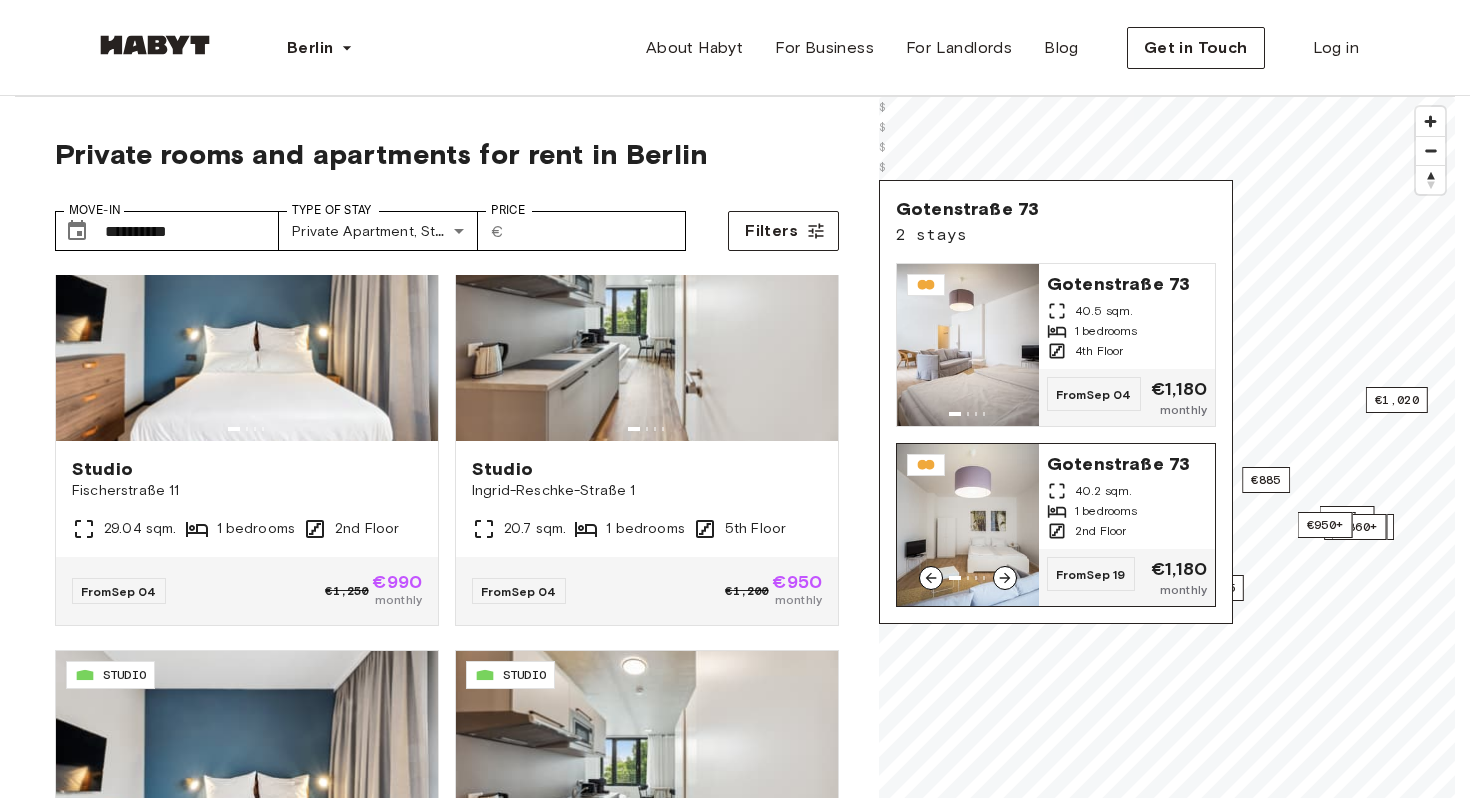 click on "Gotenstraße 73" at bounding box center (1127, 462) 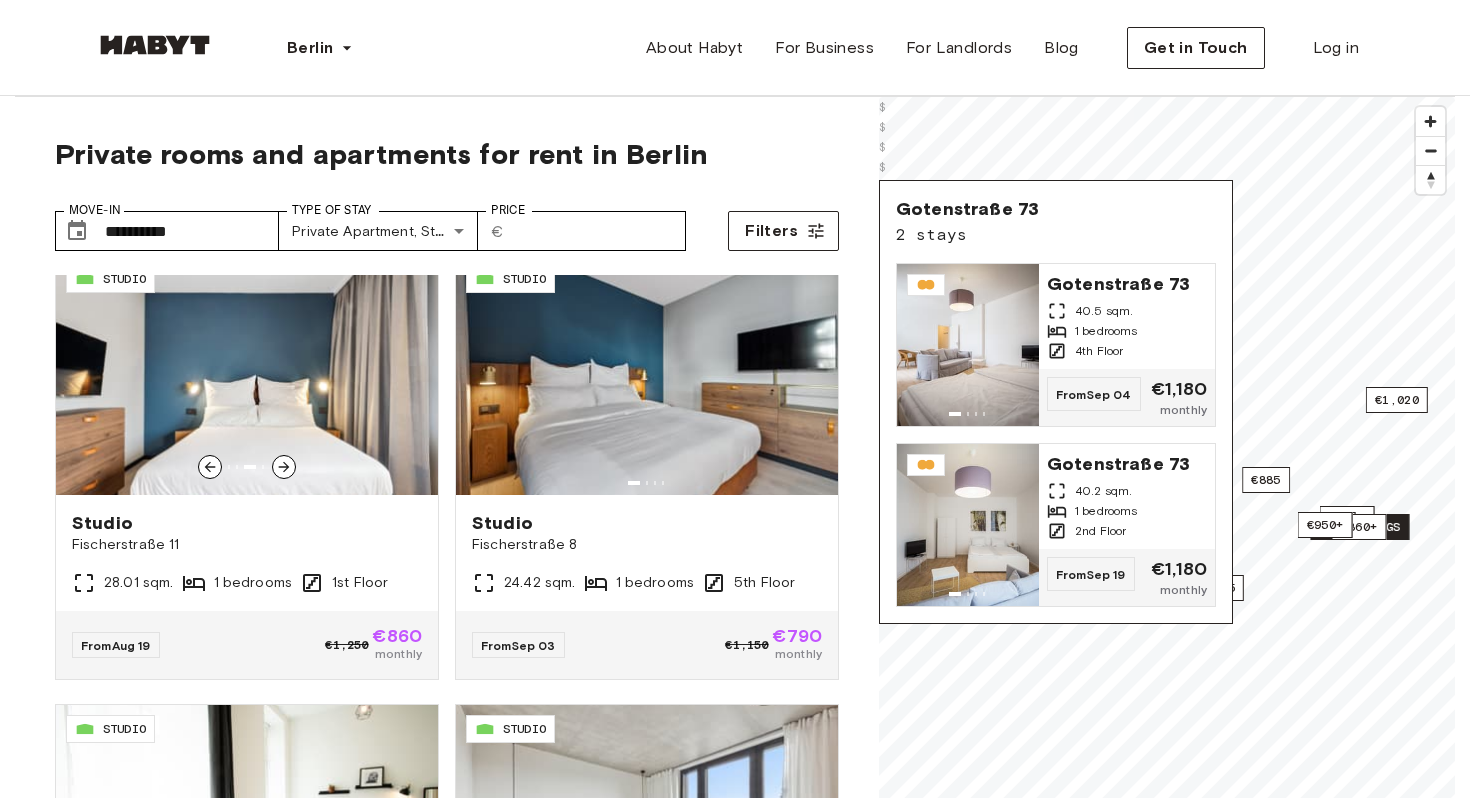 scroll, scrollTop: 2710, scrollLeft: 0, axis: vertical 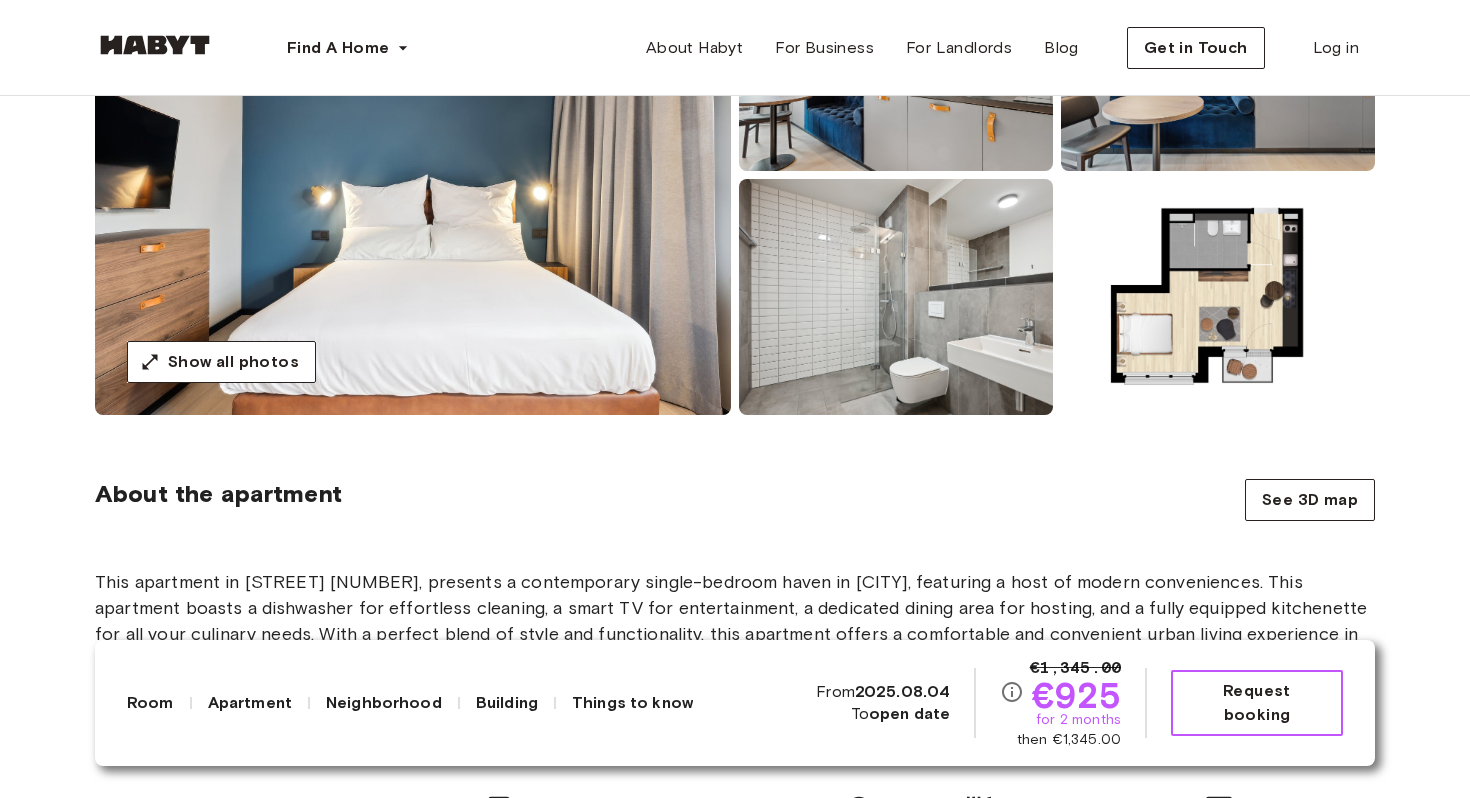 click on "Request booking" at bounding box center [1257, 703] 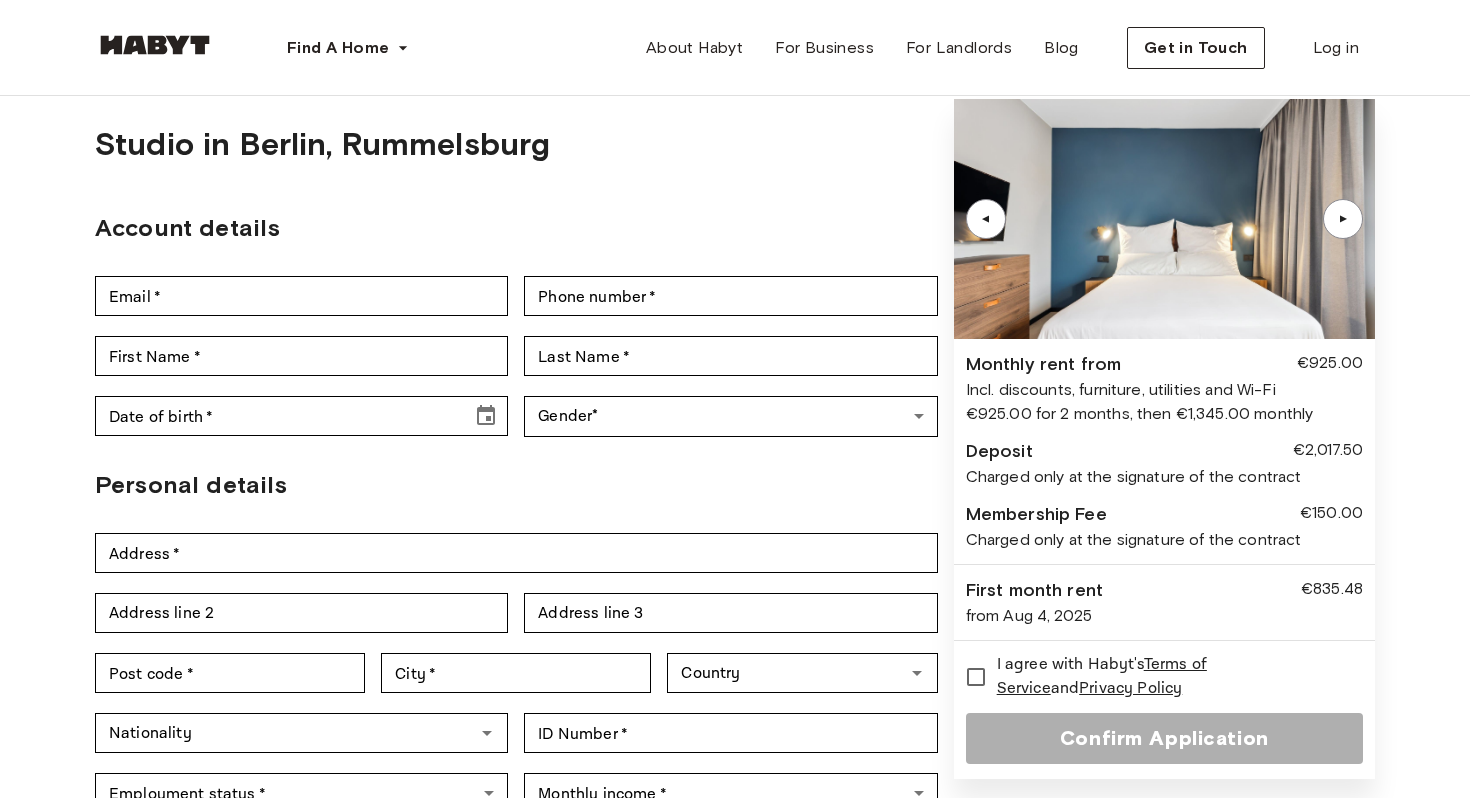 scroll, scrollTop: 0, scrollLeft: 0, axis: both 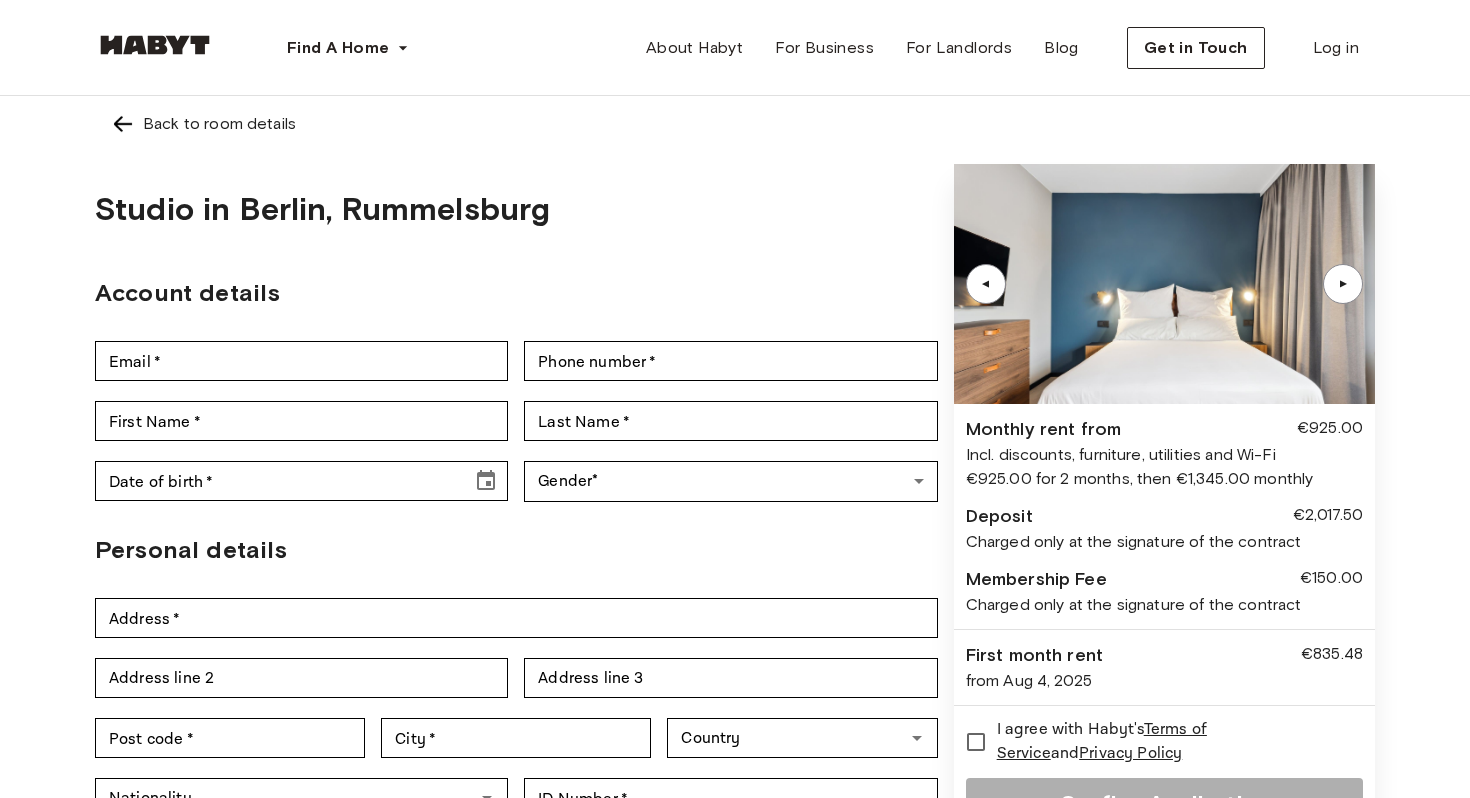 click at bounding box center [123, 124] 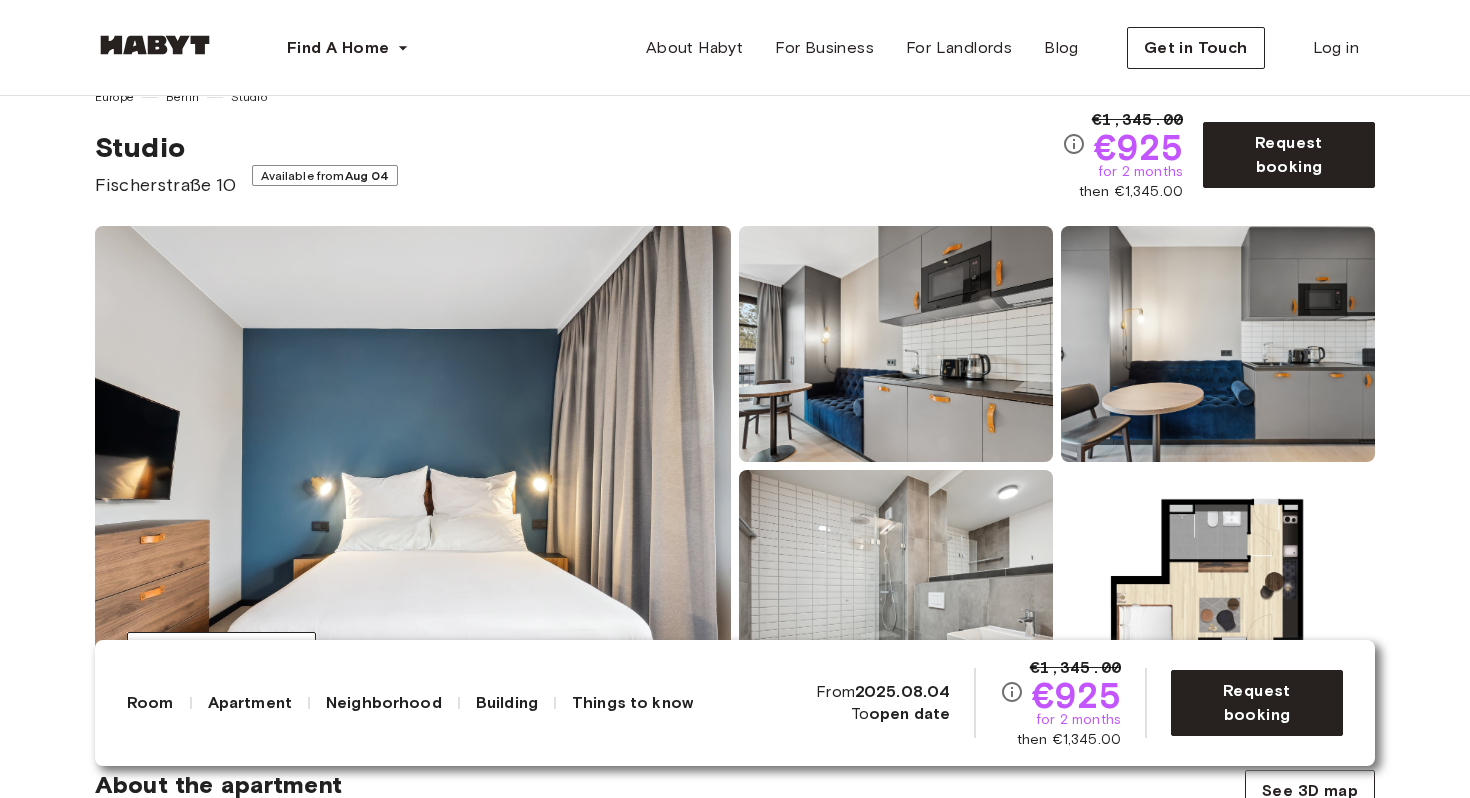 scroll, scrollTop: 0, scrollLeft: 0, axis: both 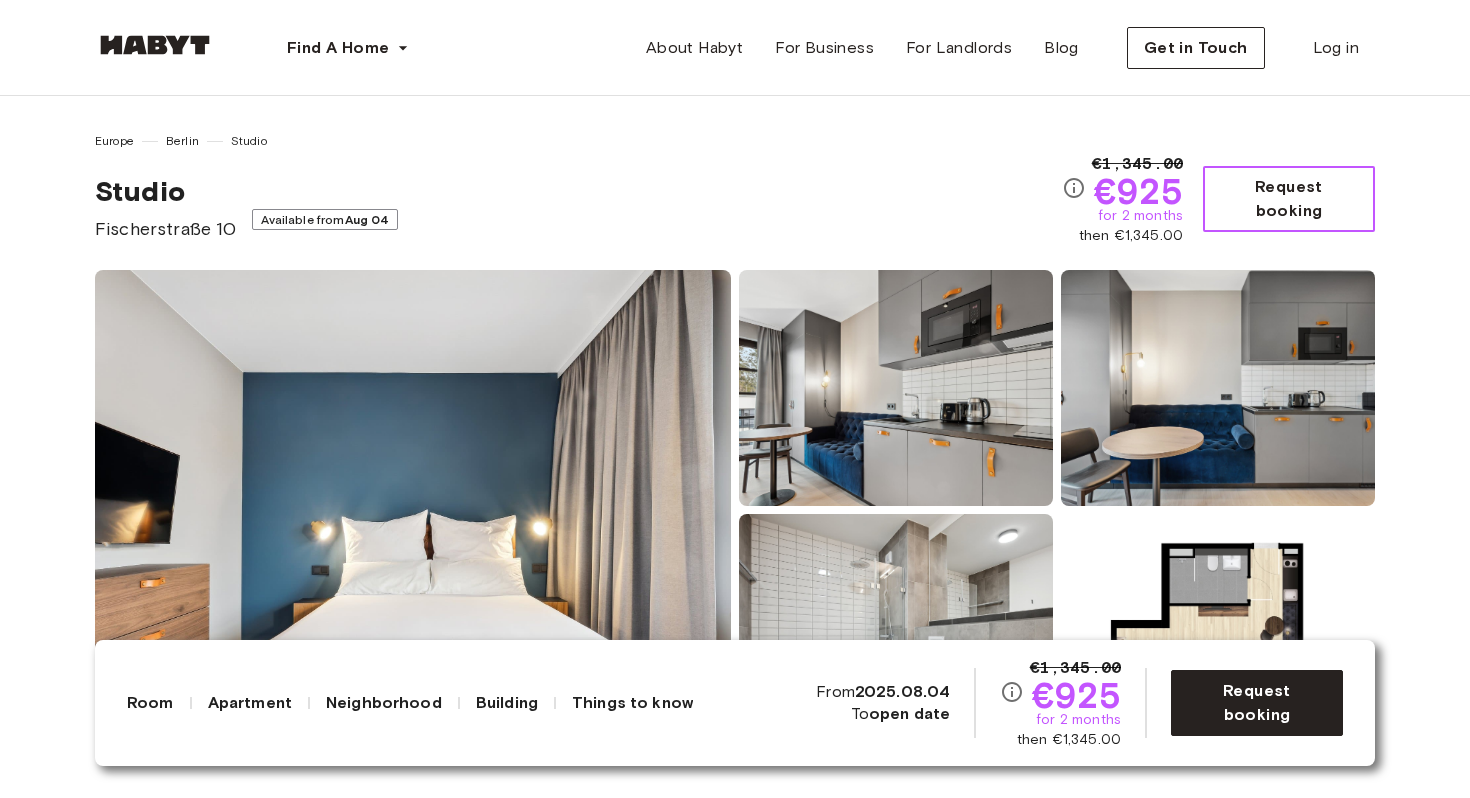 click on "Request booking" at bounding box center (1289, 199) 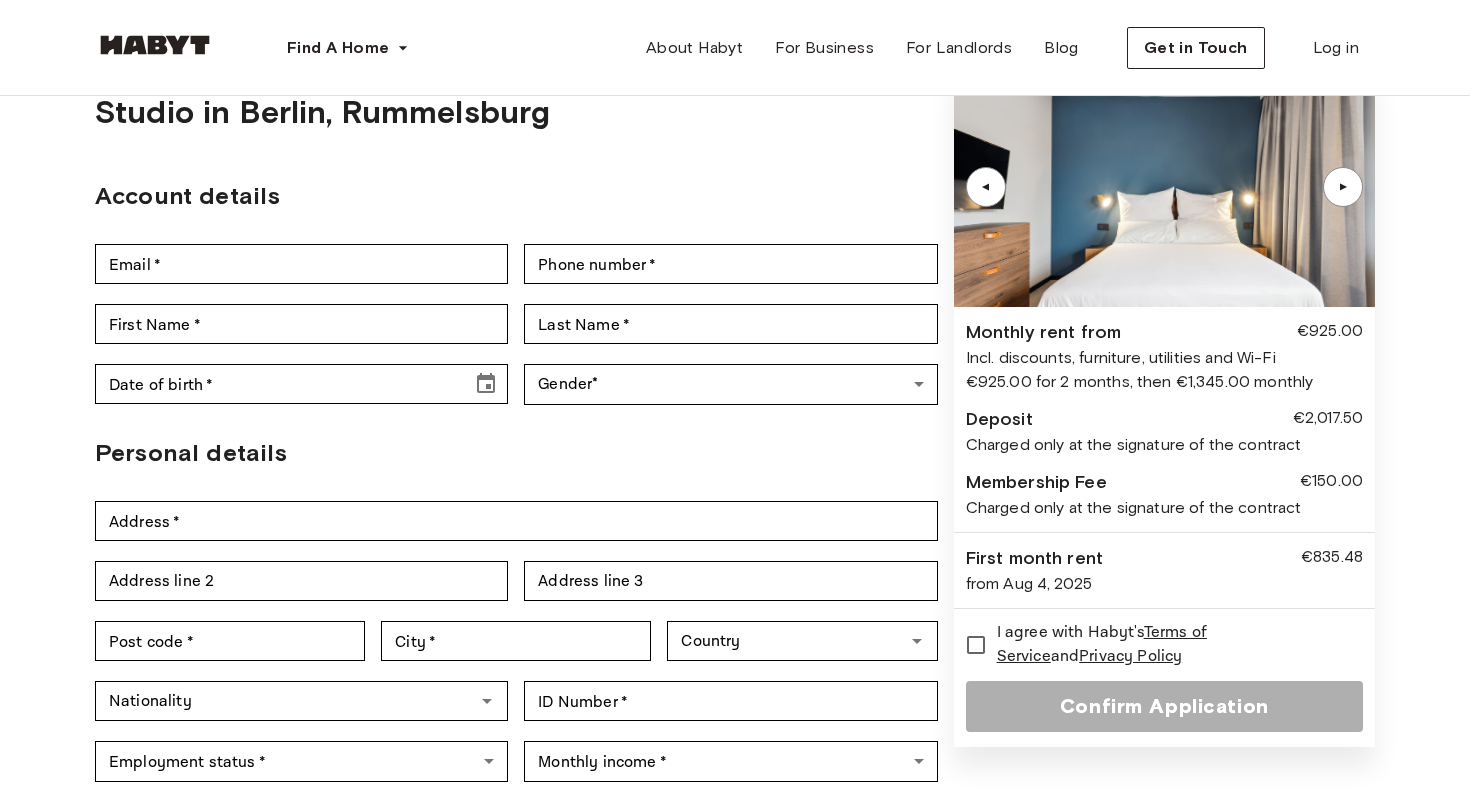 scroll, scrollTop: 118, scrollLeft: 0, axis: vertical 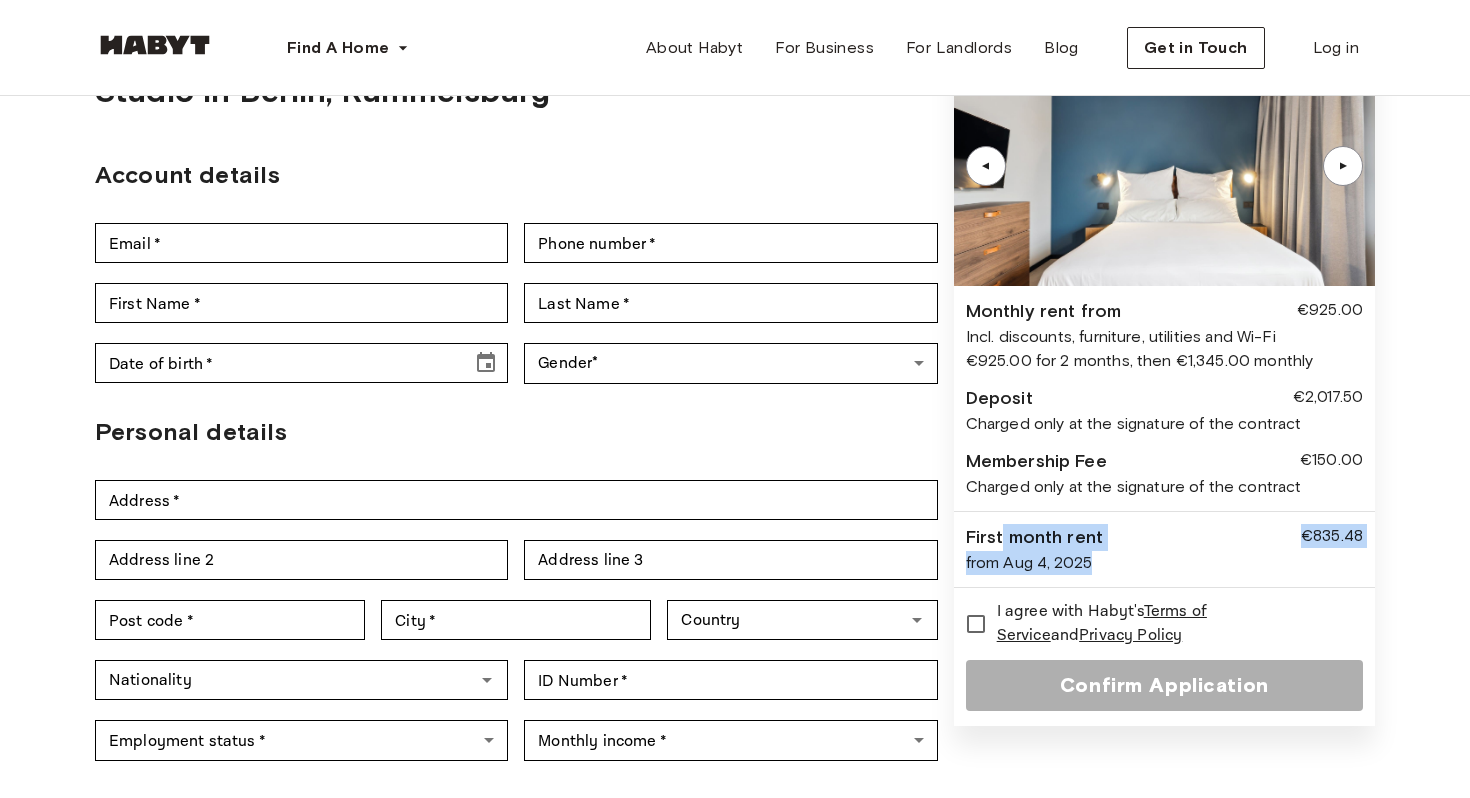 drag, startPoint x: 1004, startPoint y: 536, endPoint x: 1096, endPoint y: 565, distance: 96.462425 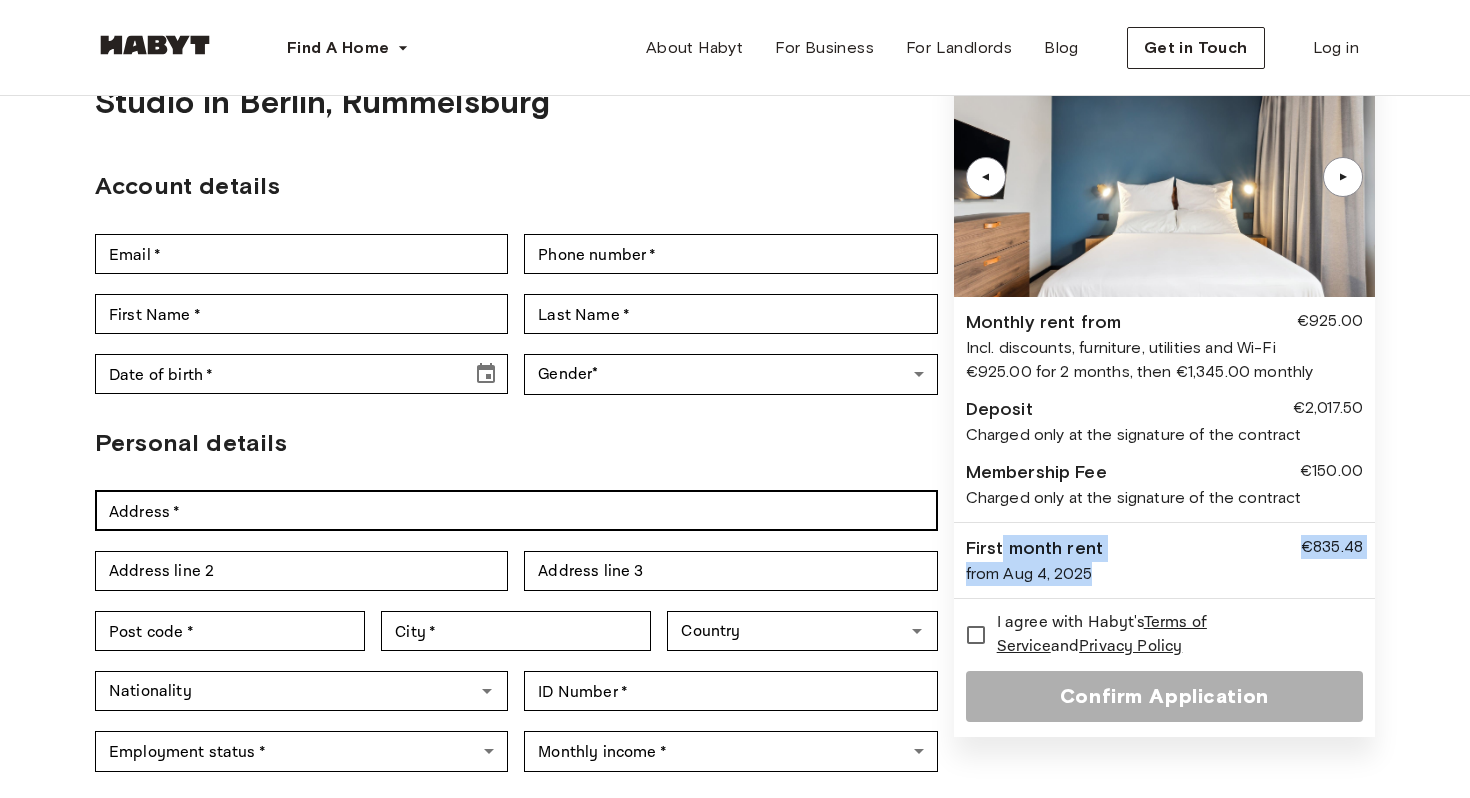 scroll, scrollTop: 0, scrollLeft: 0, axis: both 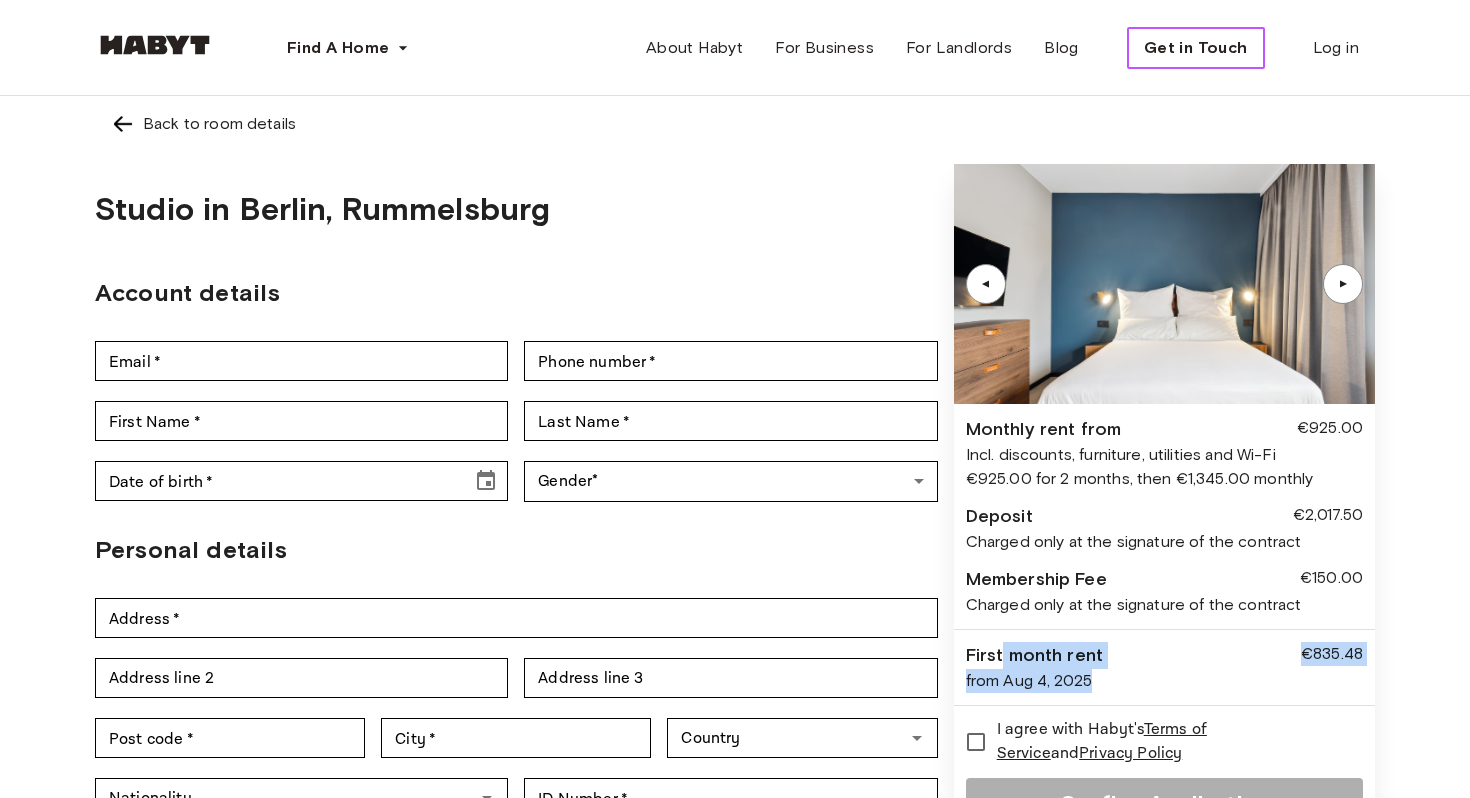 click on "Get in Touch" at bounding box center (1196, 48) 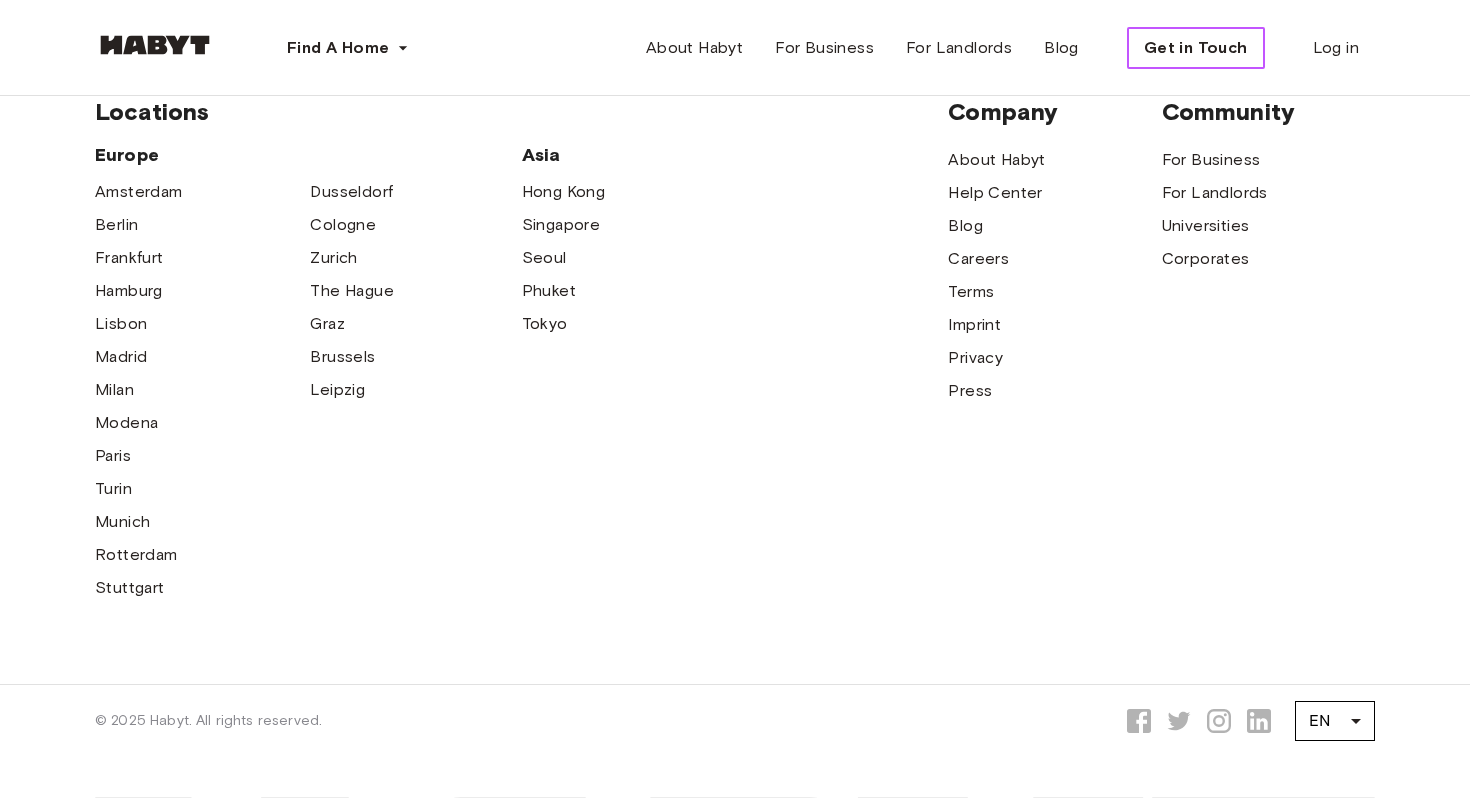 scroll, scrollTop: 0, scrollLeft: 0, axis: both 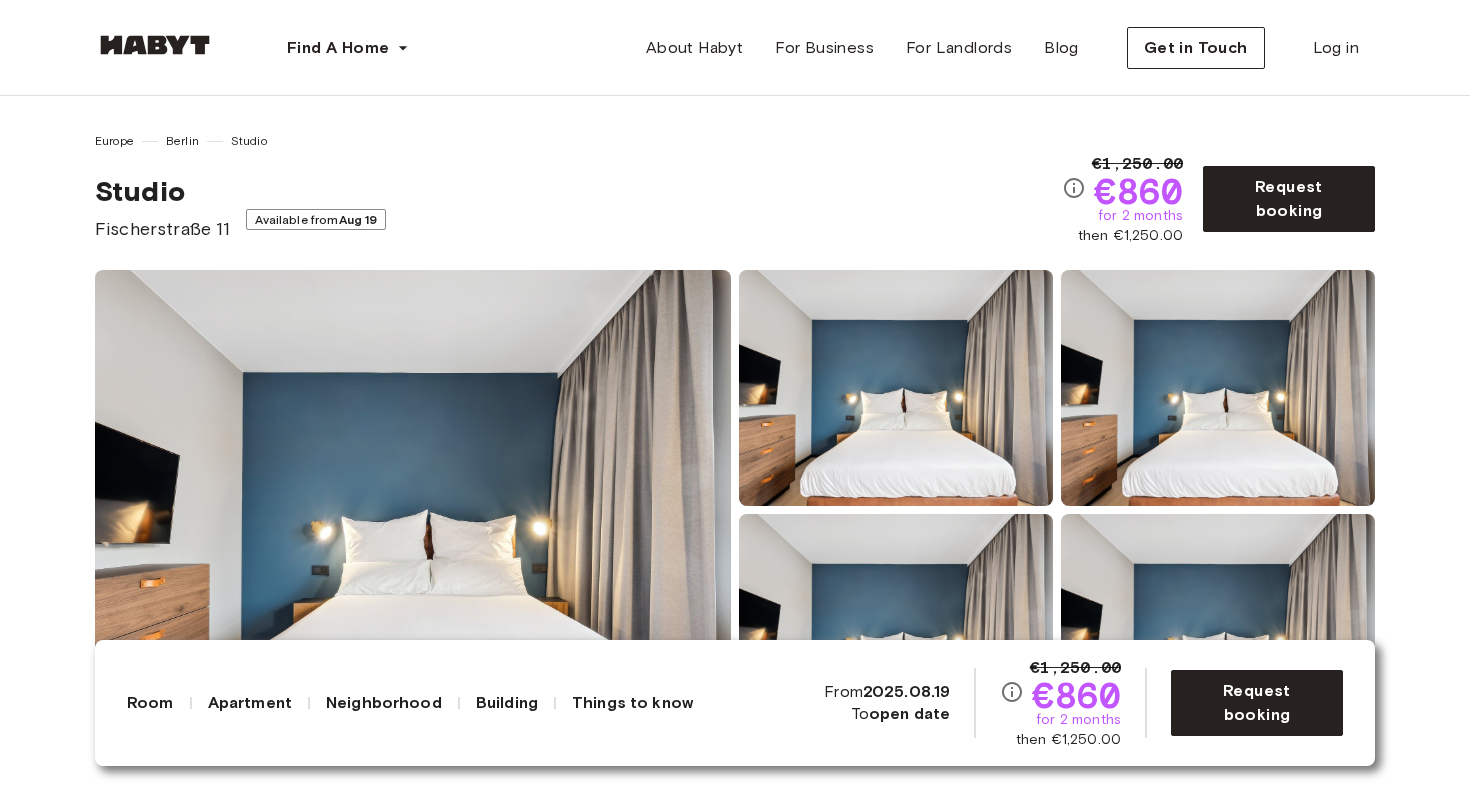 click on "Things to know" at bounding box center [632, 703] 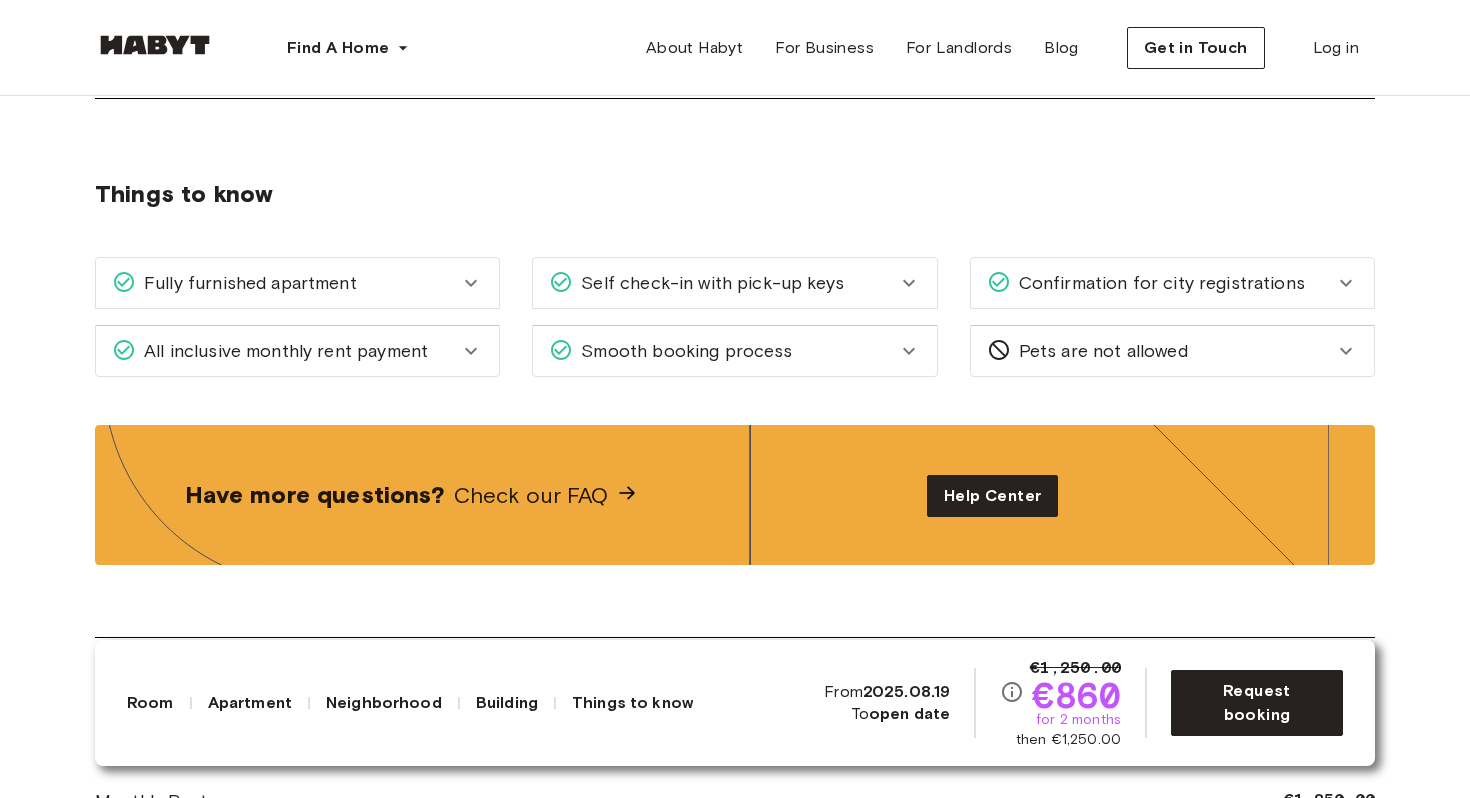 click 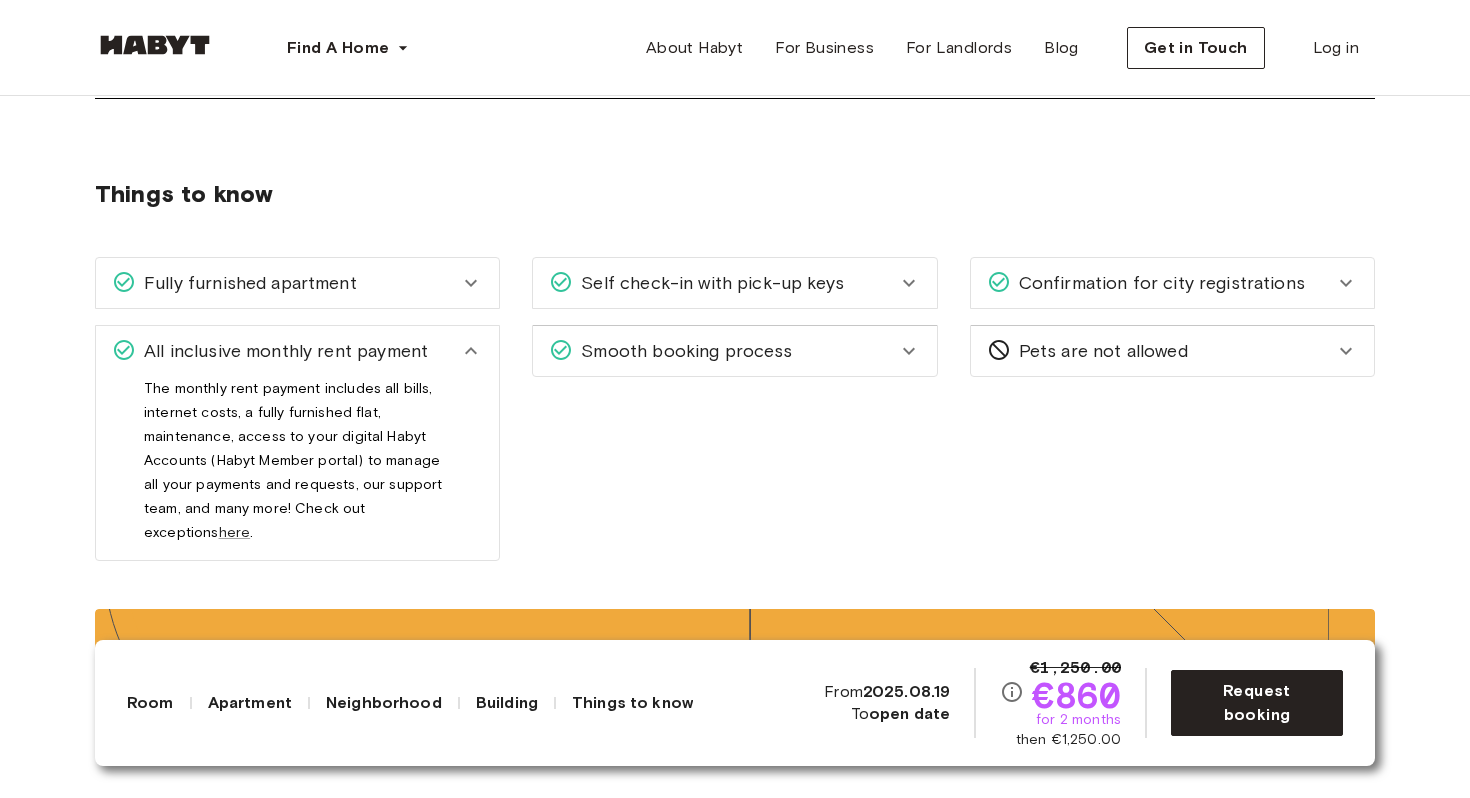 click 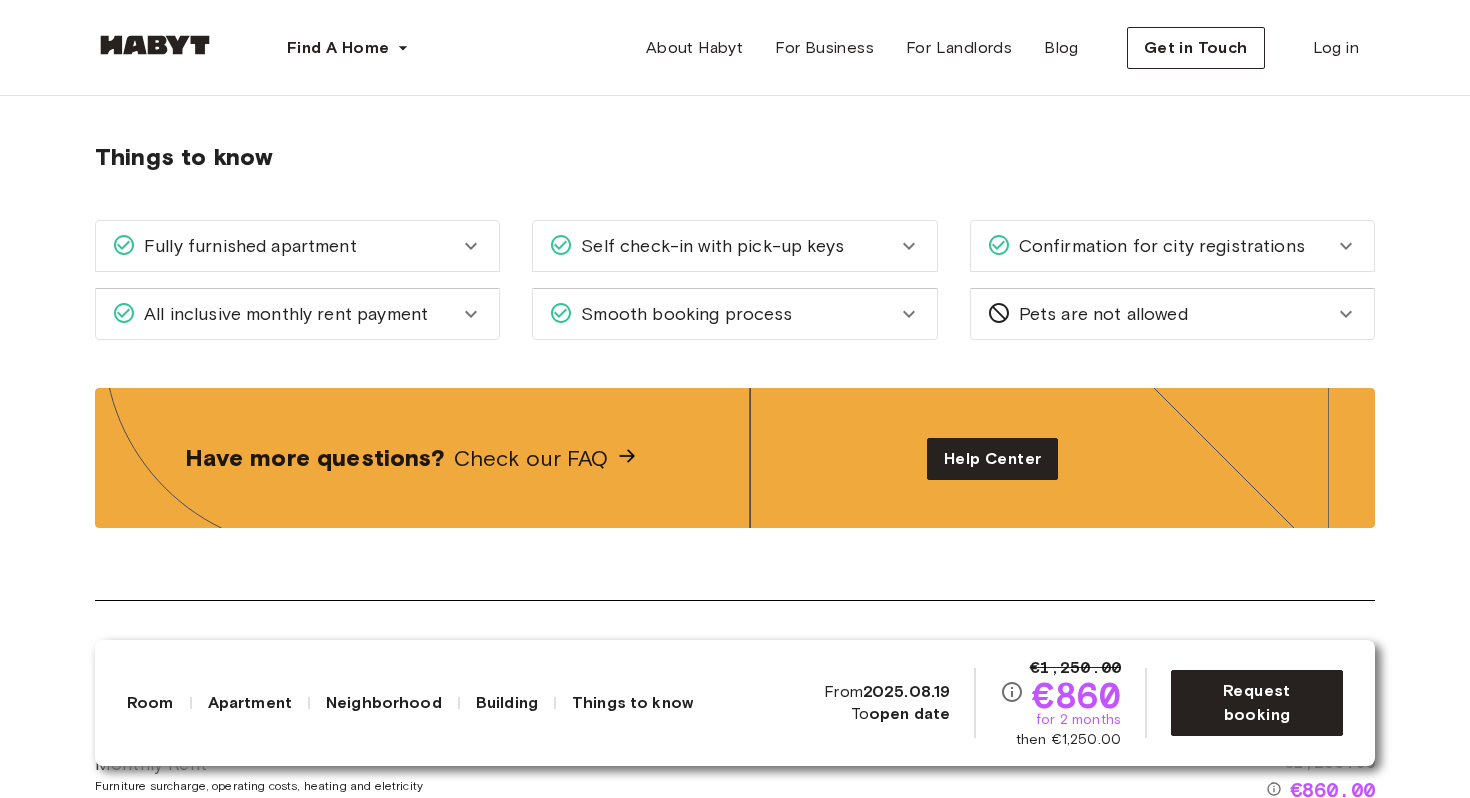 scroll, scrollTop: 2561, scrollLeft: 0, axis: vertical 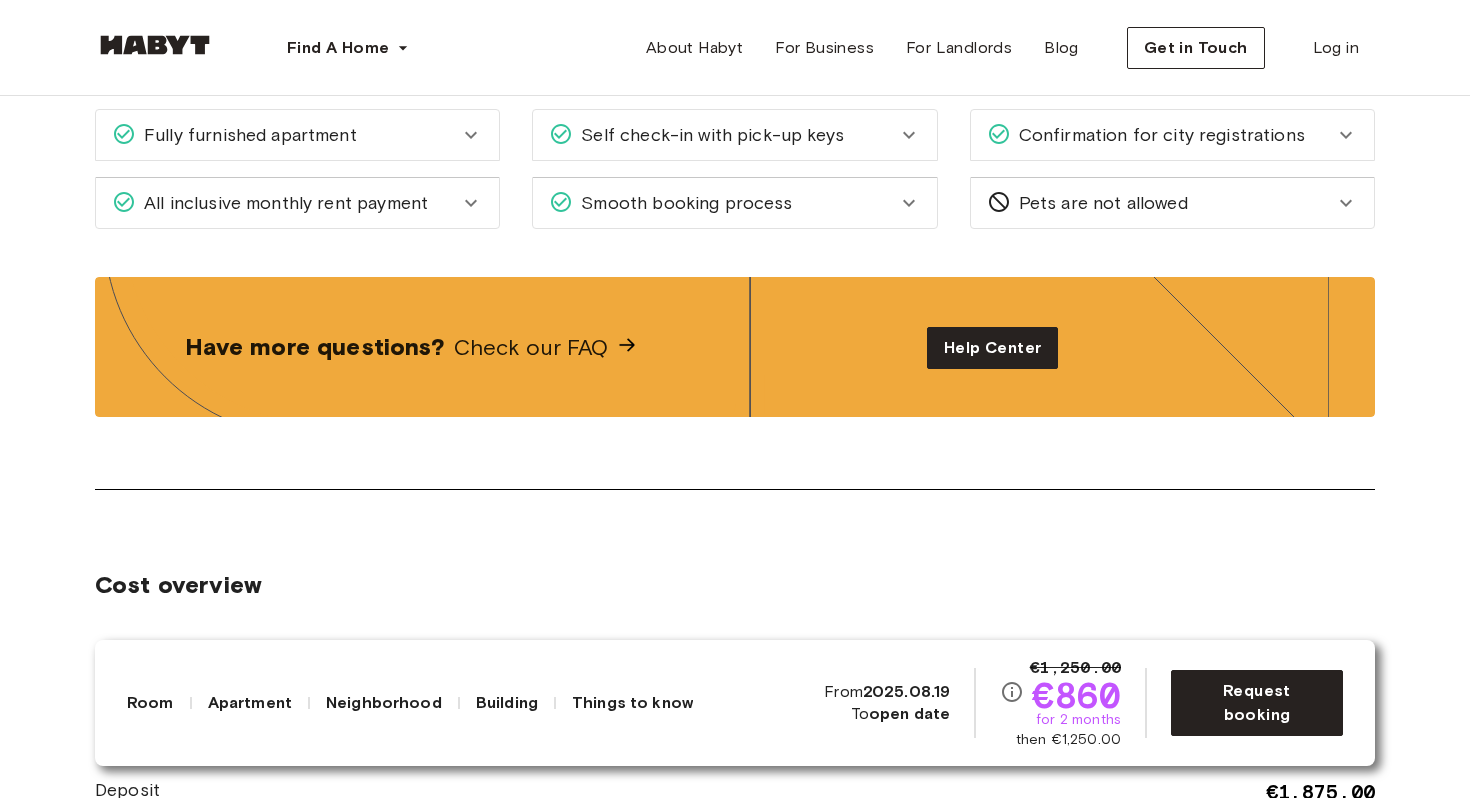 click 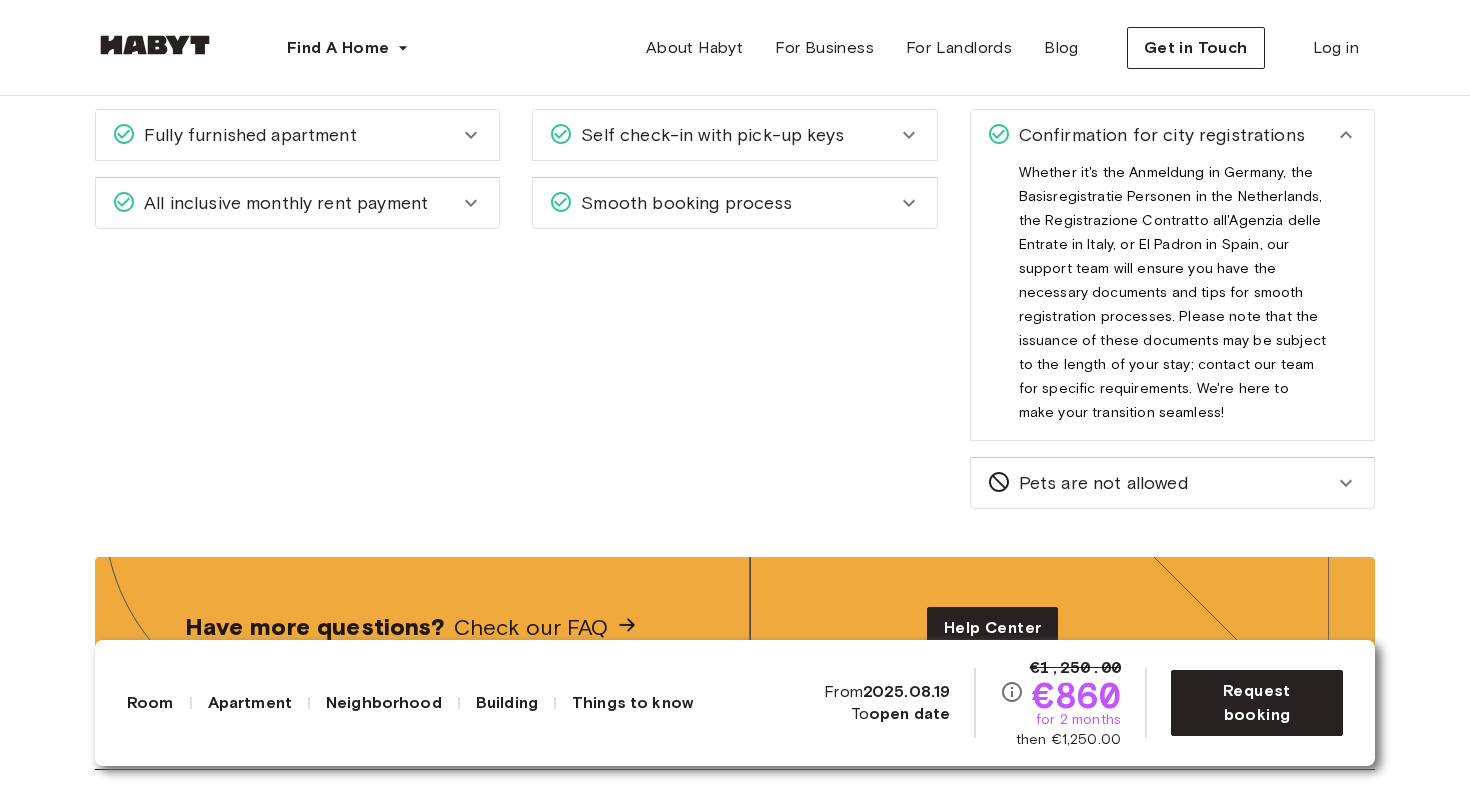 drag, startPoint x: 1172, startPoint y: 318, endPoint x: 1224, endPoint y: 370, distance: 73.53911 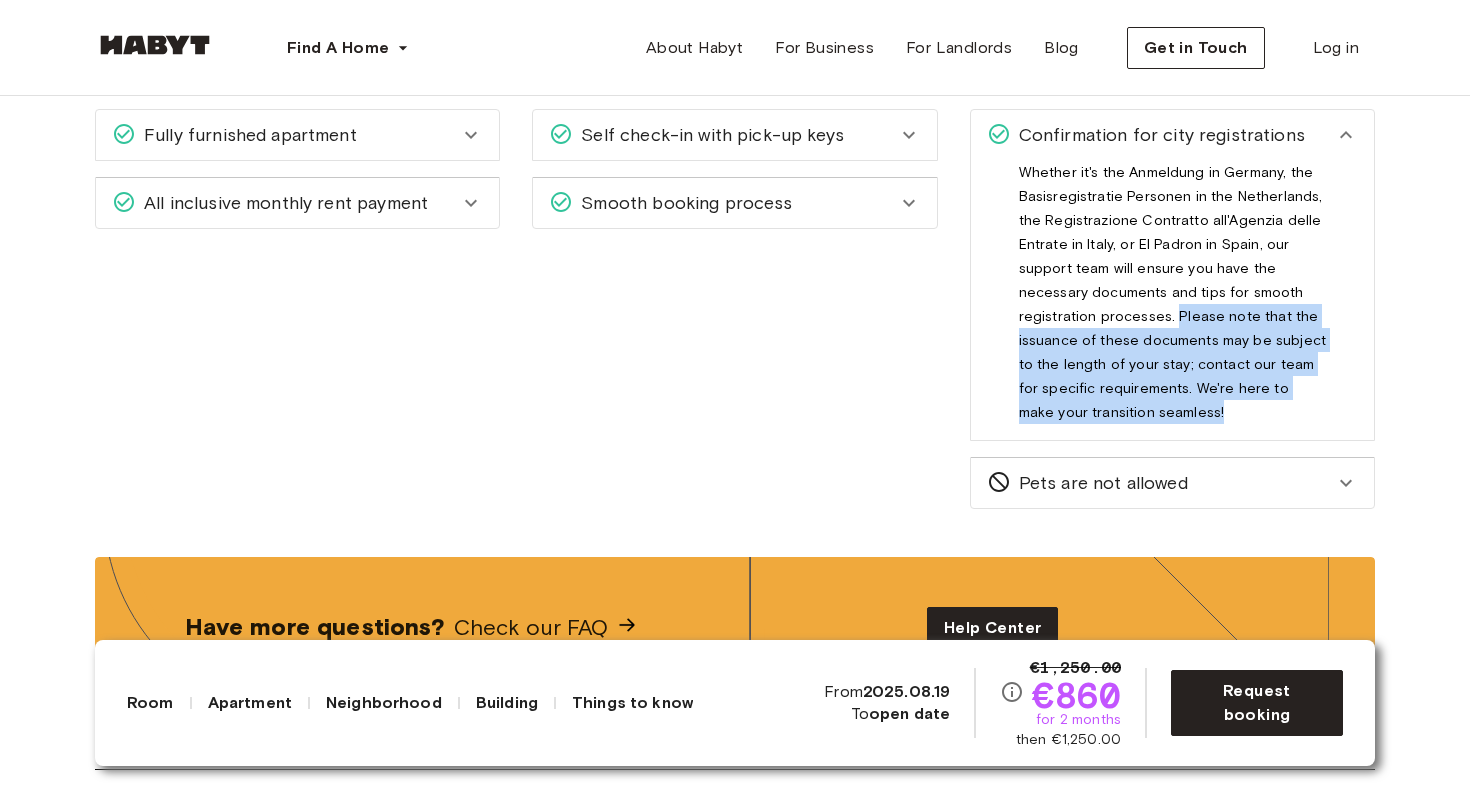 drag, startPoint x: 1166, startPoint y: 321, endPoint x: 1216, endPoint y: 420, distance: 110.909874 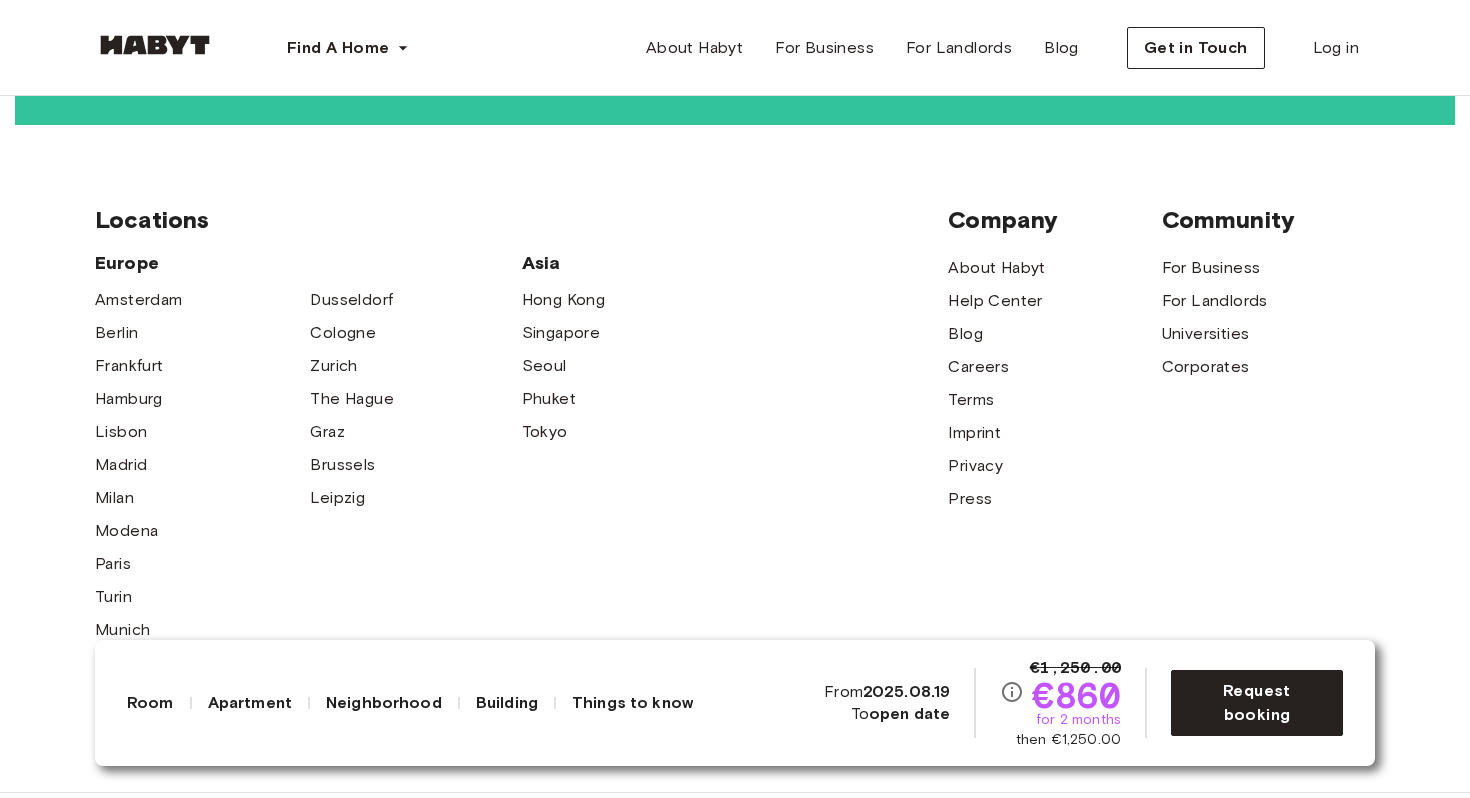 scroll, scrollTop: 5866, scrollLeft: 0, axis: vertical 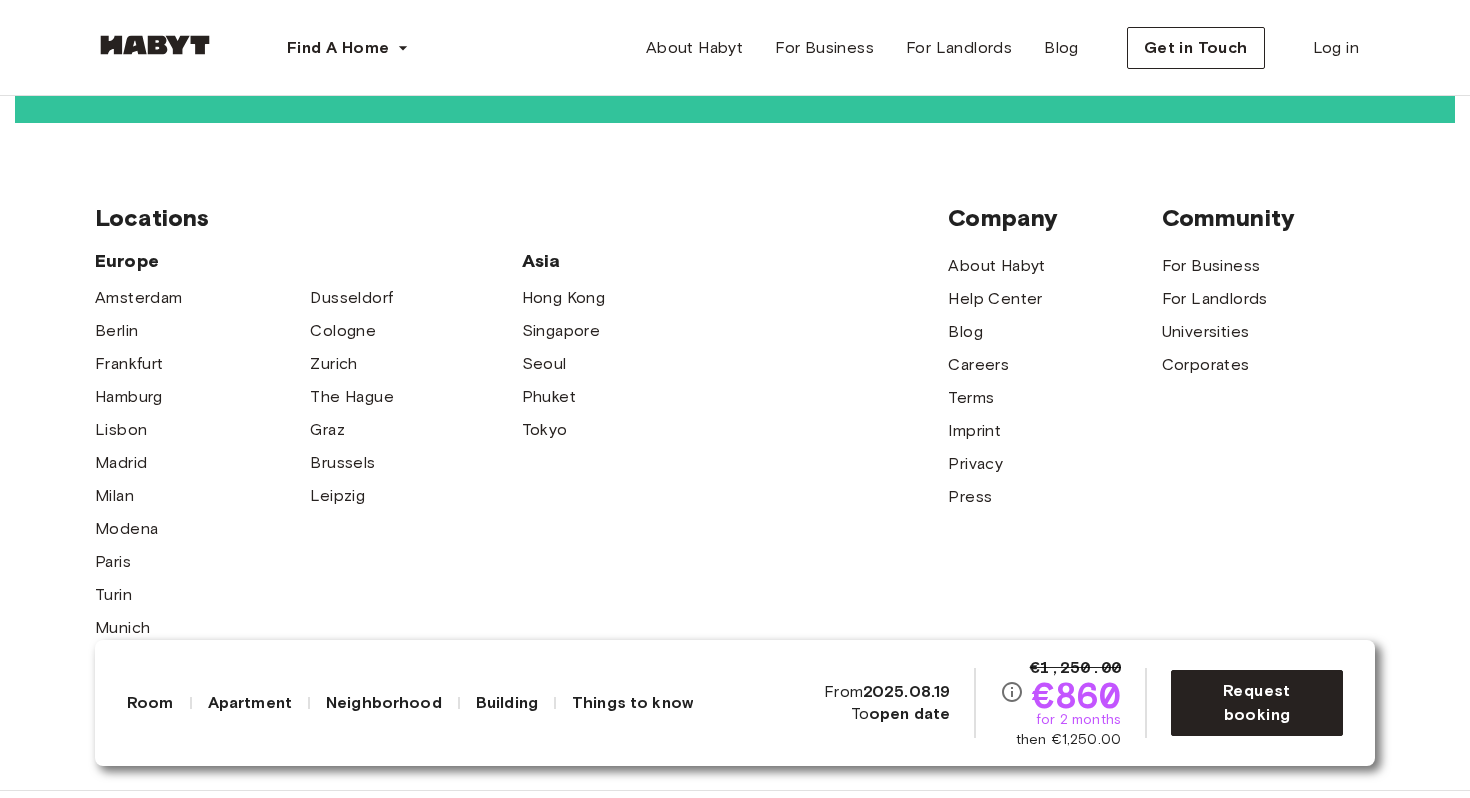 click on "Things to know" at bounding box center [632, 703] 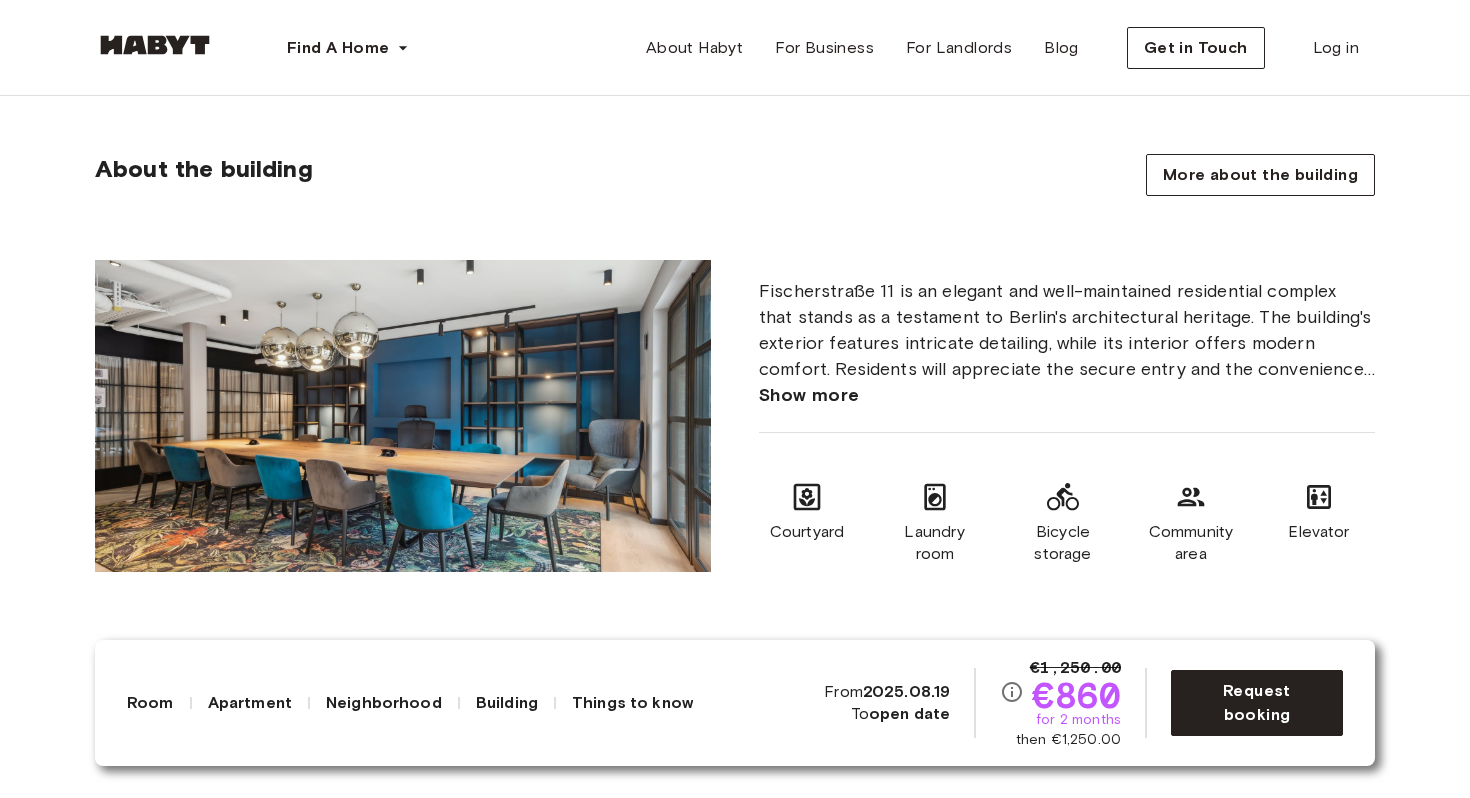 scroll, scrollTop: 1240, scrollLeft: 0, axis: vertical 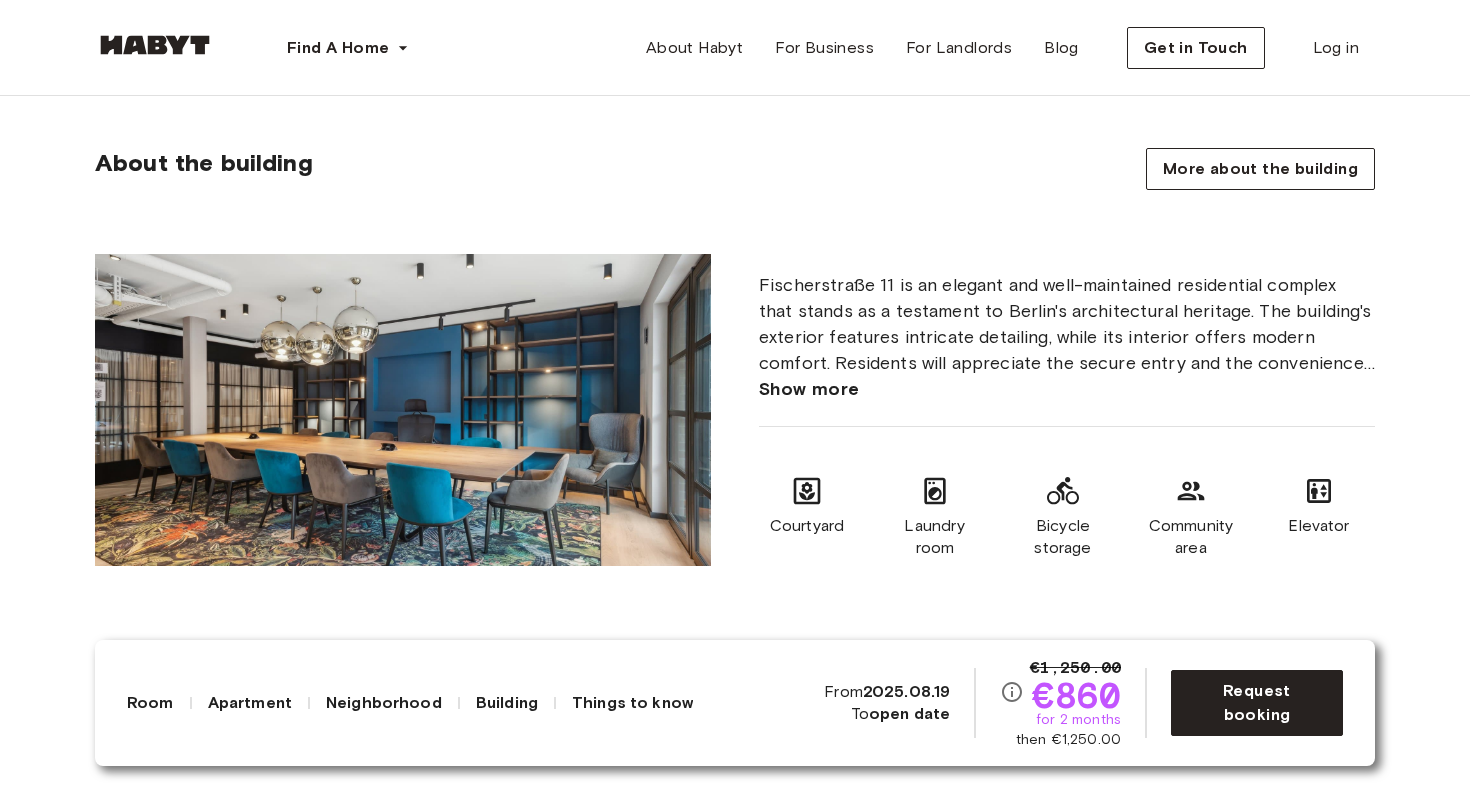drag, startPoint x: 816, startPoint y: 308, endPoint x: 1005, endPoint y: 347, distance: 192.98186 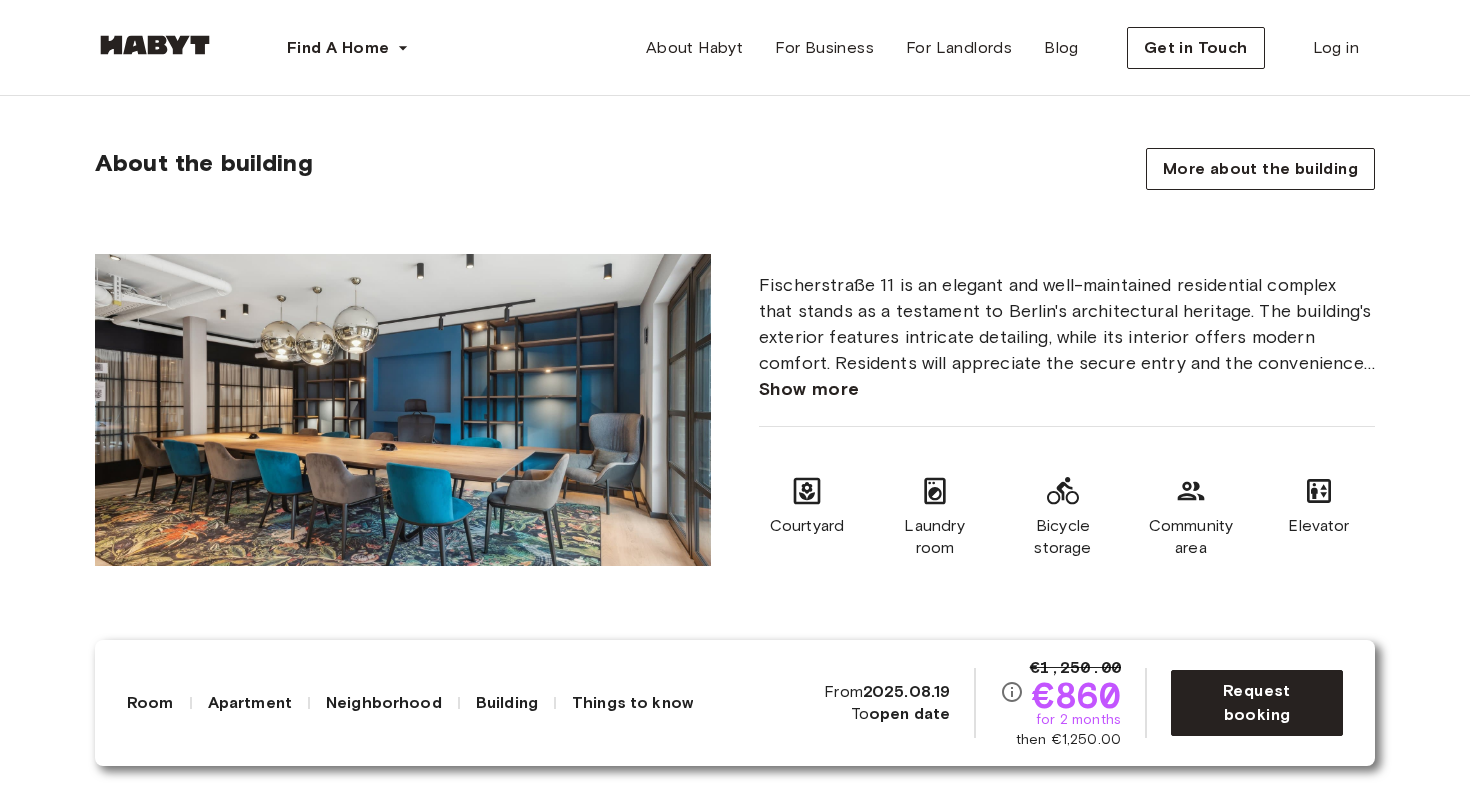click on "Show more" at bounding box center [809, 389] 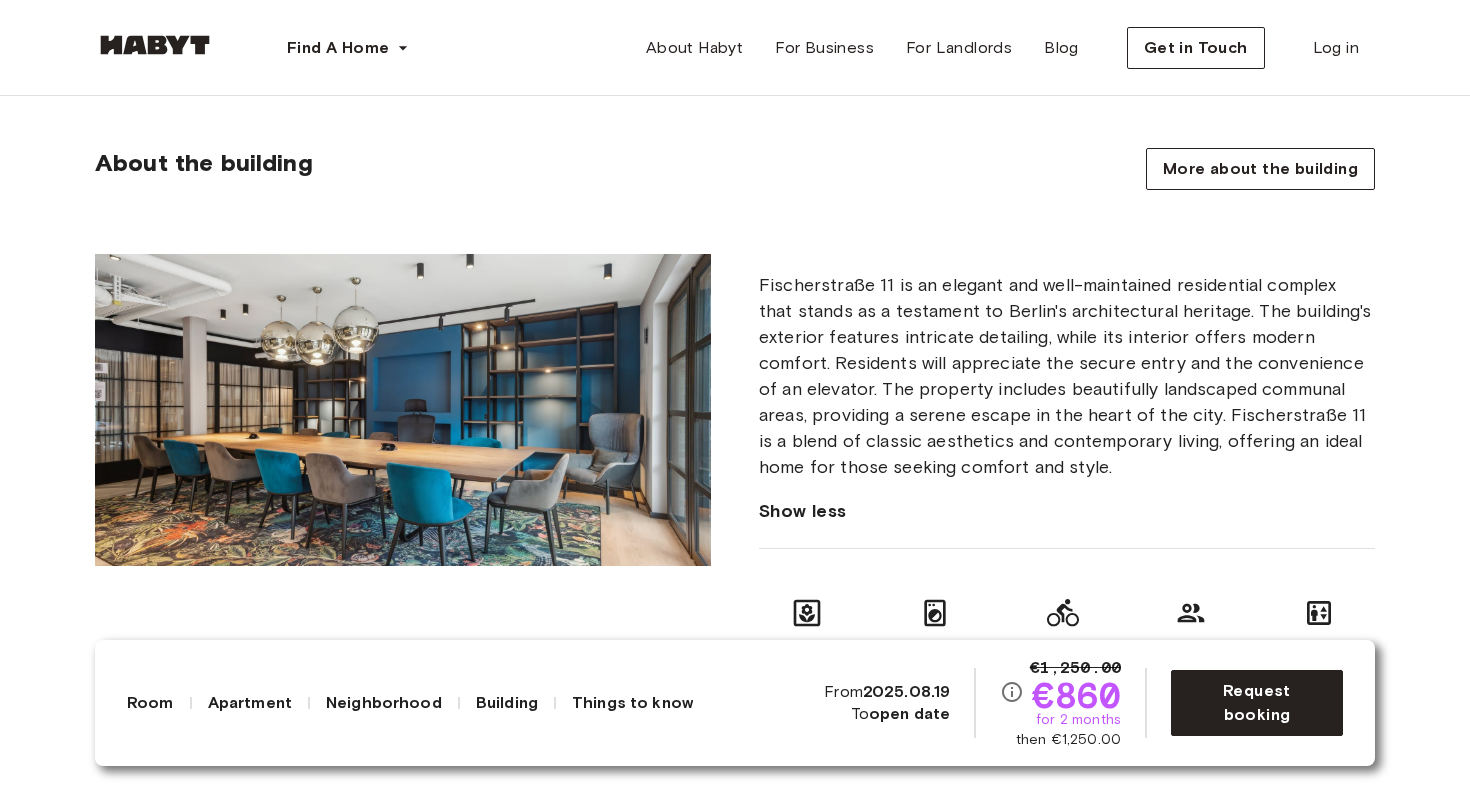 drag, startPoint x: 905, startPoint y: 389, endPoint x: 1086, endPoint y: 410, distance: 182.21416 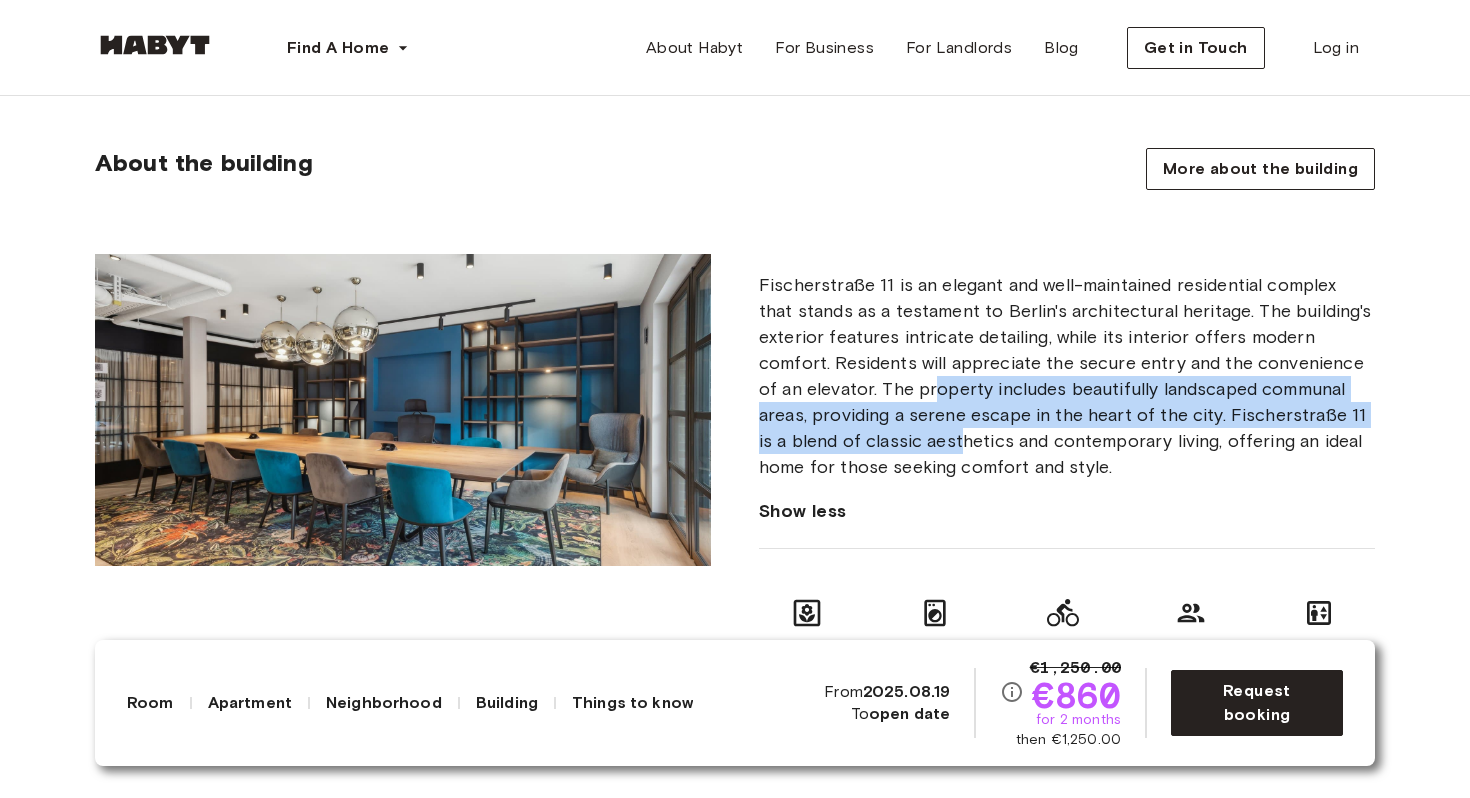 drag, startPoint x: 936, startPoint y: 393, endPoint x: 965, endPoint y: 440, distance: 55.226807 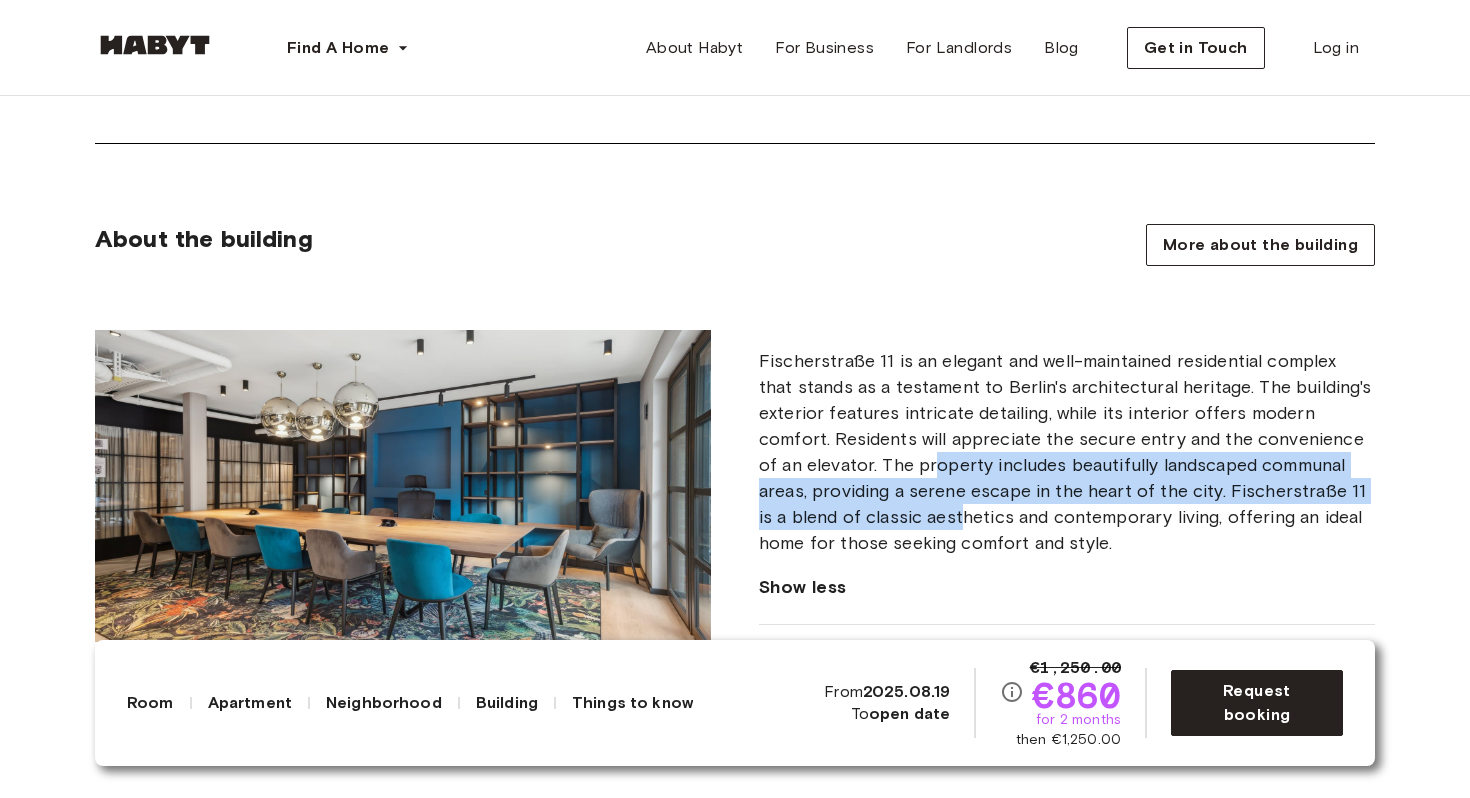 scroll, scrollTop: 1160, scrollLeft: 0, axis: vertical 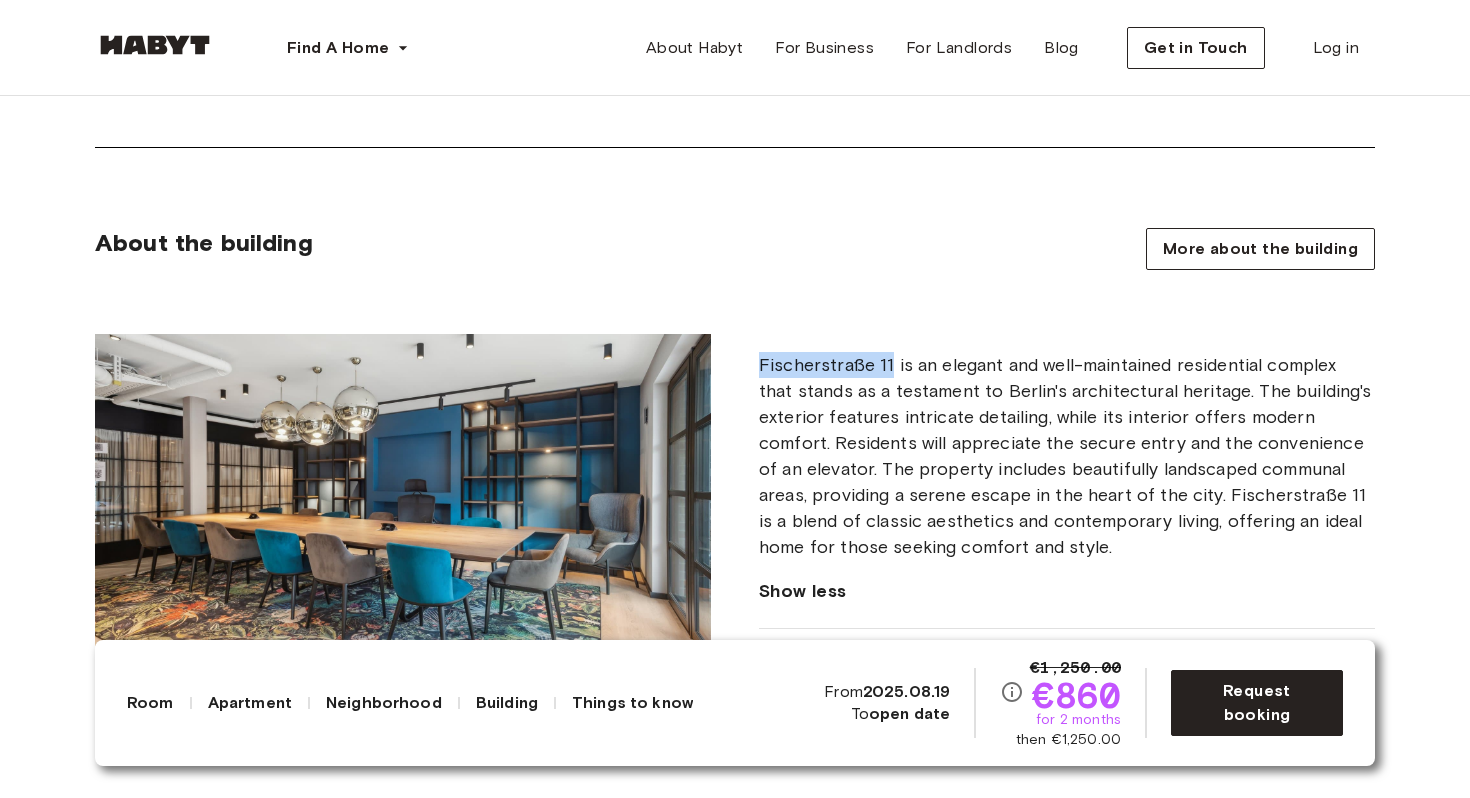 copy on "Fischerstraße 11" 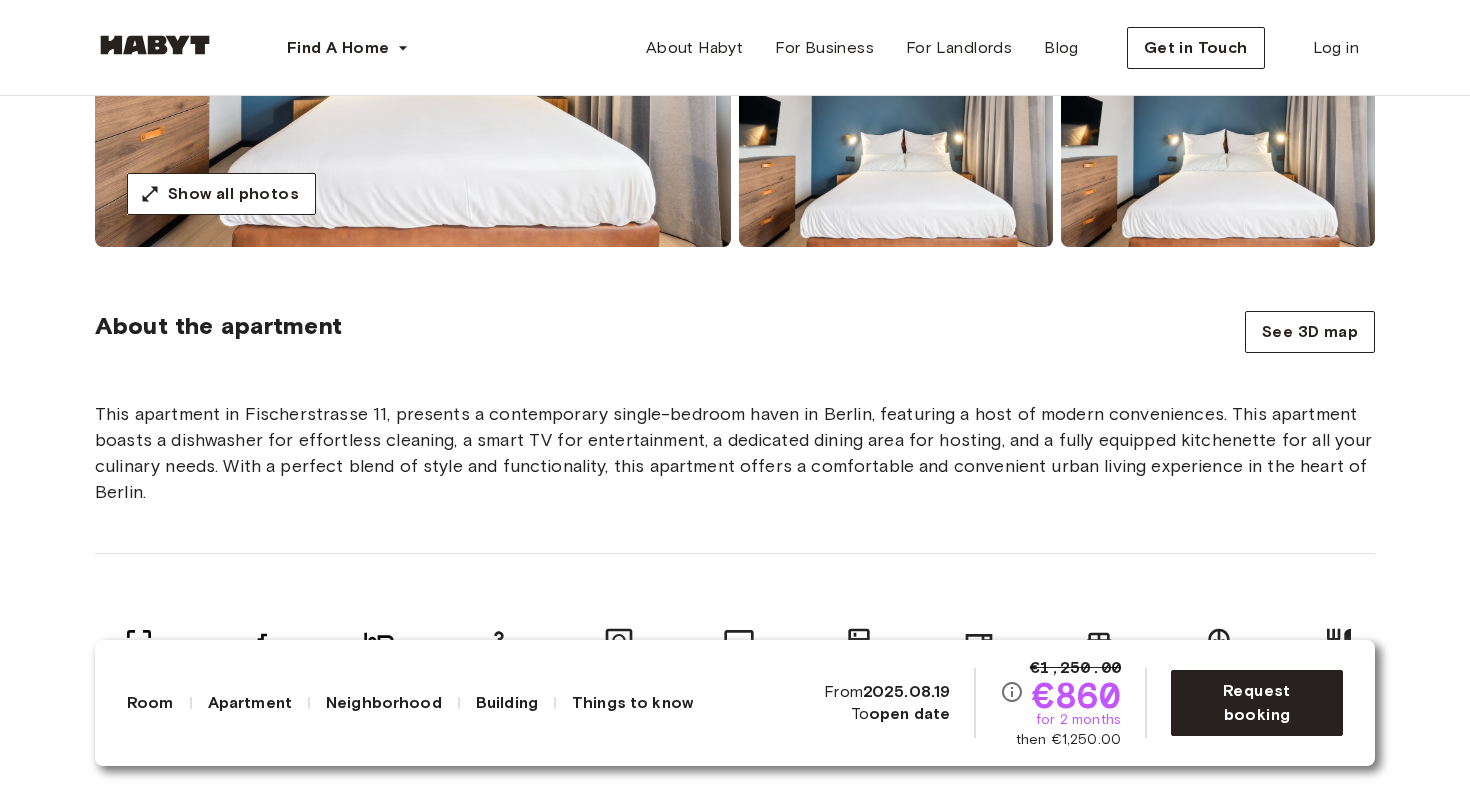 scroll, scrollTop: 0, scrollLeft: 0, axis: both 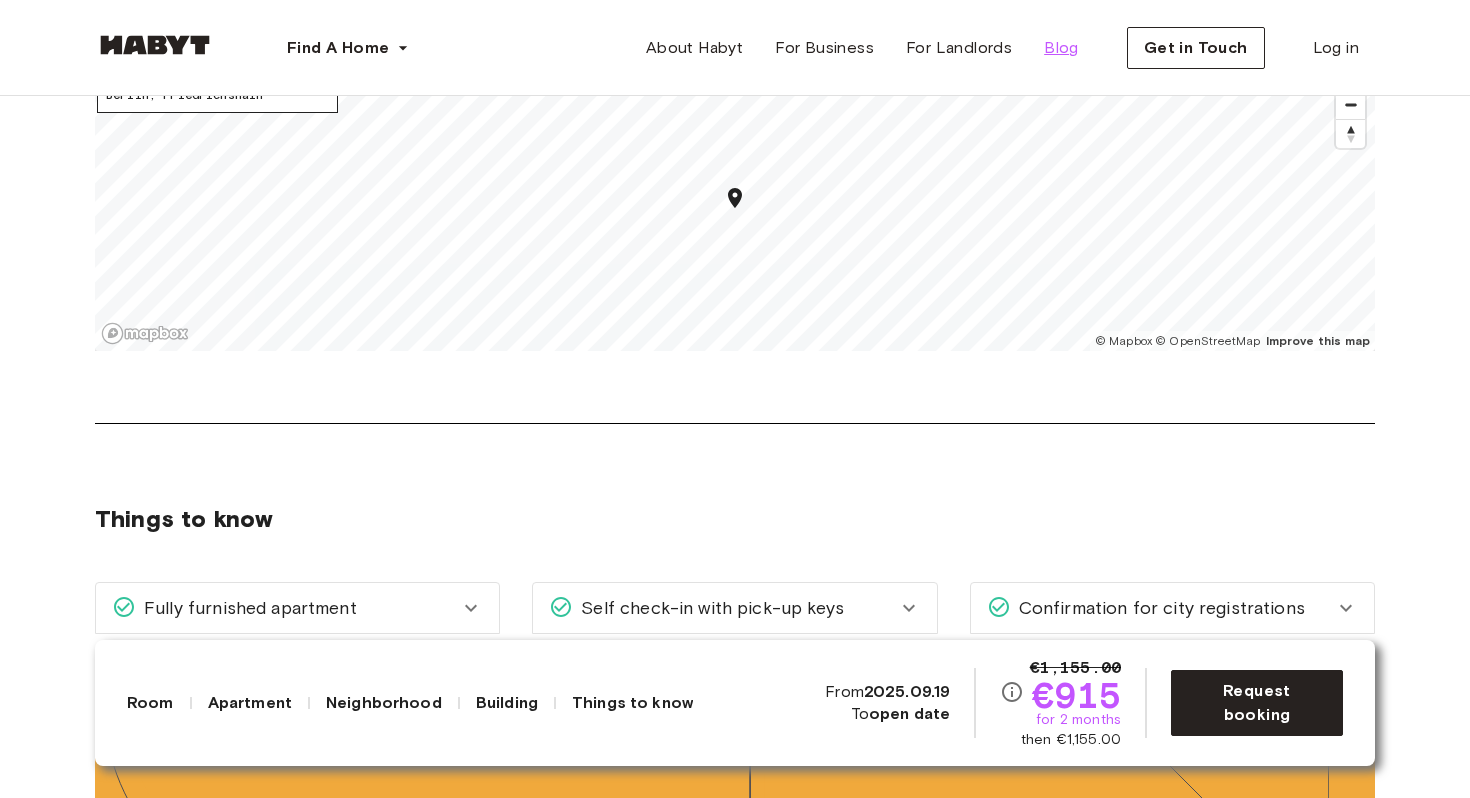 click on "Blog" at bounding box center (1061, 48) 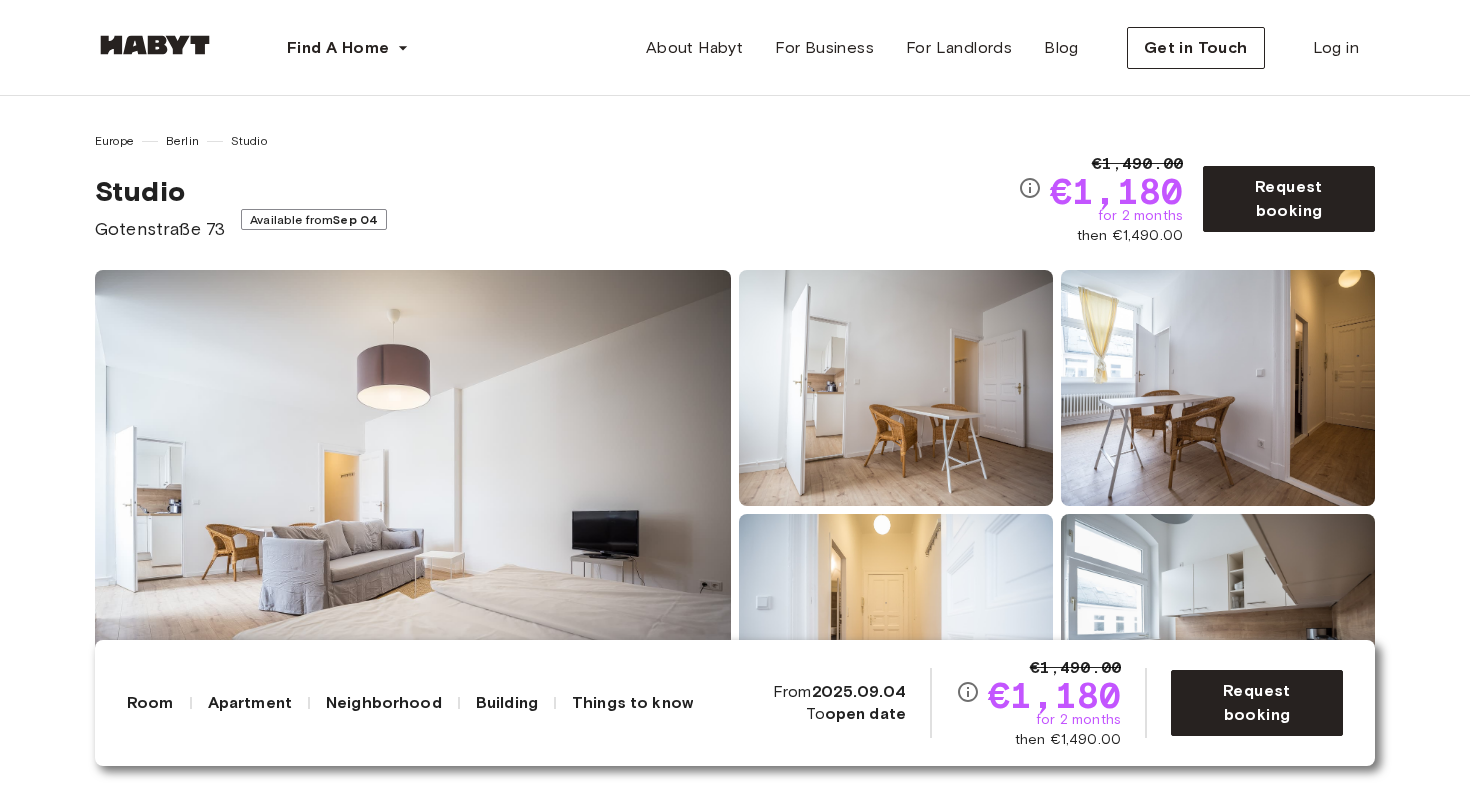scroll, scrollTop: 0, scrollLeft: 0, axis: both 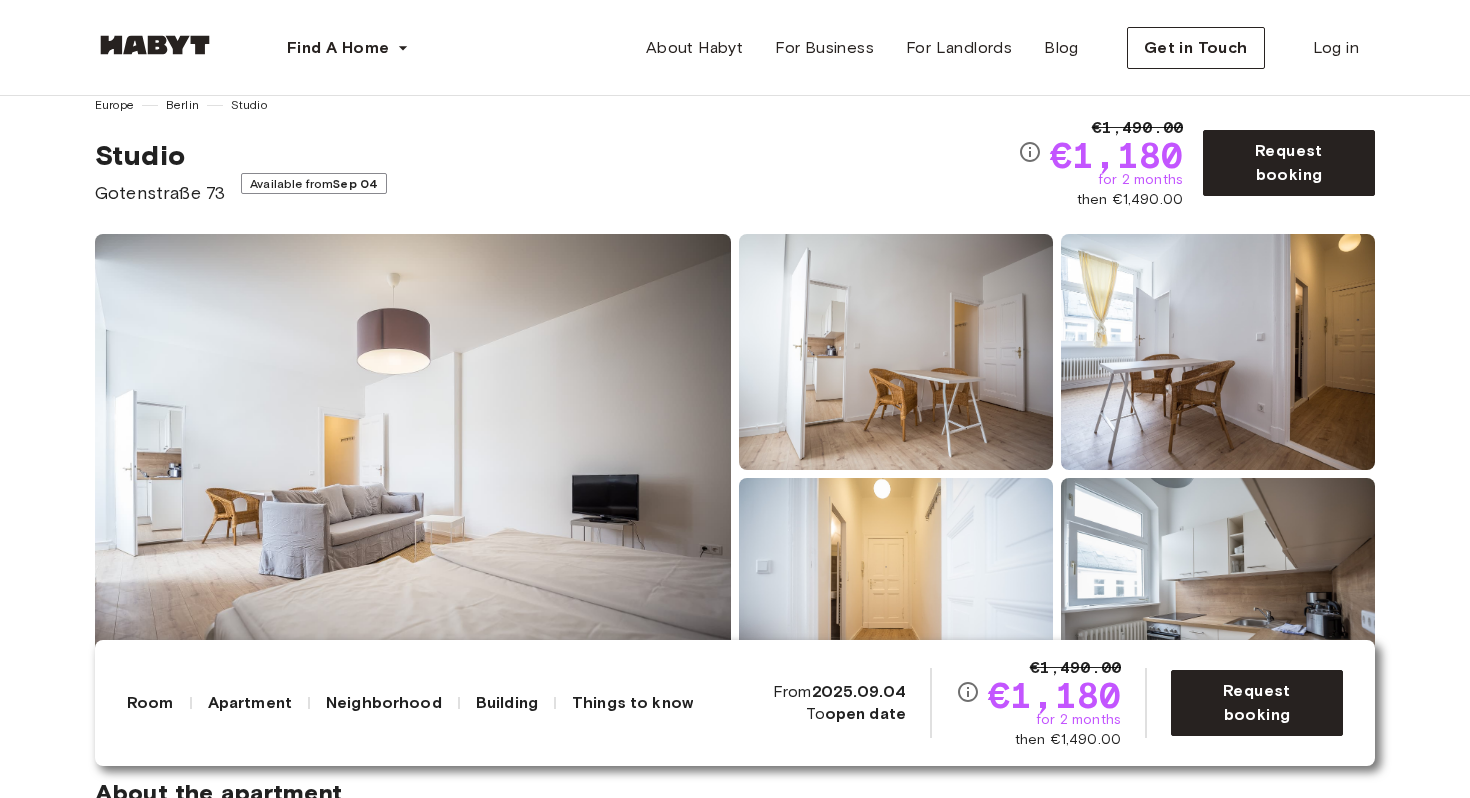 click at bounding box center [896, 352] 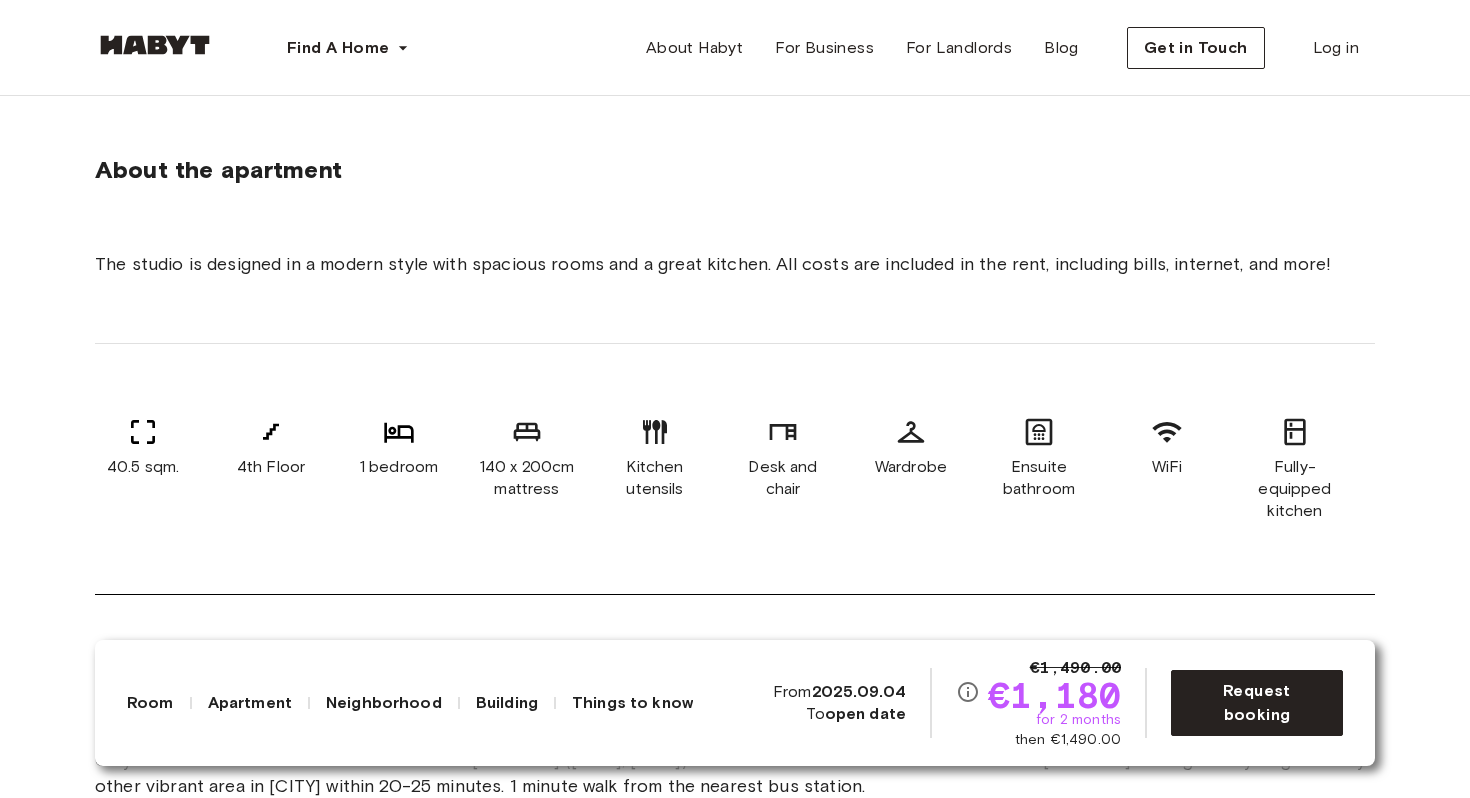 scroll, scrollTop: 407, scrollLeft: 0, axis: vertical 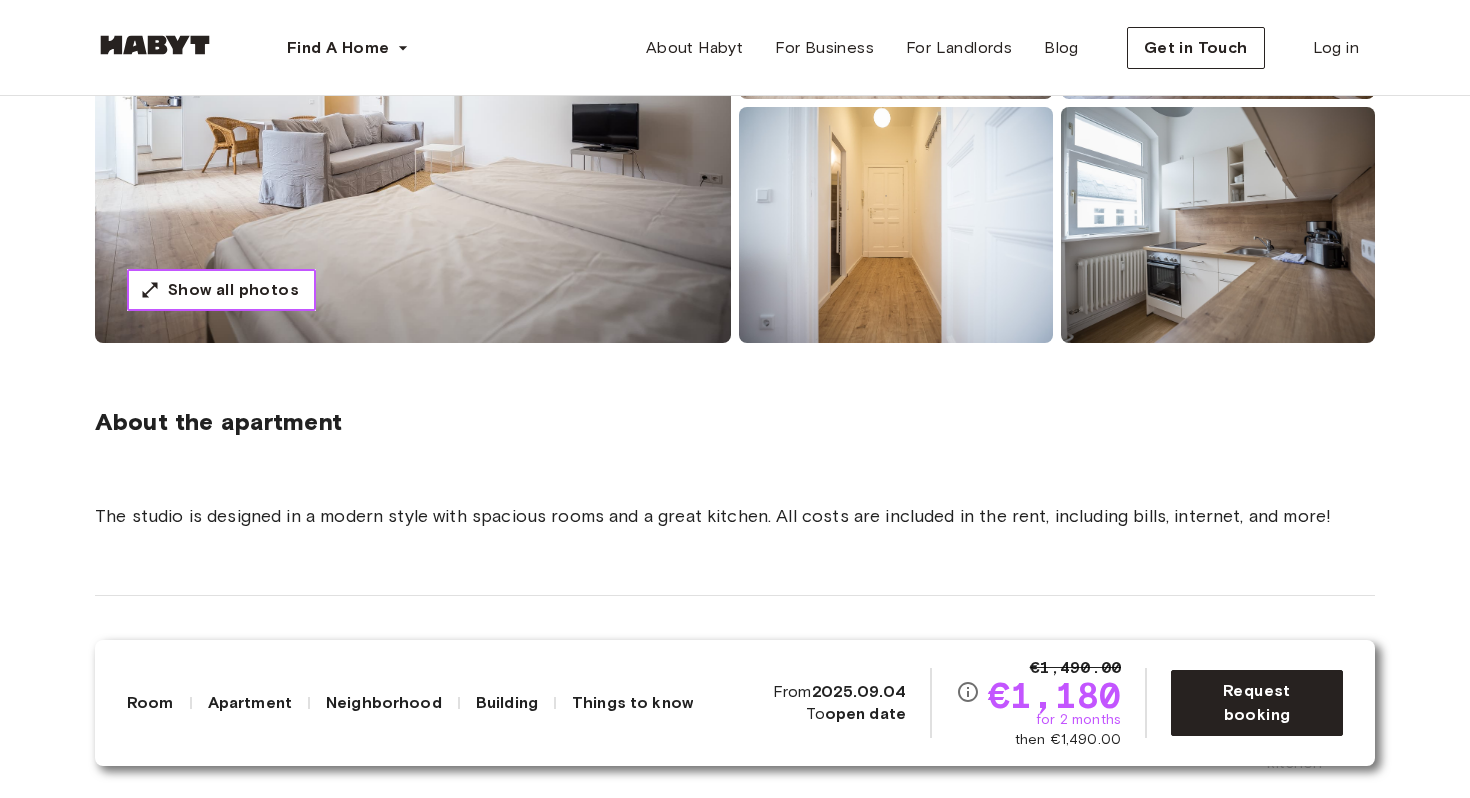 click on "Show all photos" at bounding box center (233, 290) 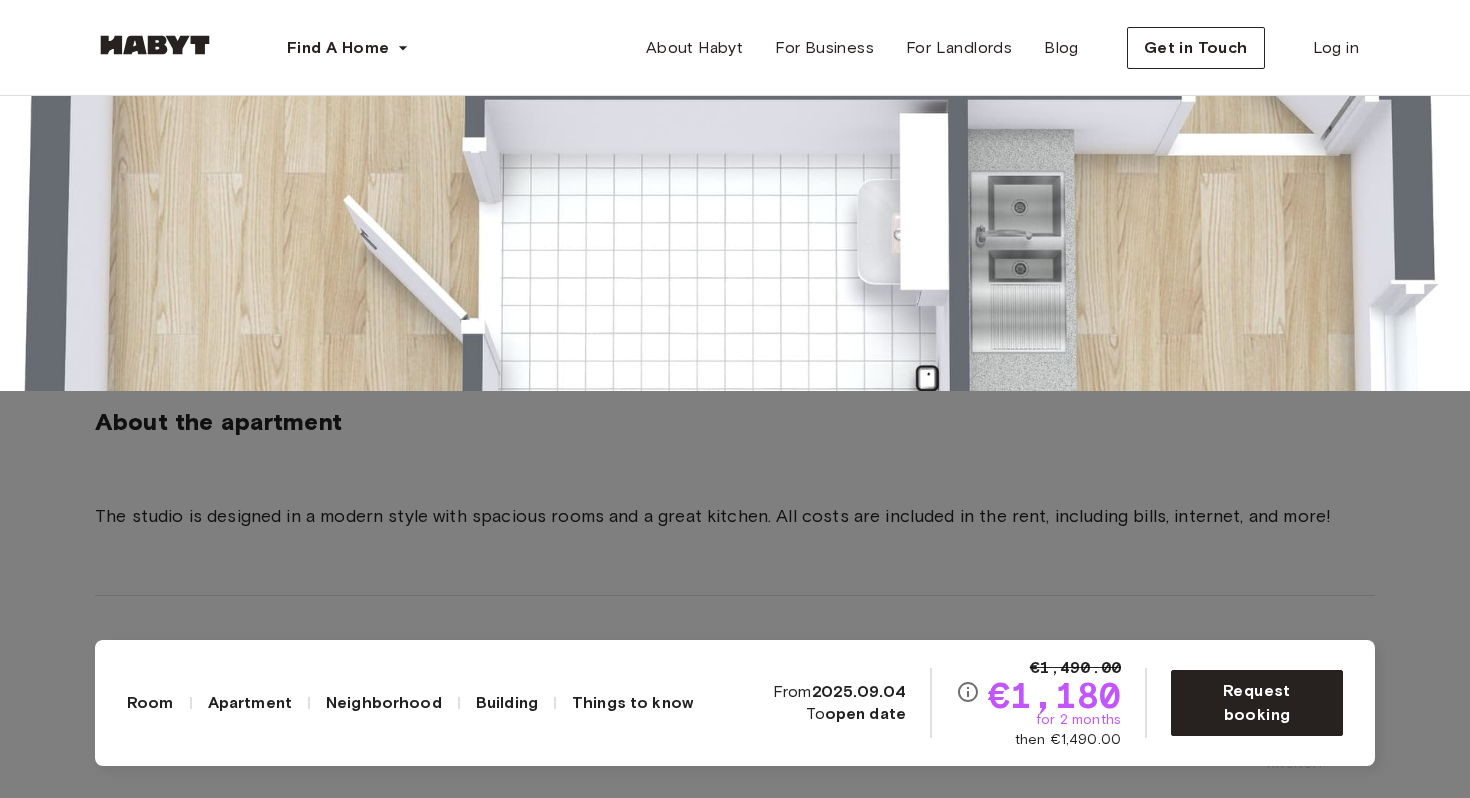 click at bounding box center [735, -8] 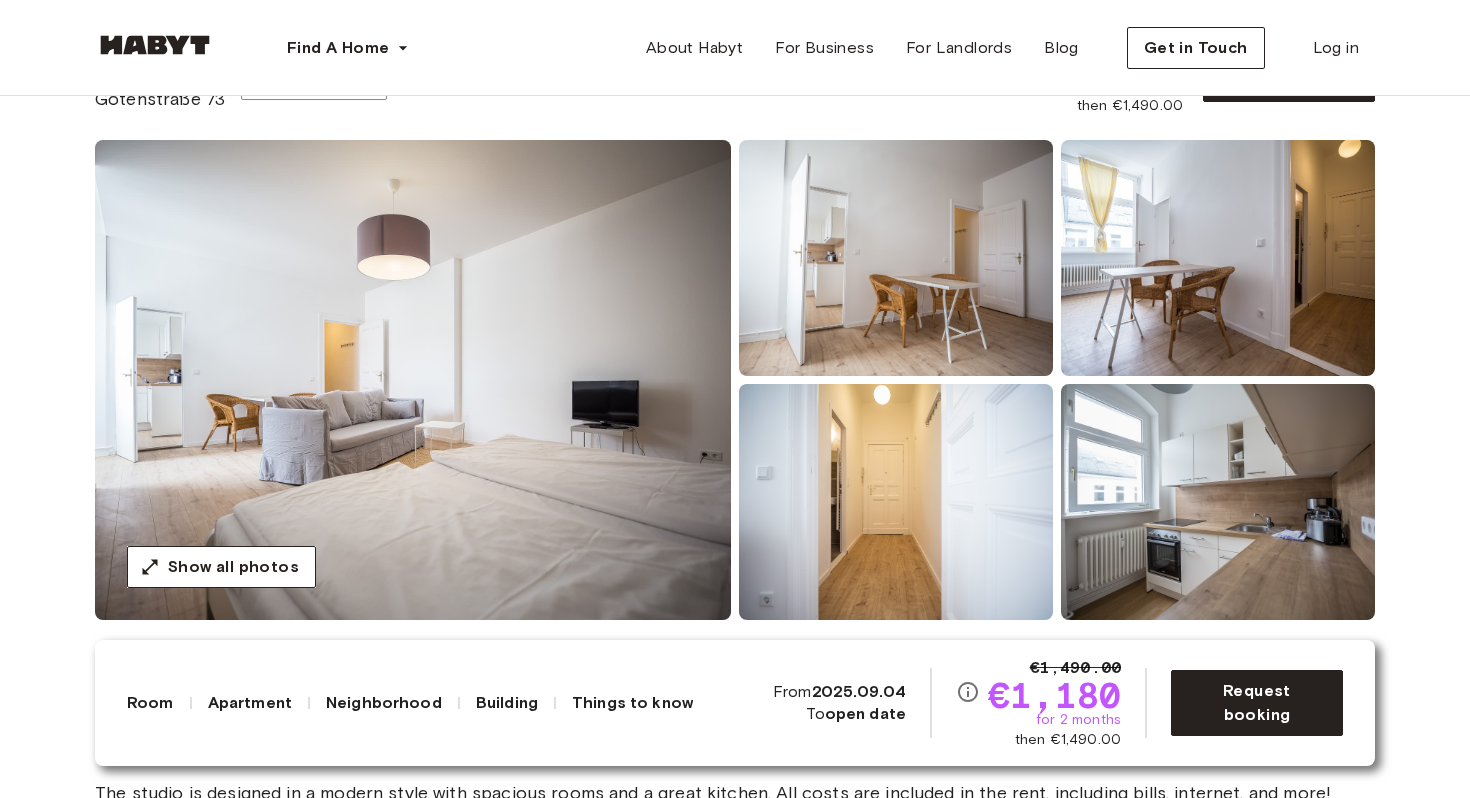 scroll, scrollTop: 167, scrollLeft: 0, axis: vertical 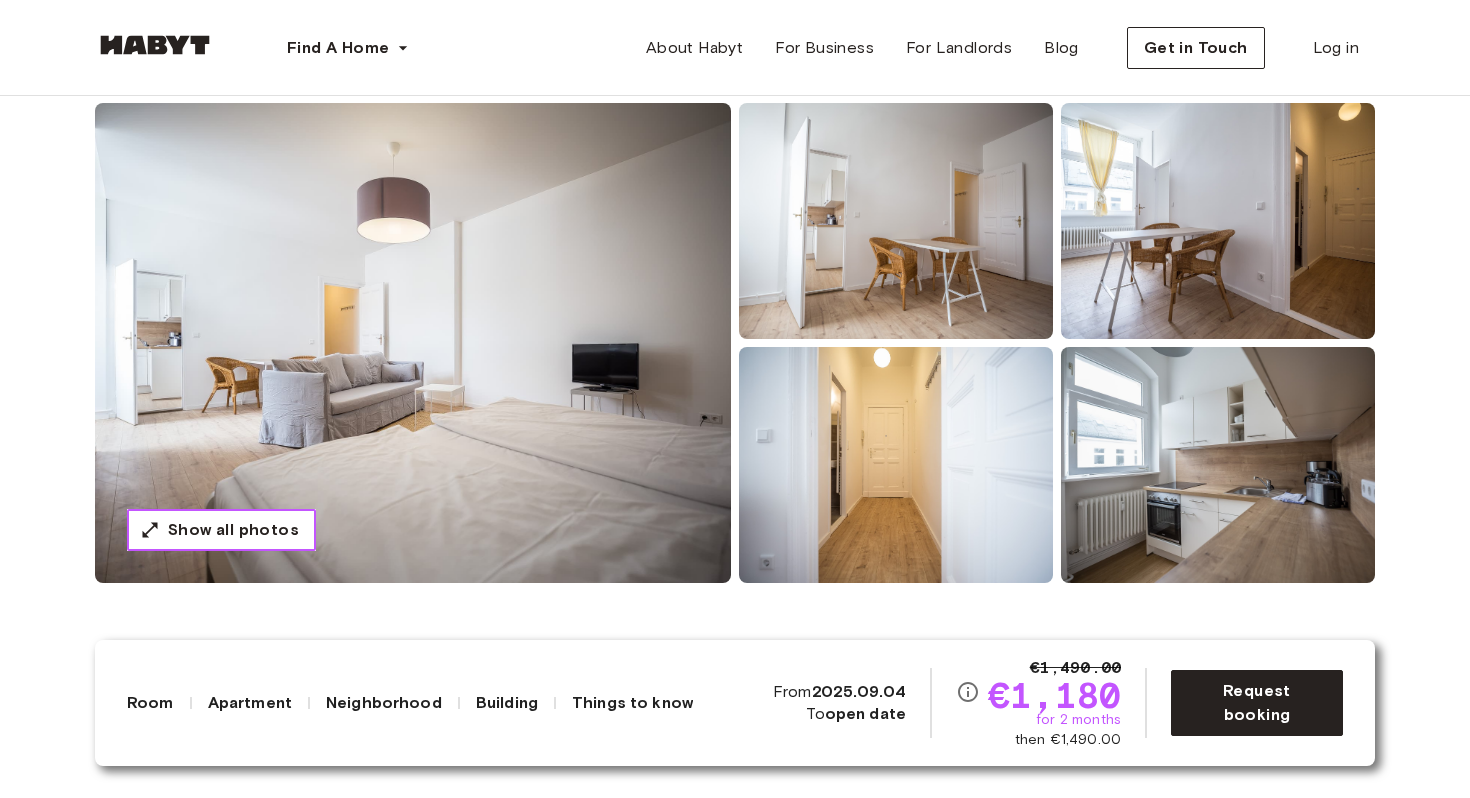 click on "Show all photos" at bounding box center [233, 530] 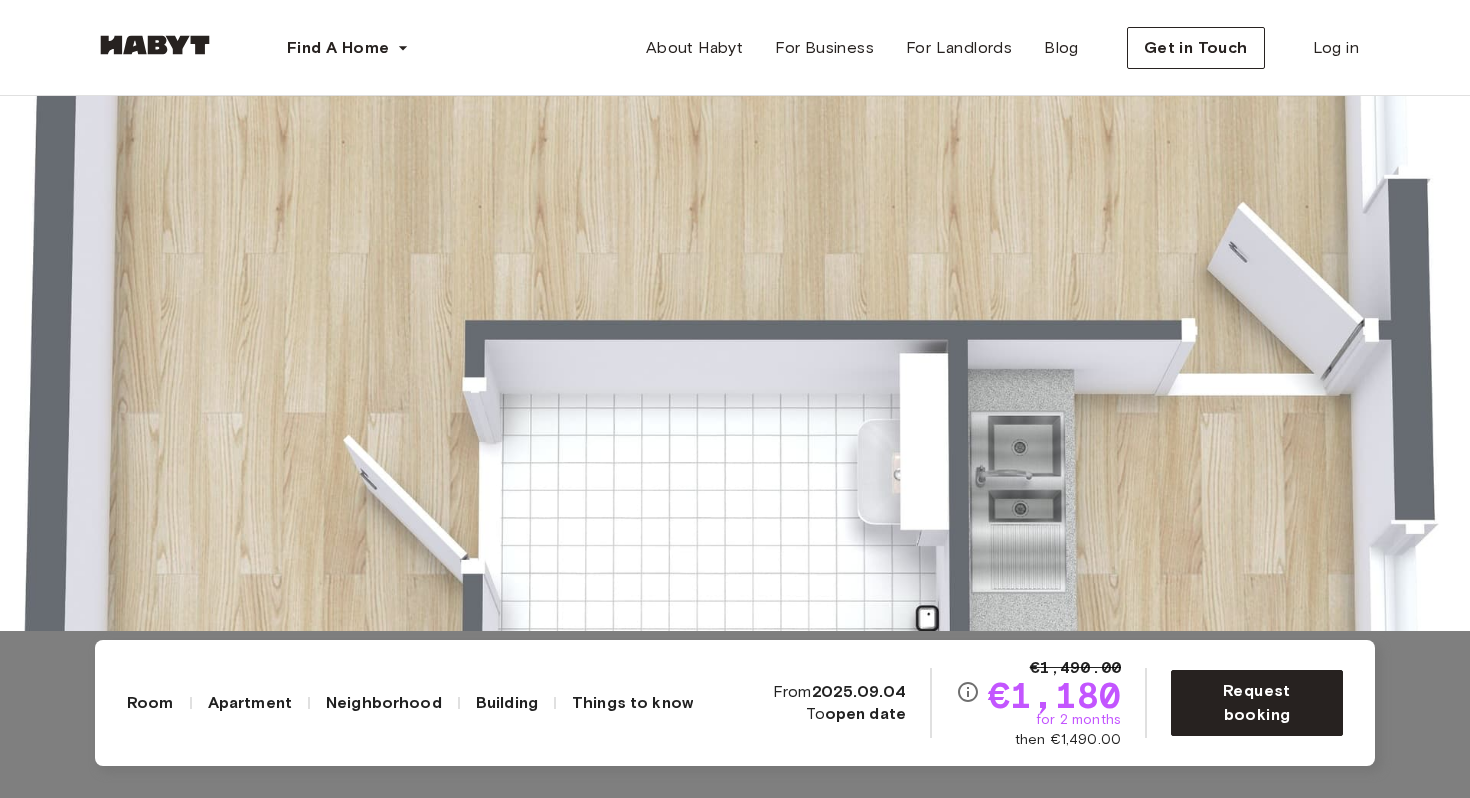click at bounding box center (735, 232) 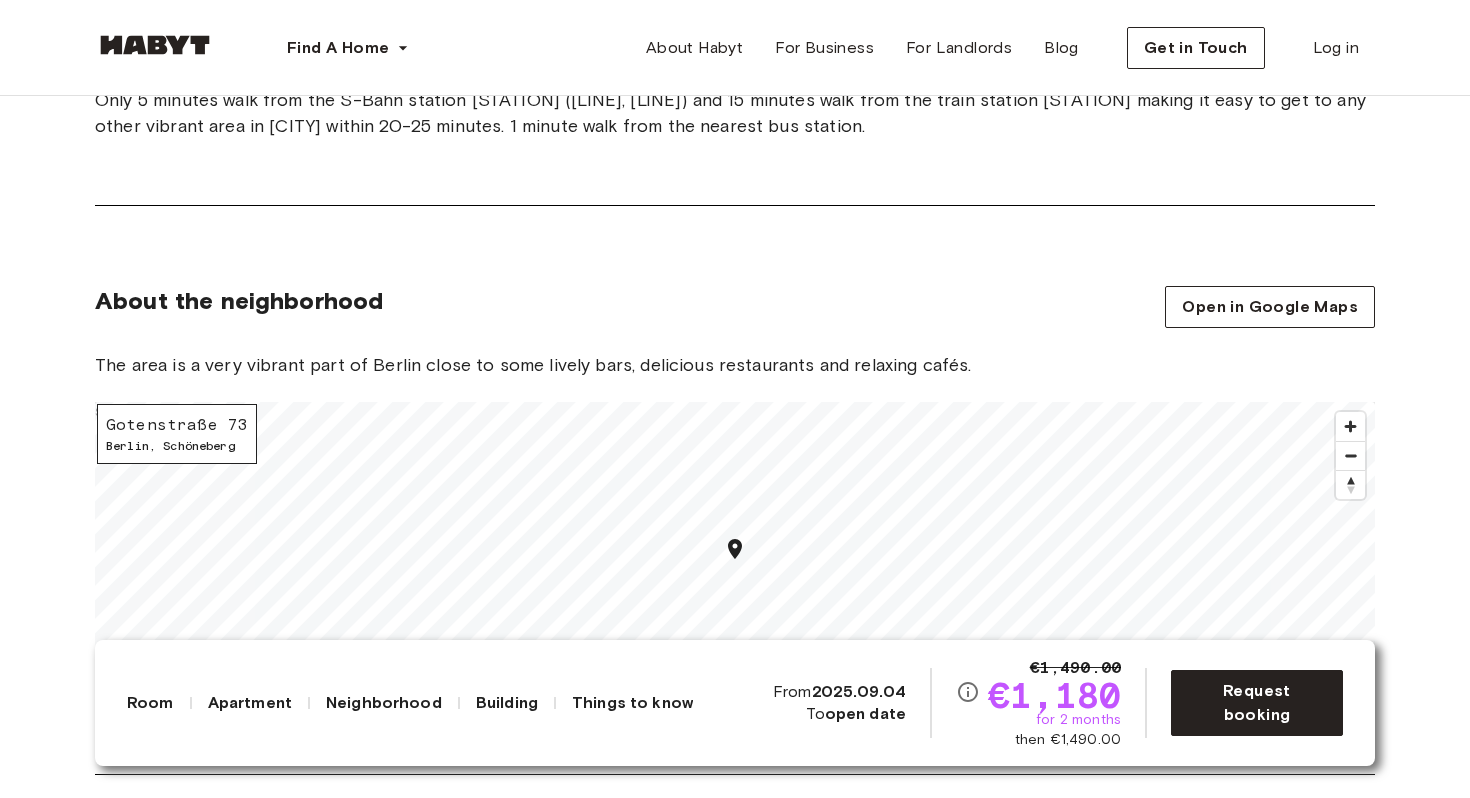 scroll, scrollTop: 1321, scrollLeft: 0, axis: vertical 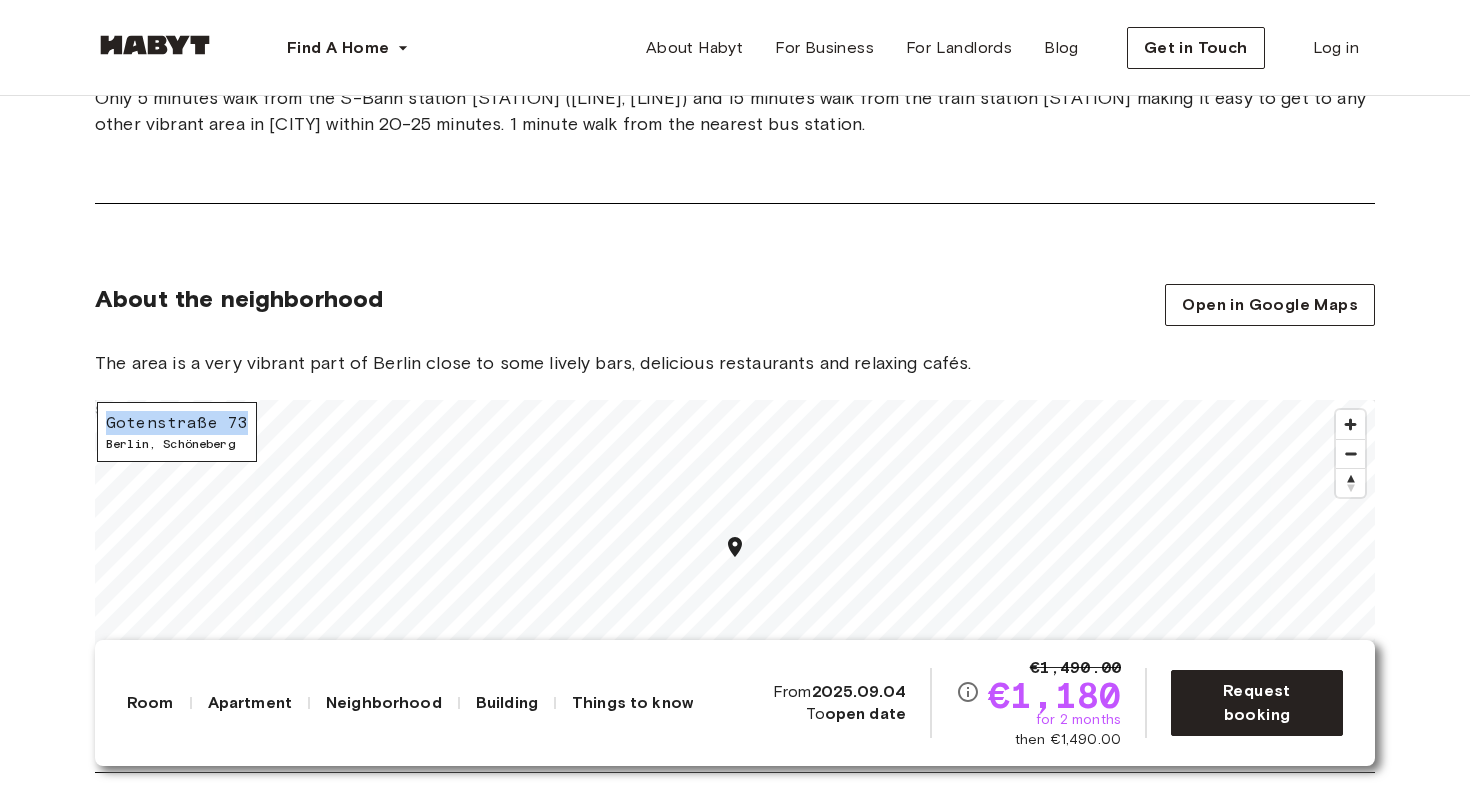 drag, startPoint x: 105, startPoint y: 420, endPoint x: 242, endPoint y: 421, distance: 137.00365 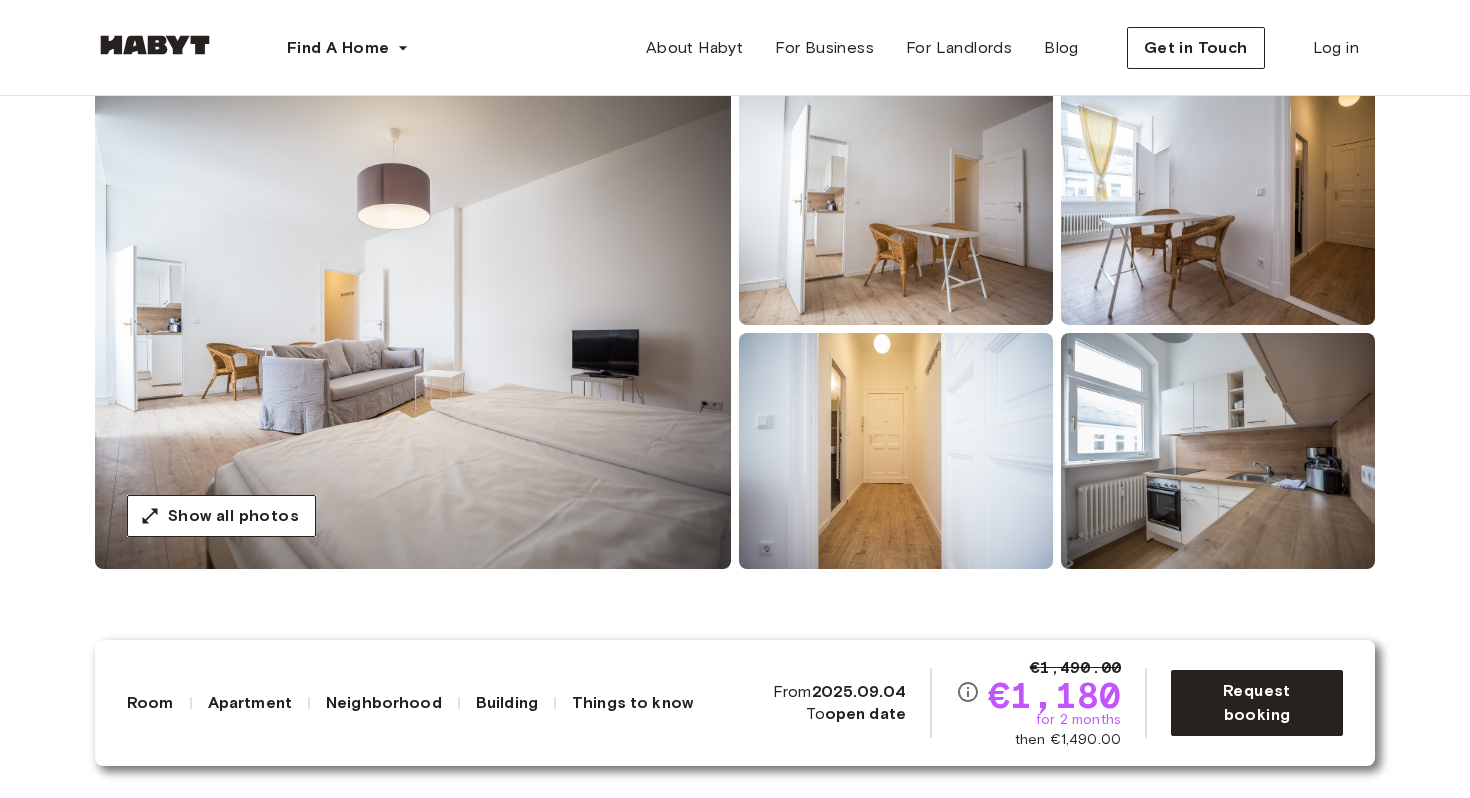 scroll, scrollTop: 183, scrollLeft: 0, axis: vertical 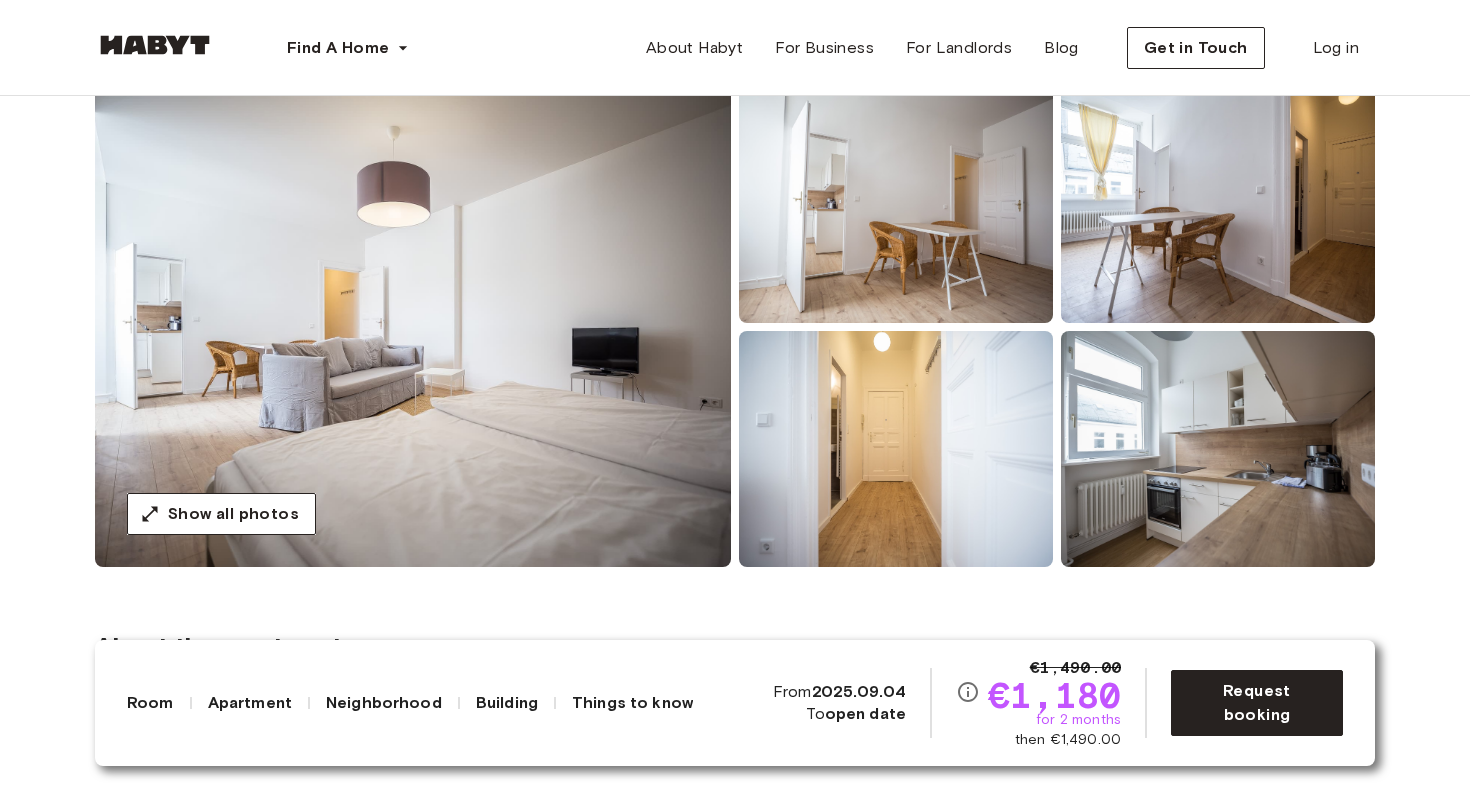 click at bounding box center (413, 327) 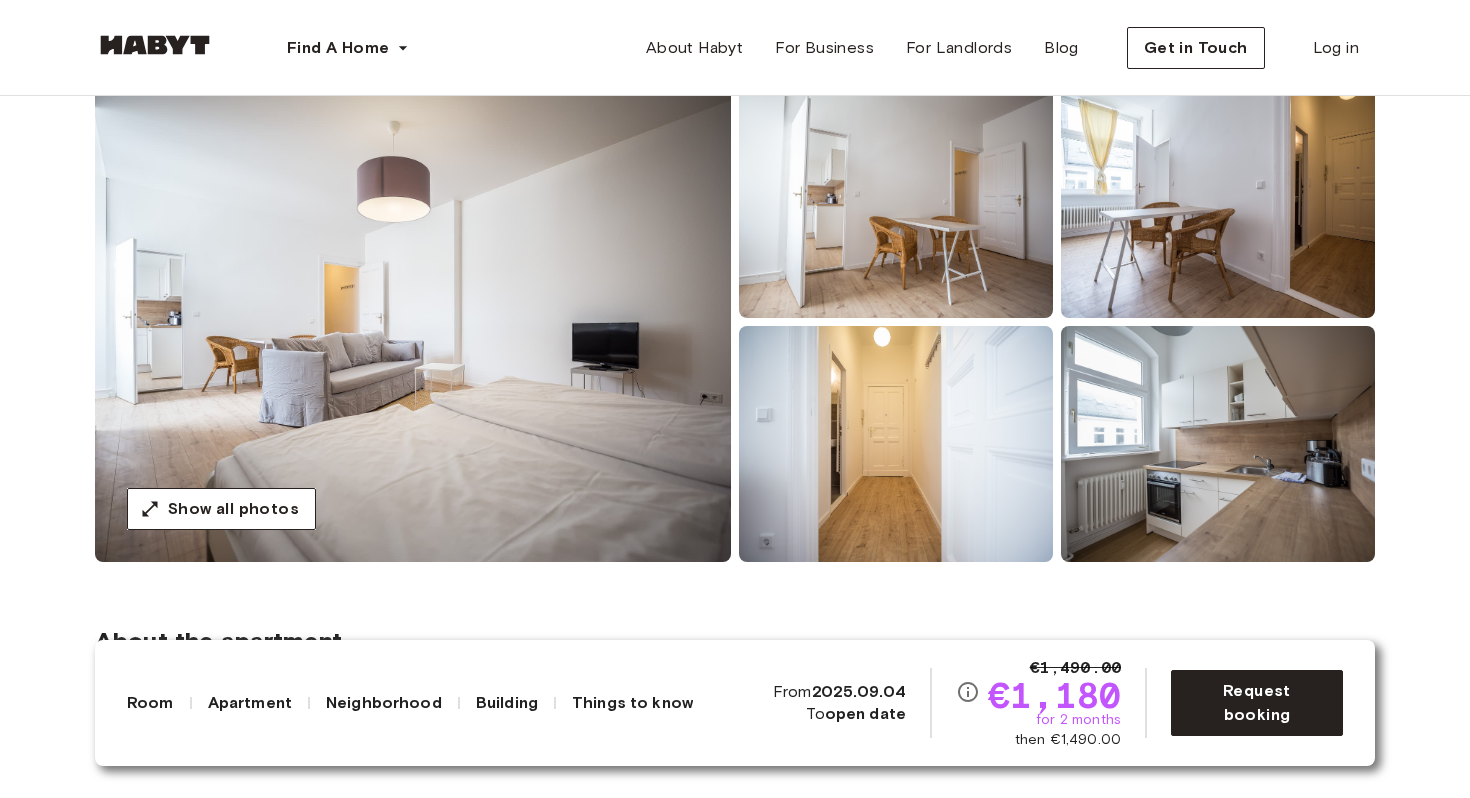 scroll, scrollTop: 187, scrollLeft: 0, axis: vertical 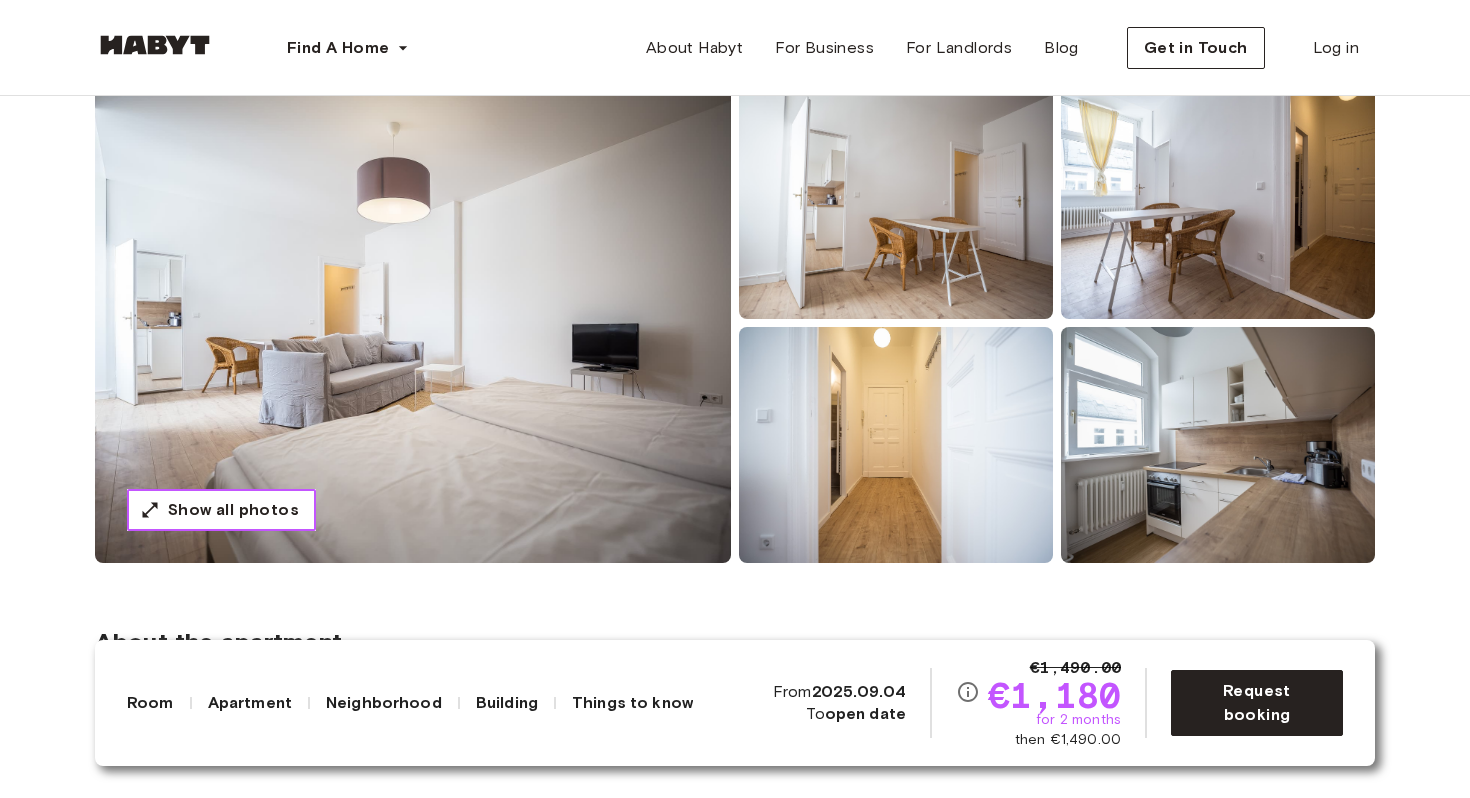 click on "Show all photos" at bounding box center (233, 510) 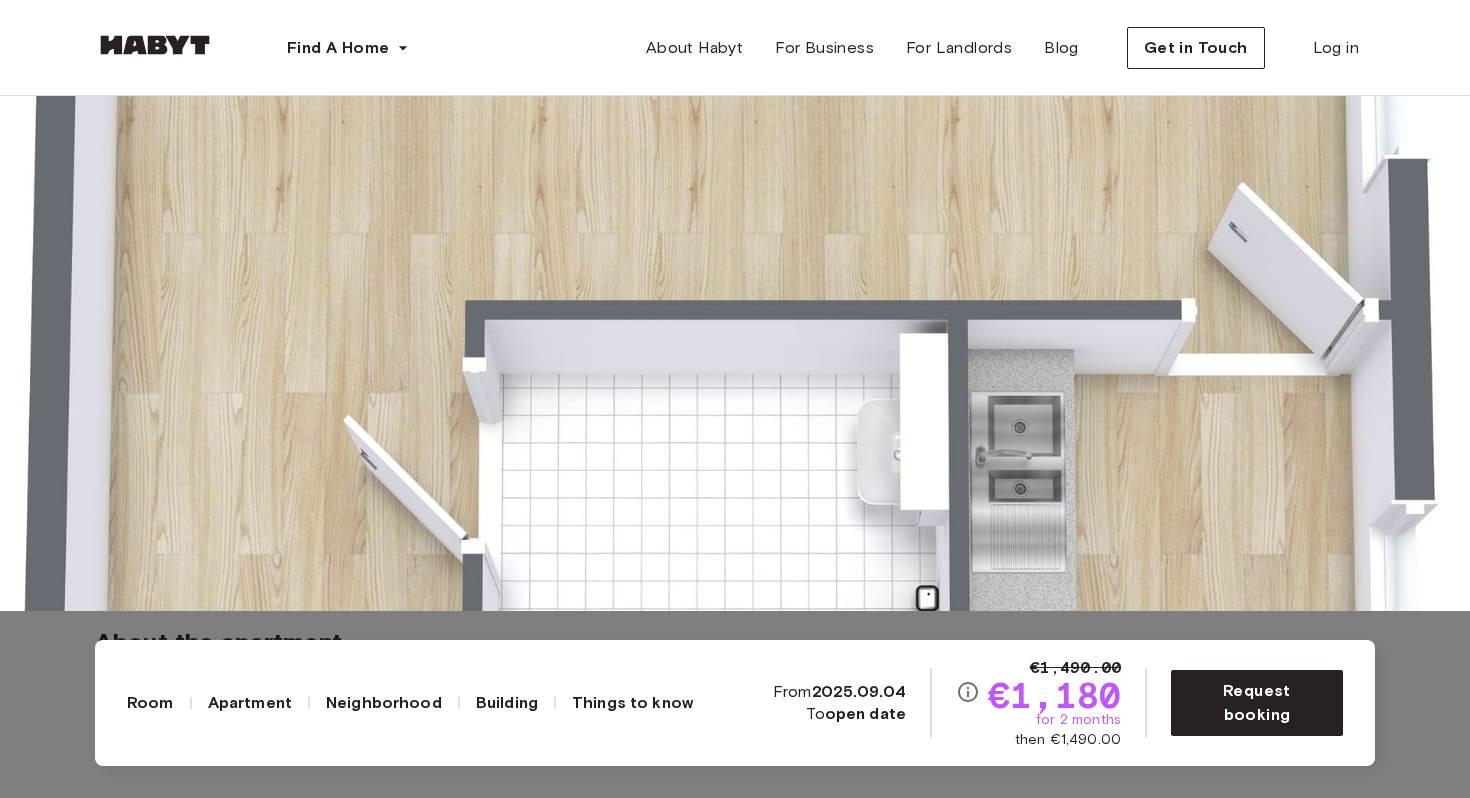click at bounding box center (735, 212) 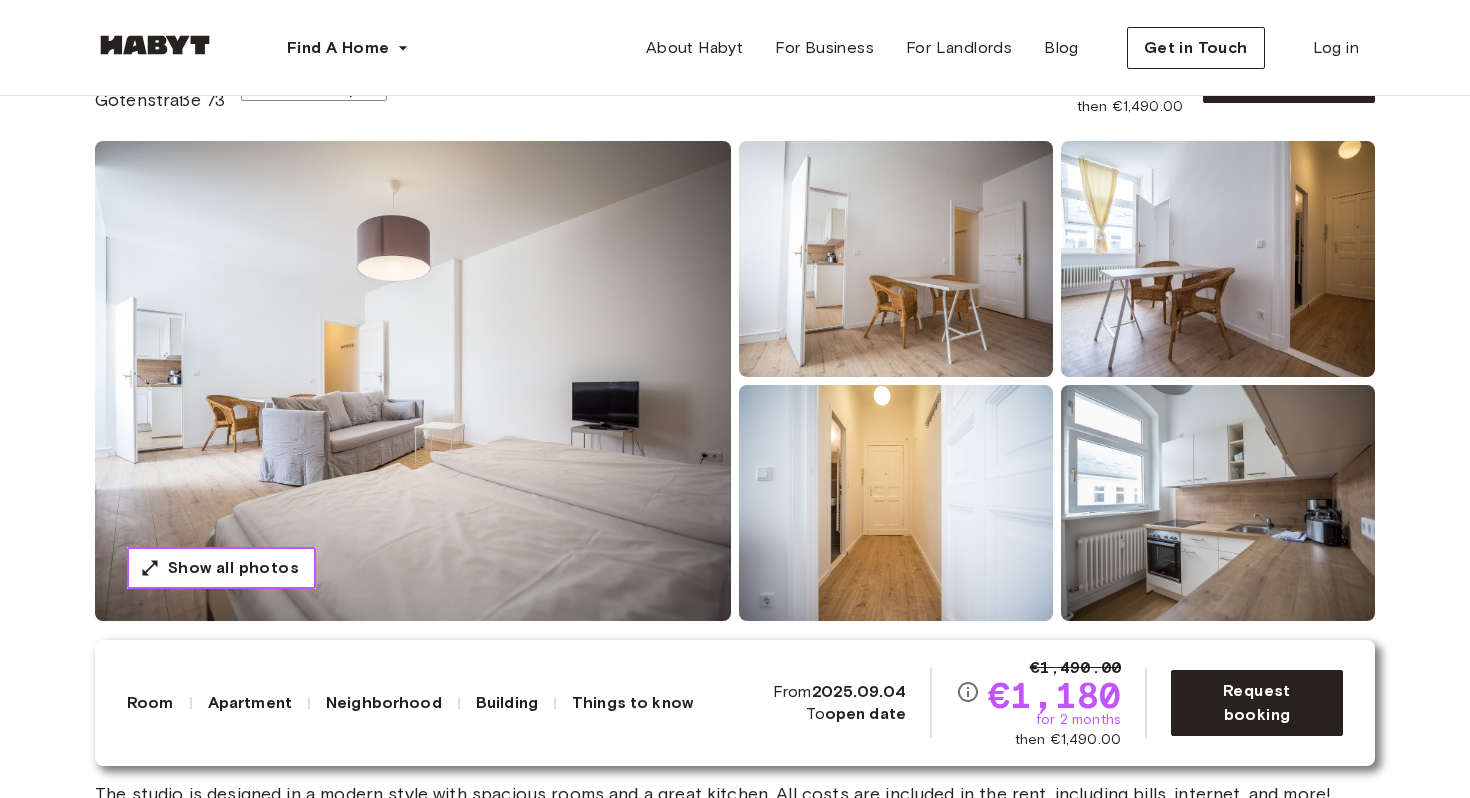 scroll, scrollTop: 0, scrollLeft: 0, axis: both 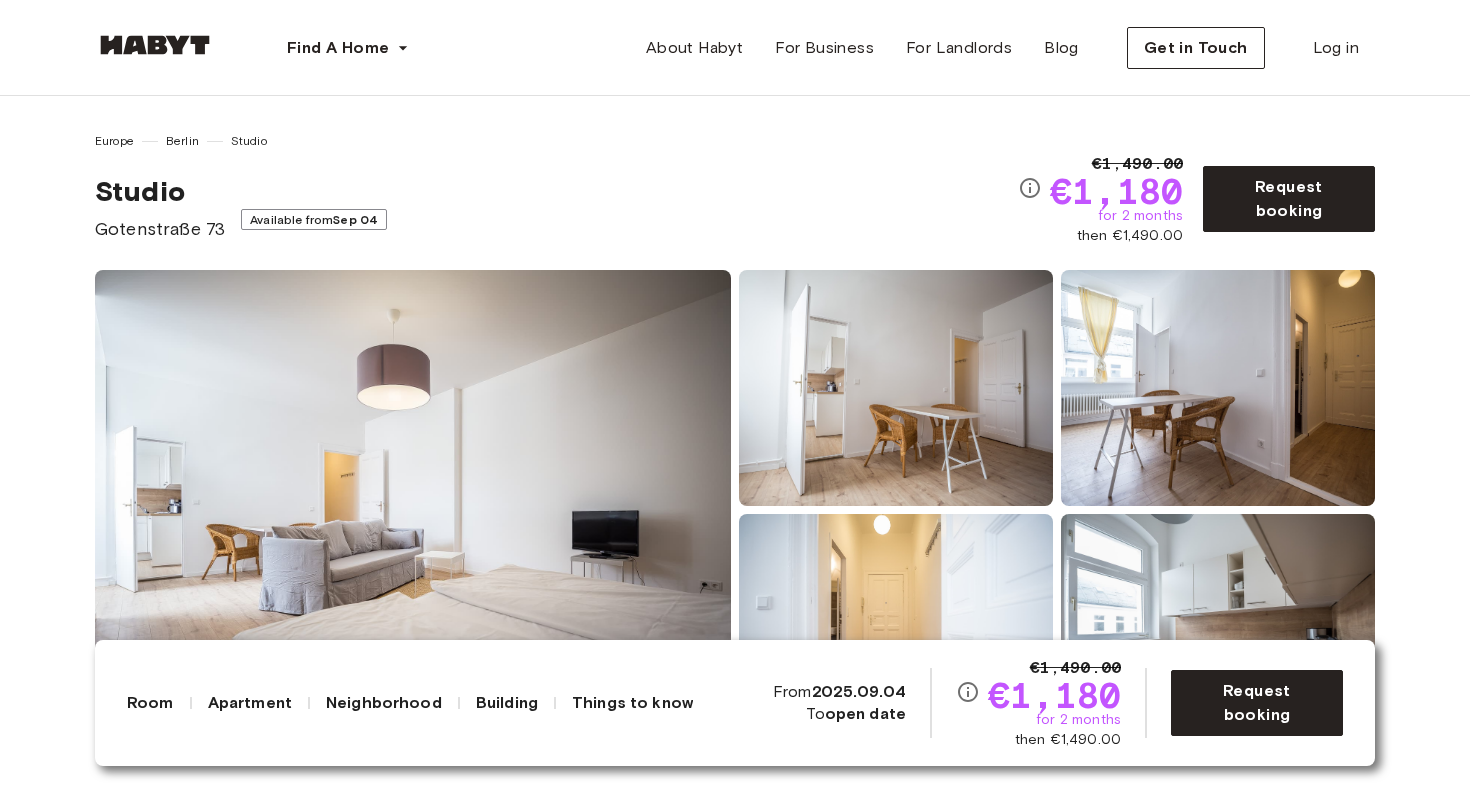 click at bounding box center [413, 510] 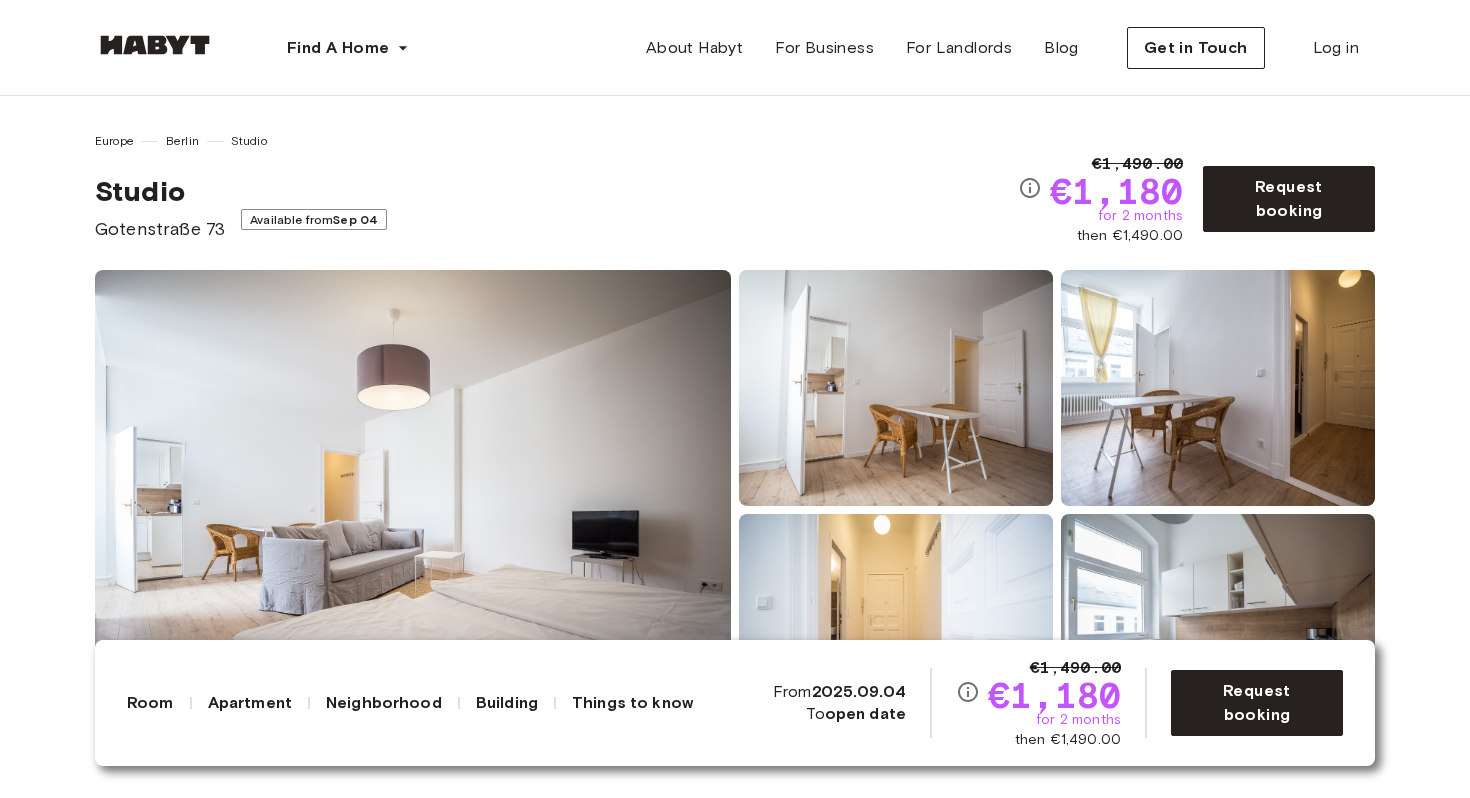 click at bounding box center [896, 388] 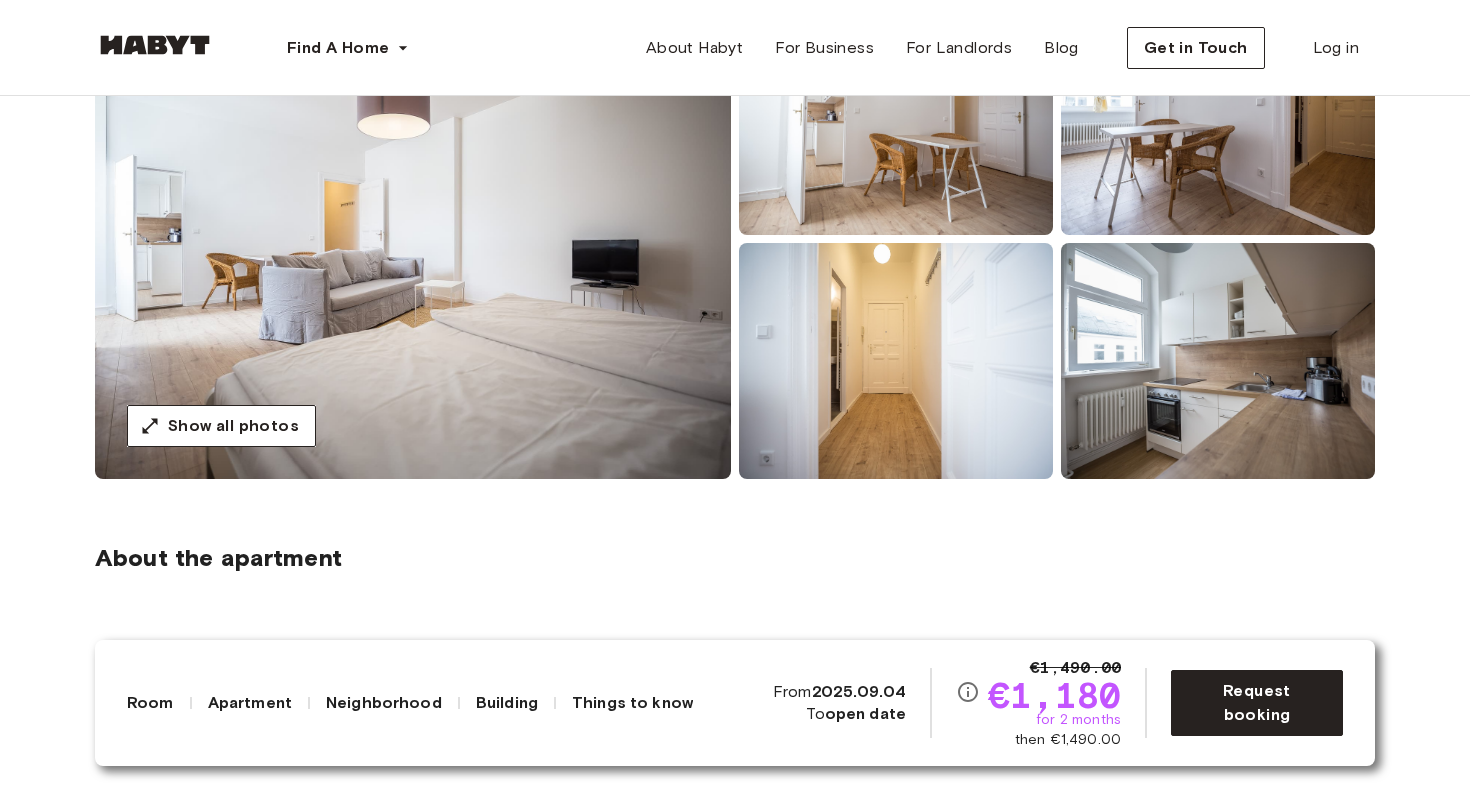 scroll, scrollTop: 272, scrollLeft: 0, axis: vertical 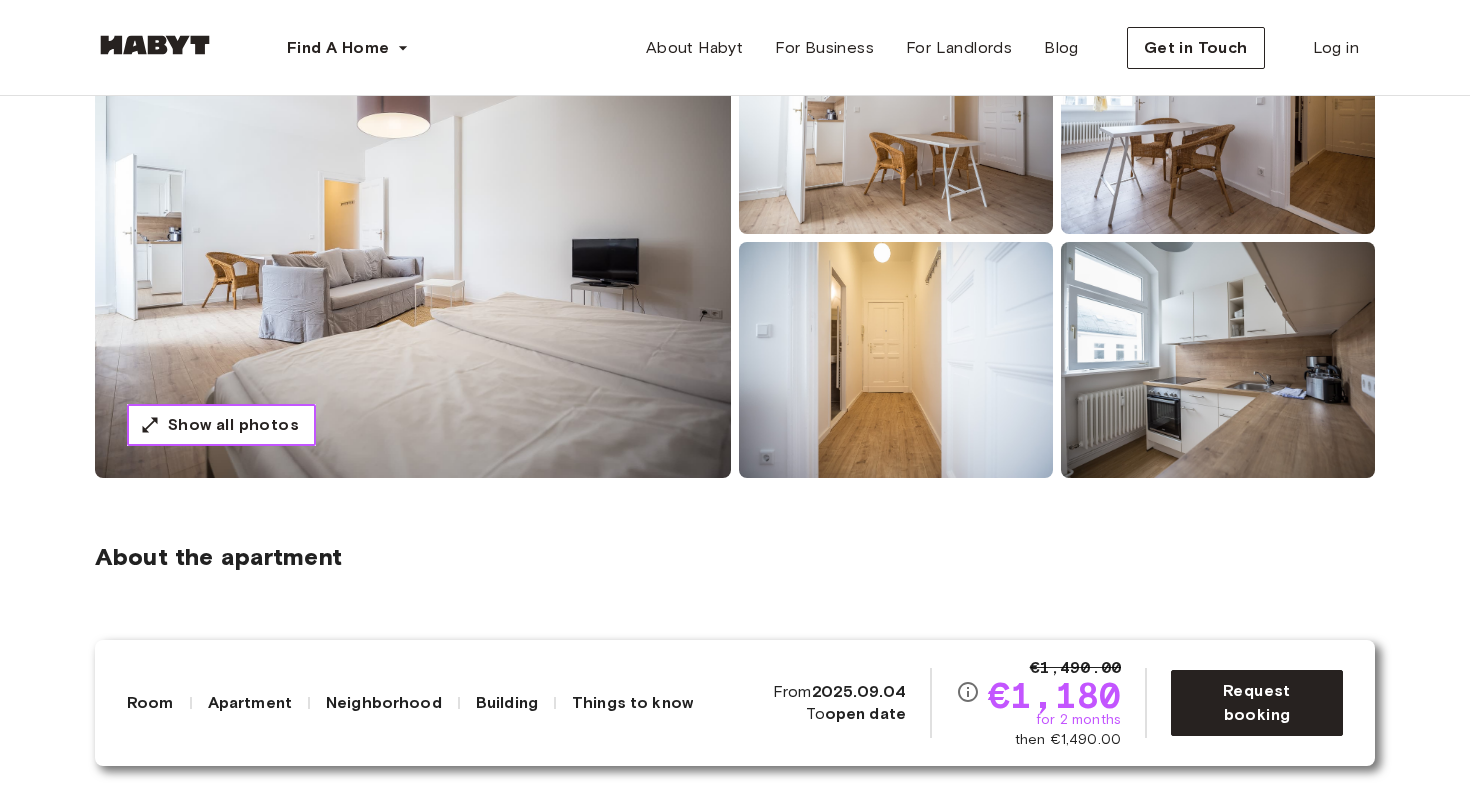 click on "Show all photos" at bounding box center [233, 425] 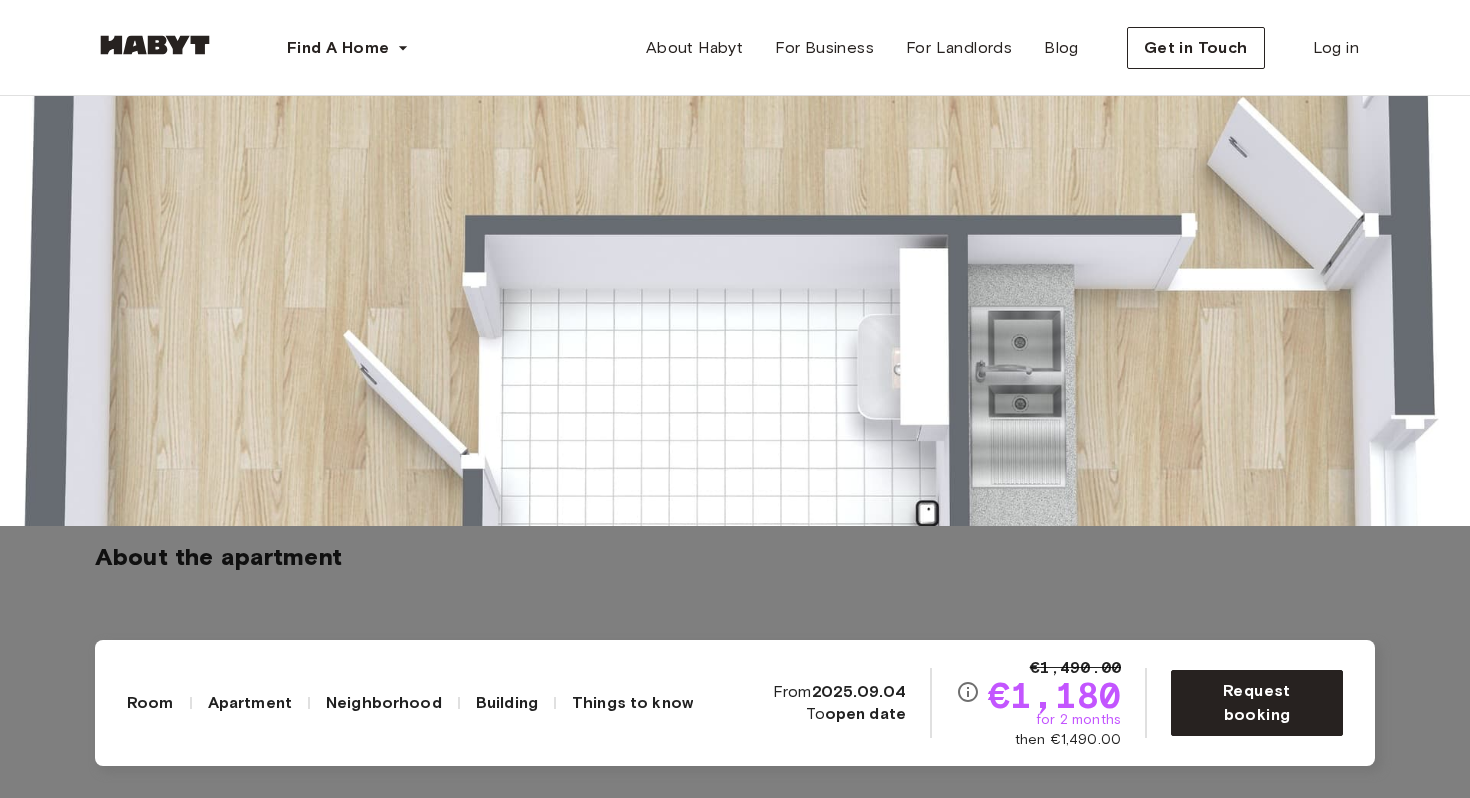 click at bounding box center [735, 127] 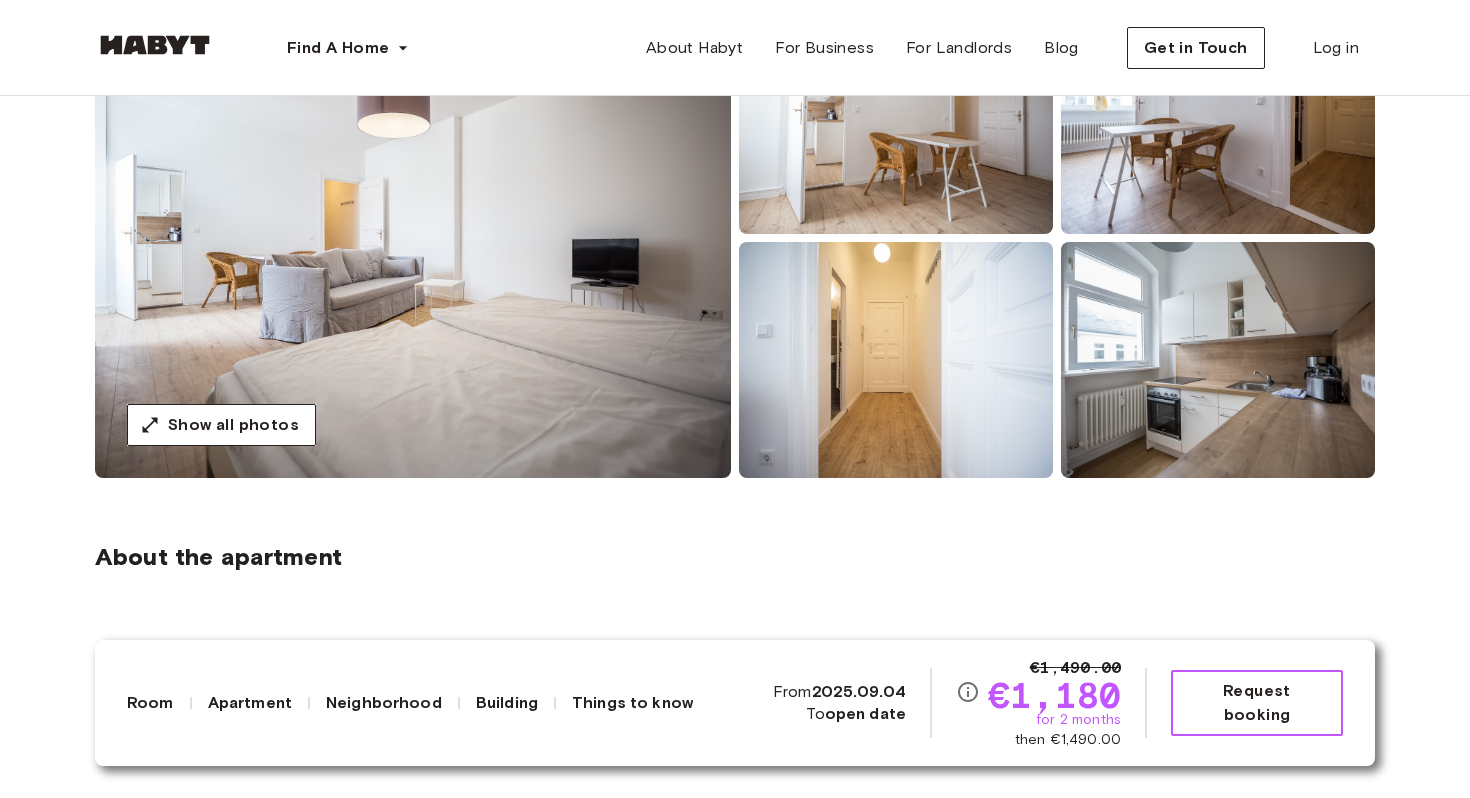 click on "Request booking" at bounding box center (1257, 703) 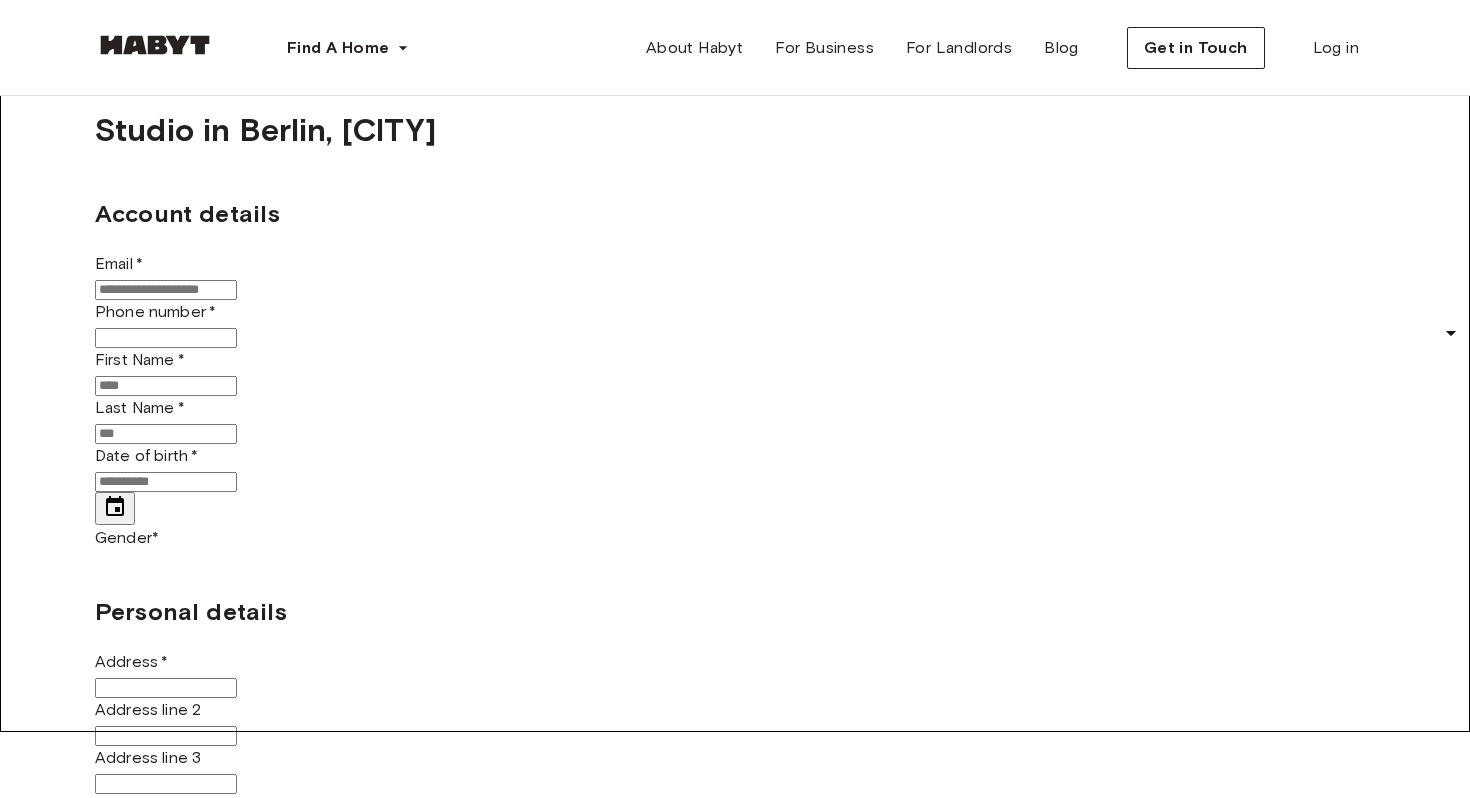 scroll, scrollTop: 69, scrollLeft: 0, axis: vertical 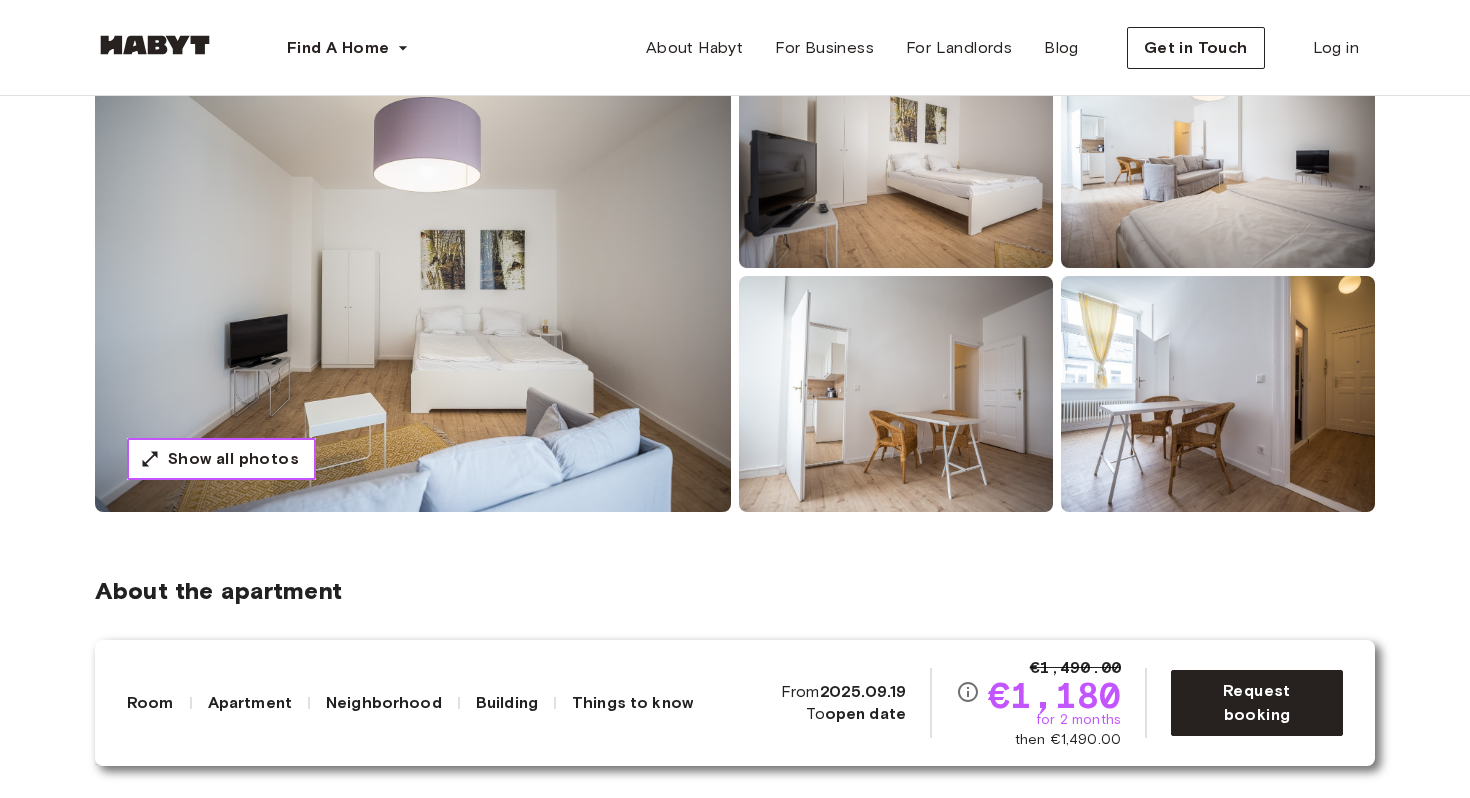 click on "Show all photos" at bounding box center [233, 459] 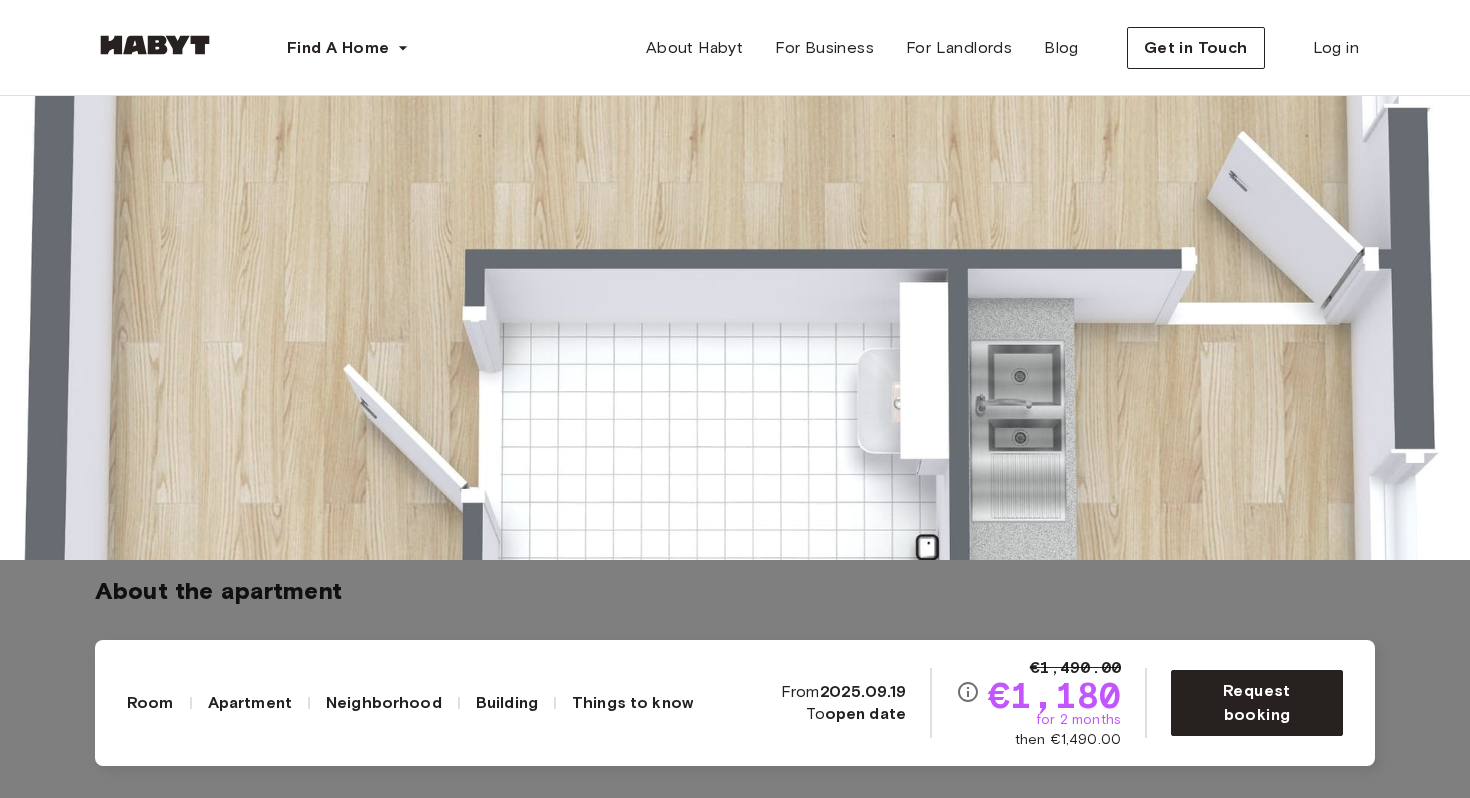click at bounding box center (735, 161) 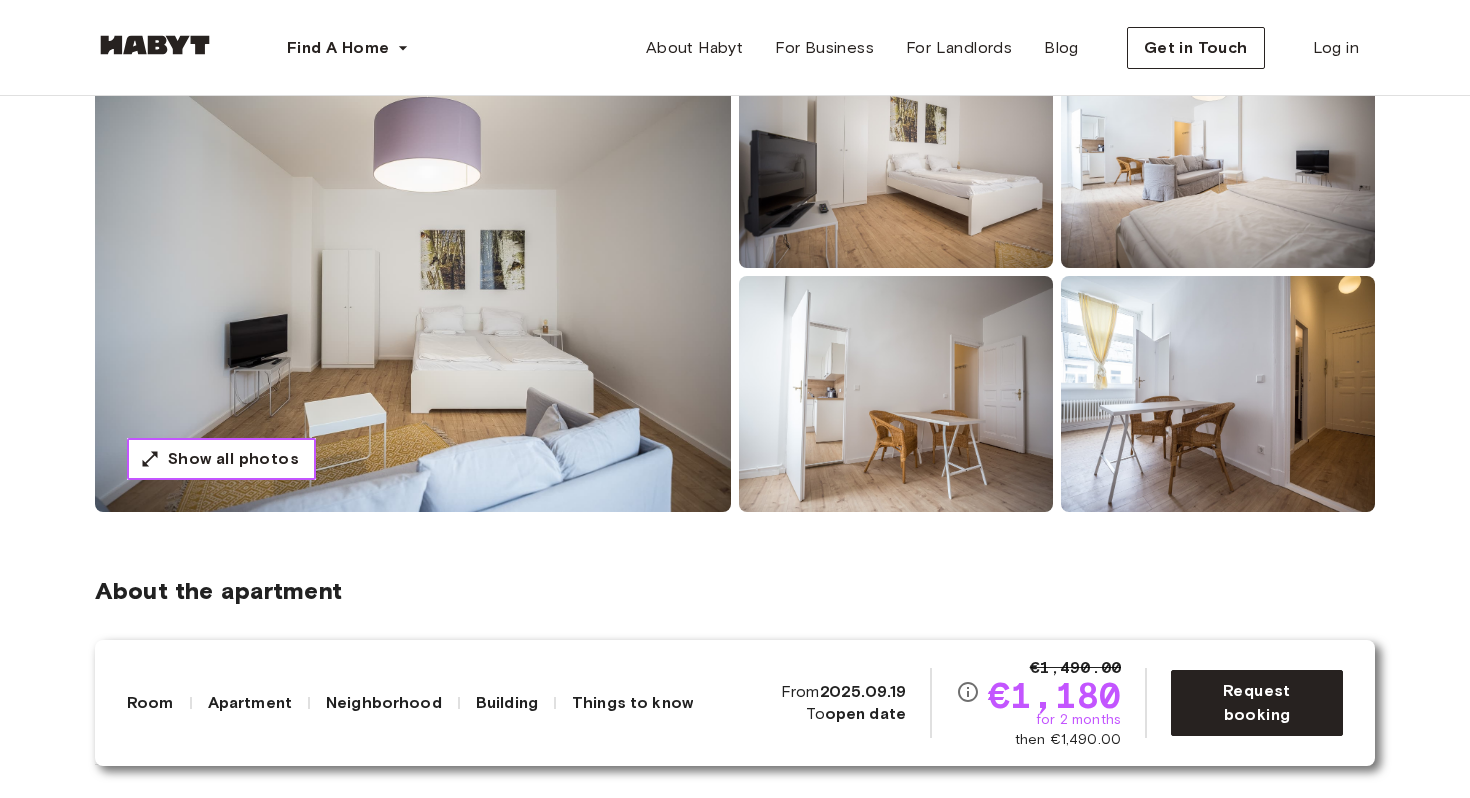 click on "Show all photos" at bounding box center [233, 459] 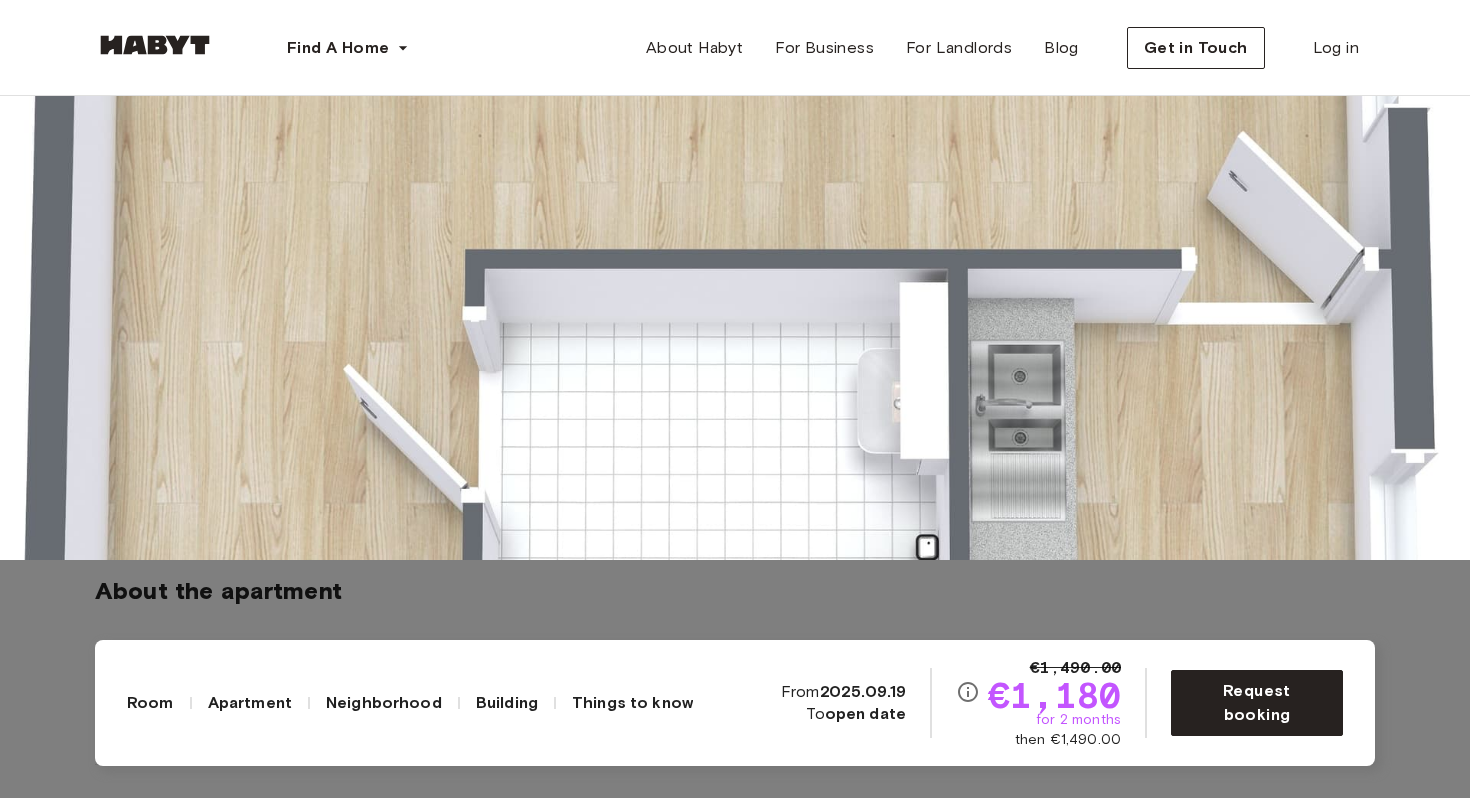 click at bounding box center [735, 5909] 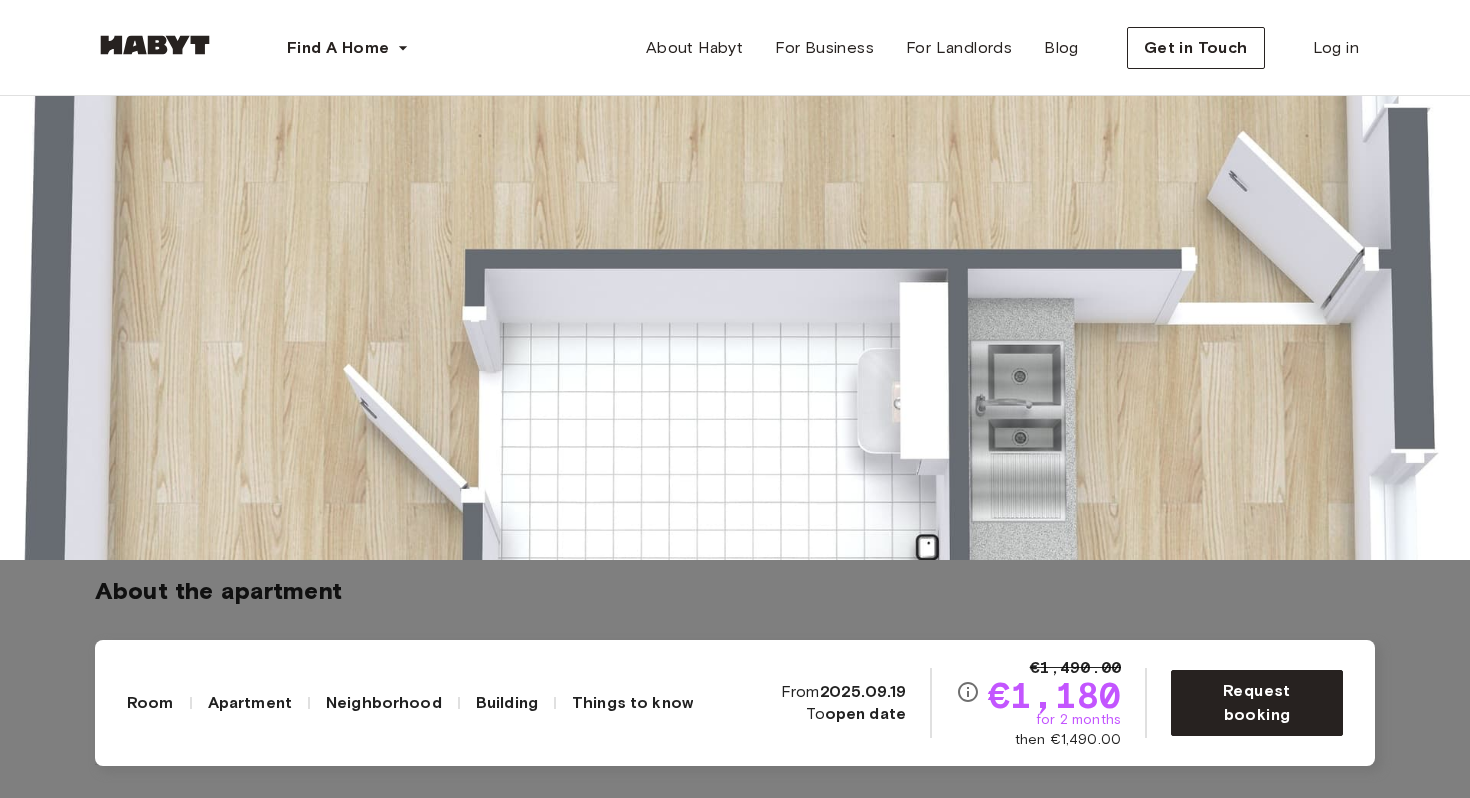 click at bounding box center [735, 161] 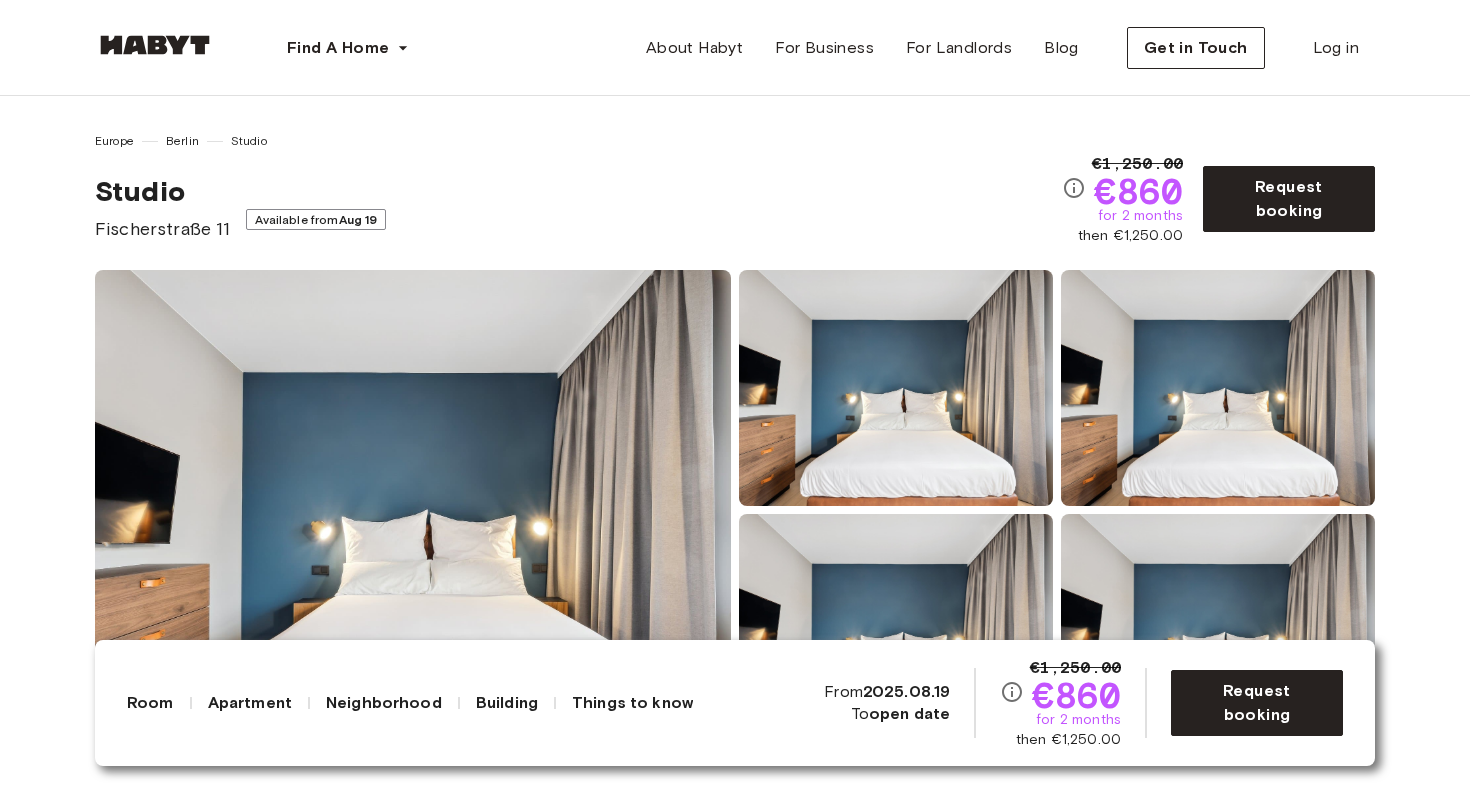 scroll, scrollTop: 0, scrollLeft: 0, axis: both 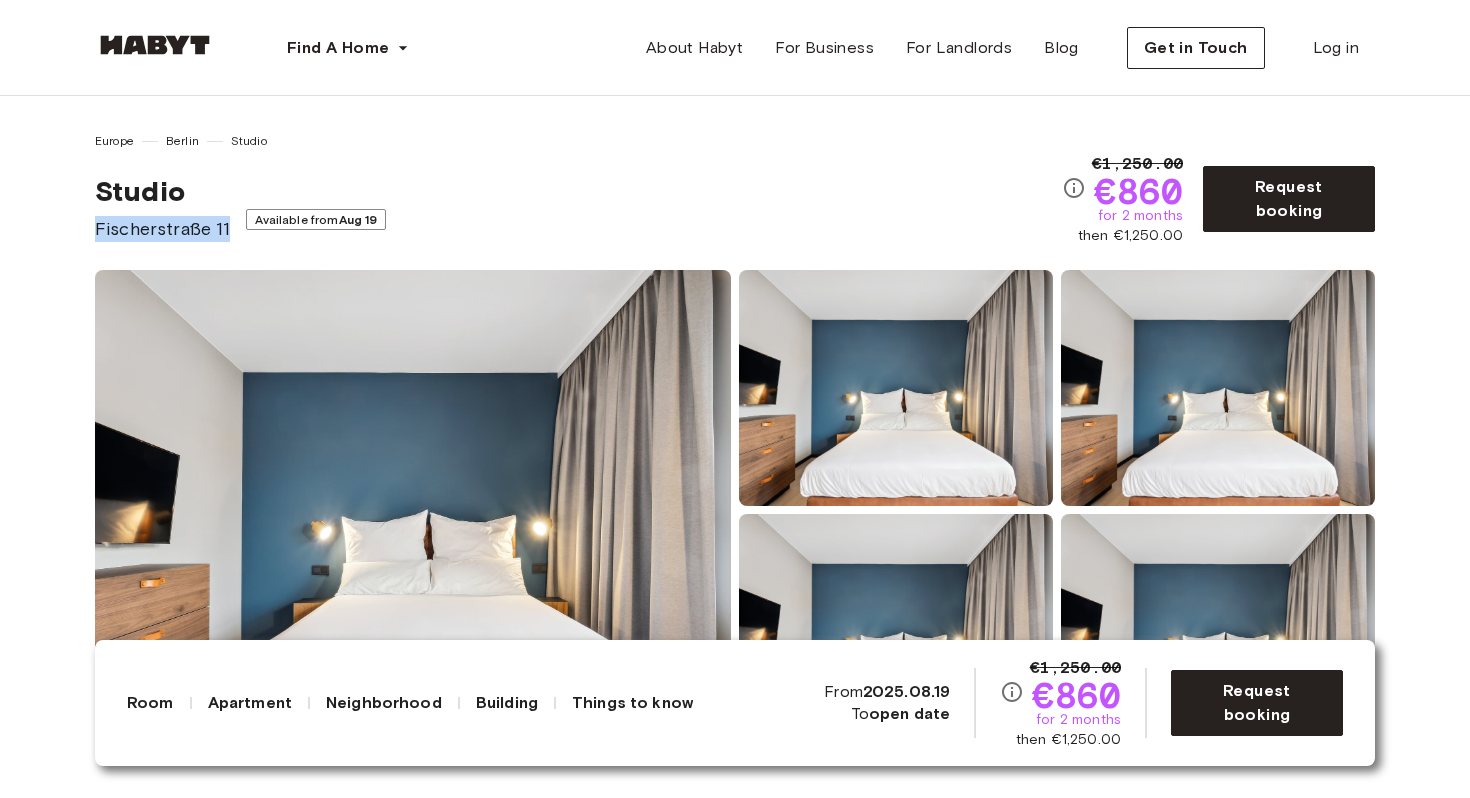 drag, startPoint x: 90, startPoint y: 234, endPoint x: 250, endPoint y: 219, distance: 160.70158 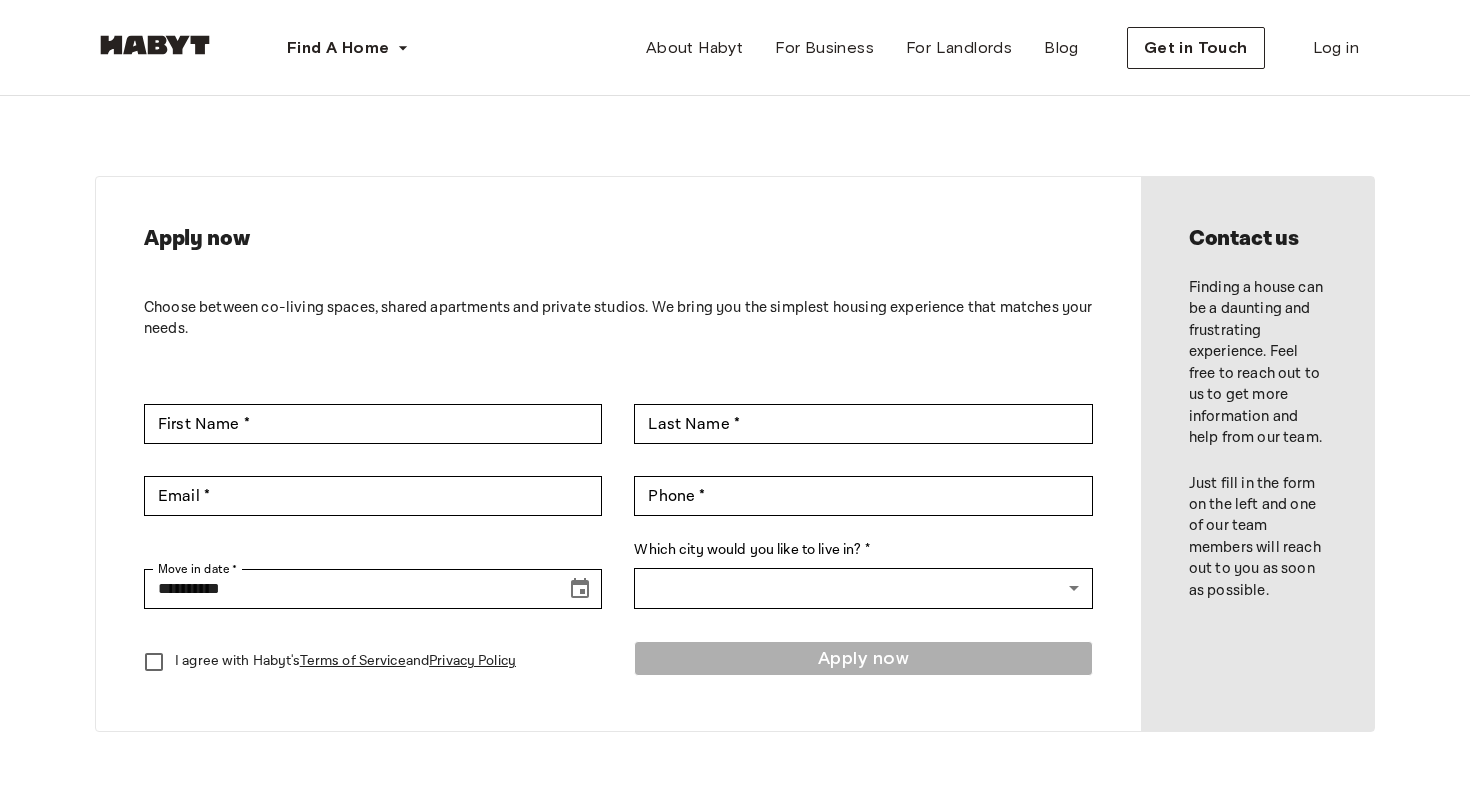 scroll, scrollTop: 0, scrollLeft: 0, axis: both 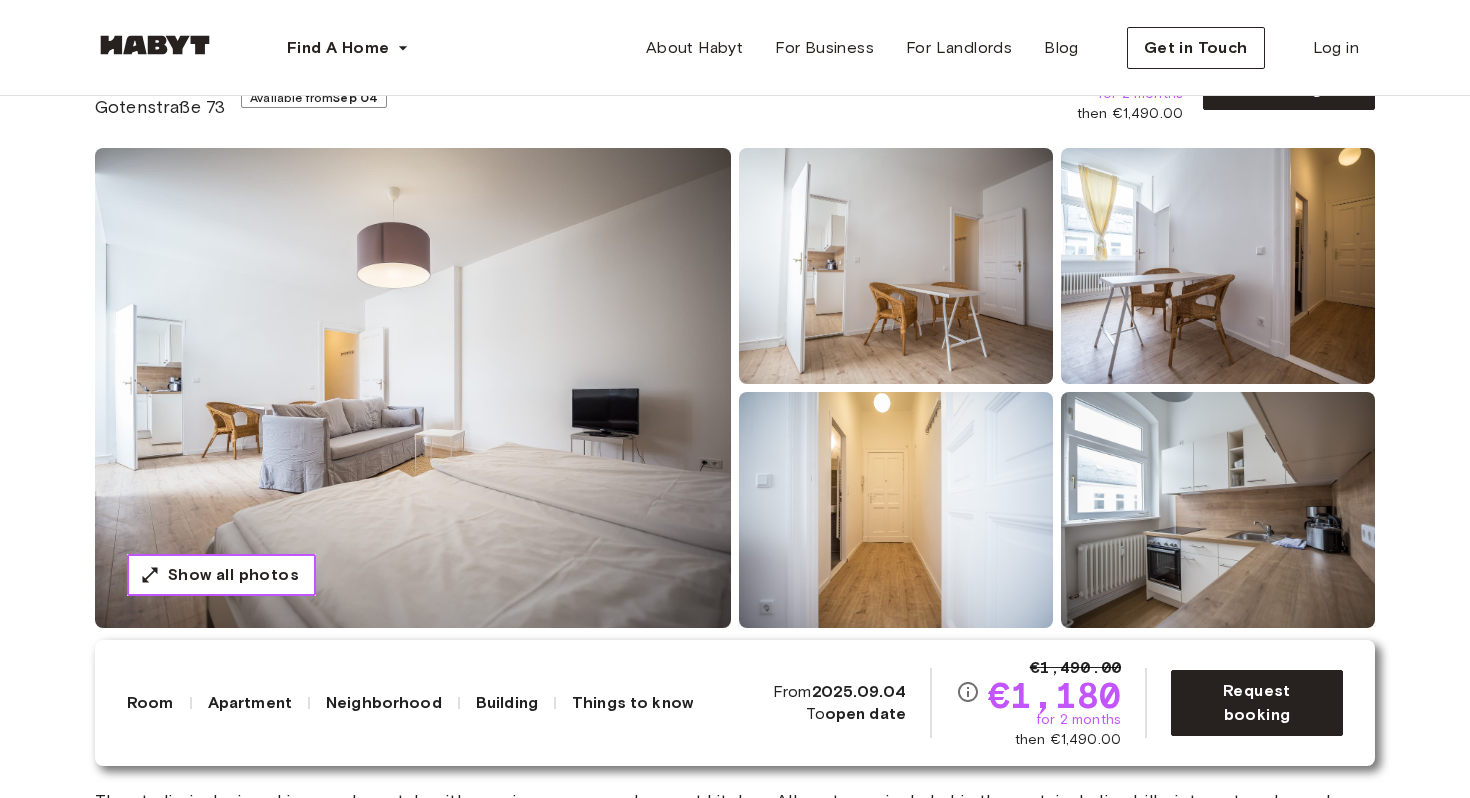 click on "Show all photos" at bounding box center [233, 575] 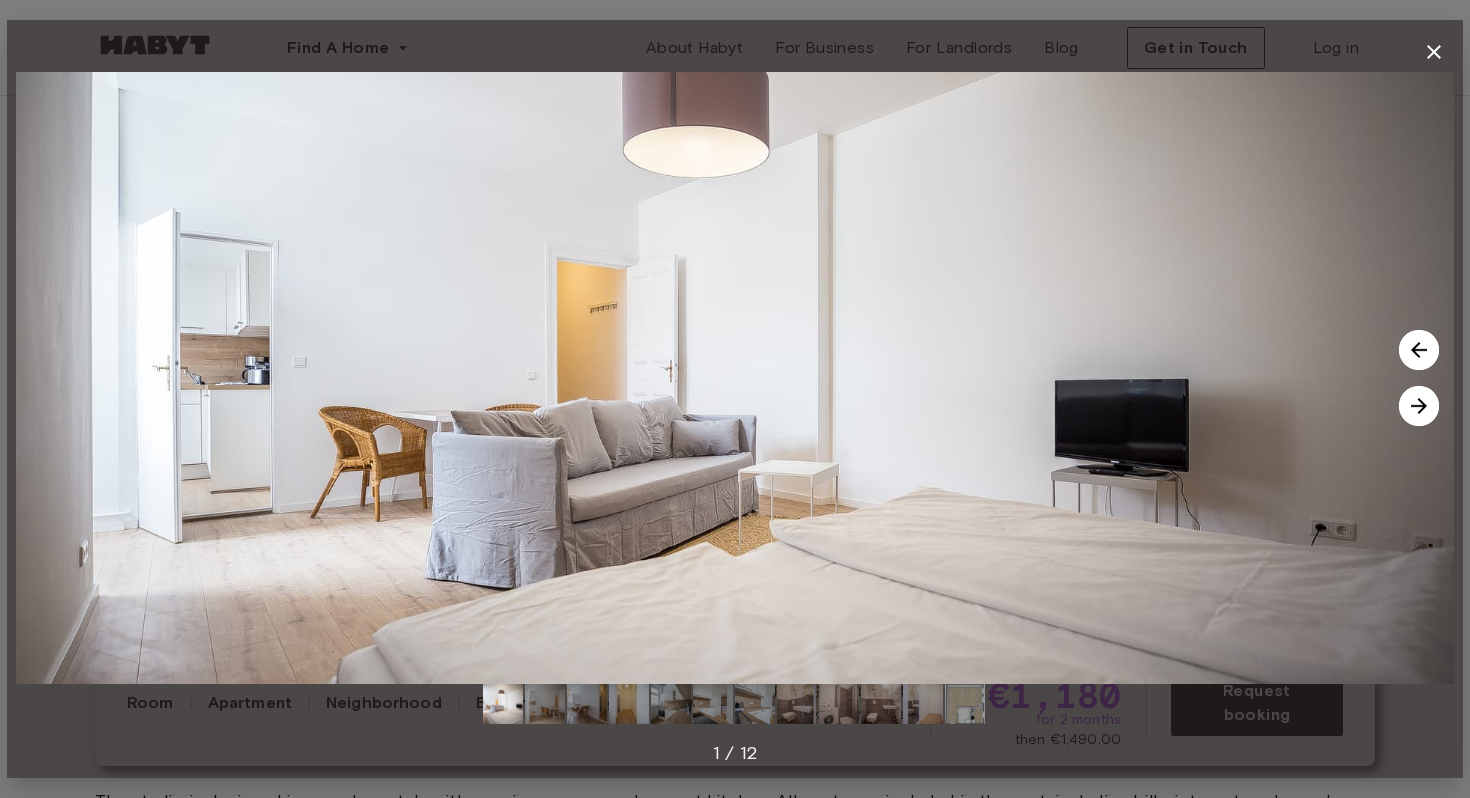 click at bounding box center [1419, 406] 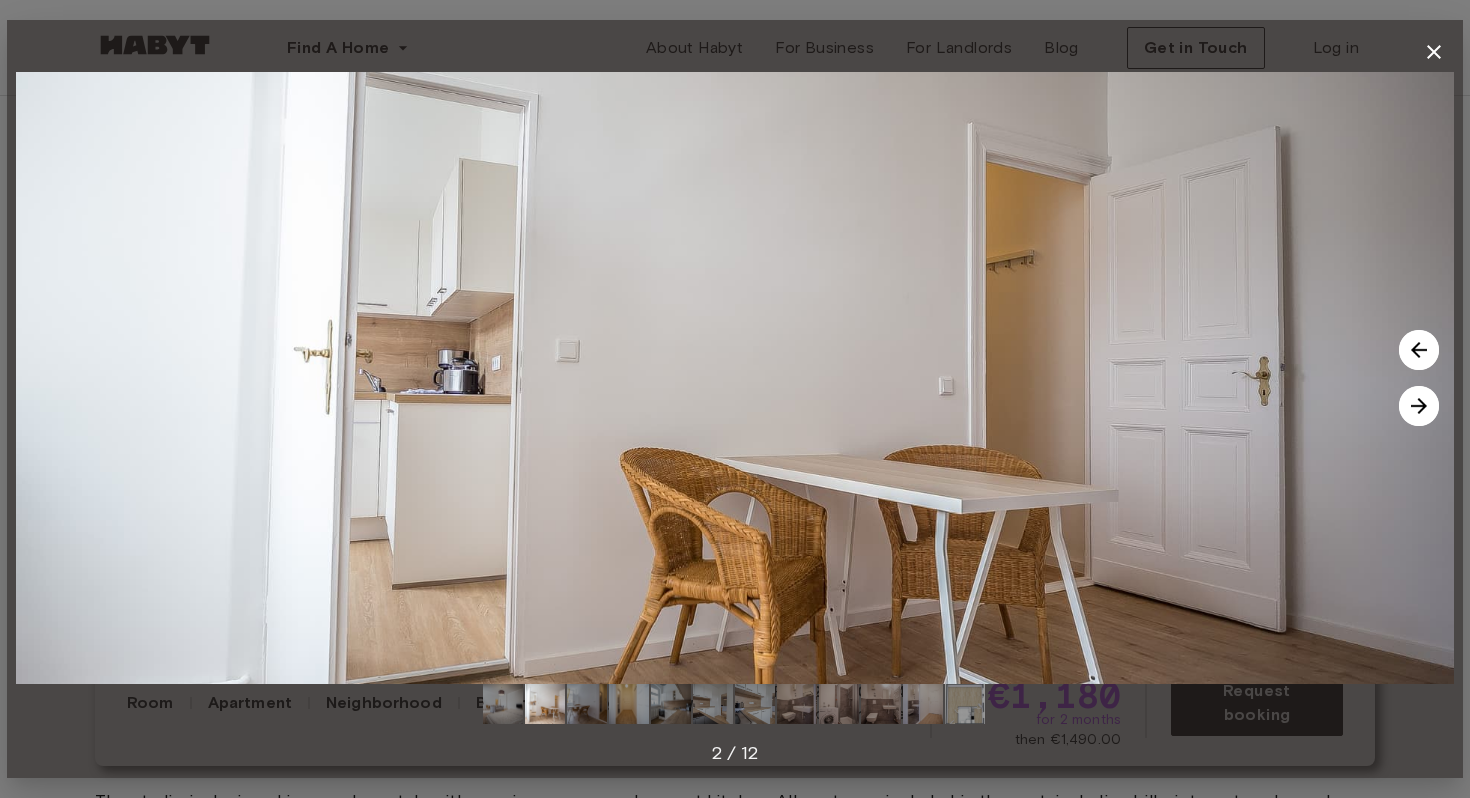 click at bounding box center [1419, 406] 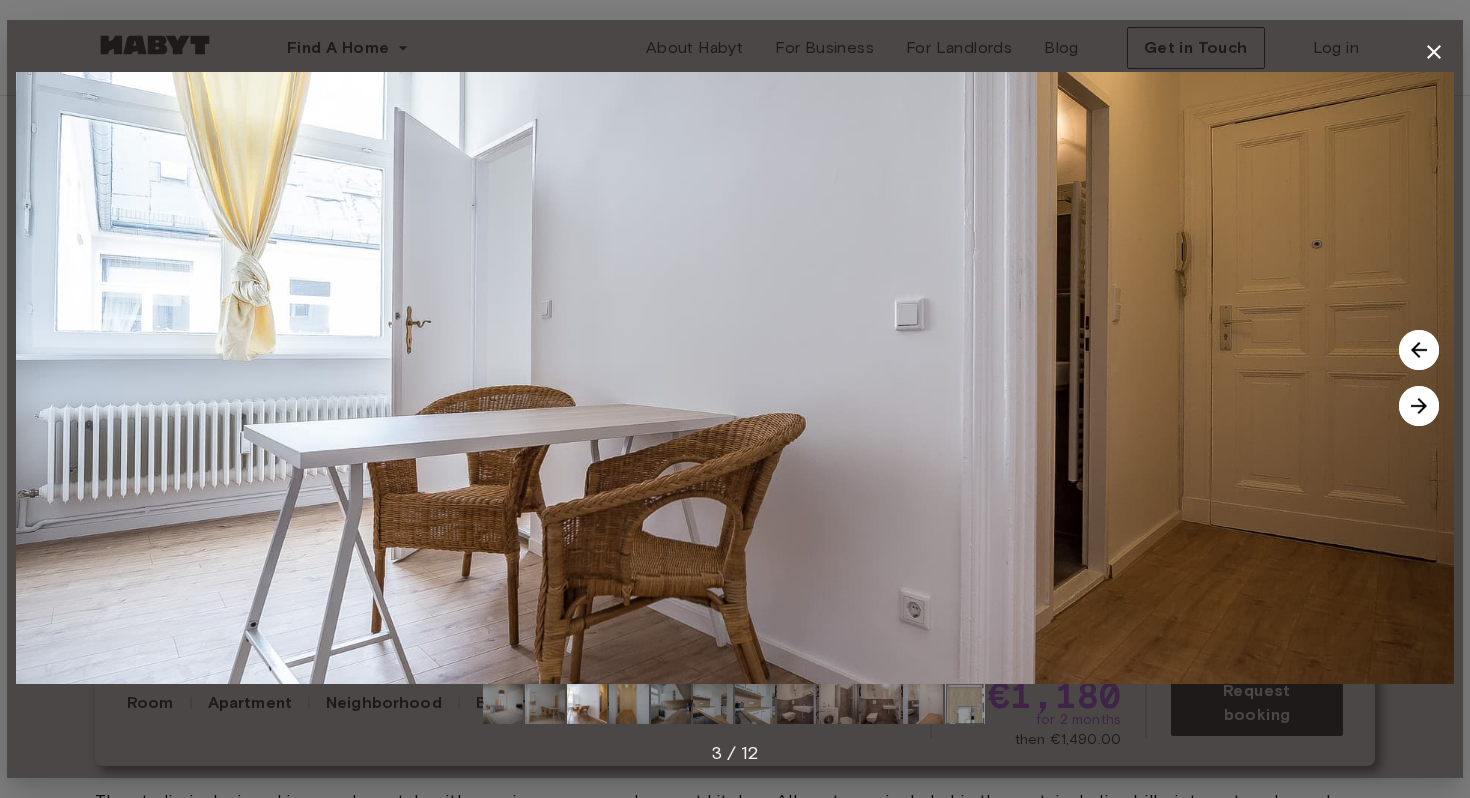 click at bounding box center (1419, 406) 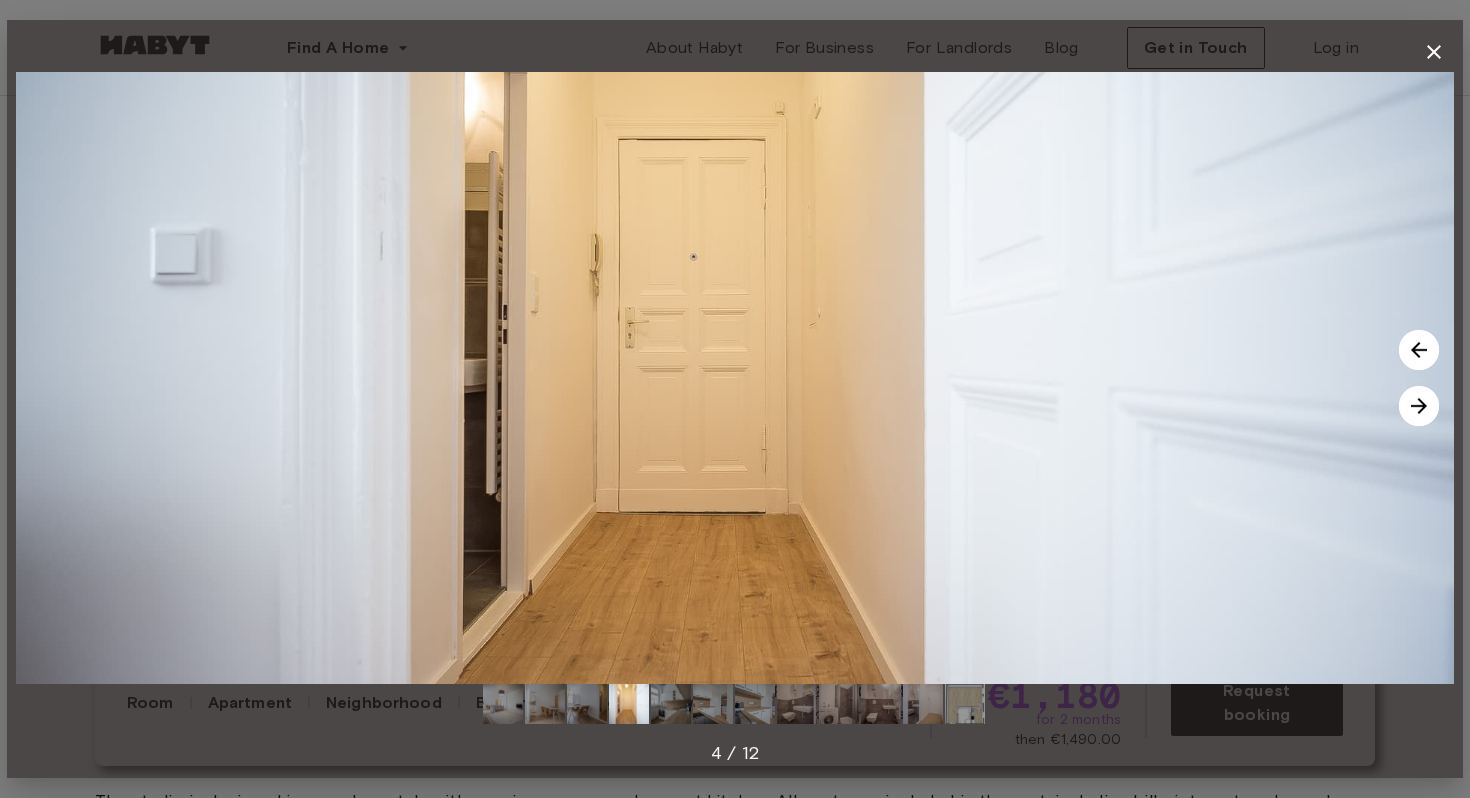click at bounding box center (1419, 406) 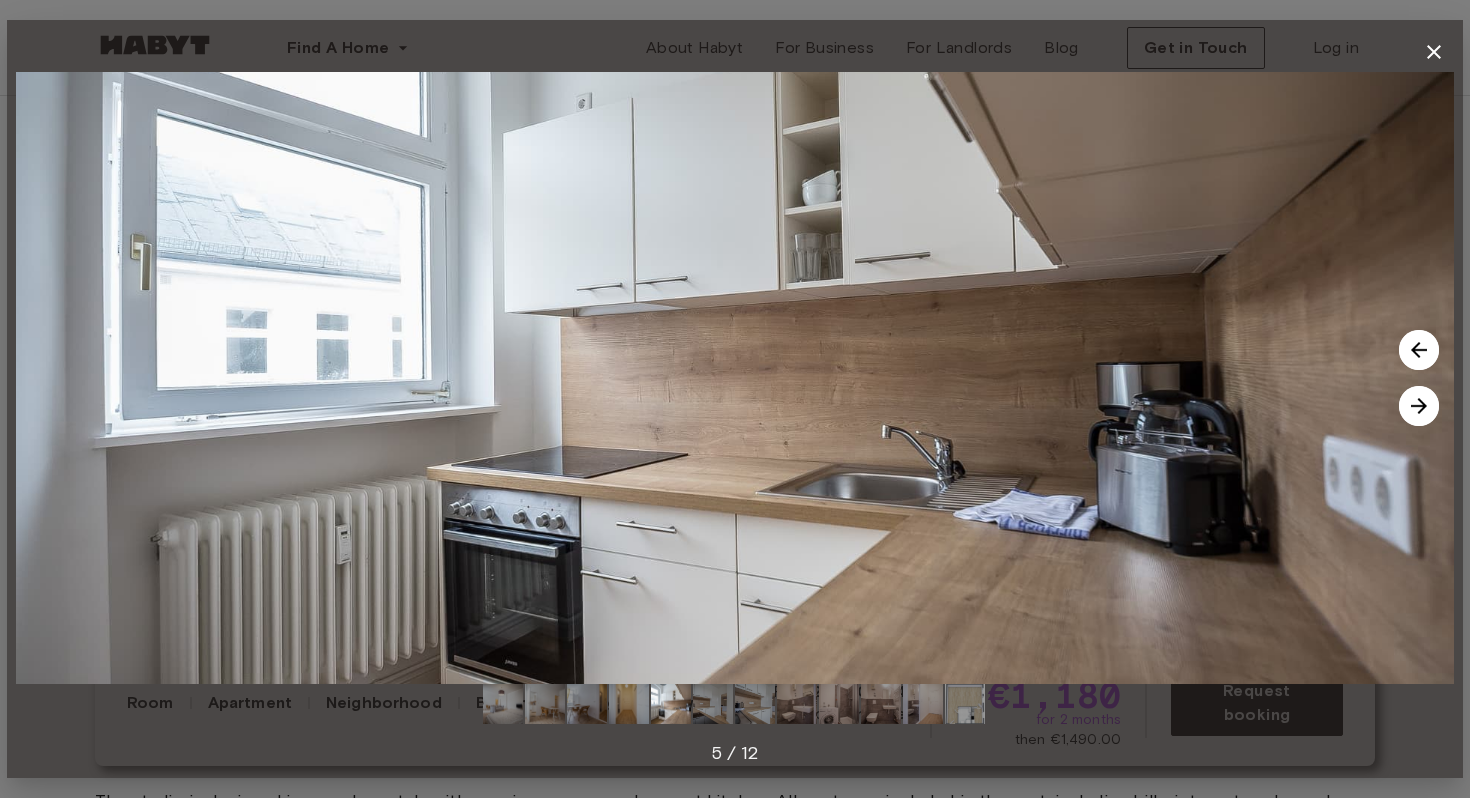 click at bounding box center (1419, 406) 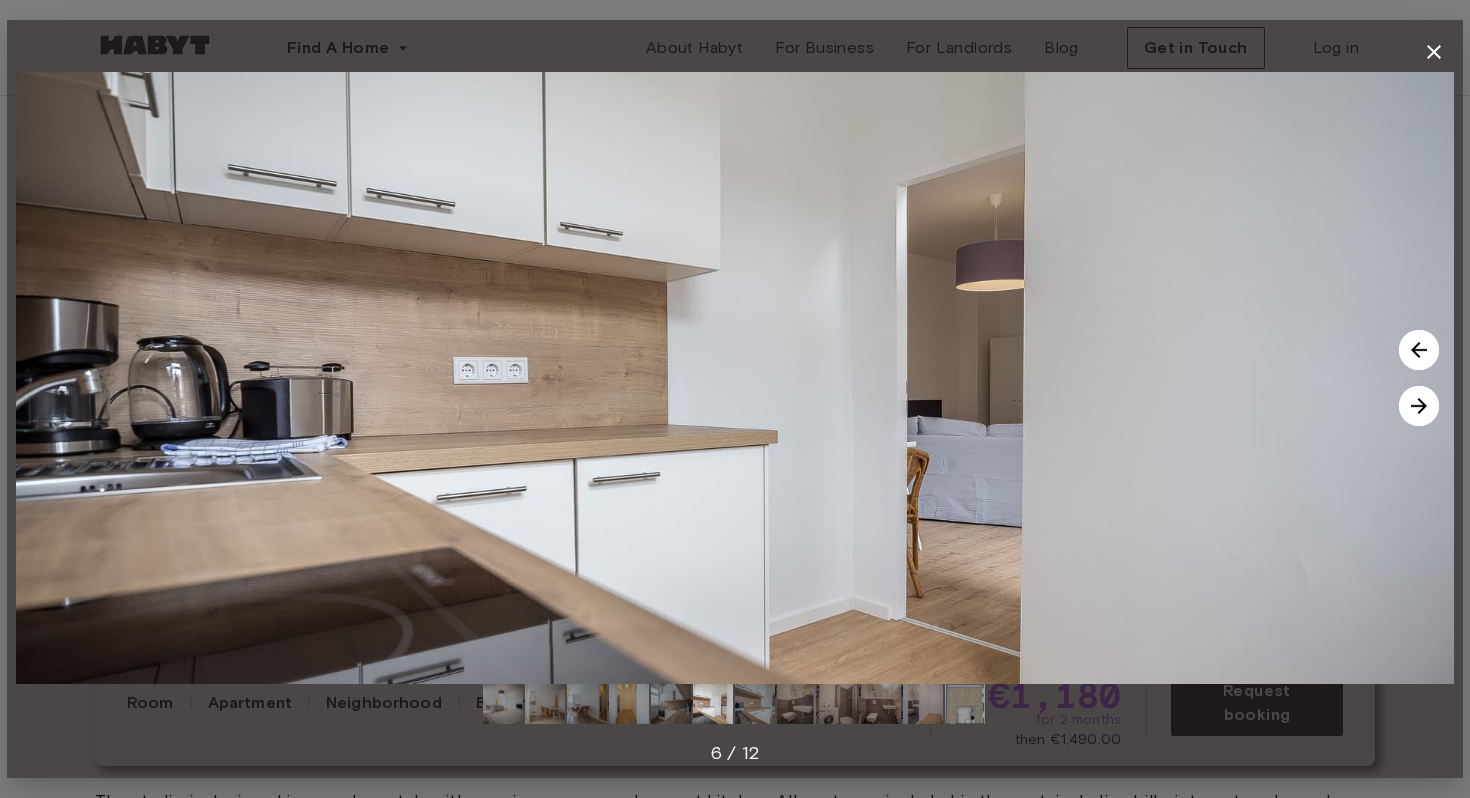 click at bounding box center (1419, 406) 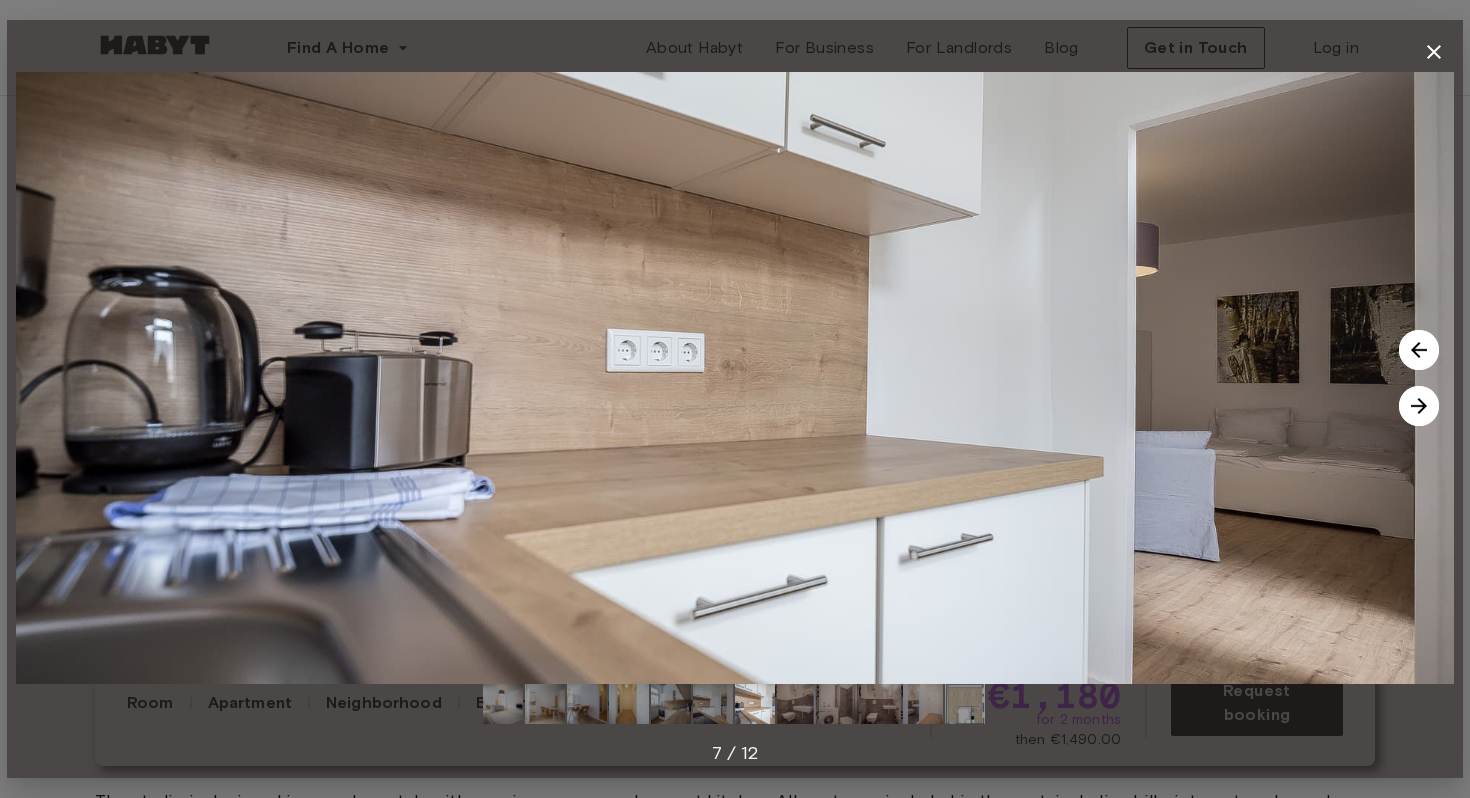 click at bounding box center (1419, 406) 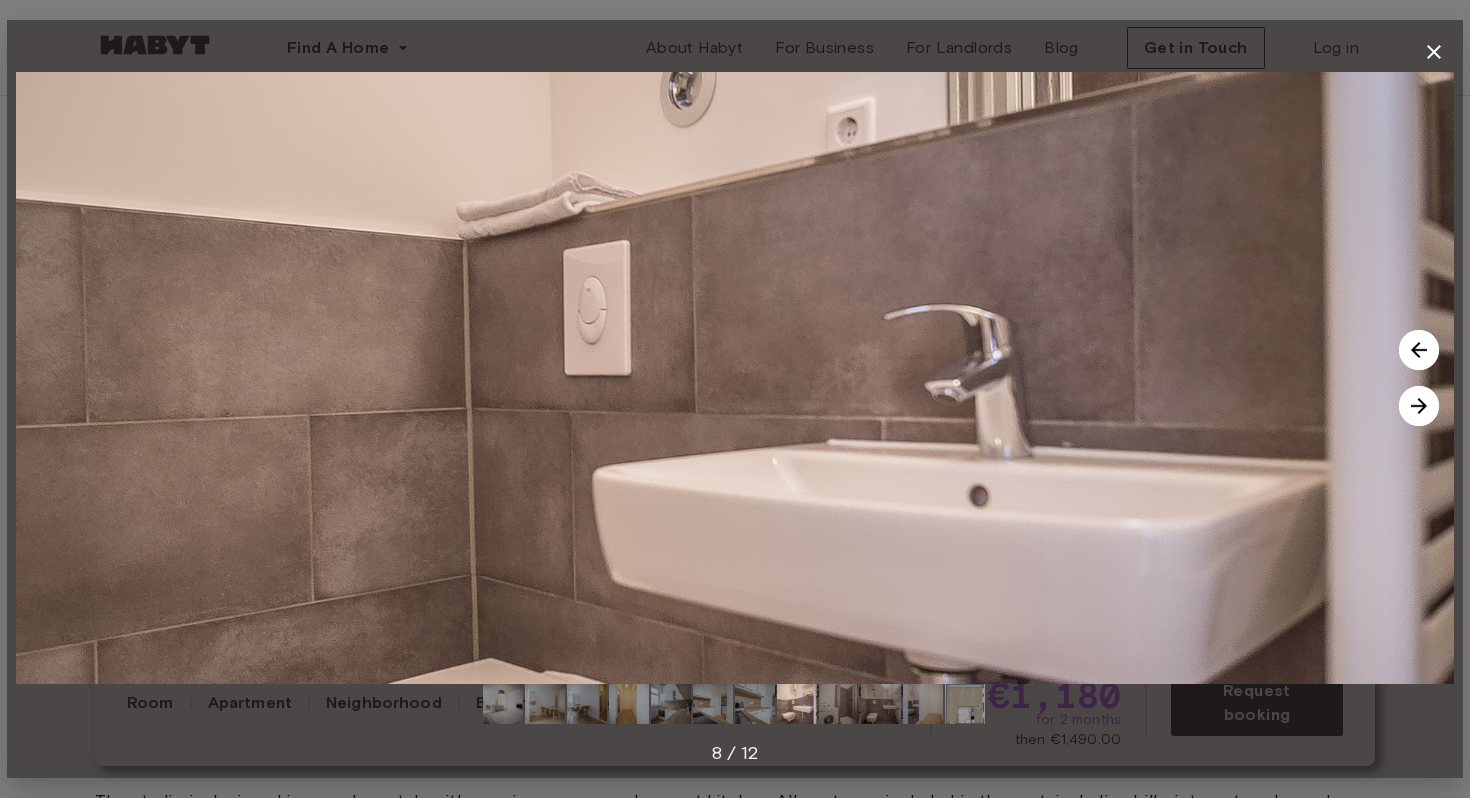 click at bounding box center [1419, 350] 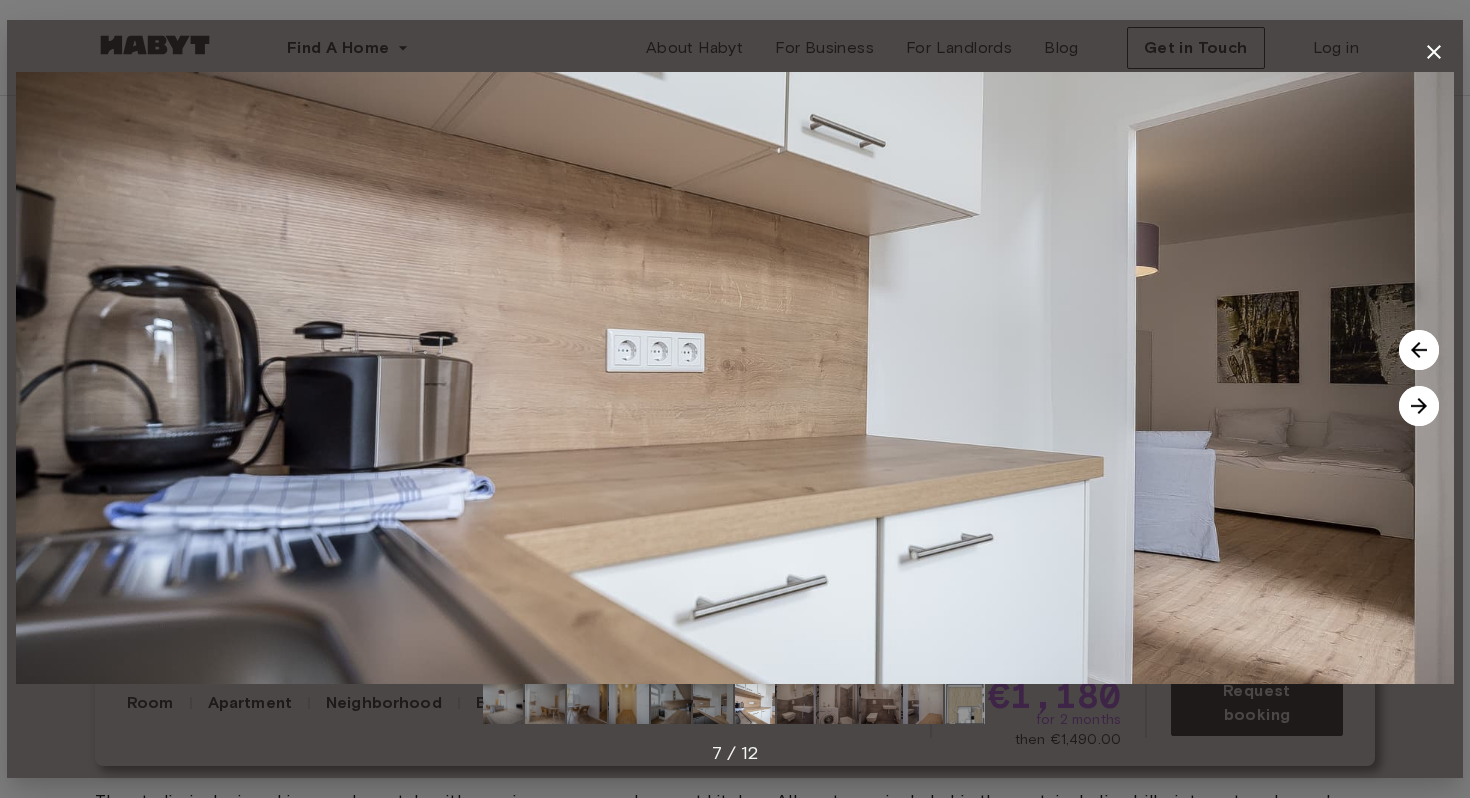 click 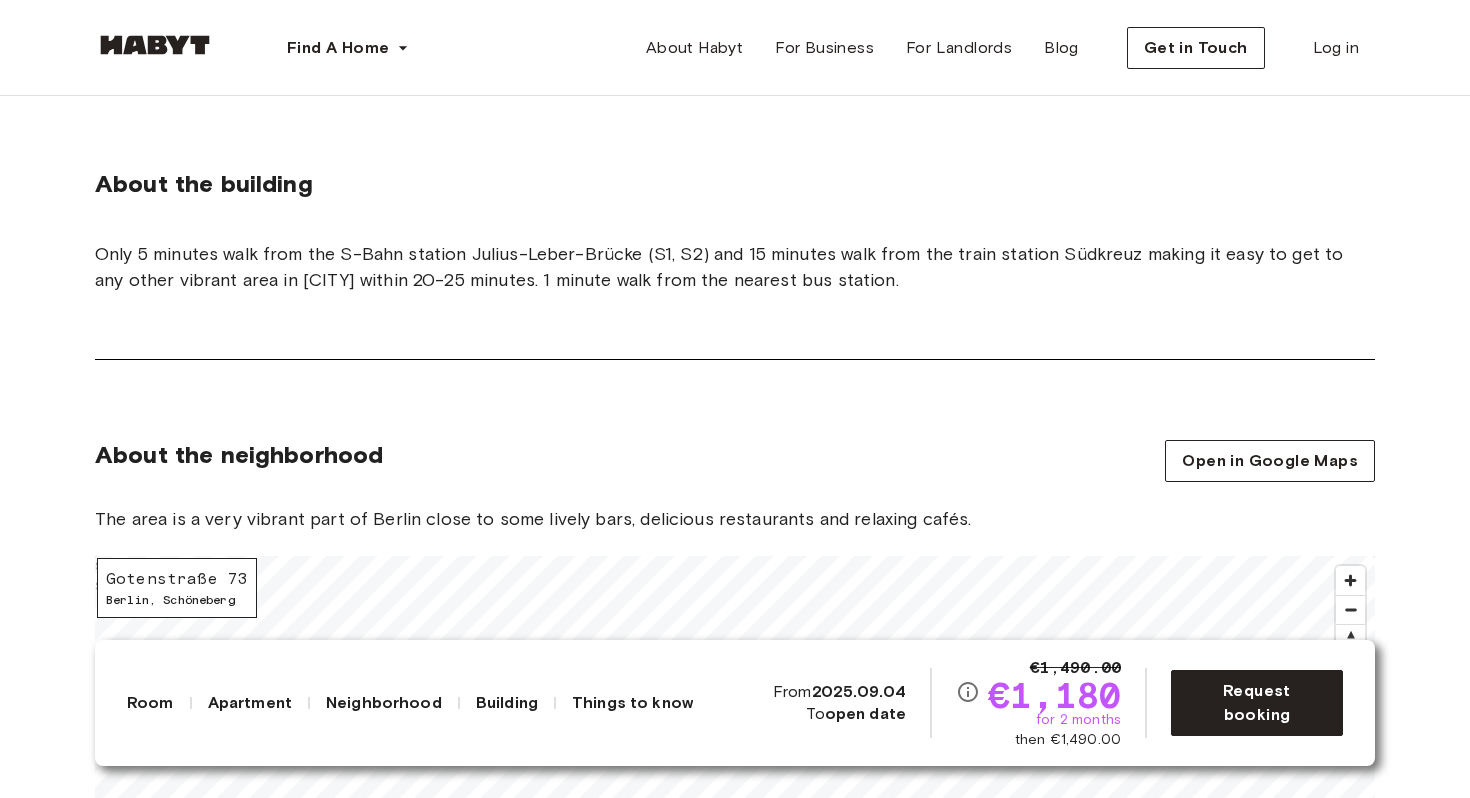 scroll, scrollTop: 1166, scrollLeft: 0, axis: vertical 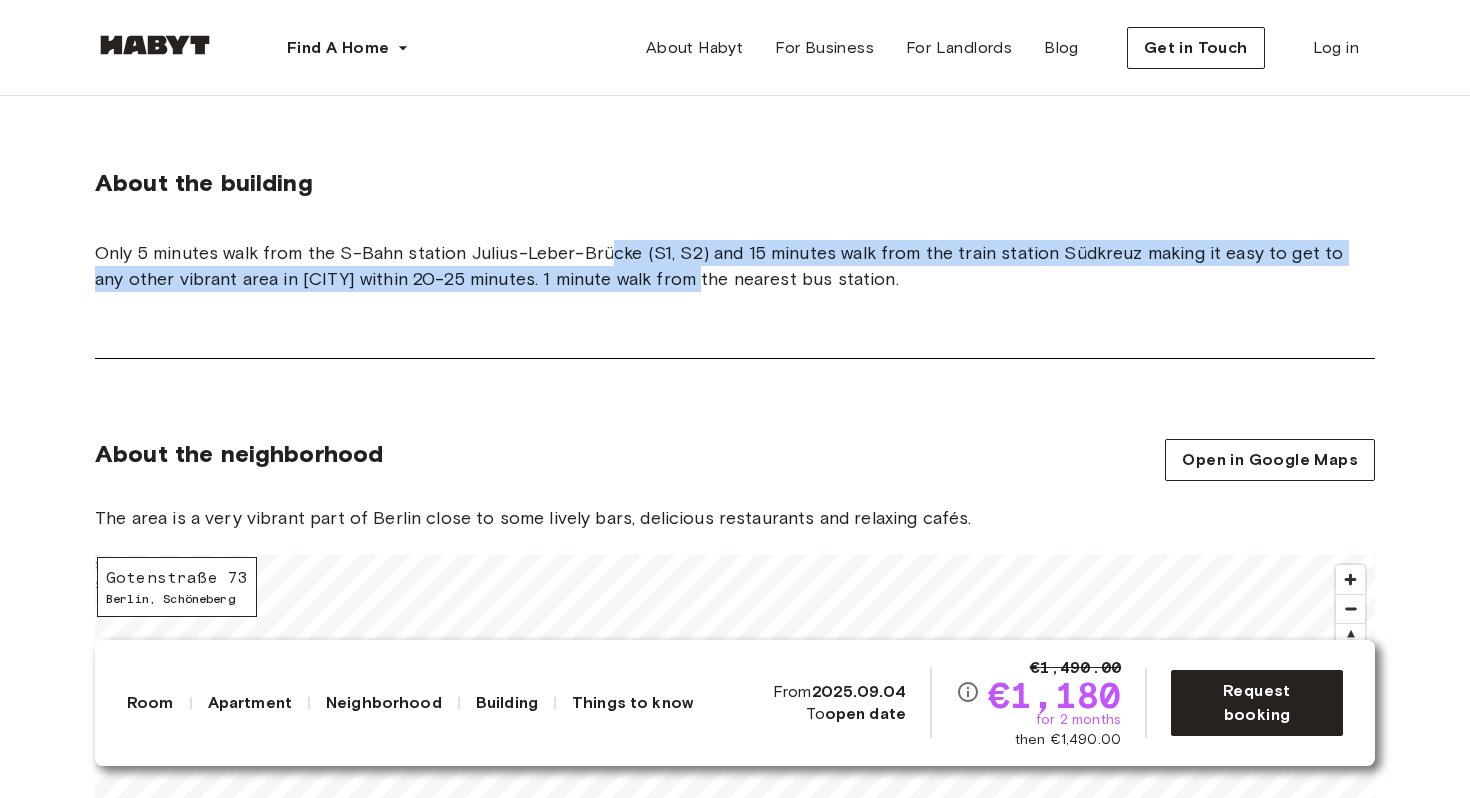 drag, startPoint x: 604, startPoint y: 257, endPoint x: 660, endPoint y: 291, distance: 65.51336 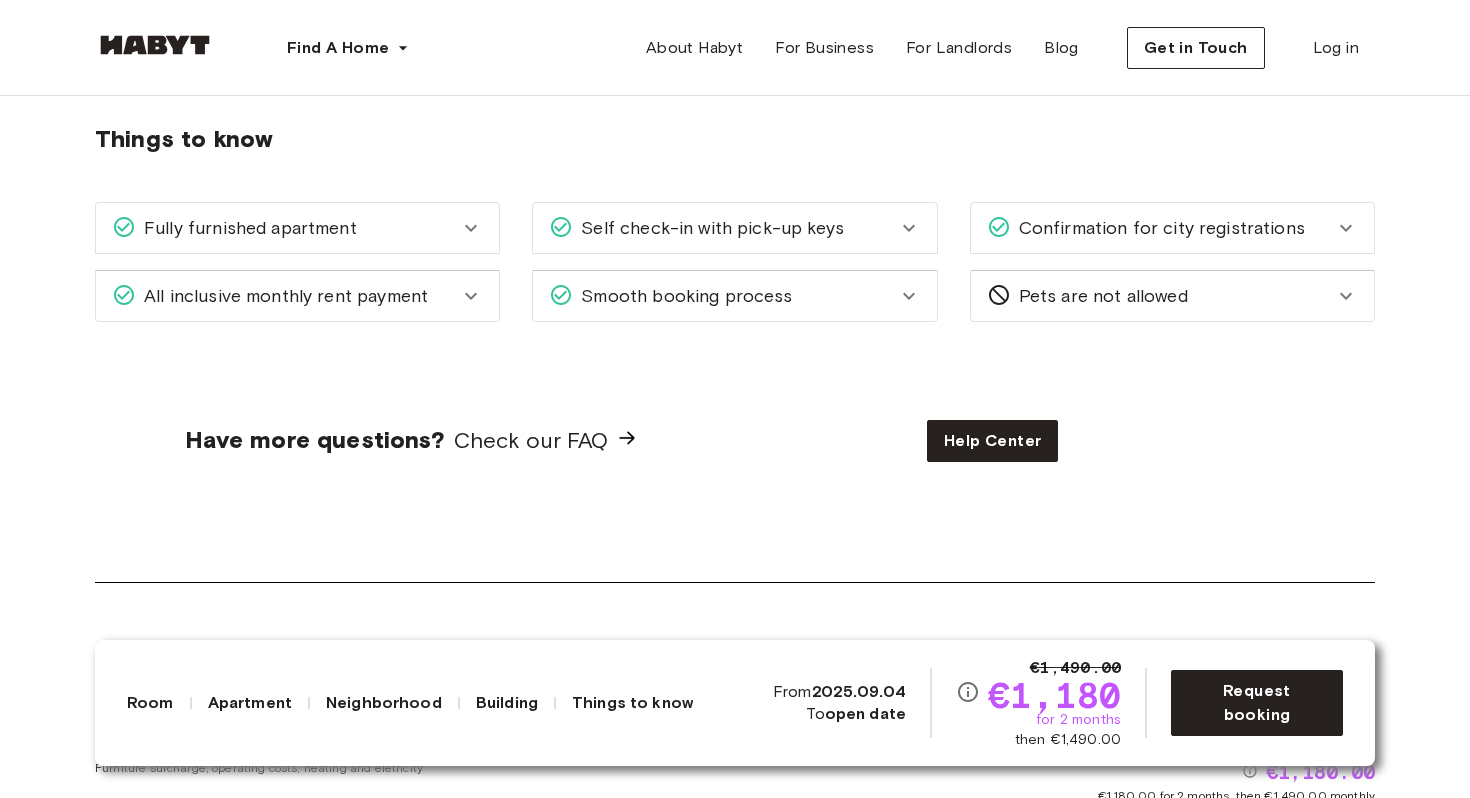 scroll, scrollTop: 2048, scrollLeft: 0, axis: vertical 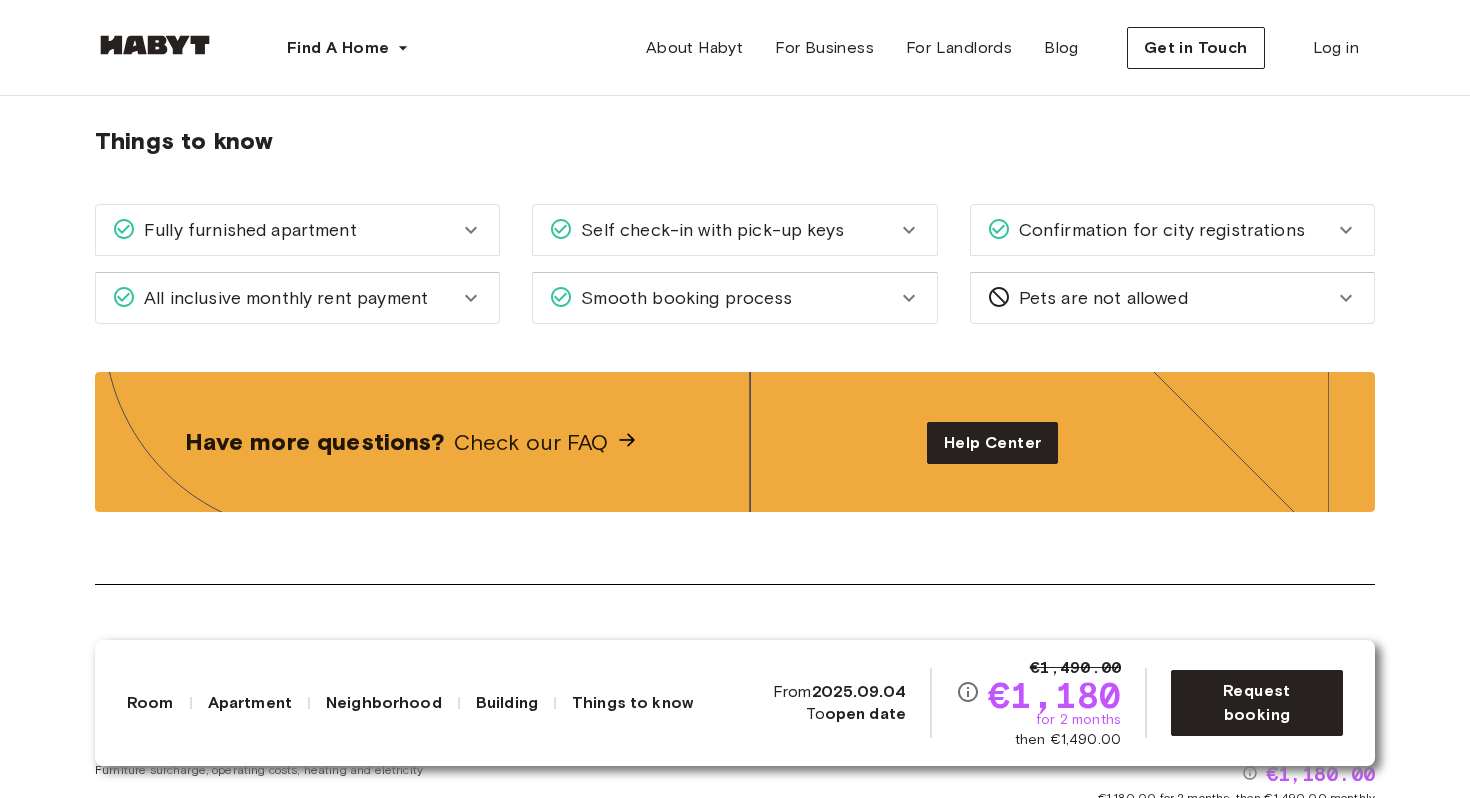 click on "Confirmation for city registrations" at bounding box center [1172, 230] 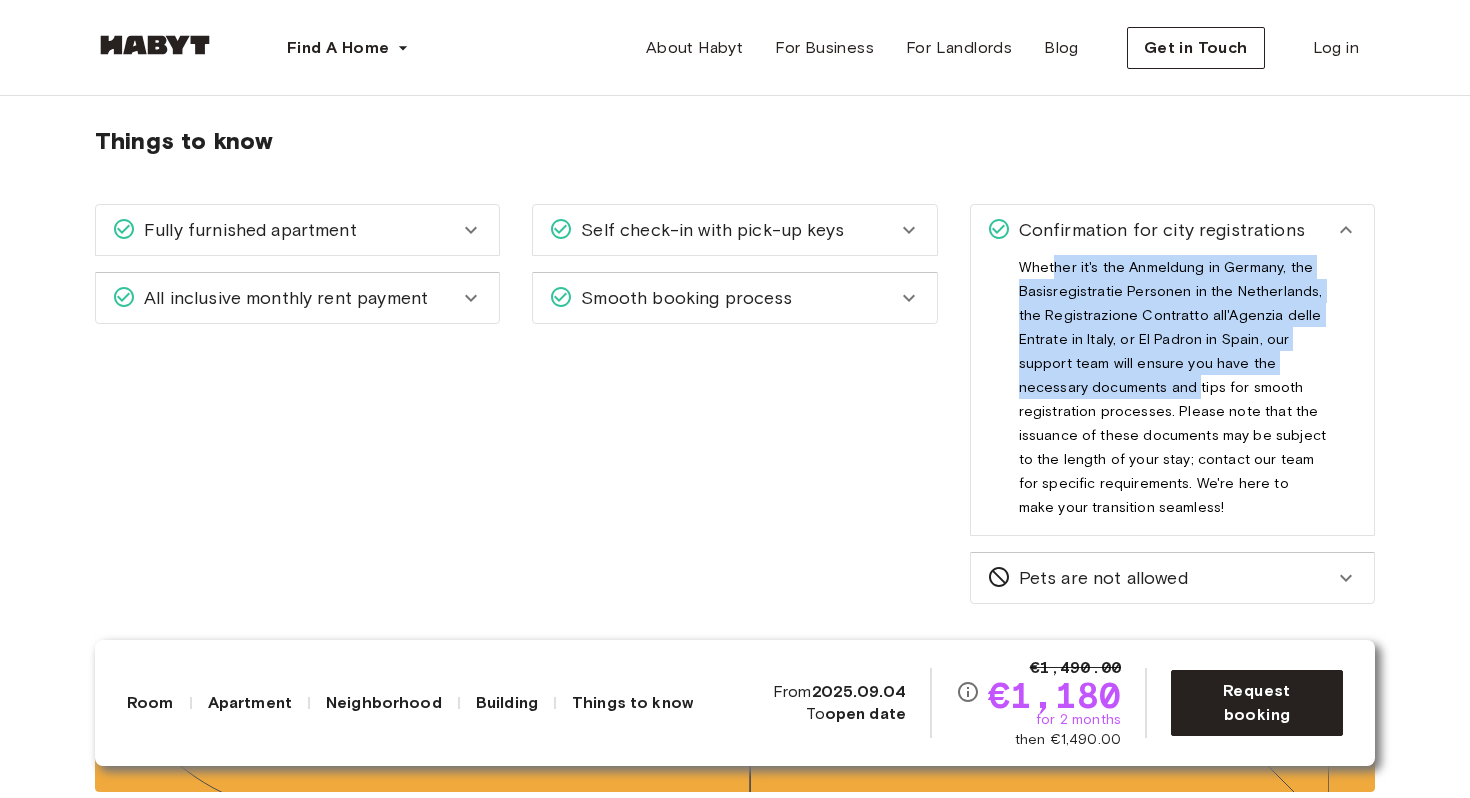 drag, startPoint x: 1054, startPoint y: 269, endPoint x: 1192, endPoint y: 389, distance: 182.87701 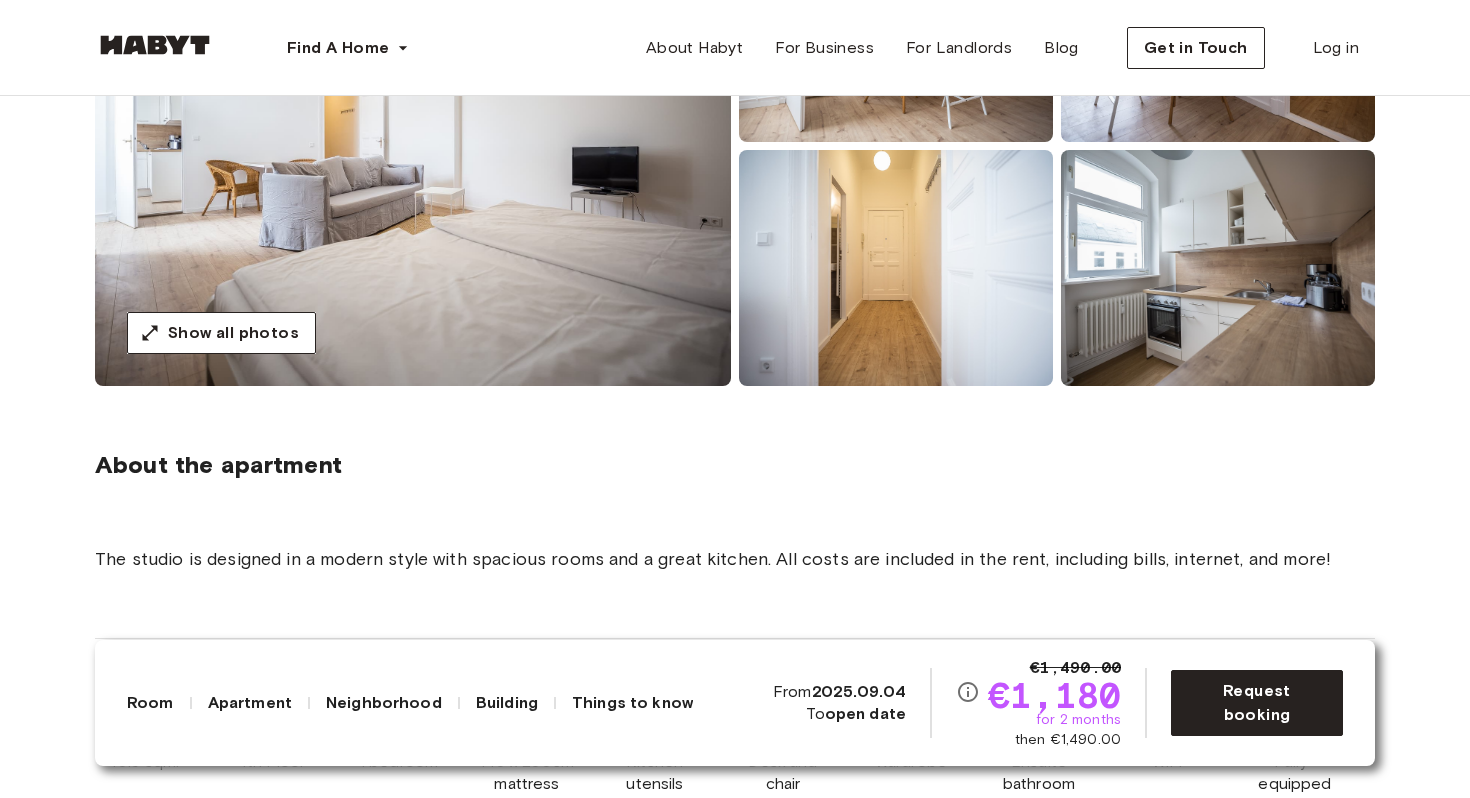 scroll, scrollTop: 362, scrollLeft: 0, axis: vertical 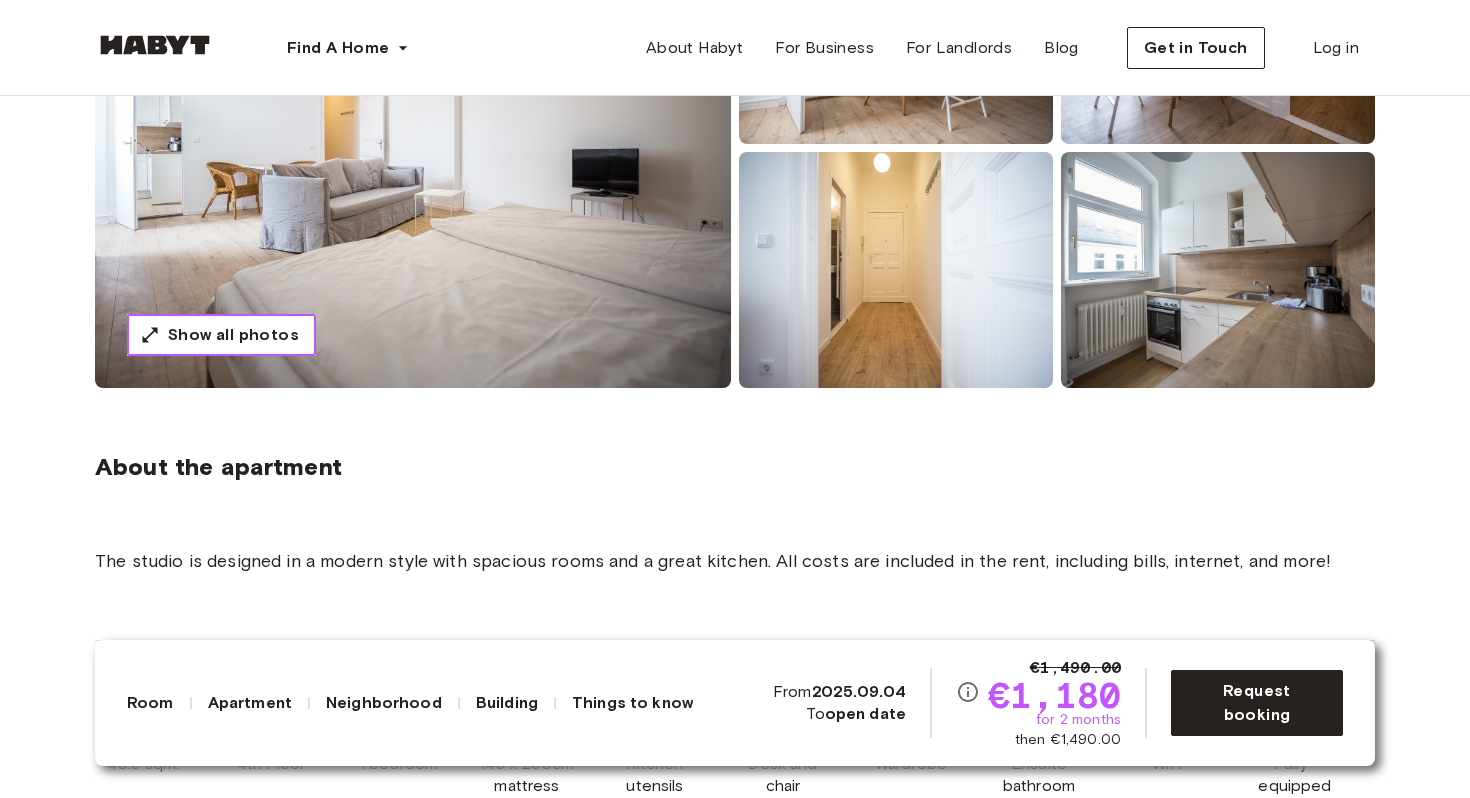 click on "Show all photos" at bounding box center [233, 335] 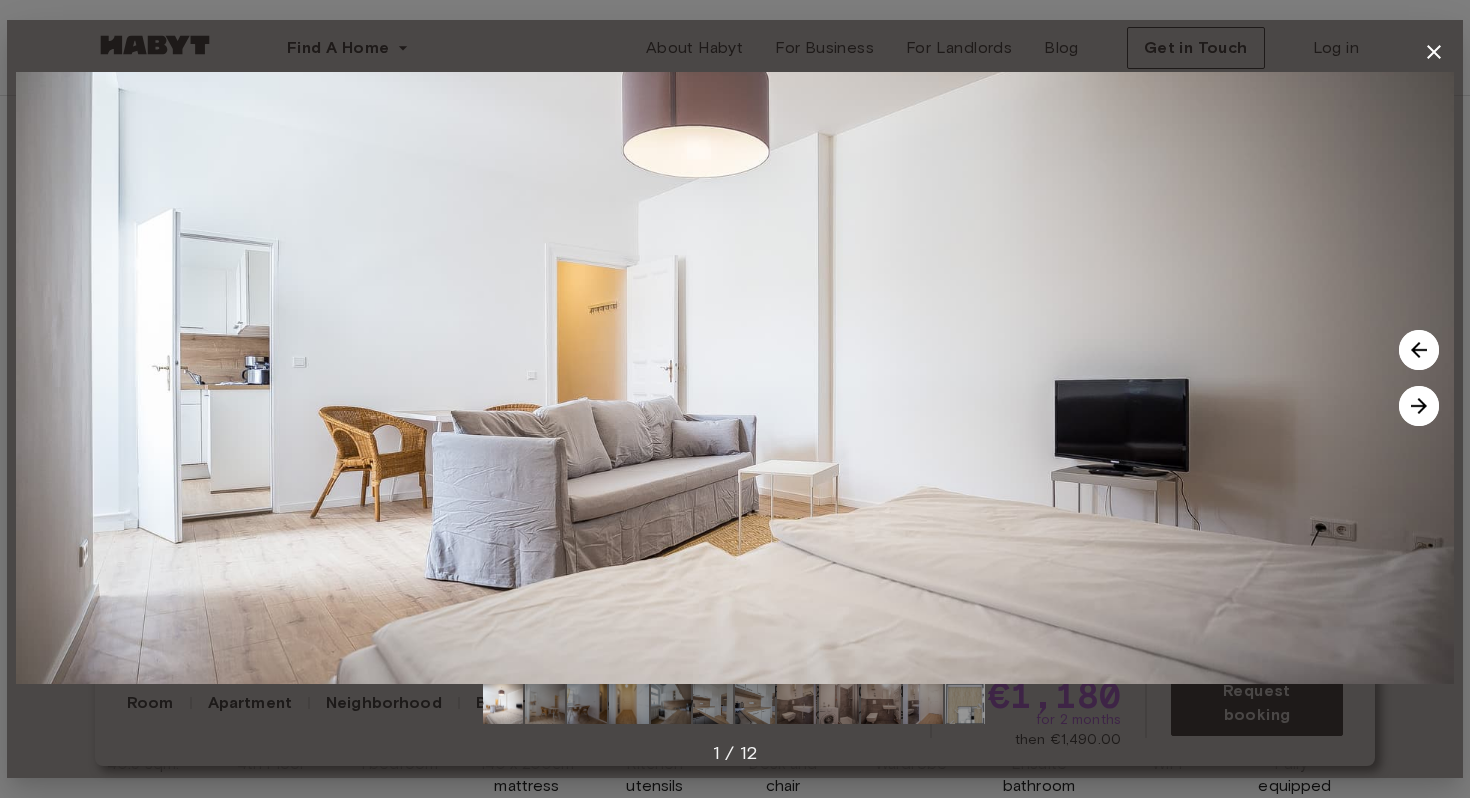 click at bounding box center (1419, 406) 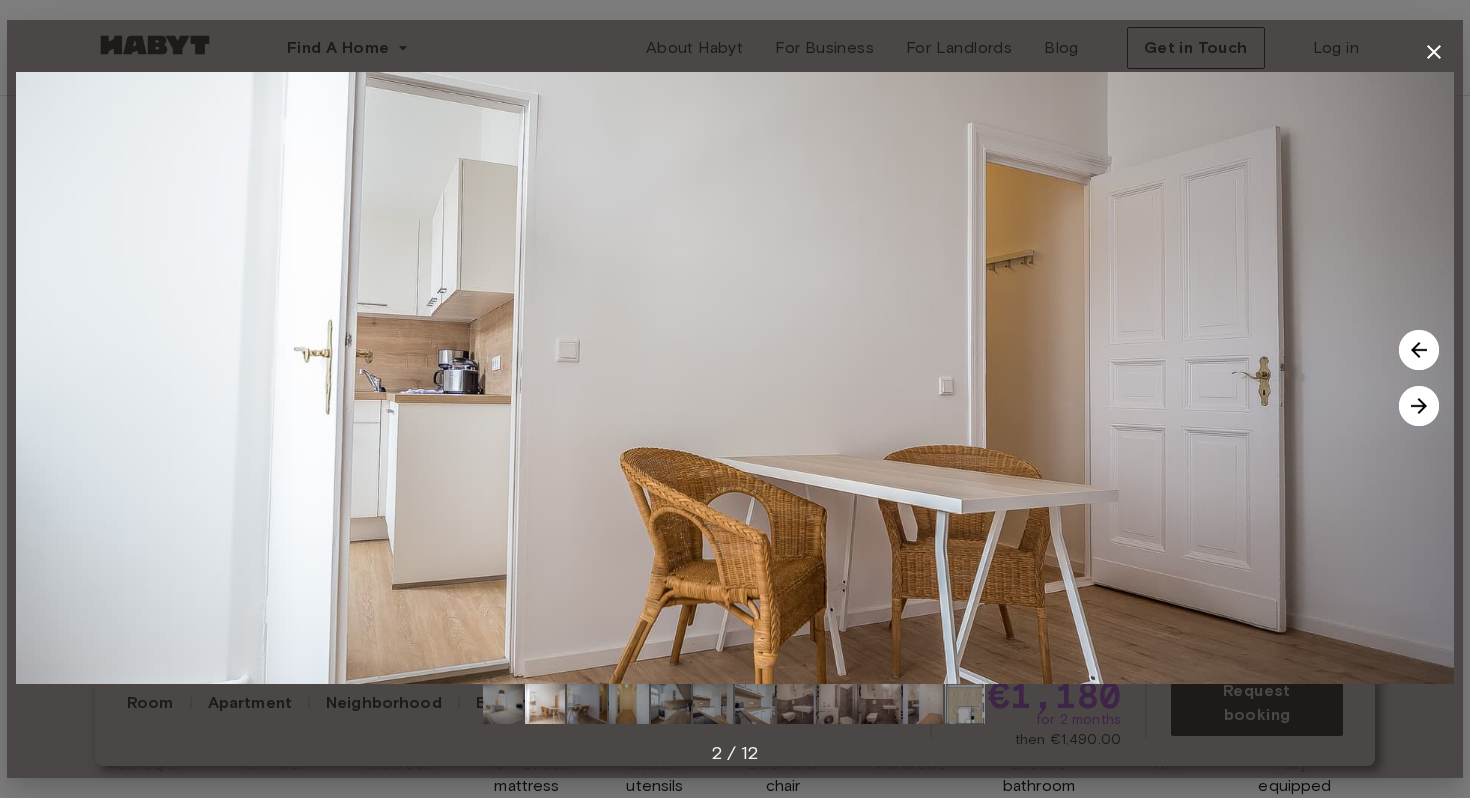 click at bounding box center [1419, 406] 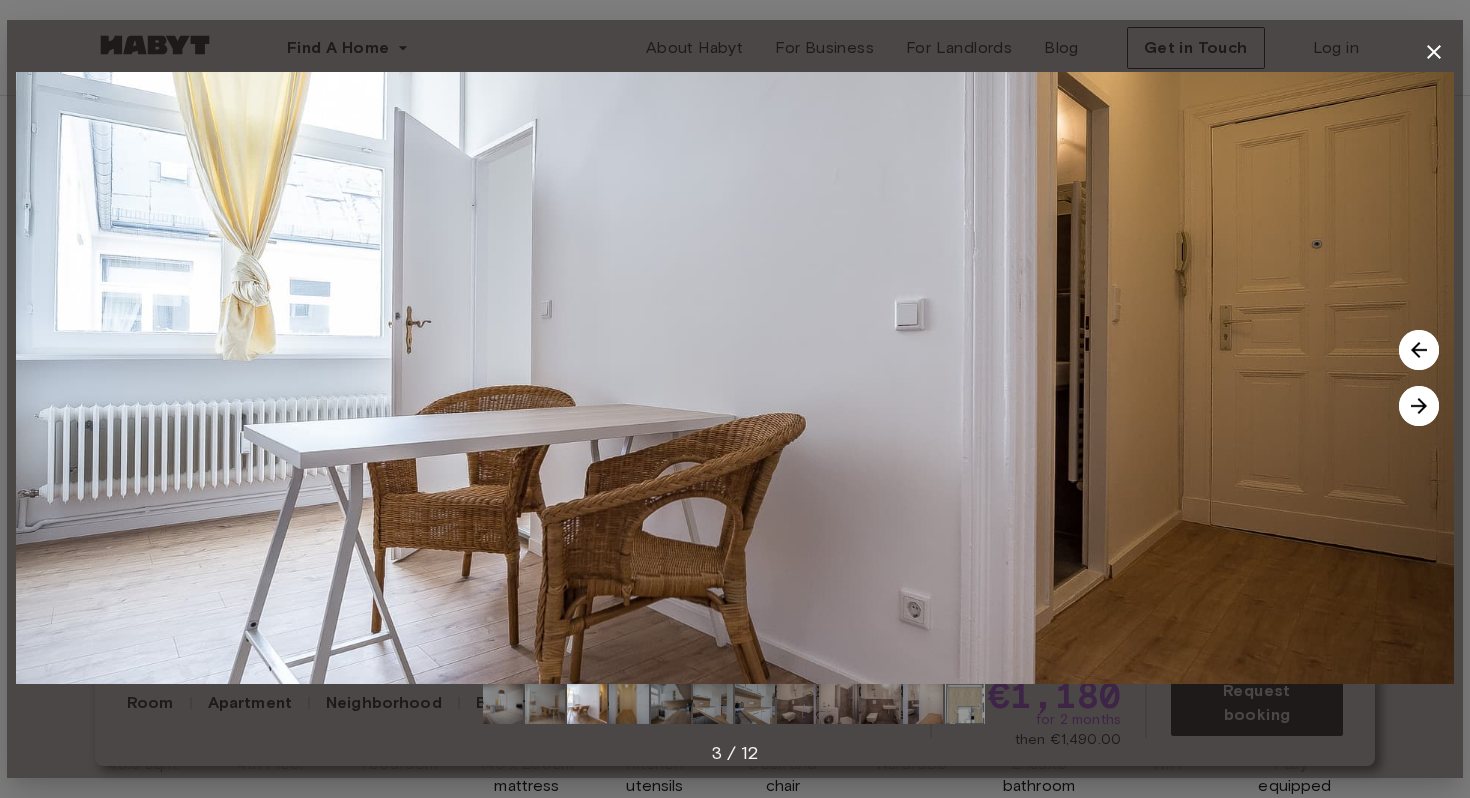 click at bounding box center (1419, 406) 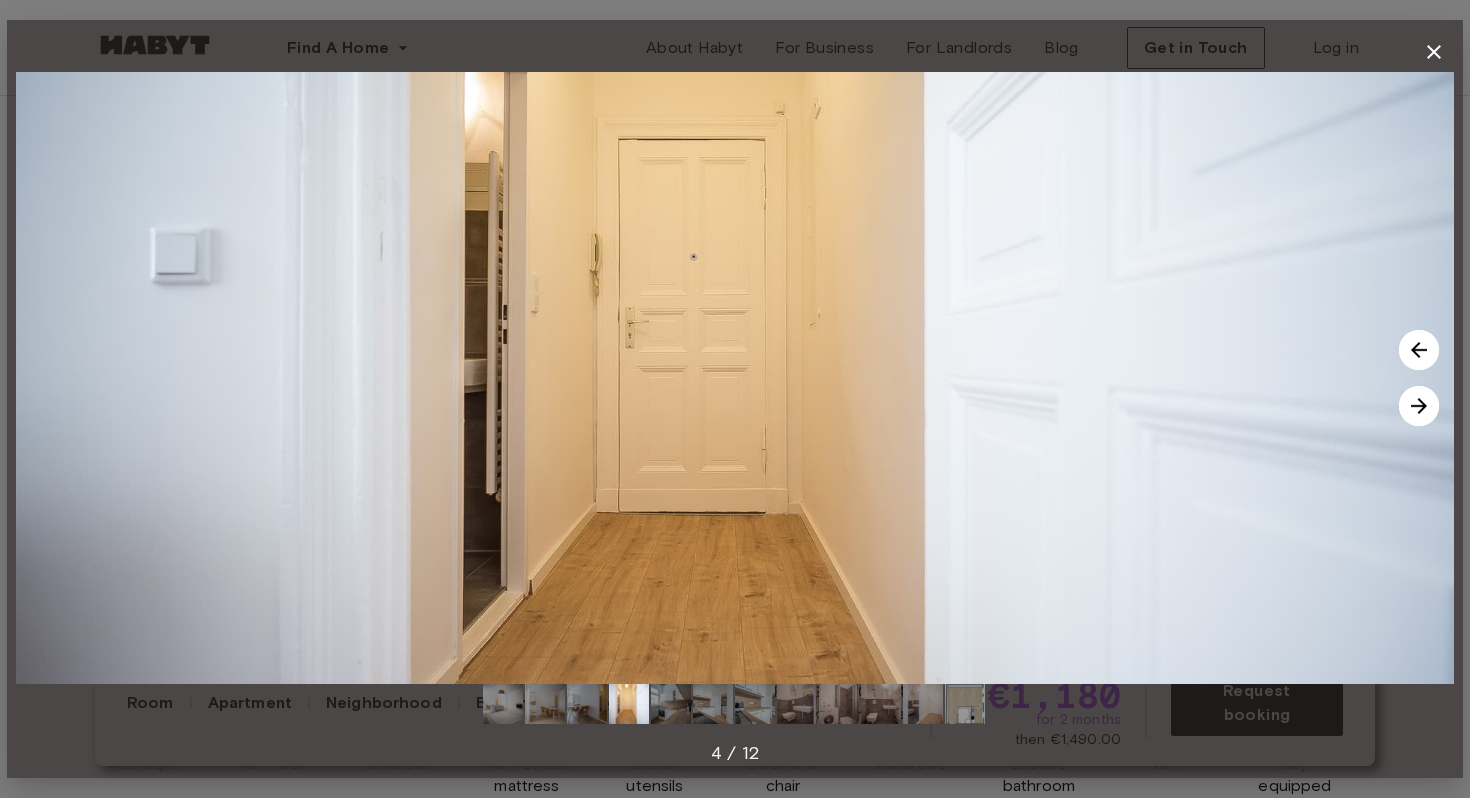 click at bounding box center (1419, 406) 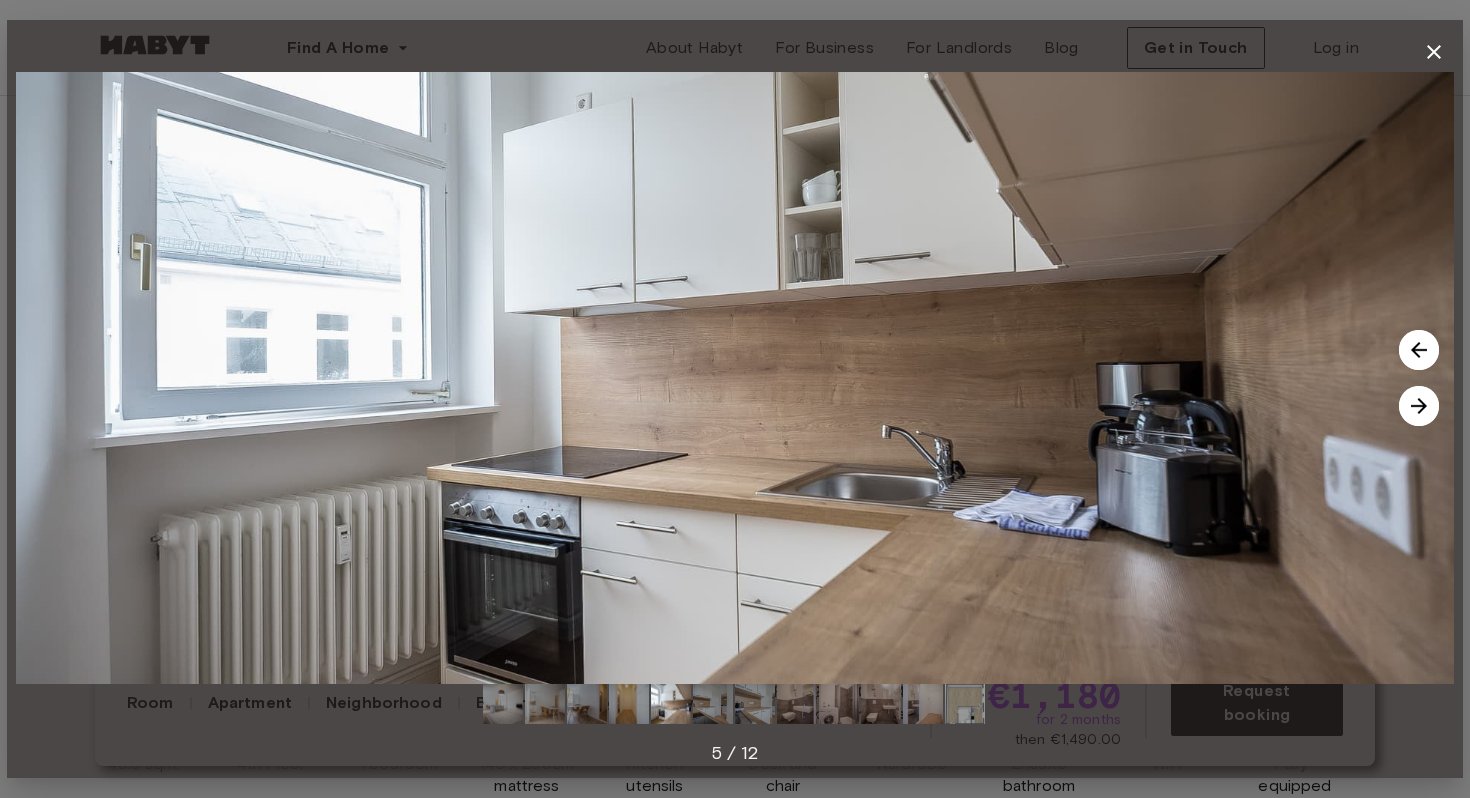 click at bounding box center [1419, 406] 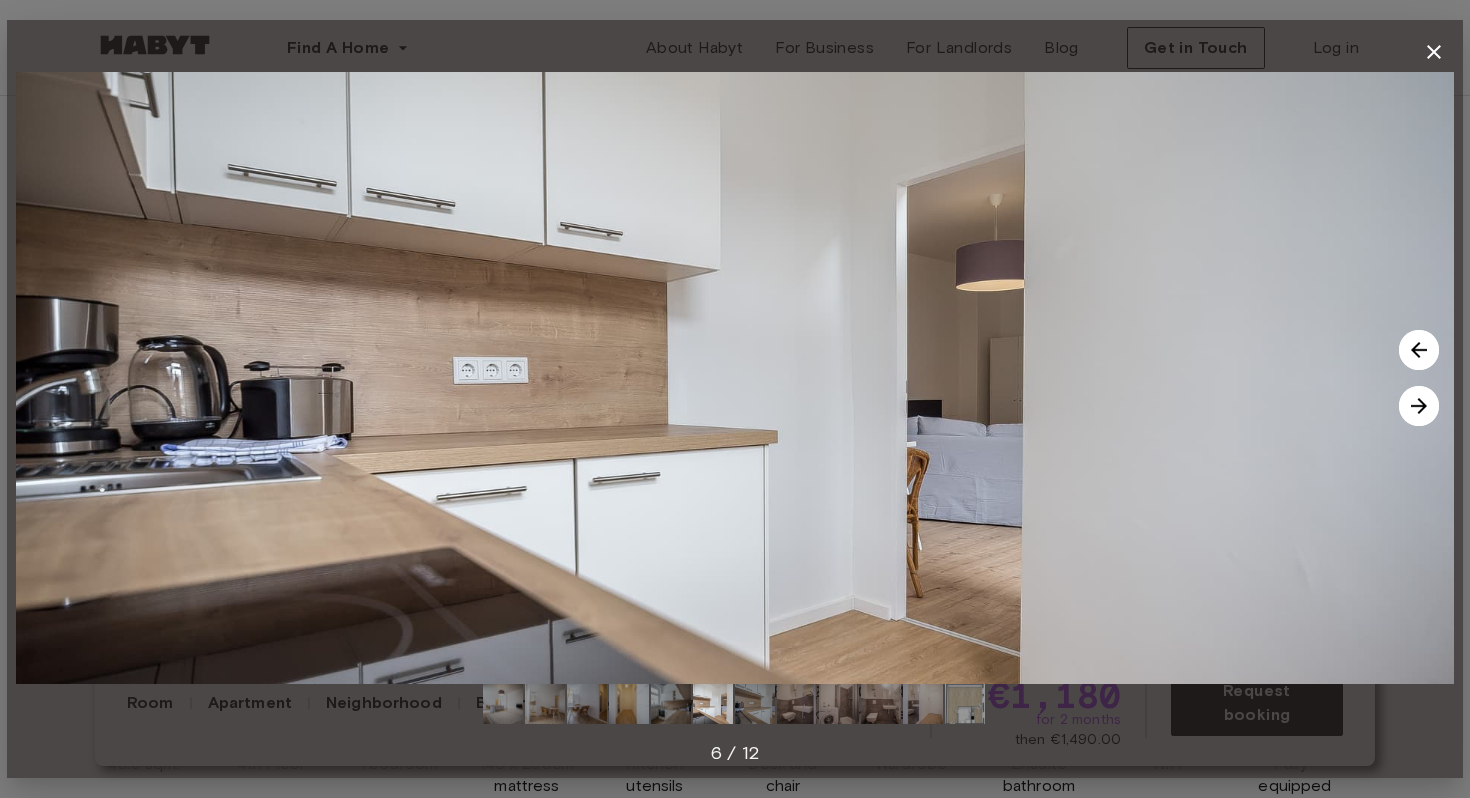 click at bounding box center [1419, 406] 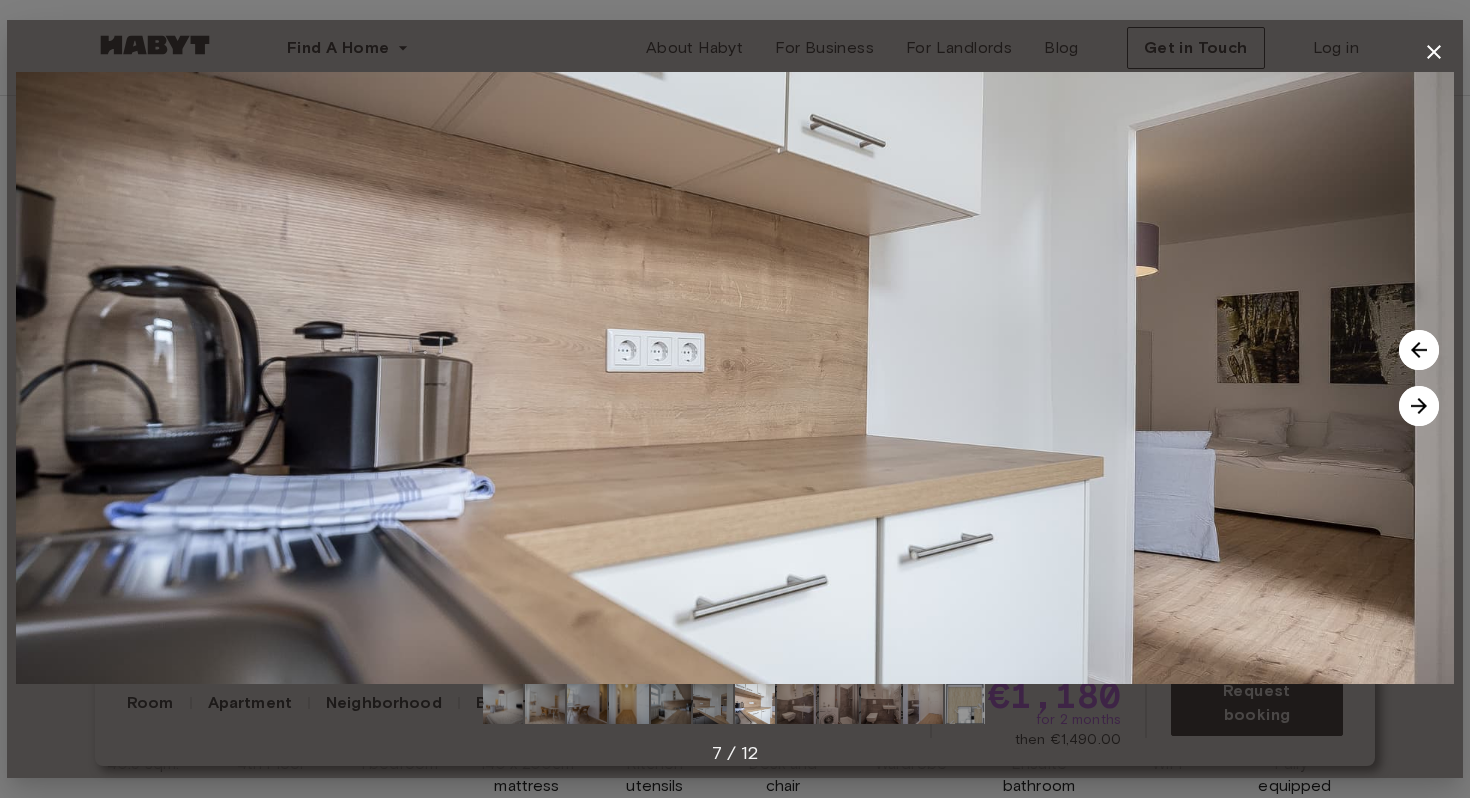 click at bounding box center [1419, 406] 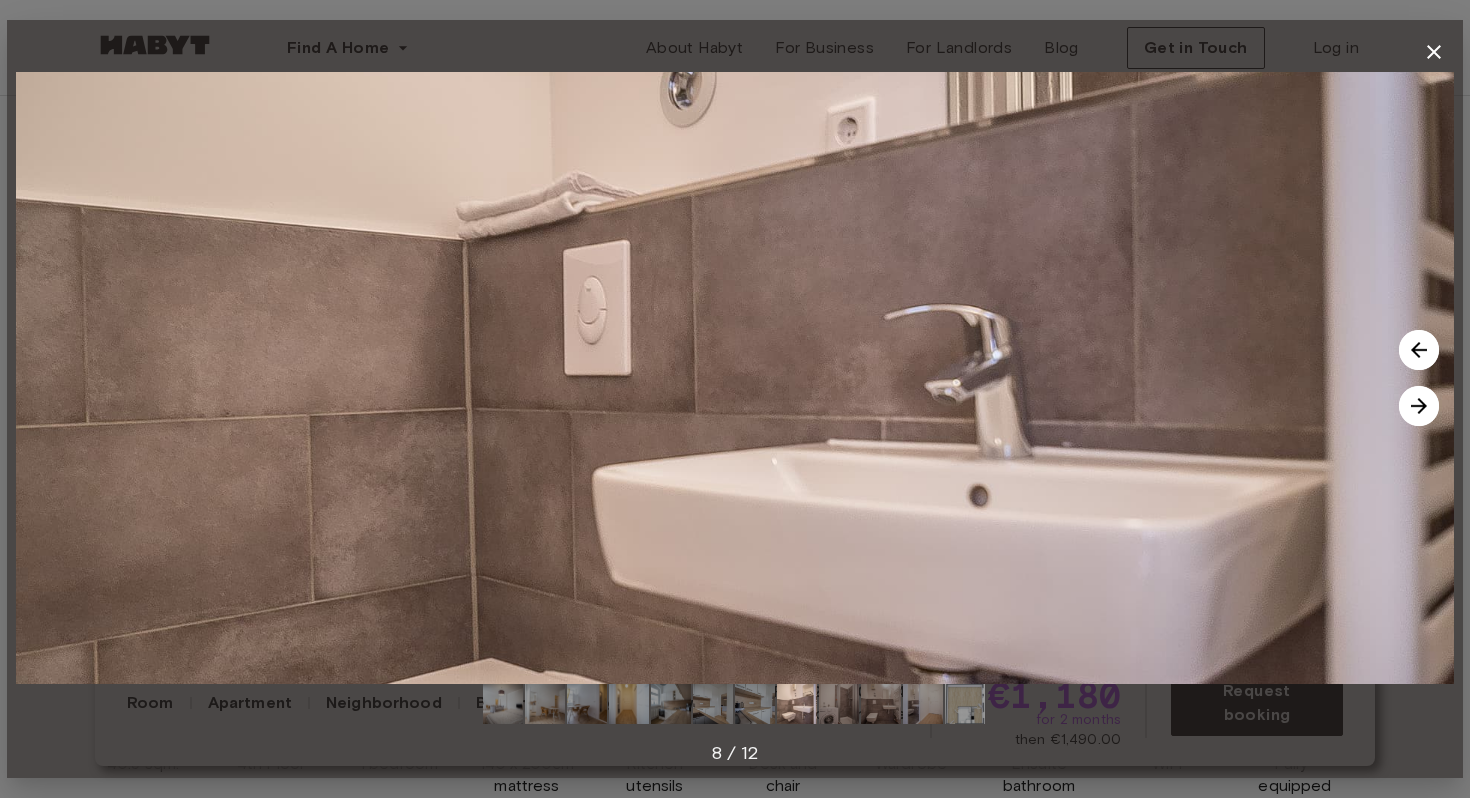 click at bounding box center [1419, 406] 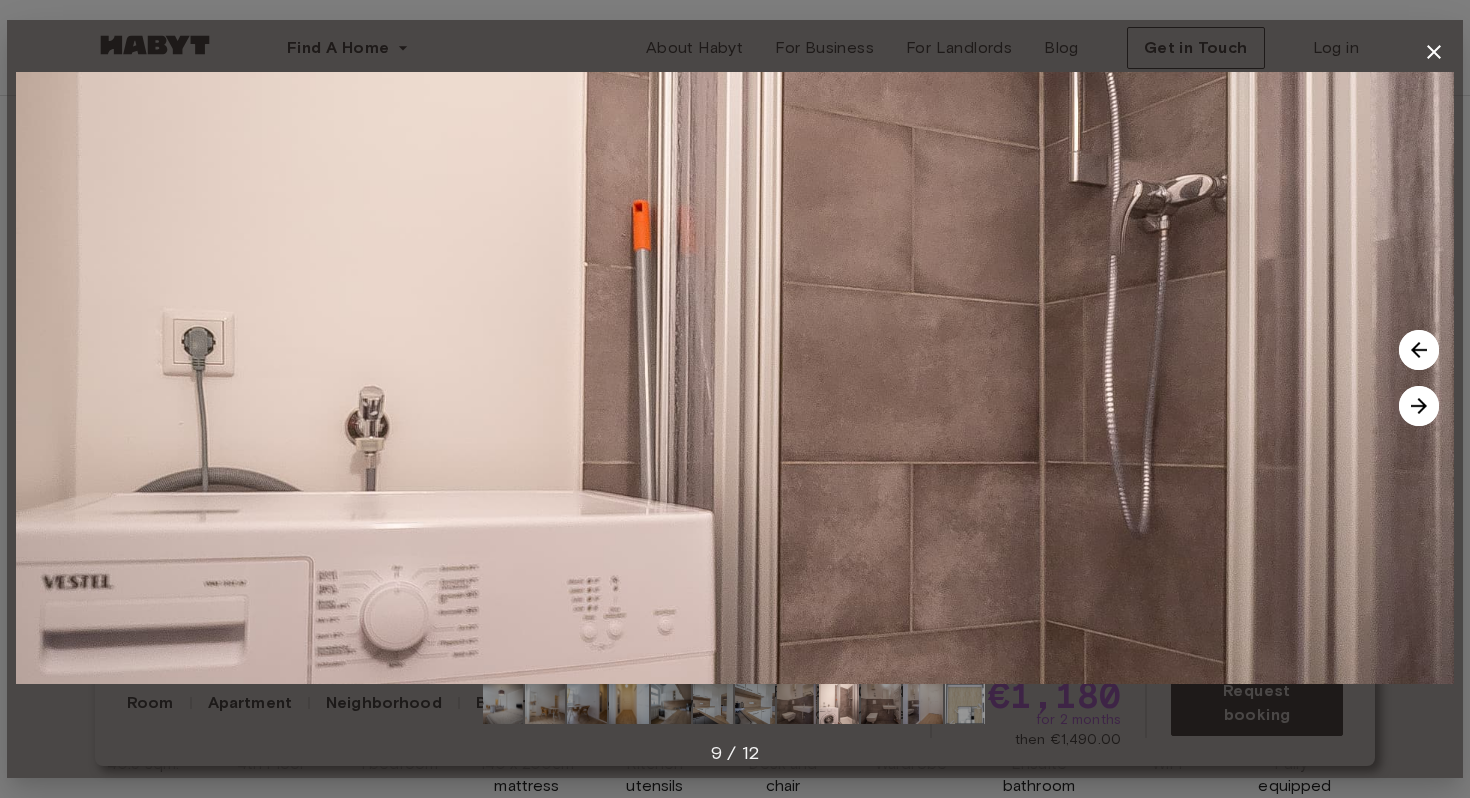 click at bounding box center (1419, 406) 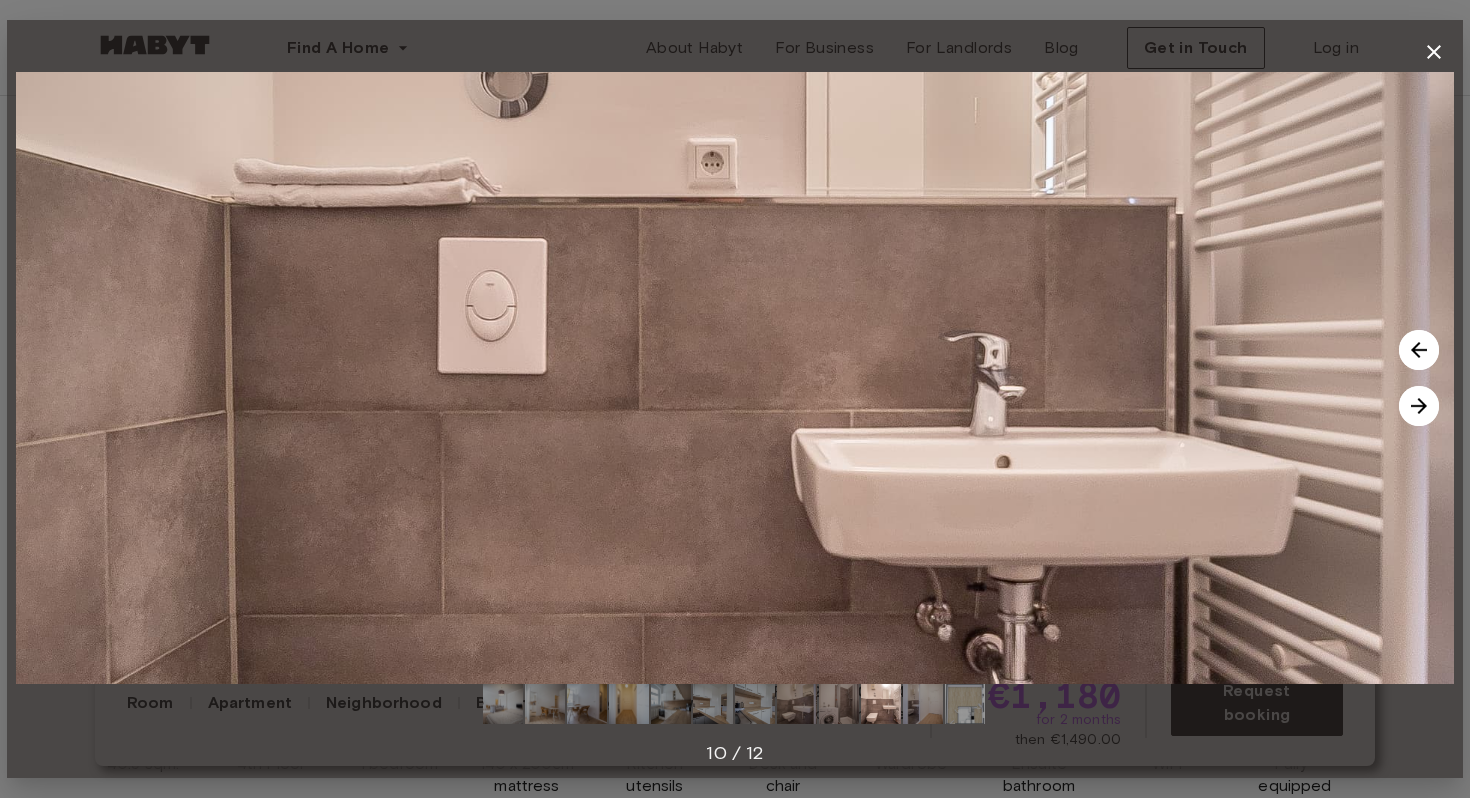click at bounding box center (1419, 406) 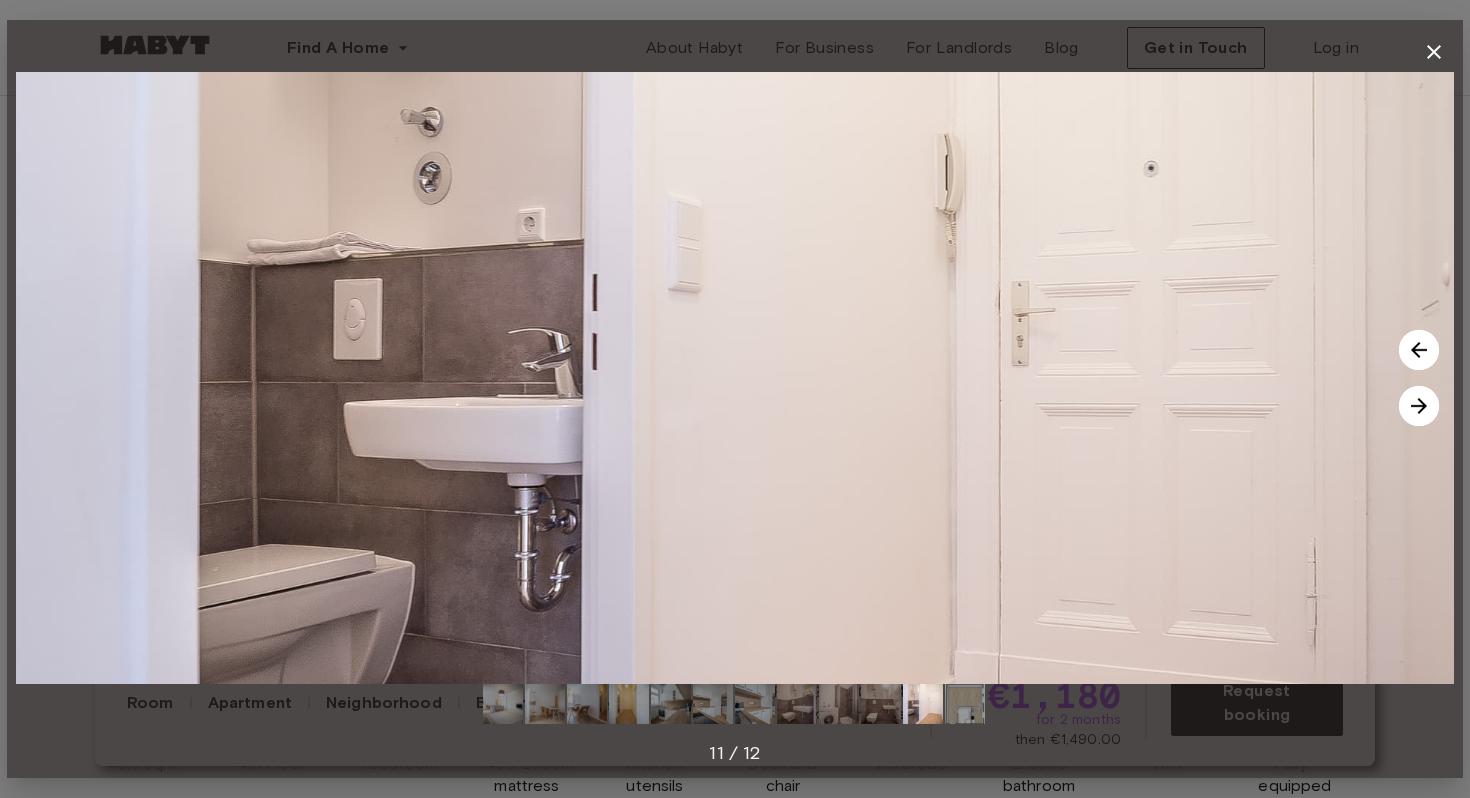 click at bounding box center [1419, 406] 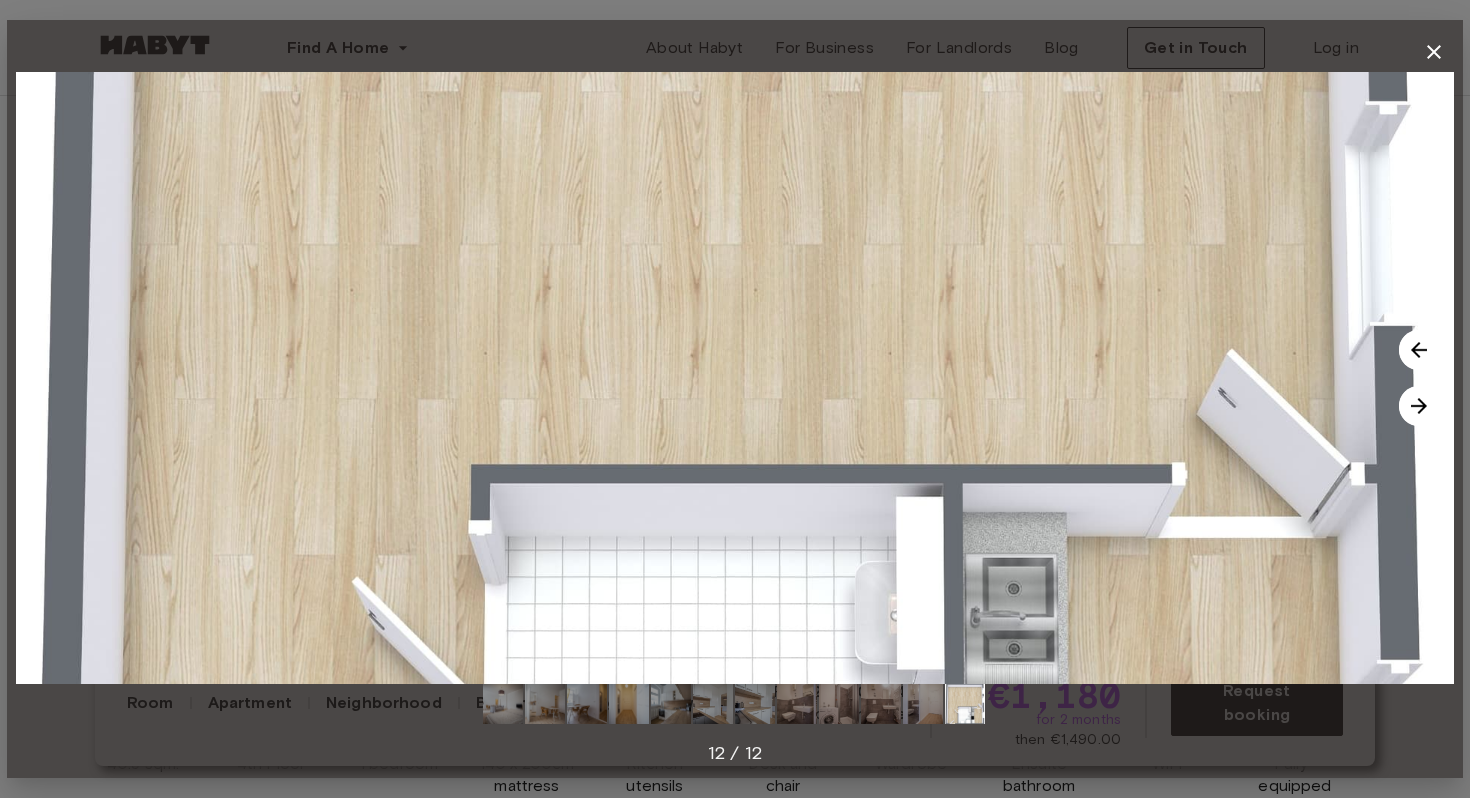 click at bounding box center [1419, 406] 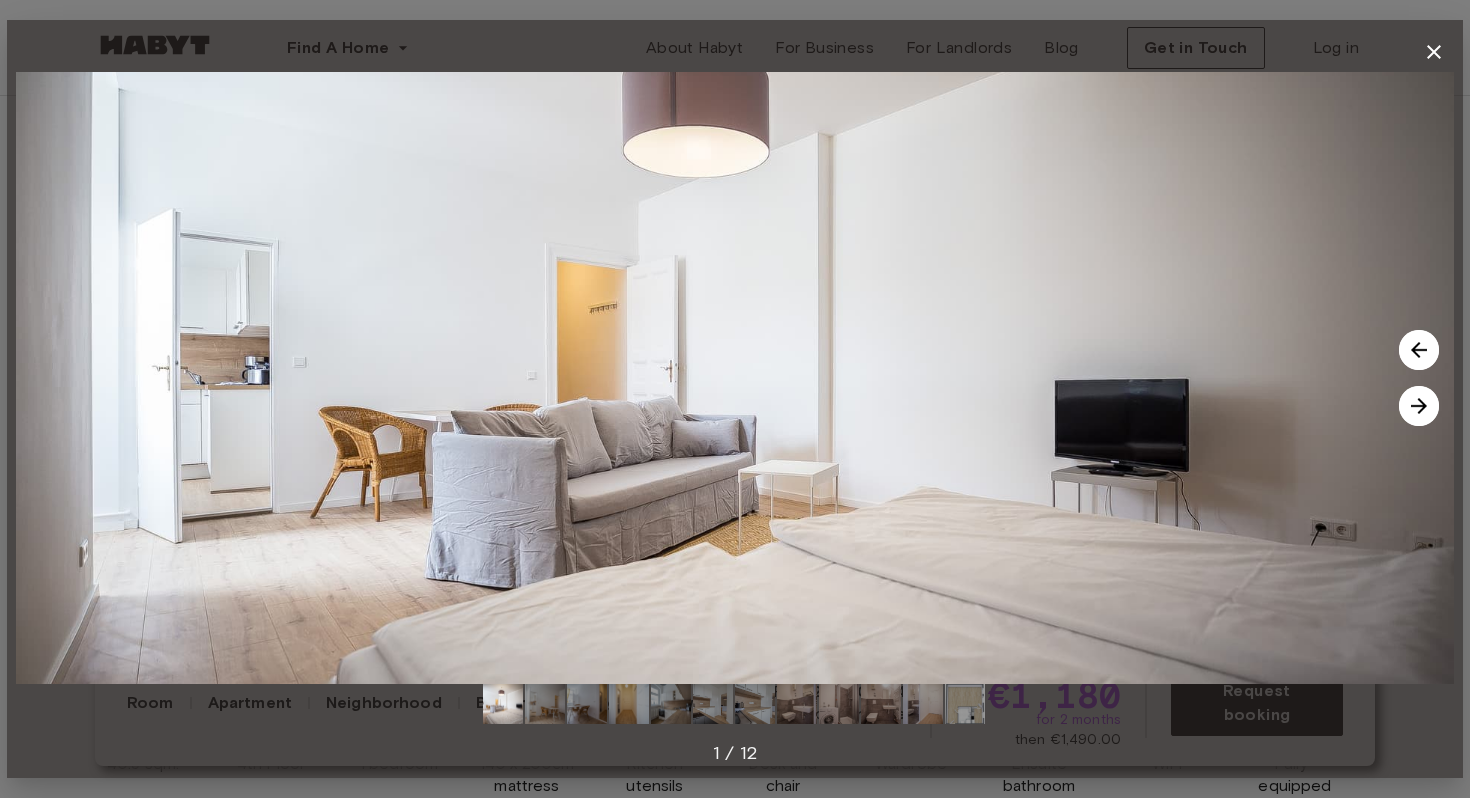 click at bounding box center [1419, 406] 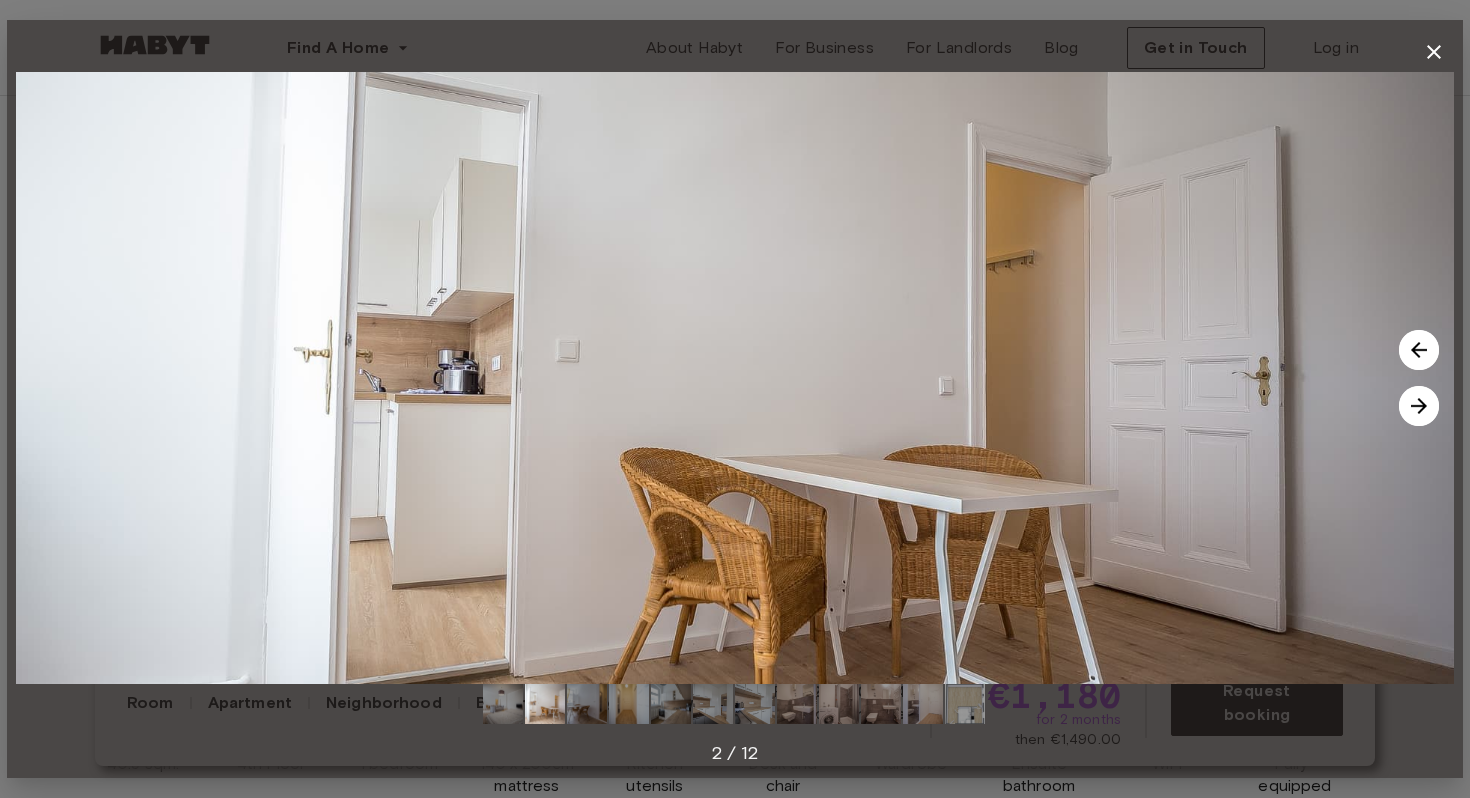 click 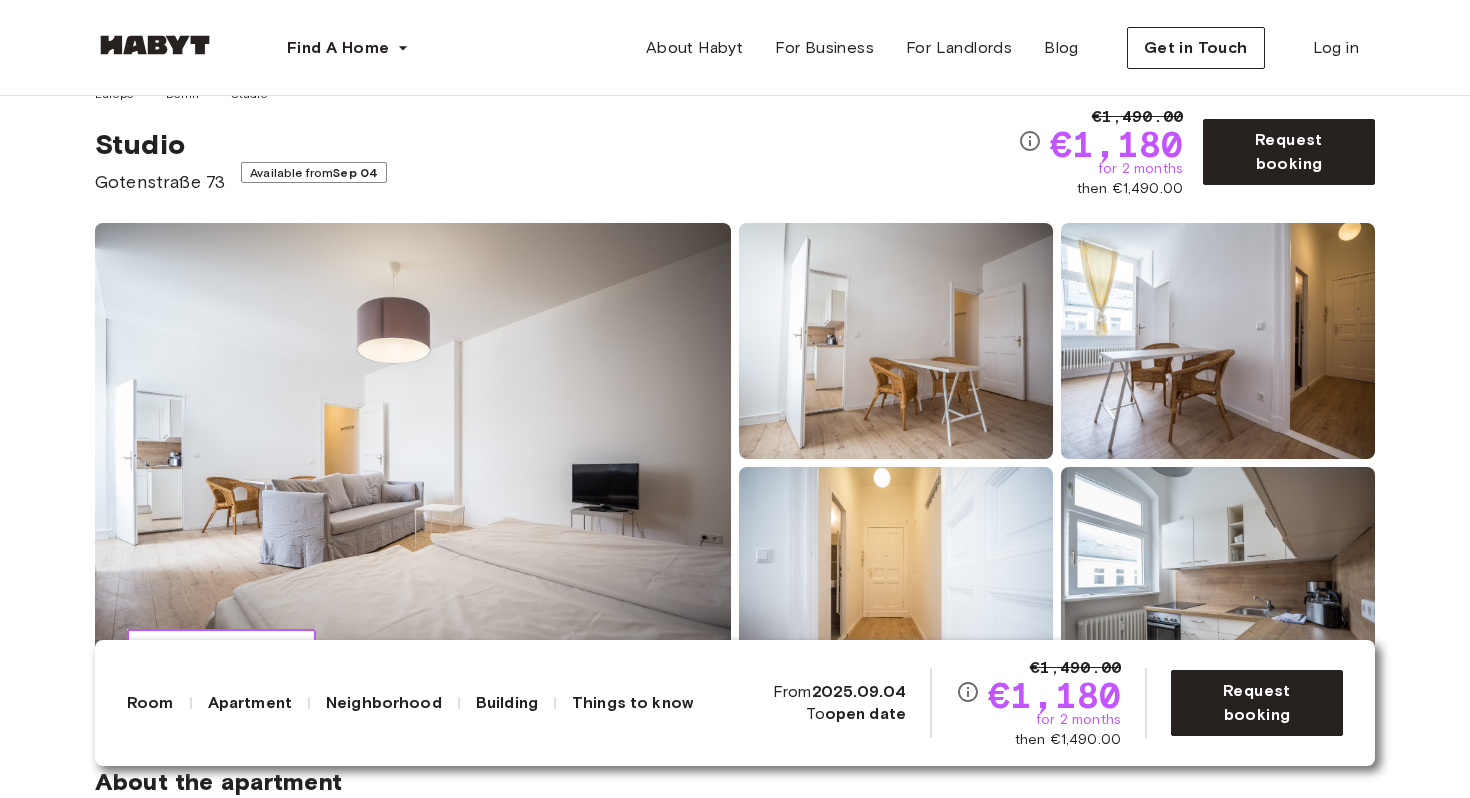 scroll, scrollTop: 0, scrollLeft: 0, axis: both 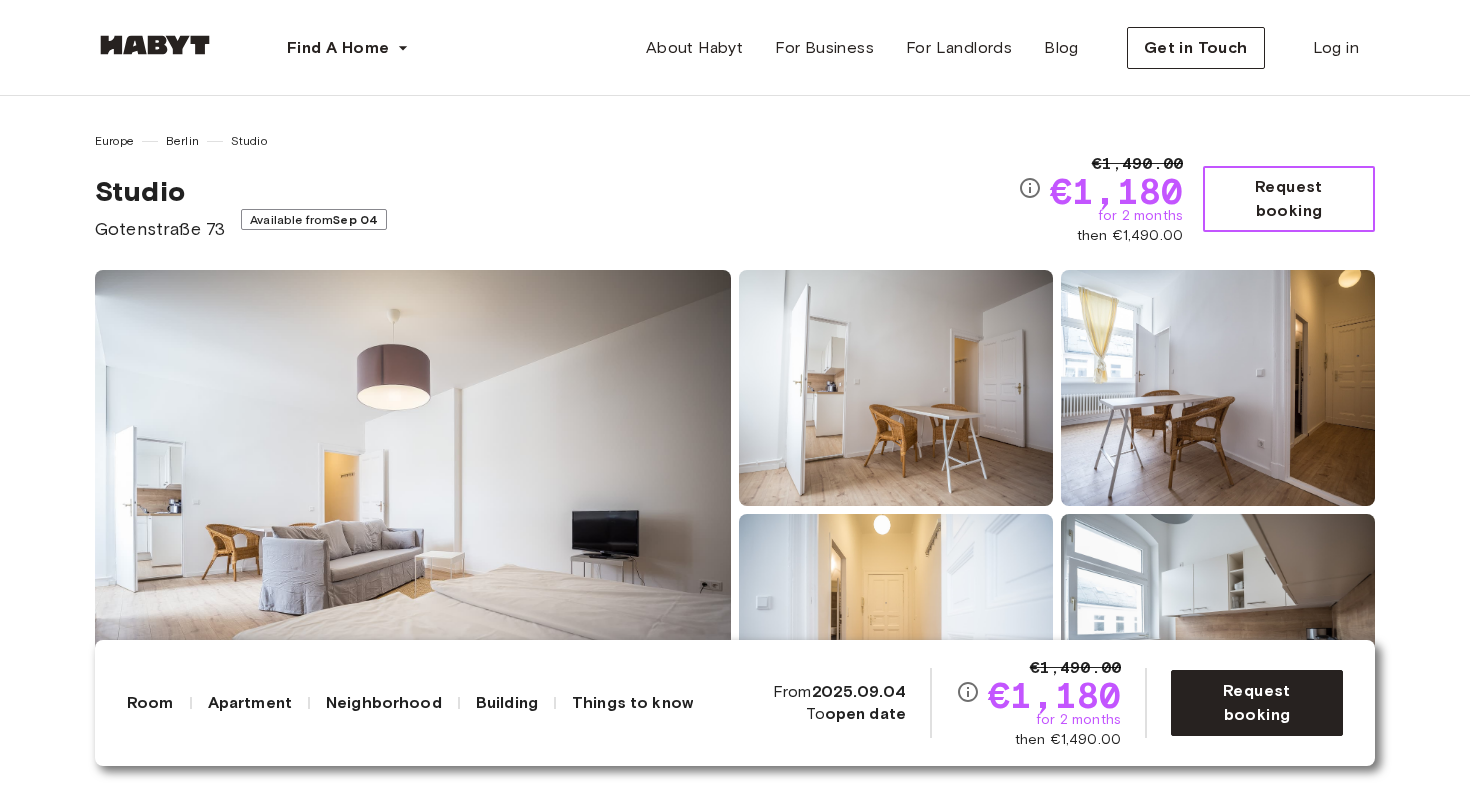 click on "Request booking" at bounding box center [1289, 199] 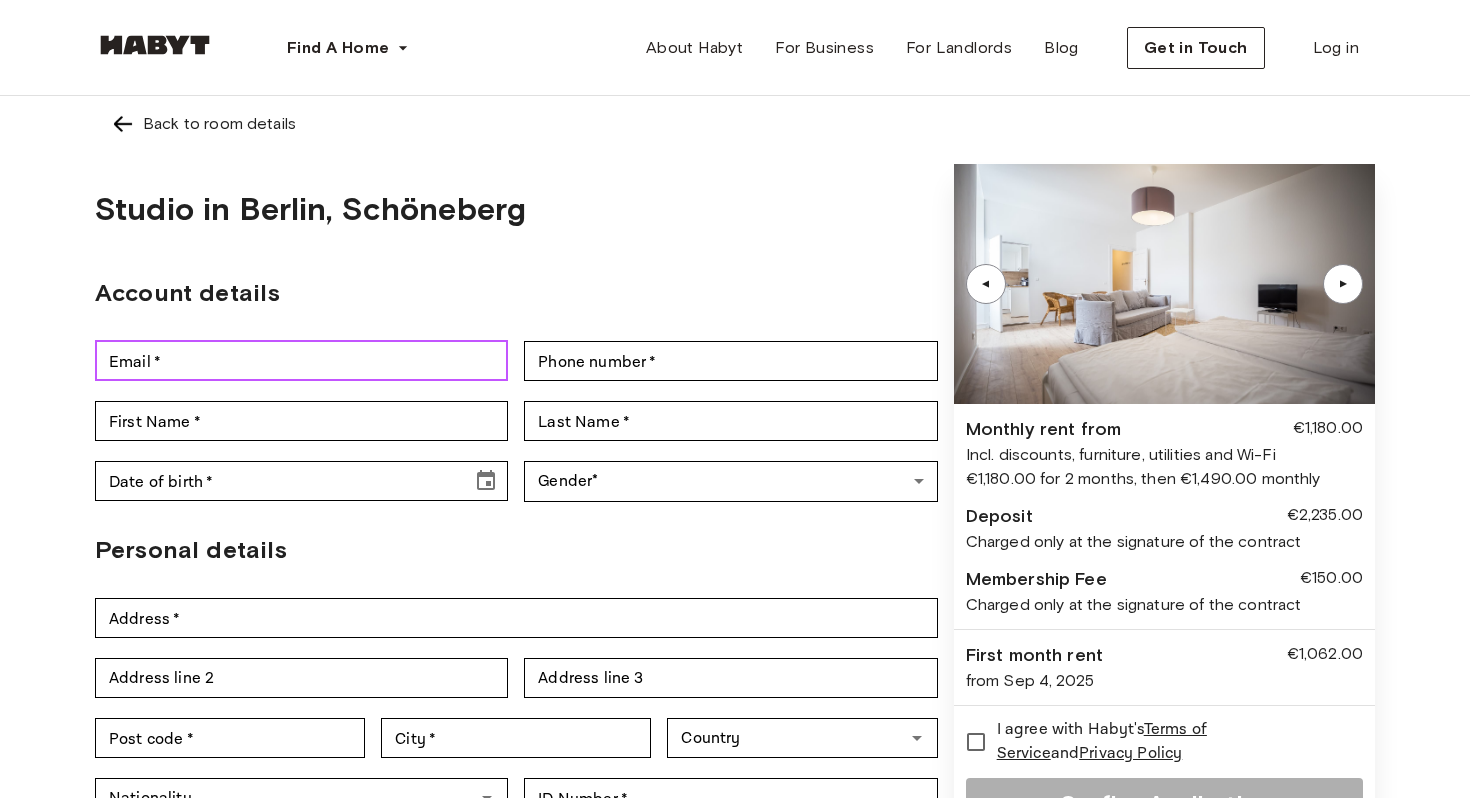 click on "Email   *" at bounding box center [301, 361] 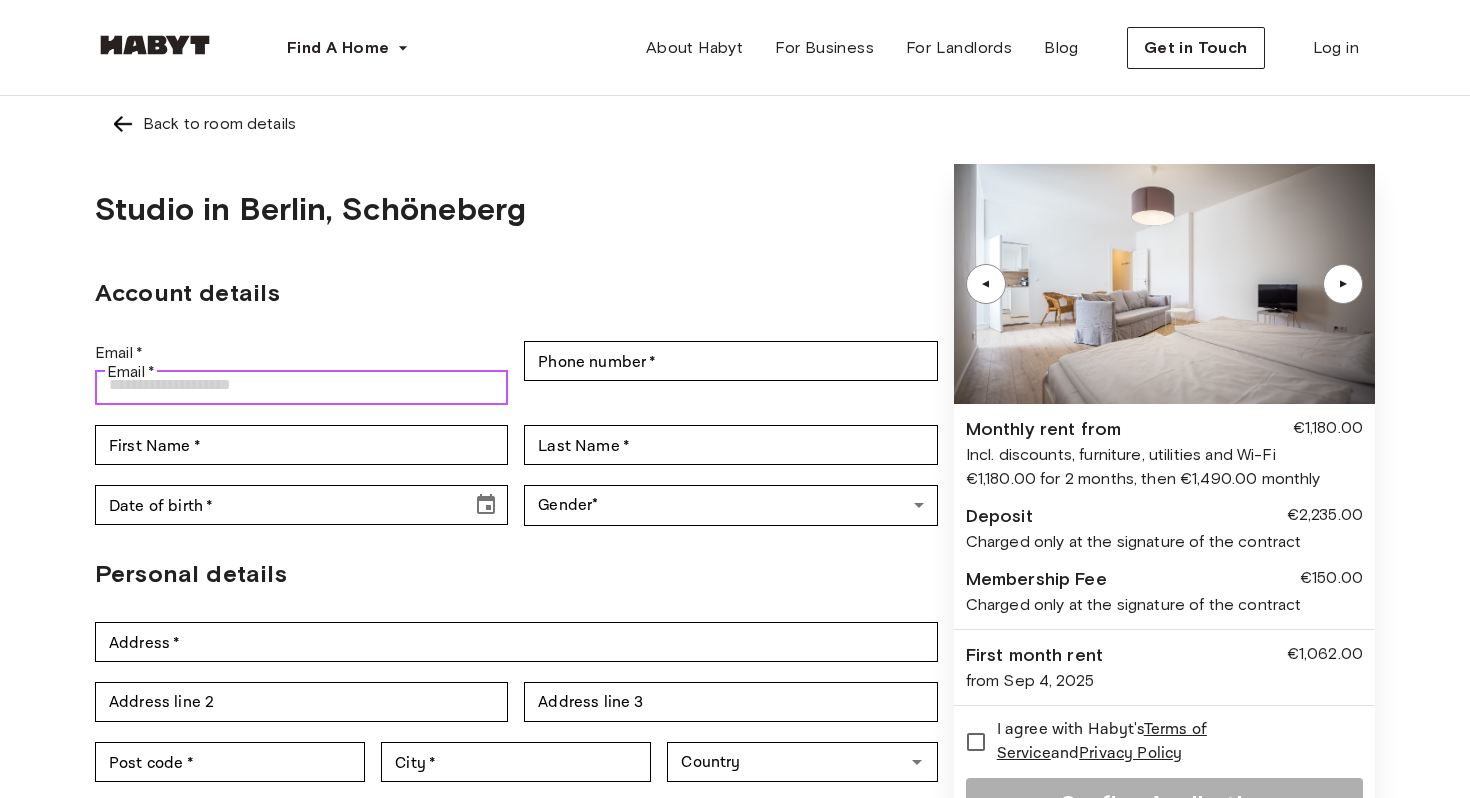 type on "*" 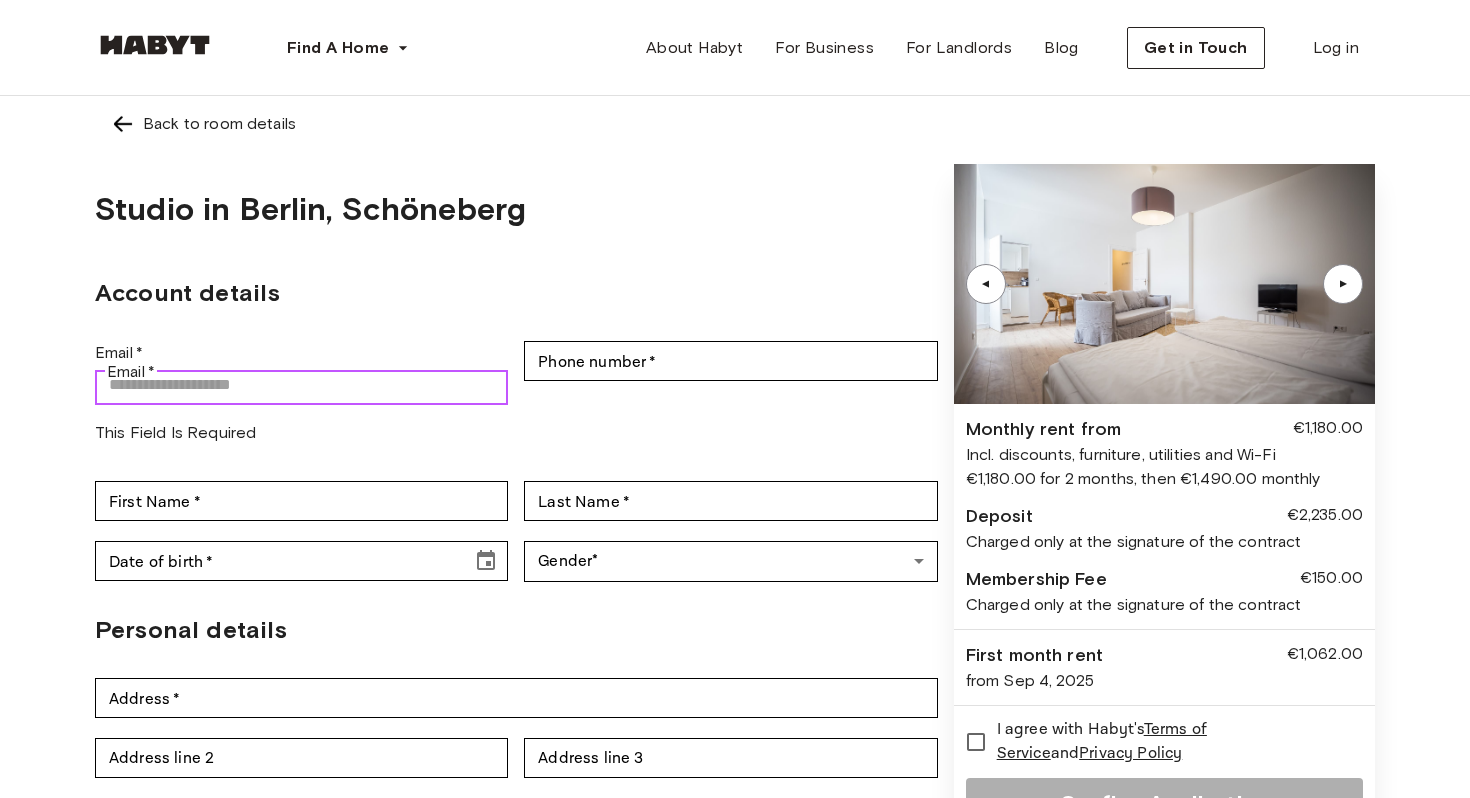 type on "*" 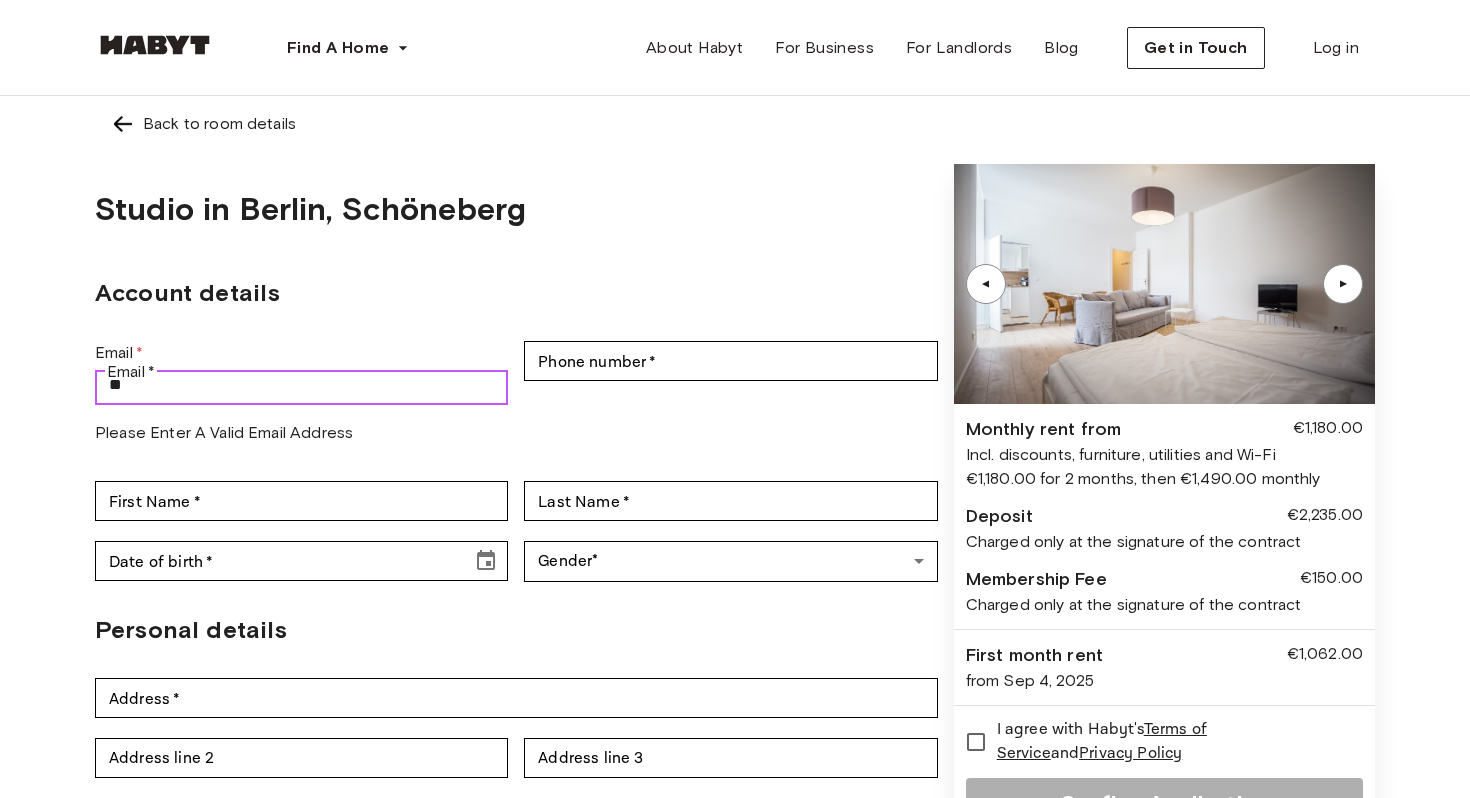 type on "*" 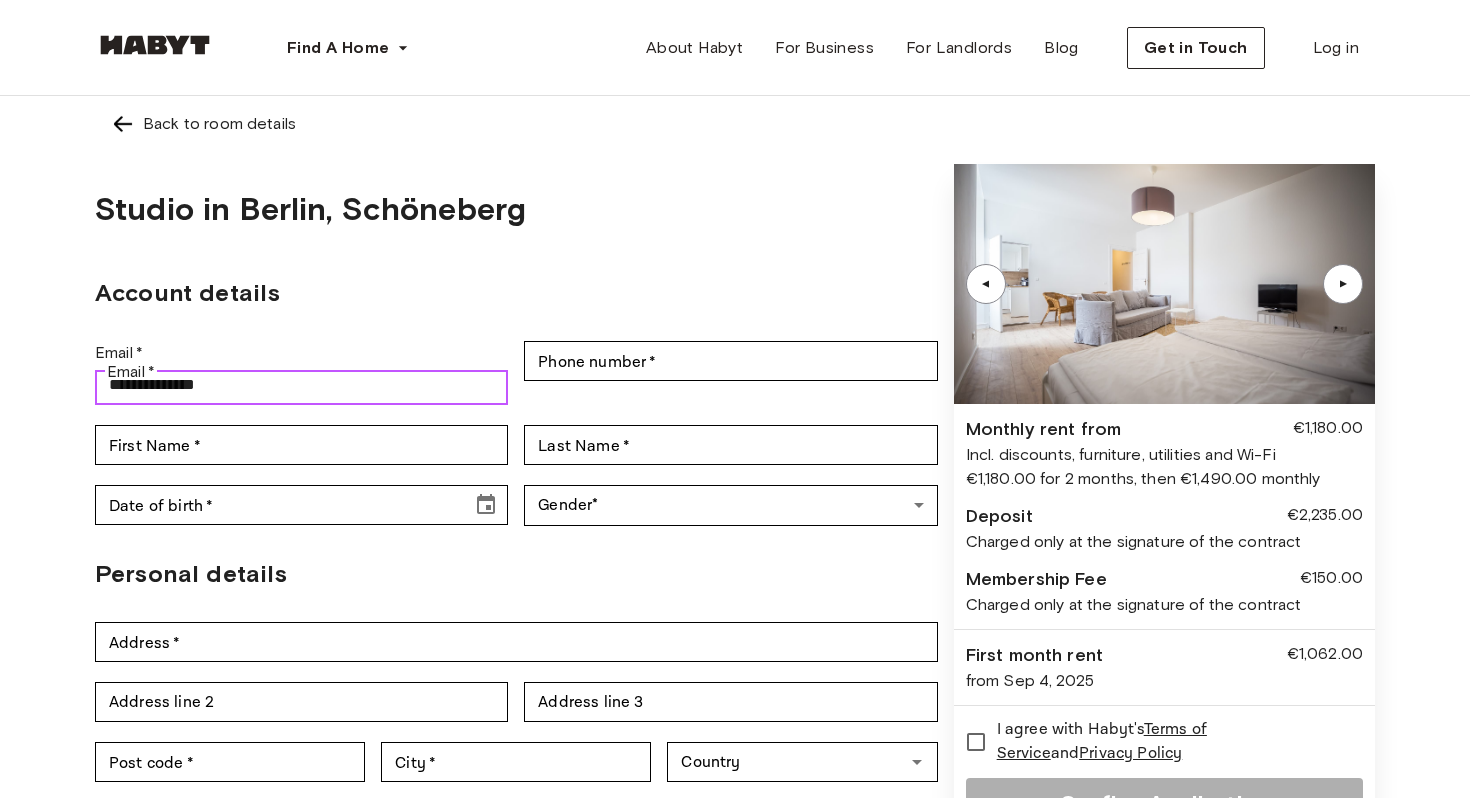 type on "**********" 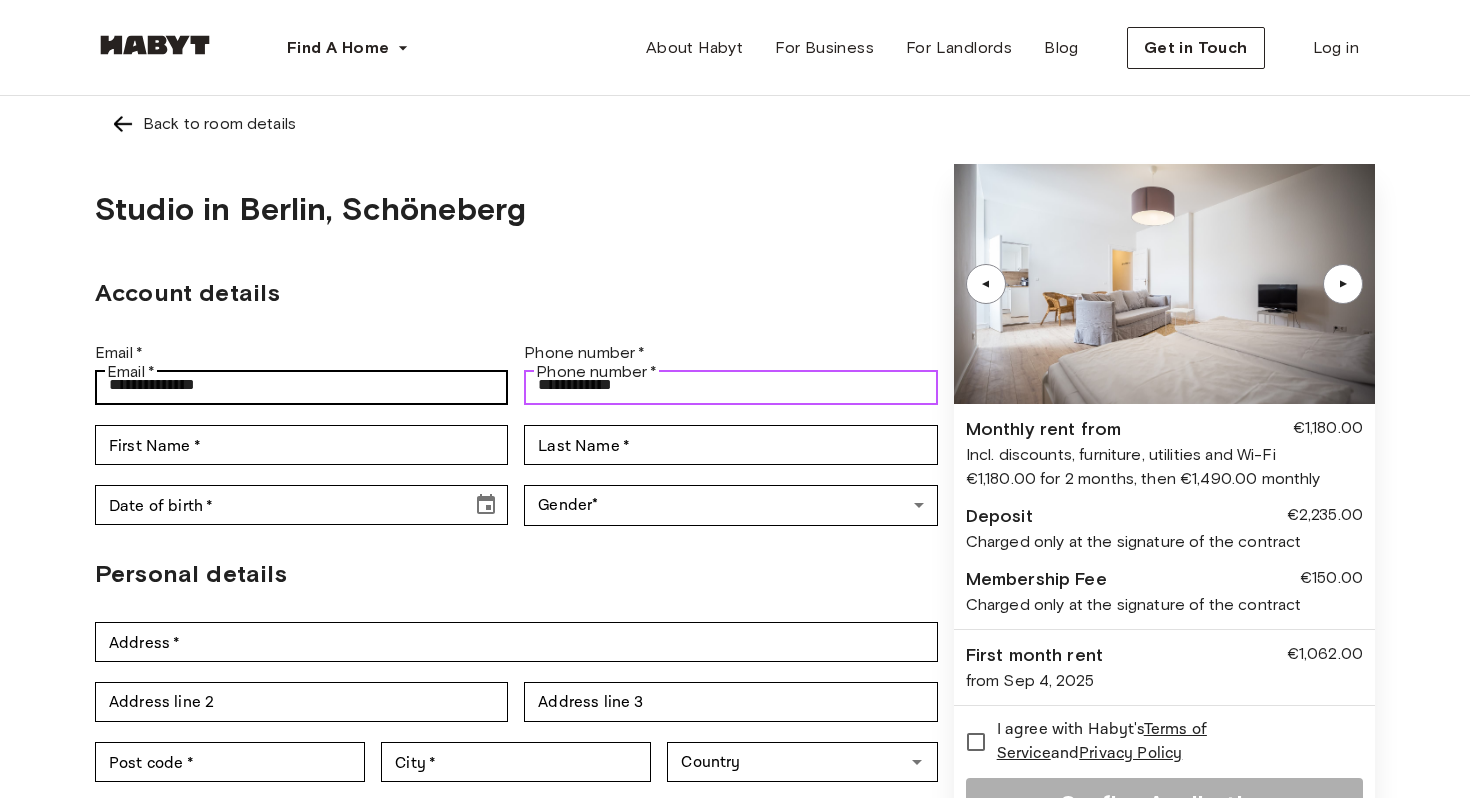 type on "**********" 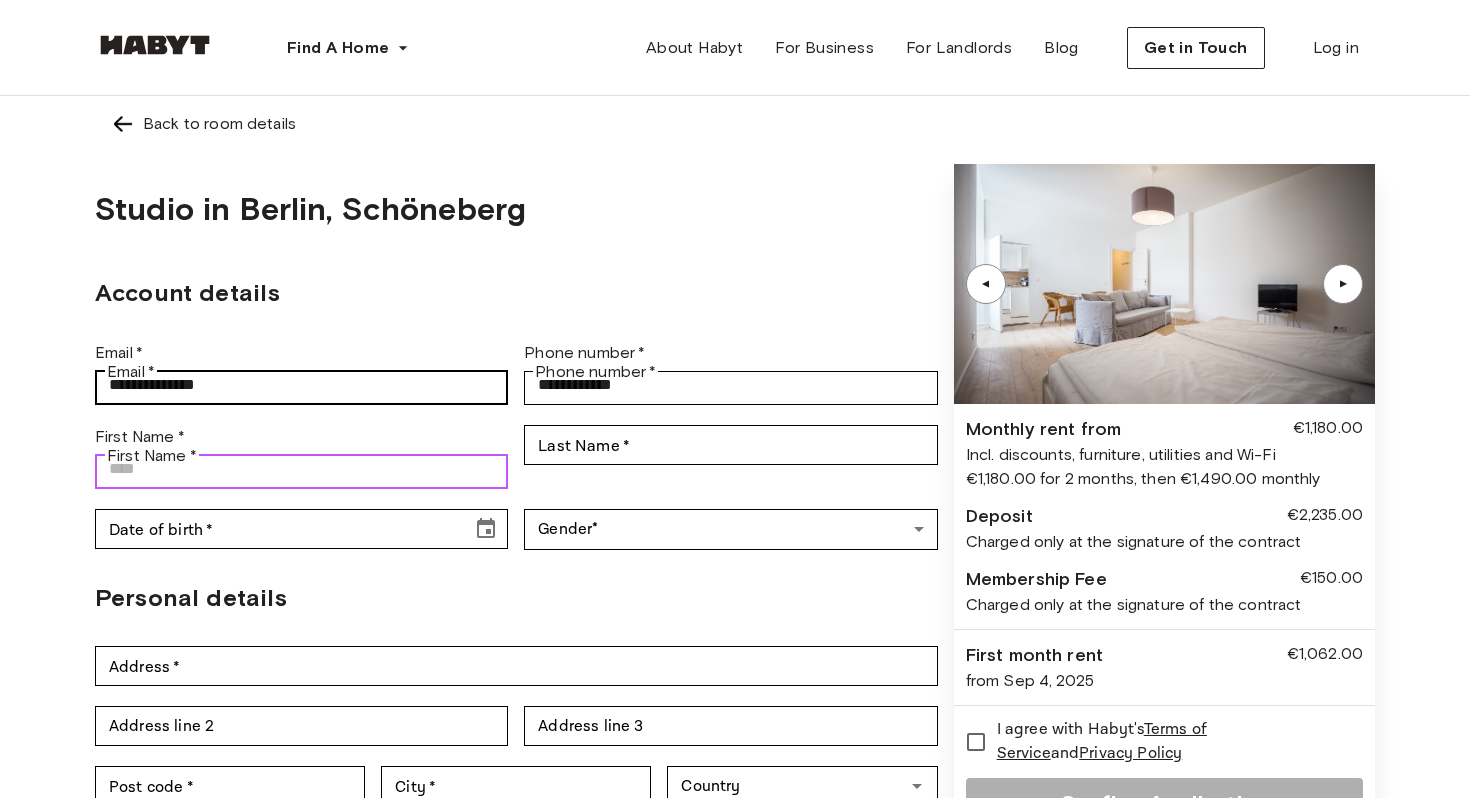 type on "*" 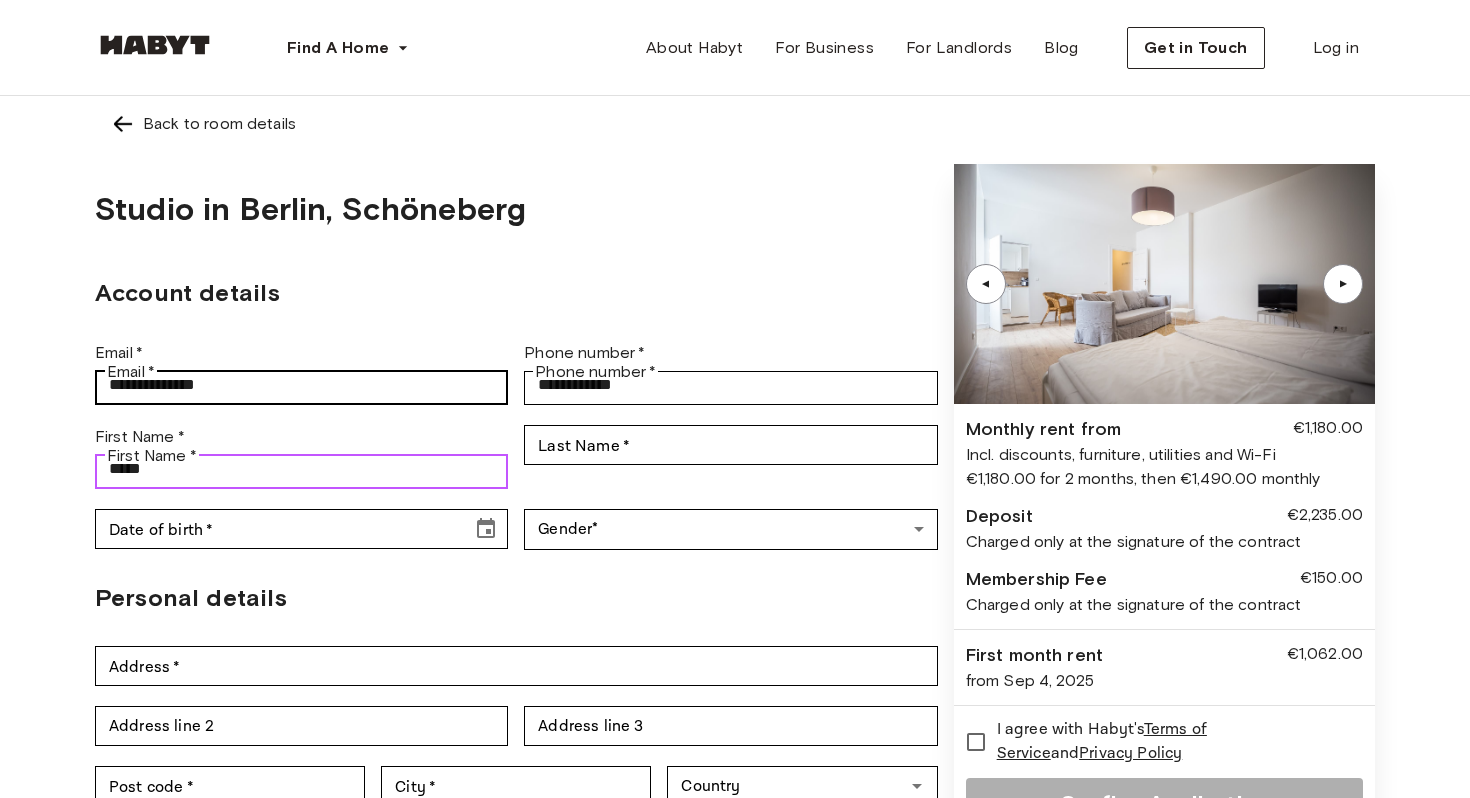 type on "*****" 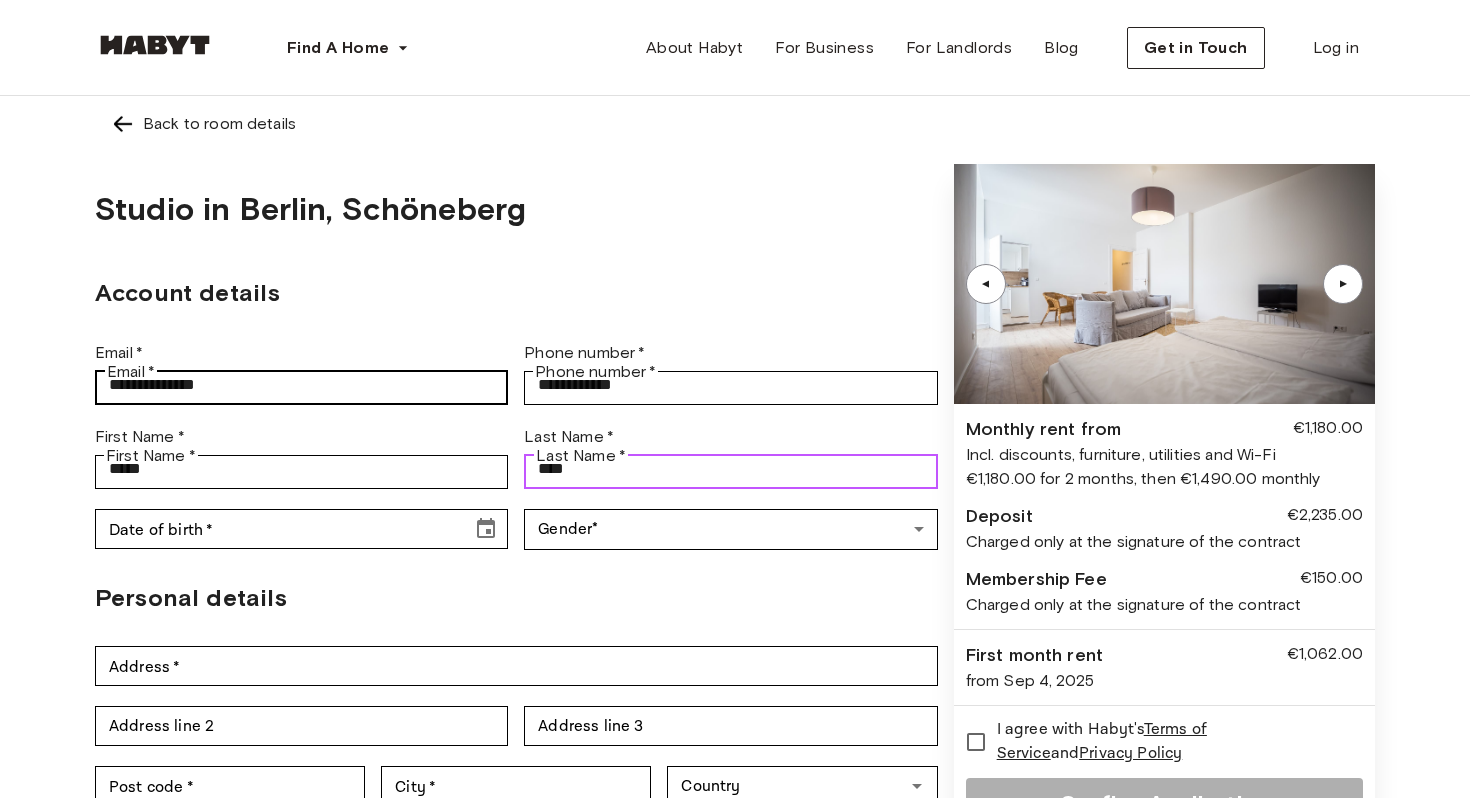 type on "****" 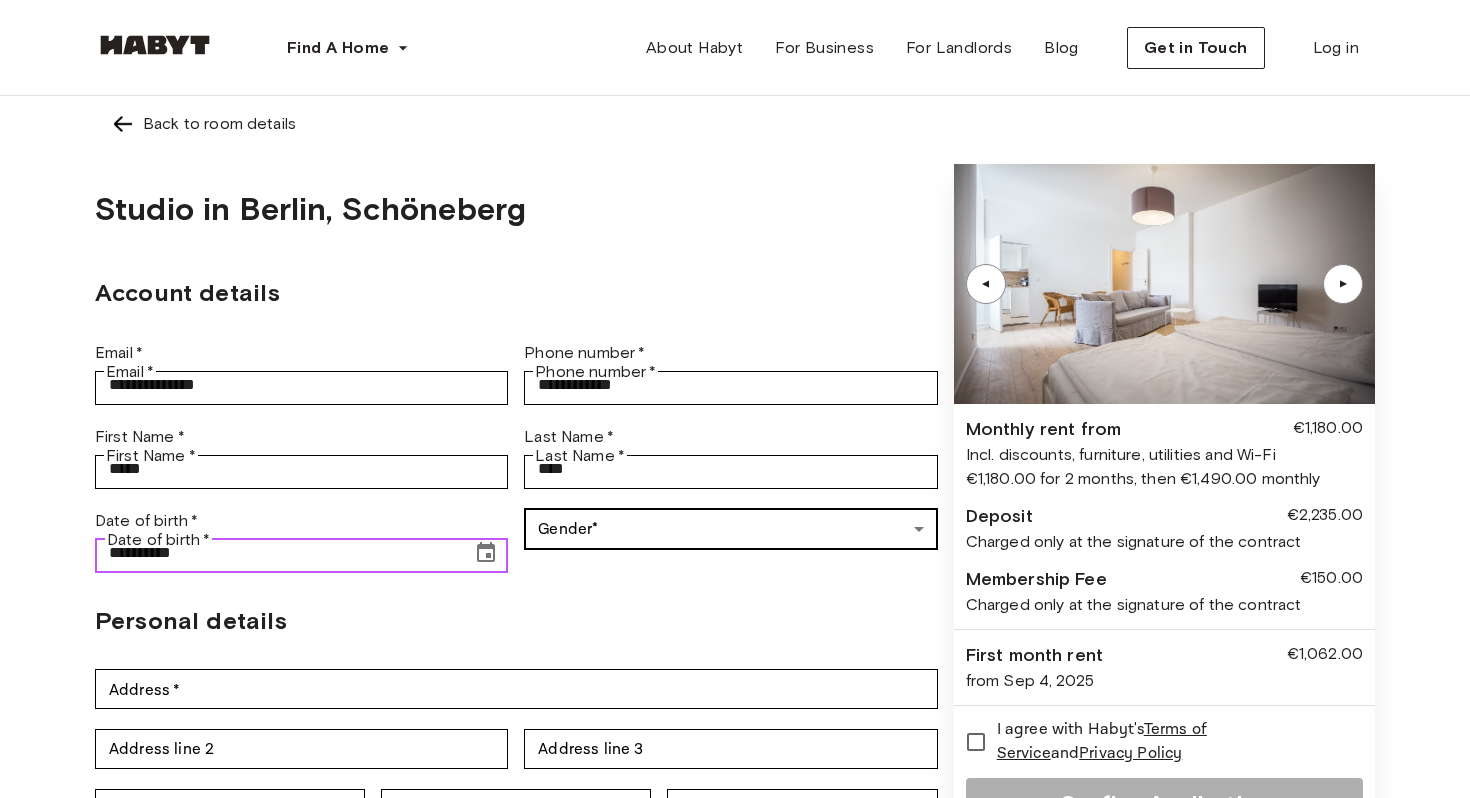 type on "**********" 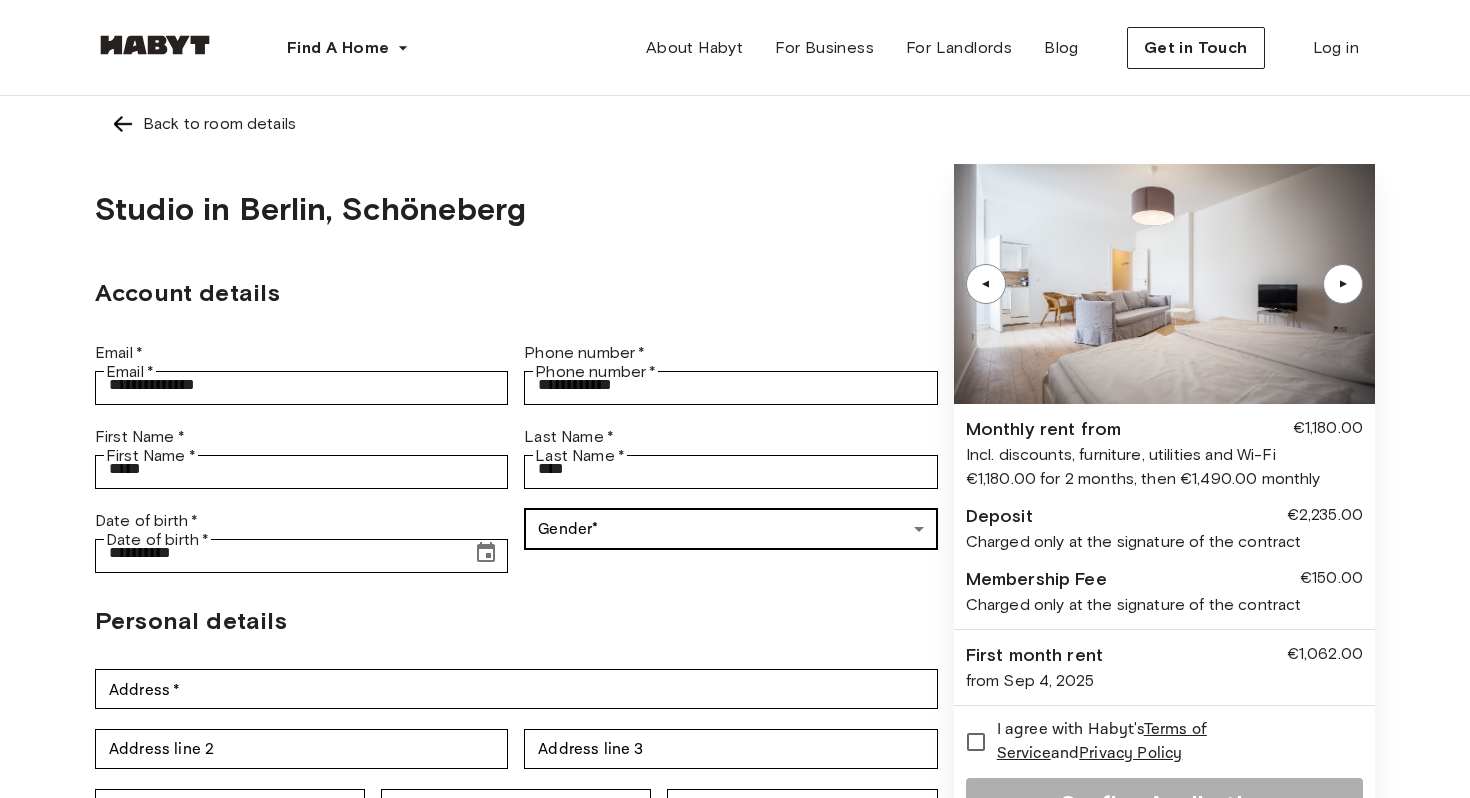 click on "**********" at bounding box center [735, 953] 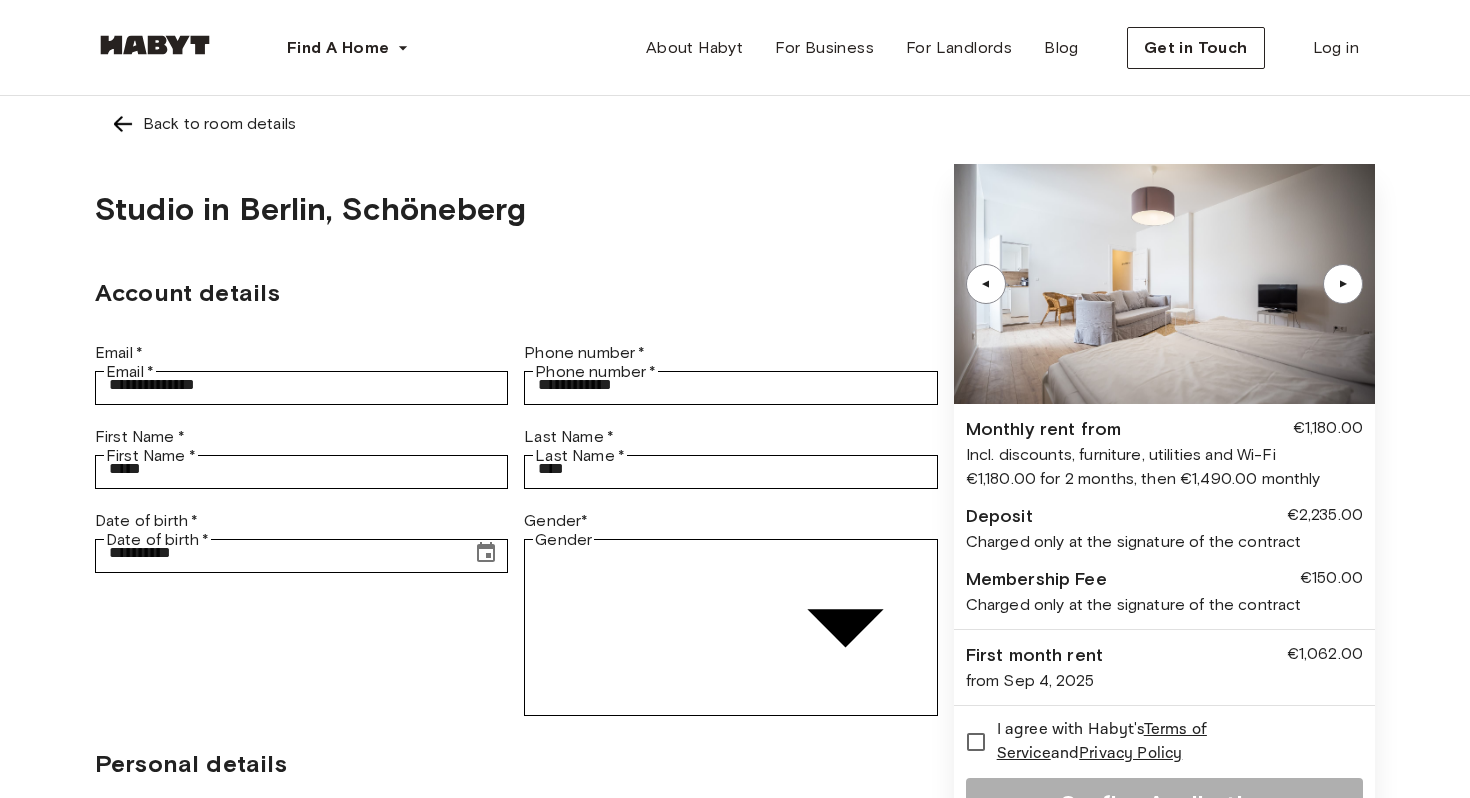 click on "Male" at bounding box center [755, 2078] 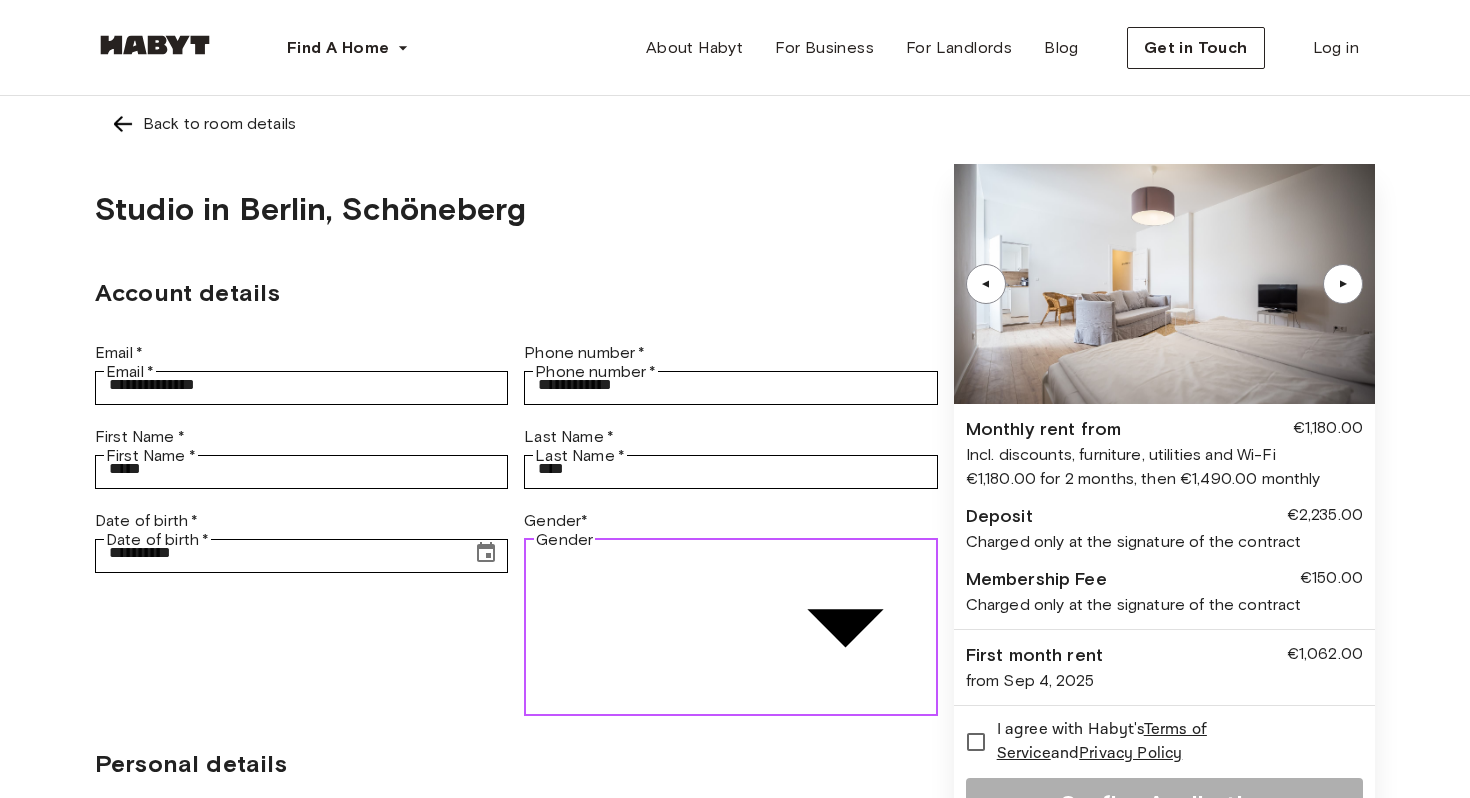 type on "****" 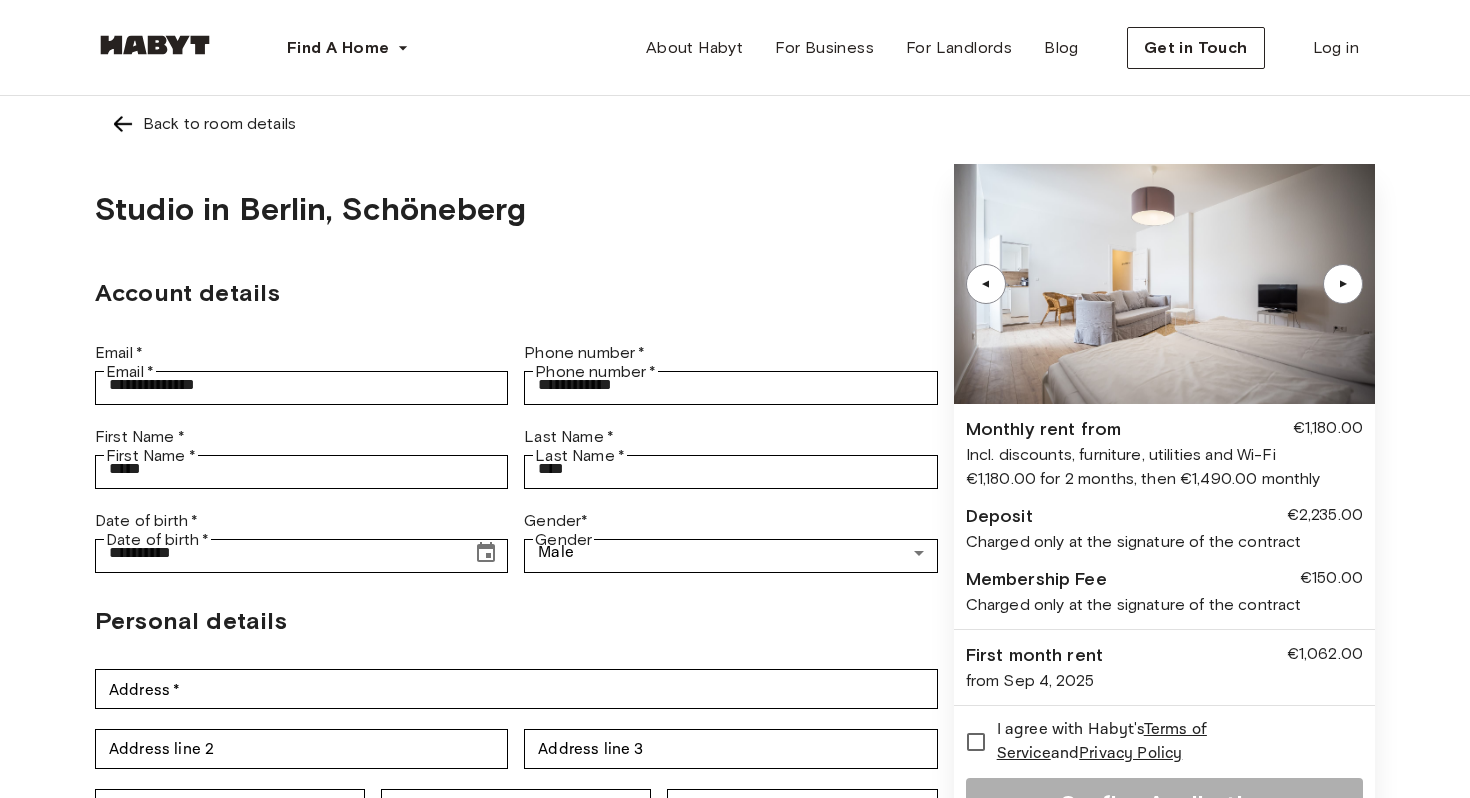 click on "Personal details" at bounding box center (516, 621) 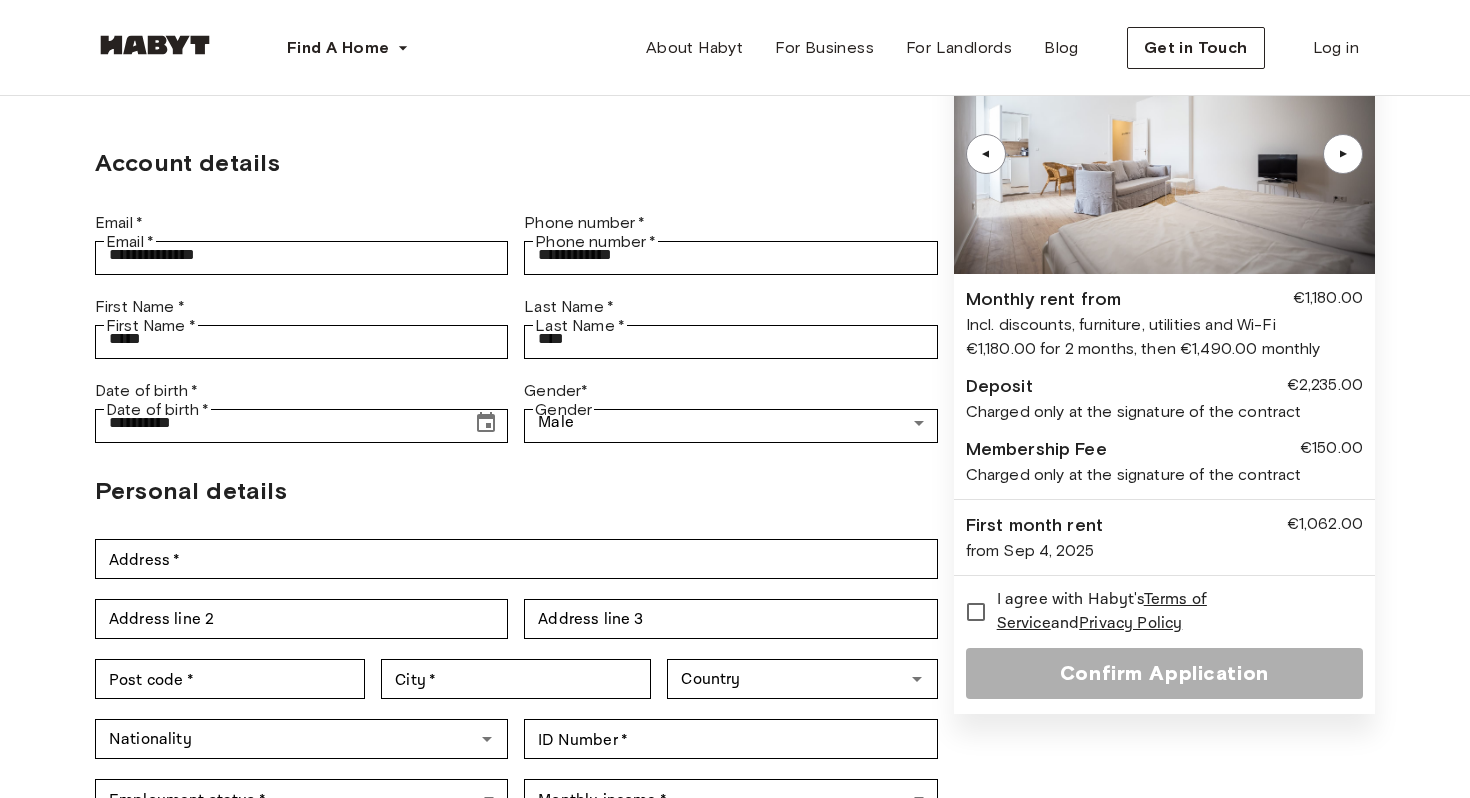 scroll, scrollTop: 134, scrollLeft: 0, axis: vertical 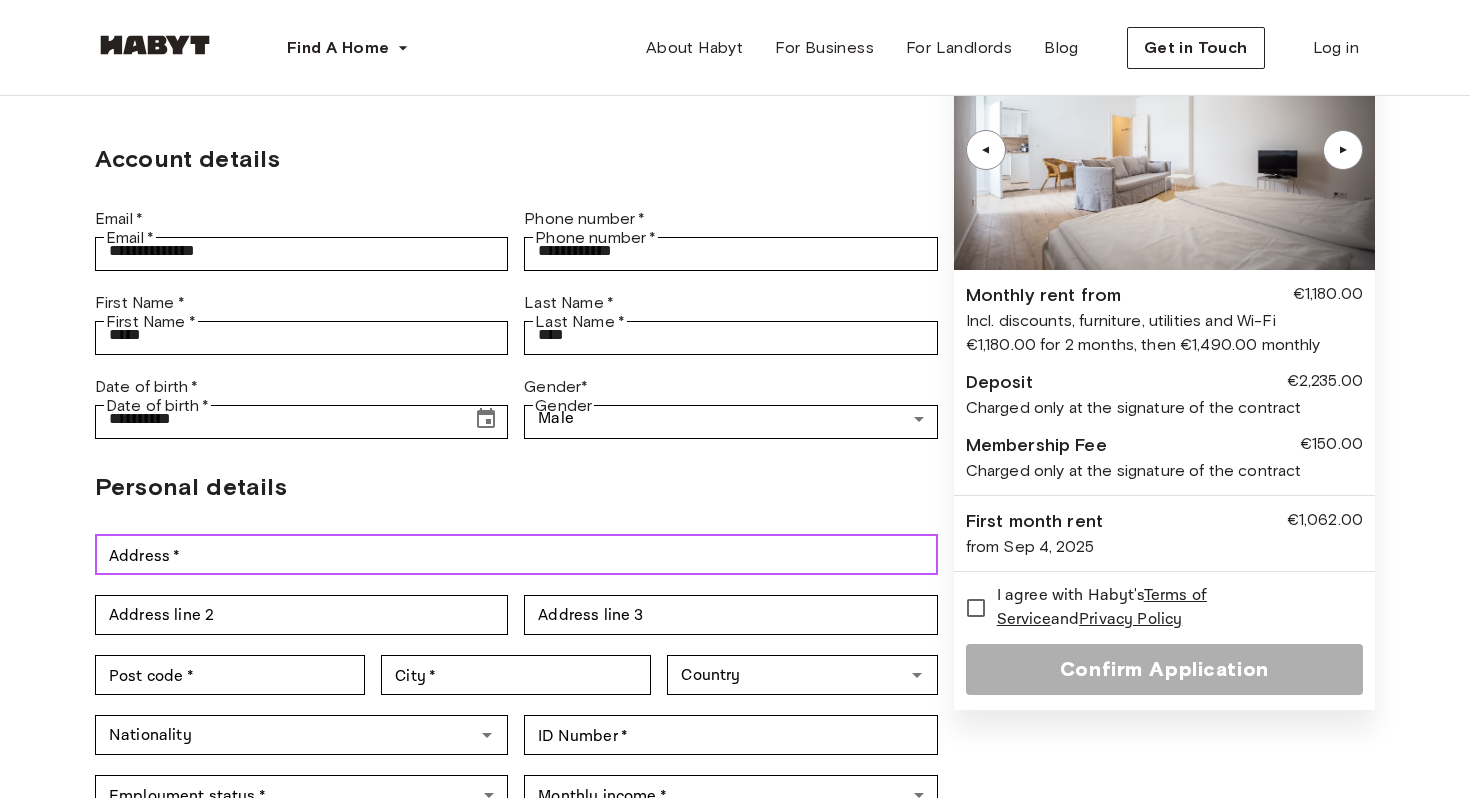 click on "Address   *" at bounding box center [516, 555] 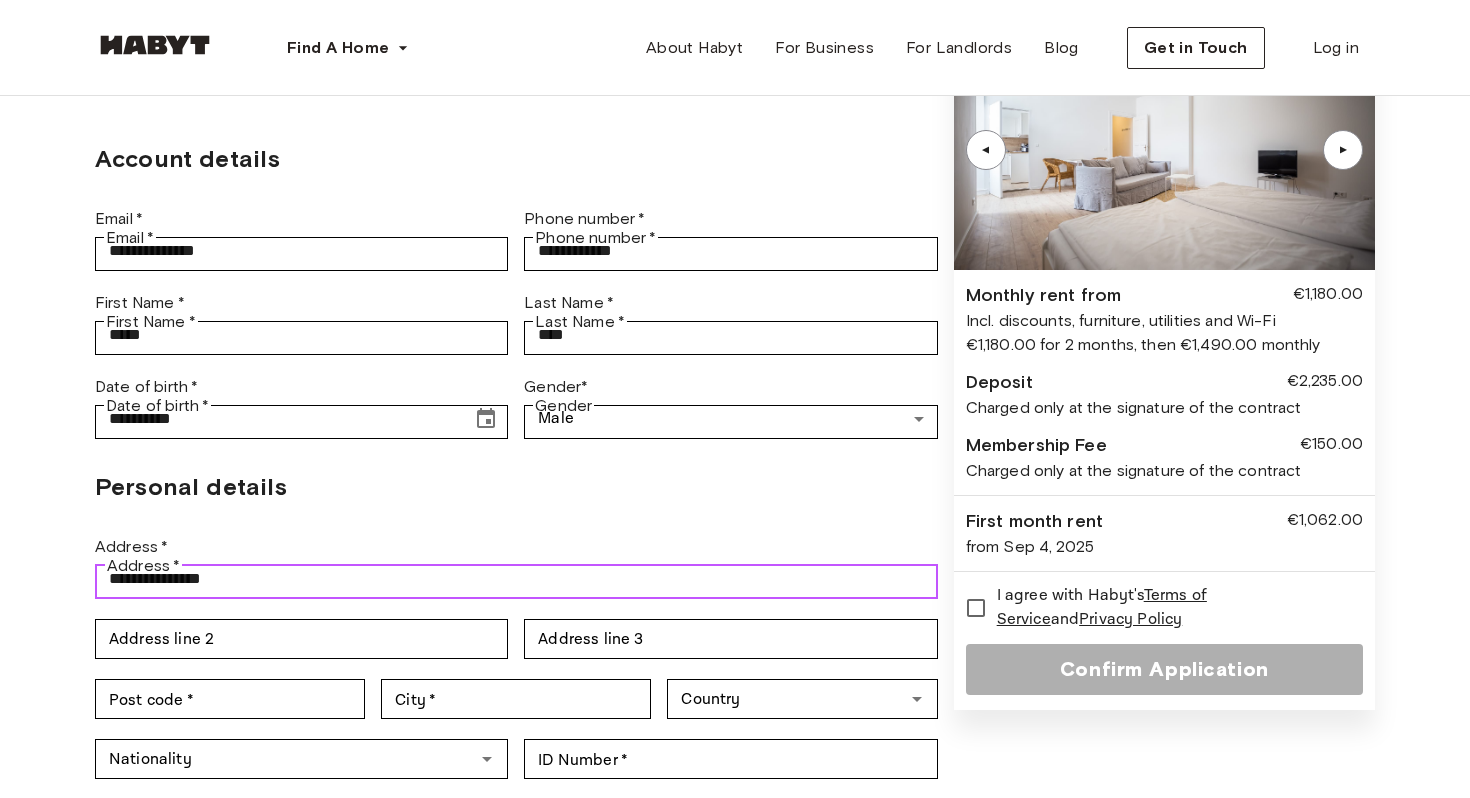 type on "**********" 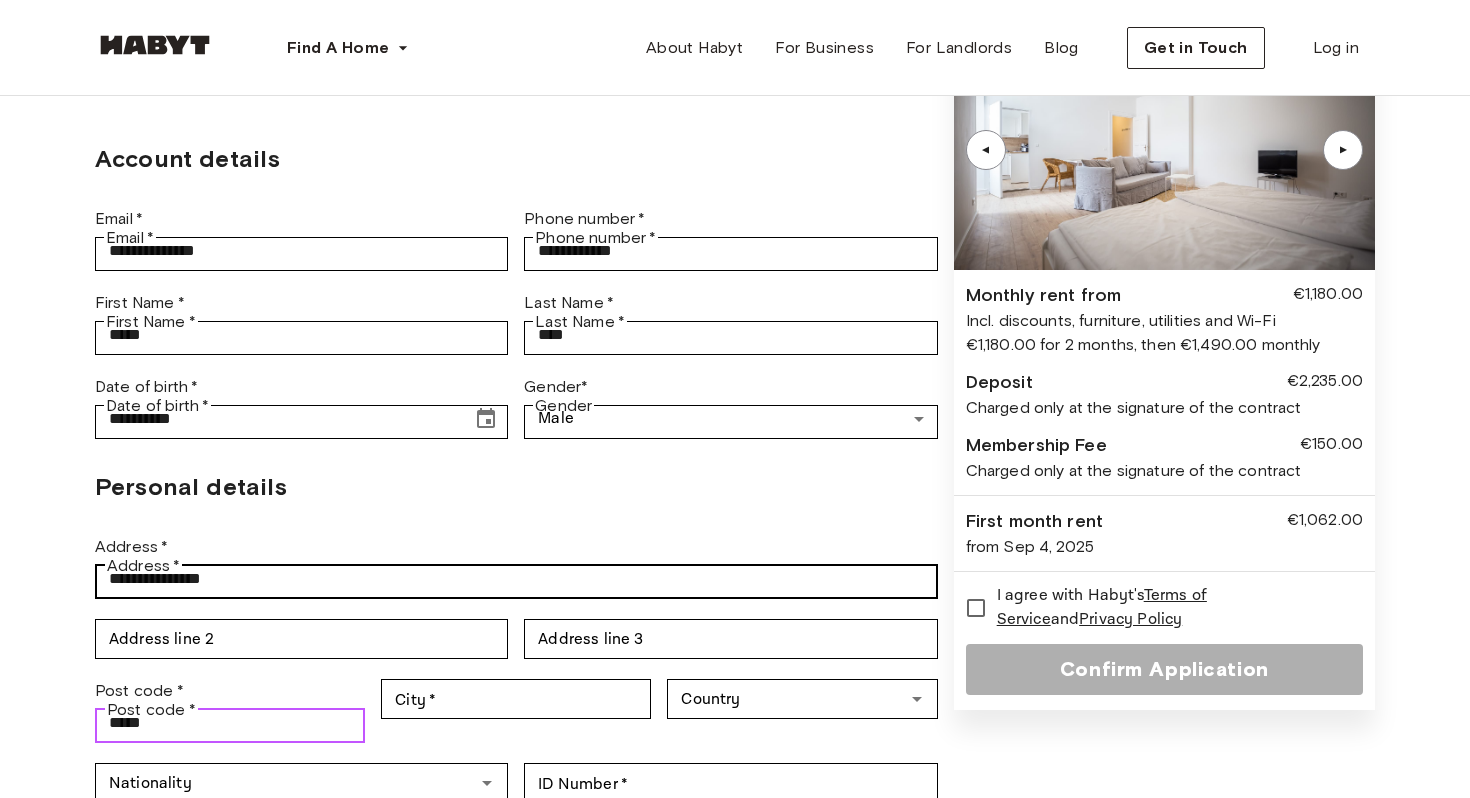 type on "*****" 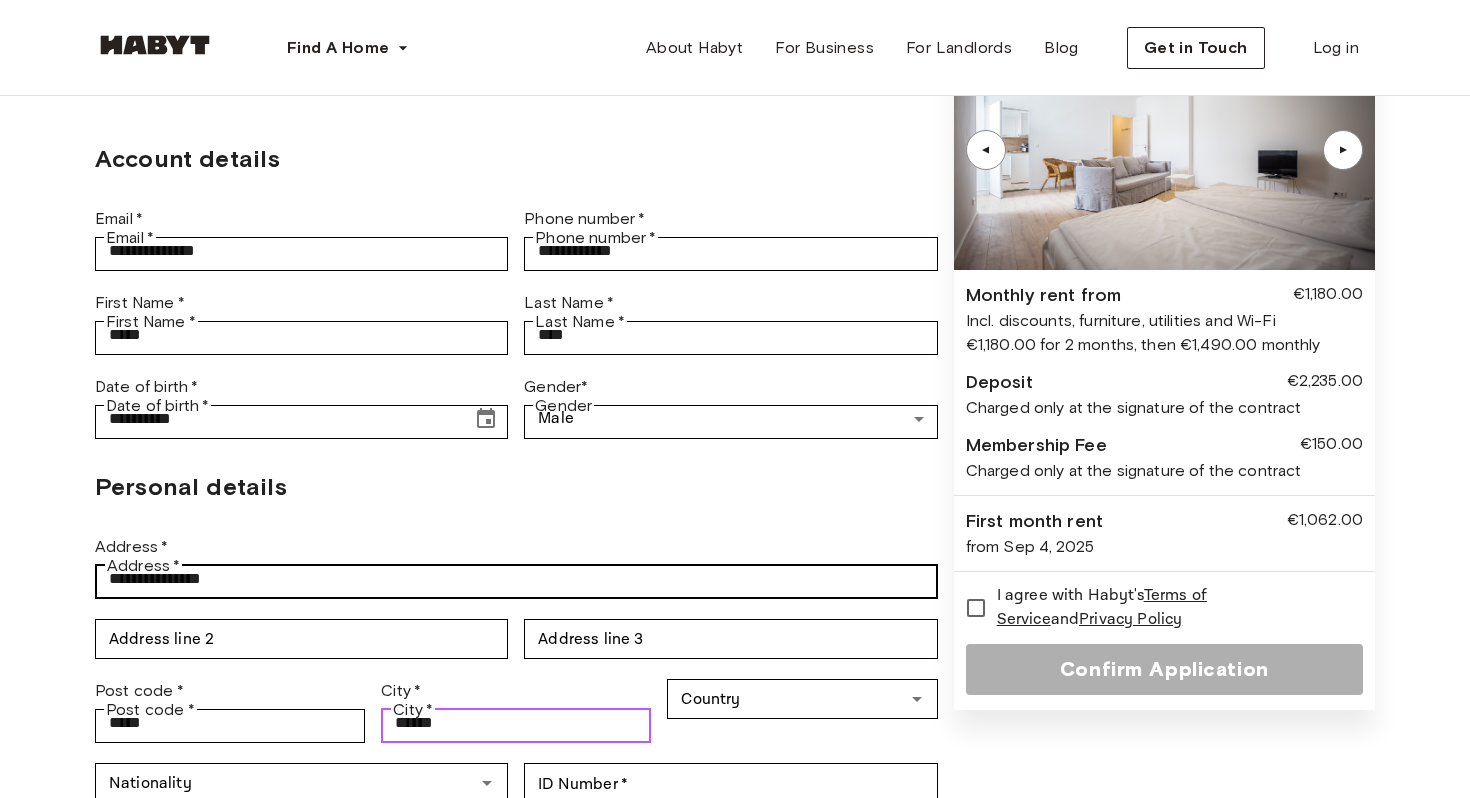 type on "******" 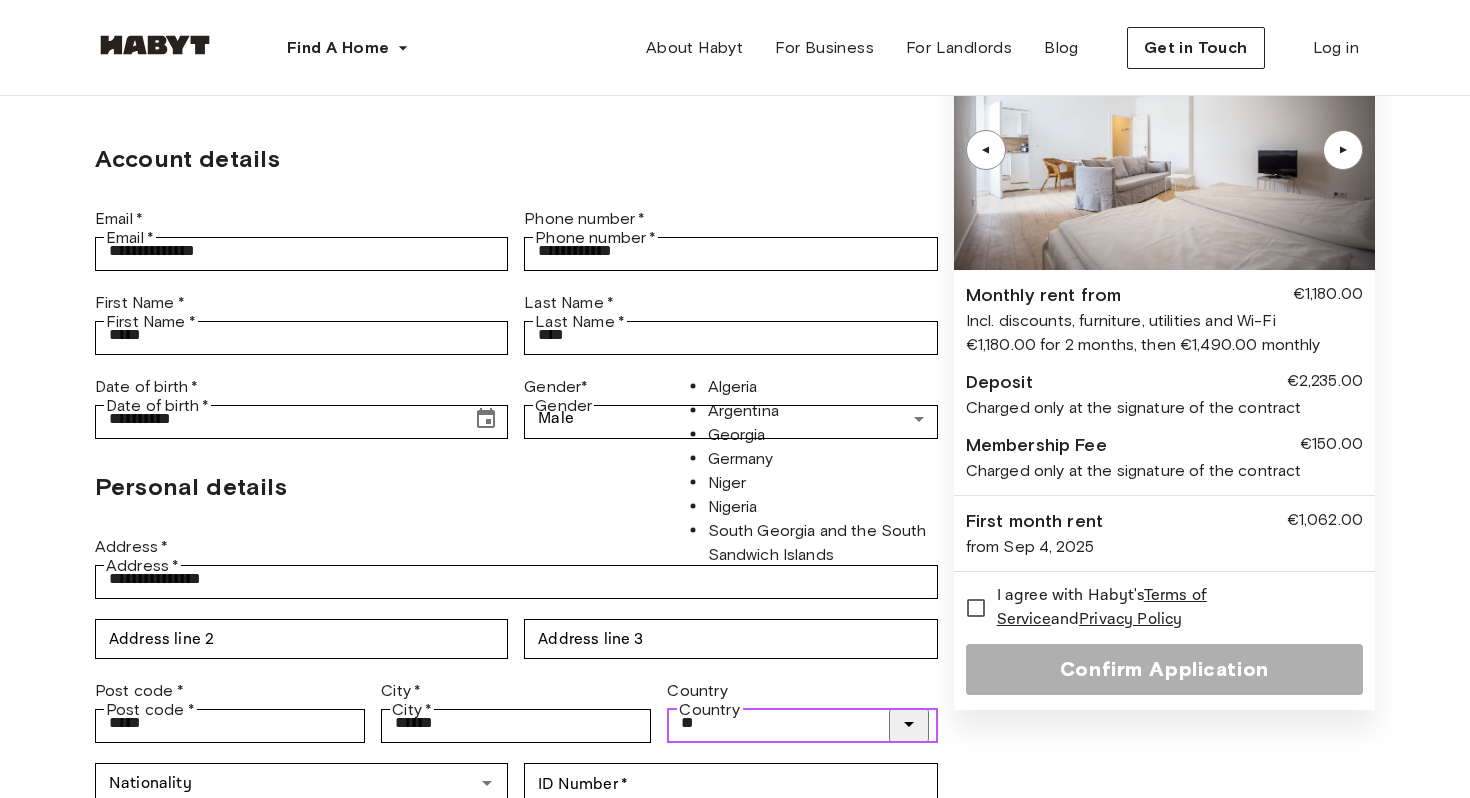 click on "Germany" at bounding box center (823, 459) 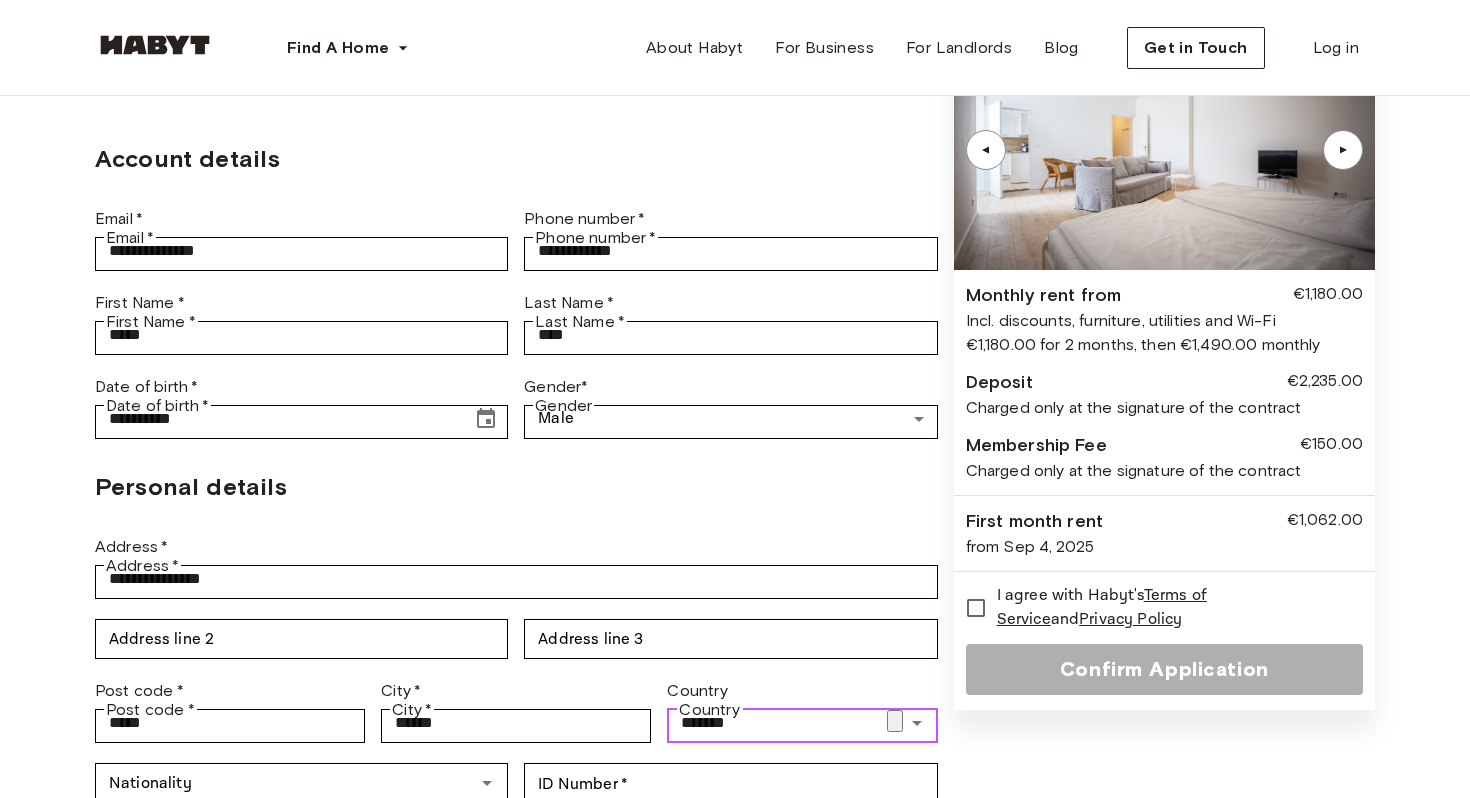 type on "*******" 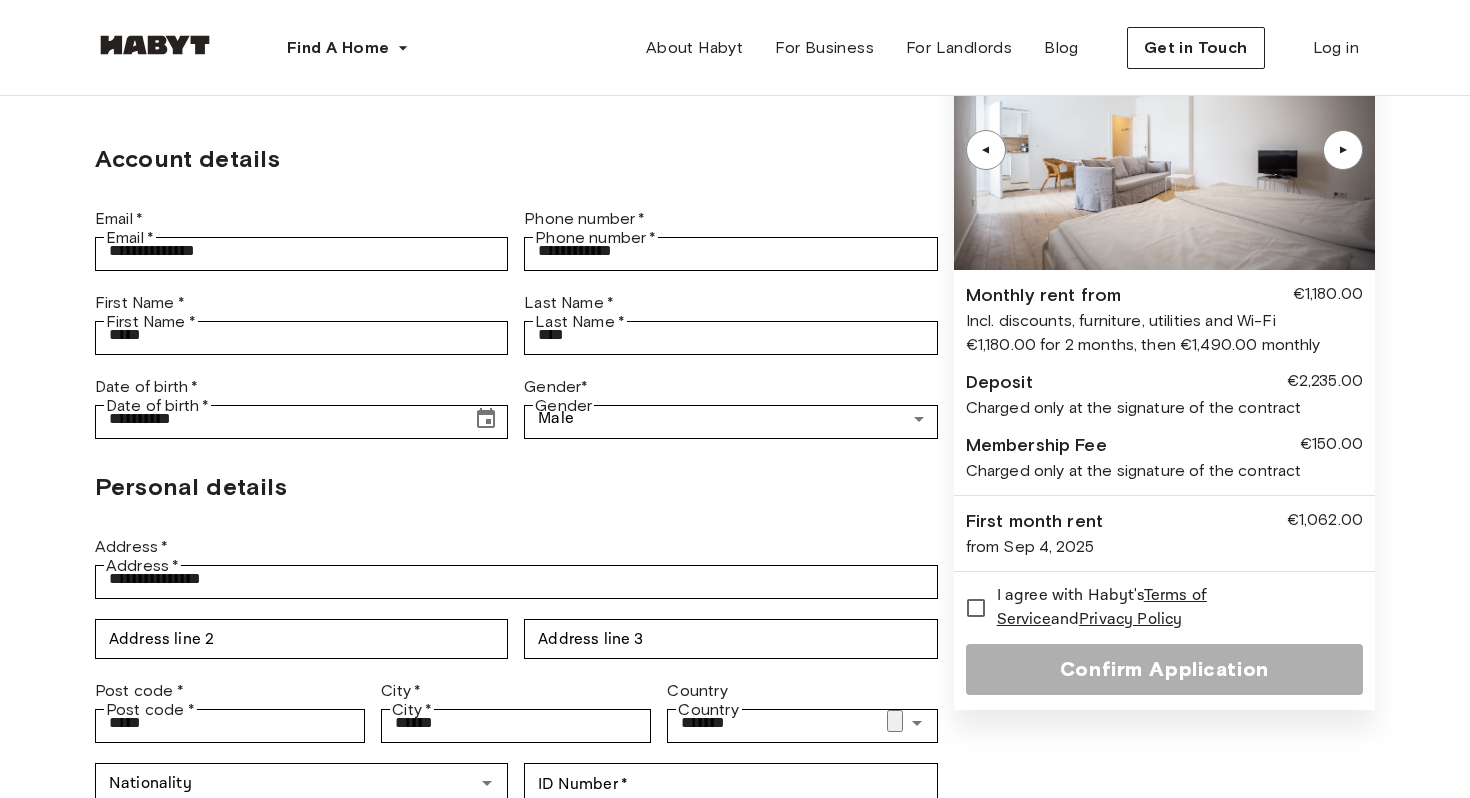 click on "**********" at bounding box center [735, 424] 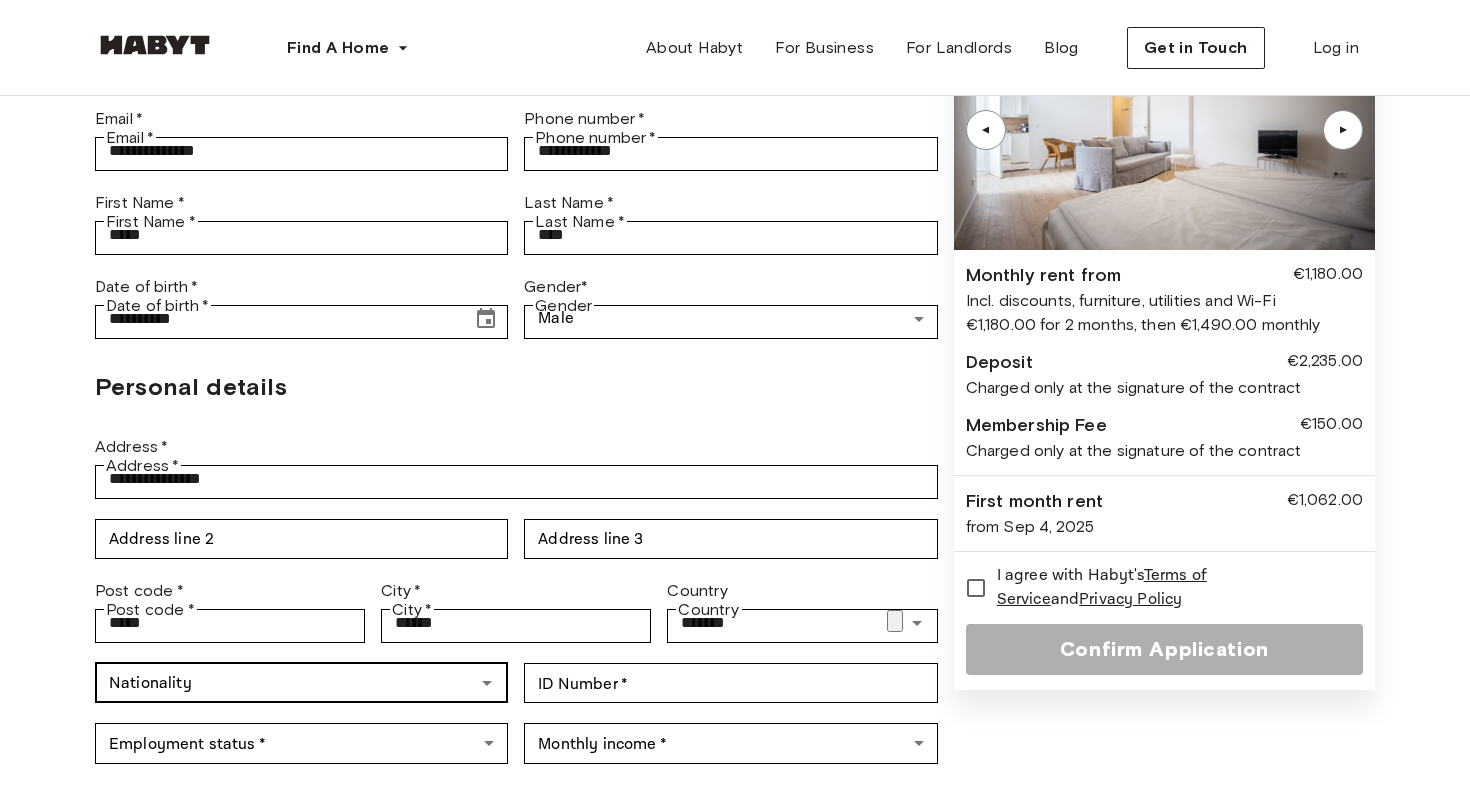 scroll, scrollTop: 269, scrollLeft: 0, axis: vertical 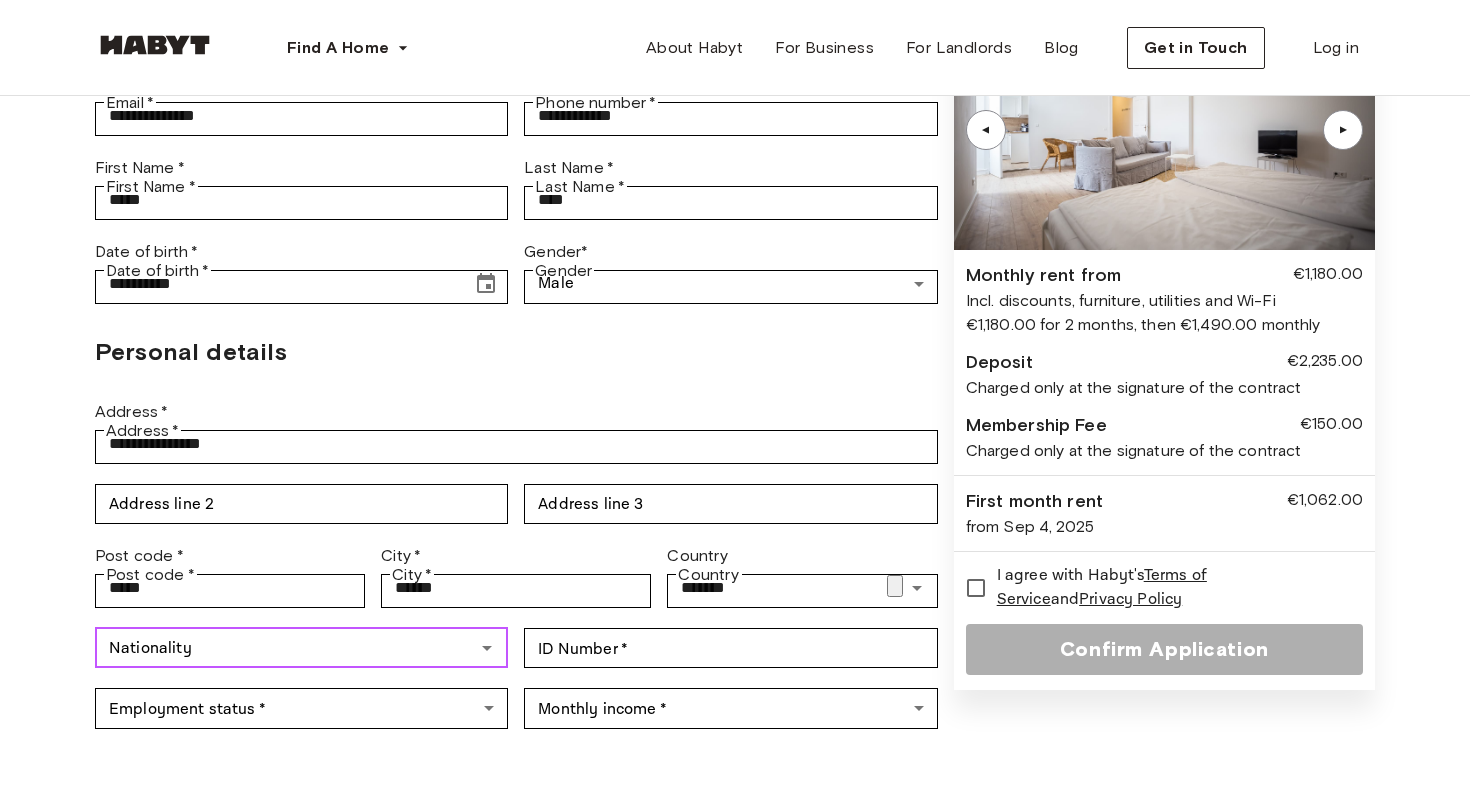click on "Nationality" at bounding box center [285, 648] 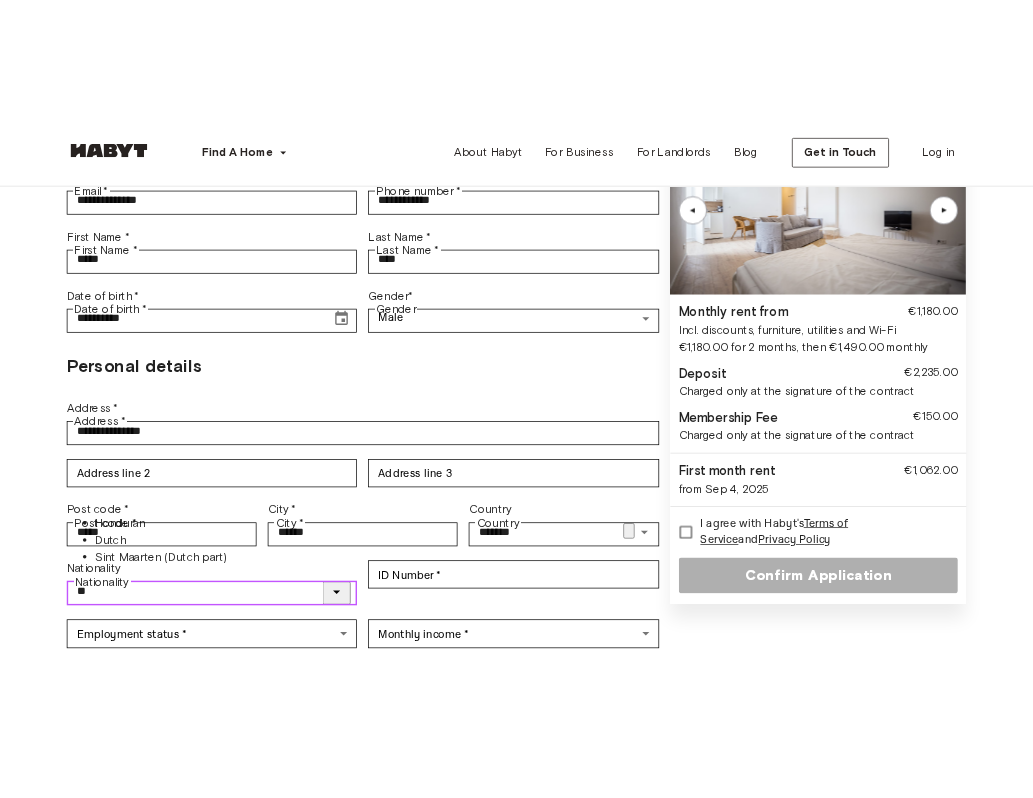 scroll, scrollTop: 0, scrollLeft: 0, axis: both 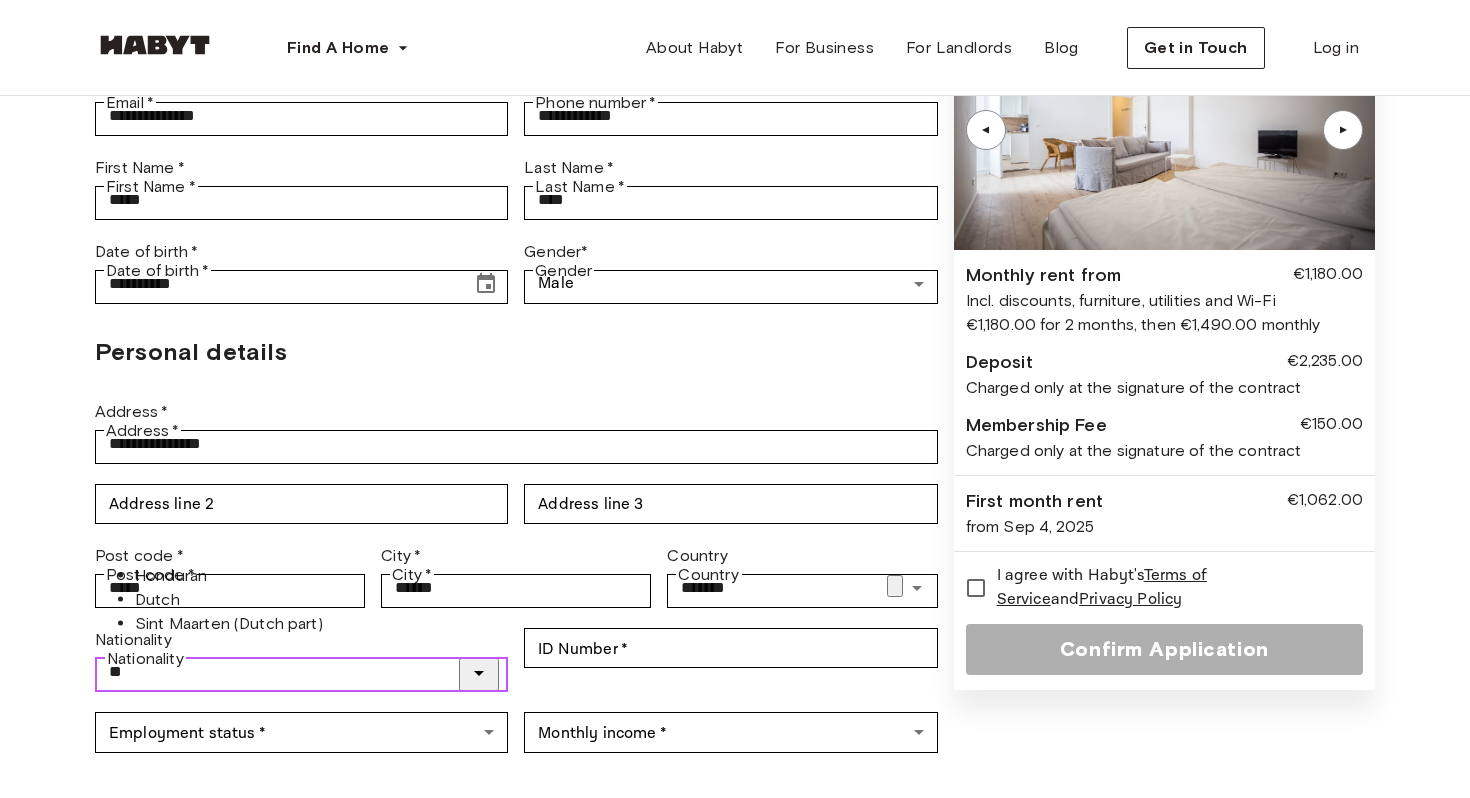 click on "Dutch" at bounding box center [321, 600] 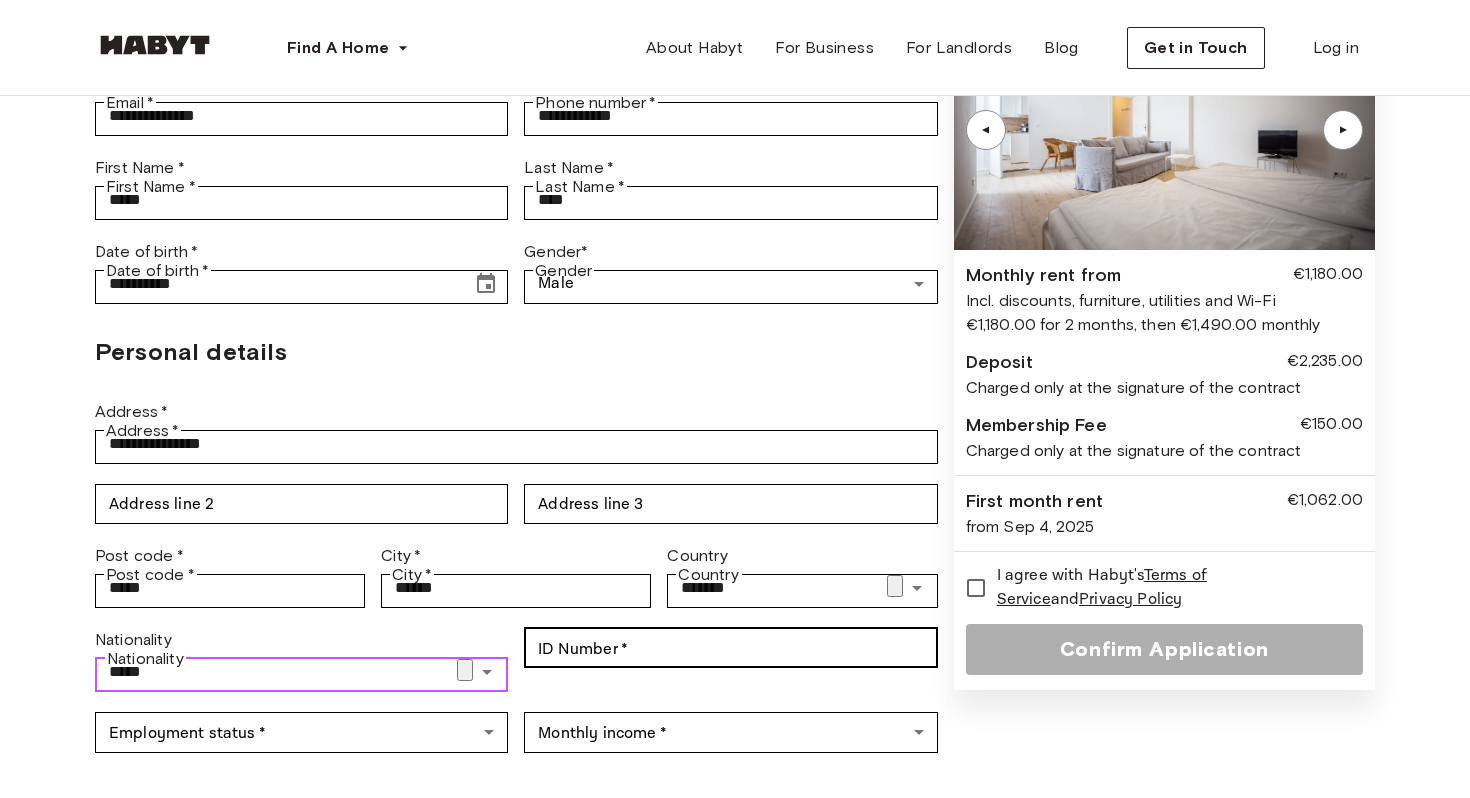 type on "*****" 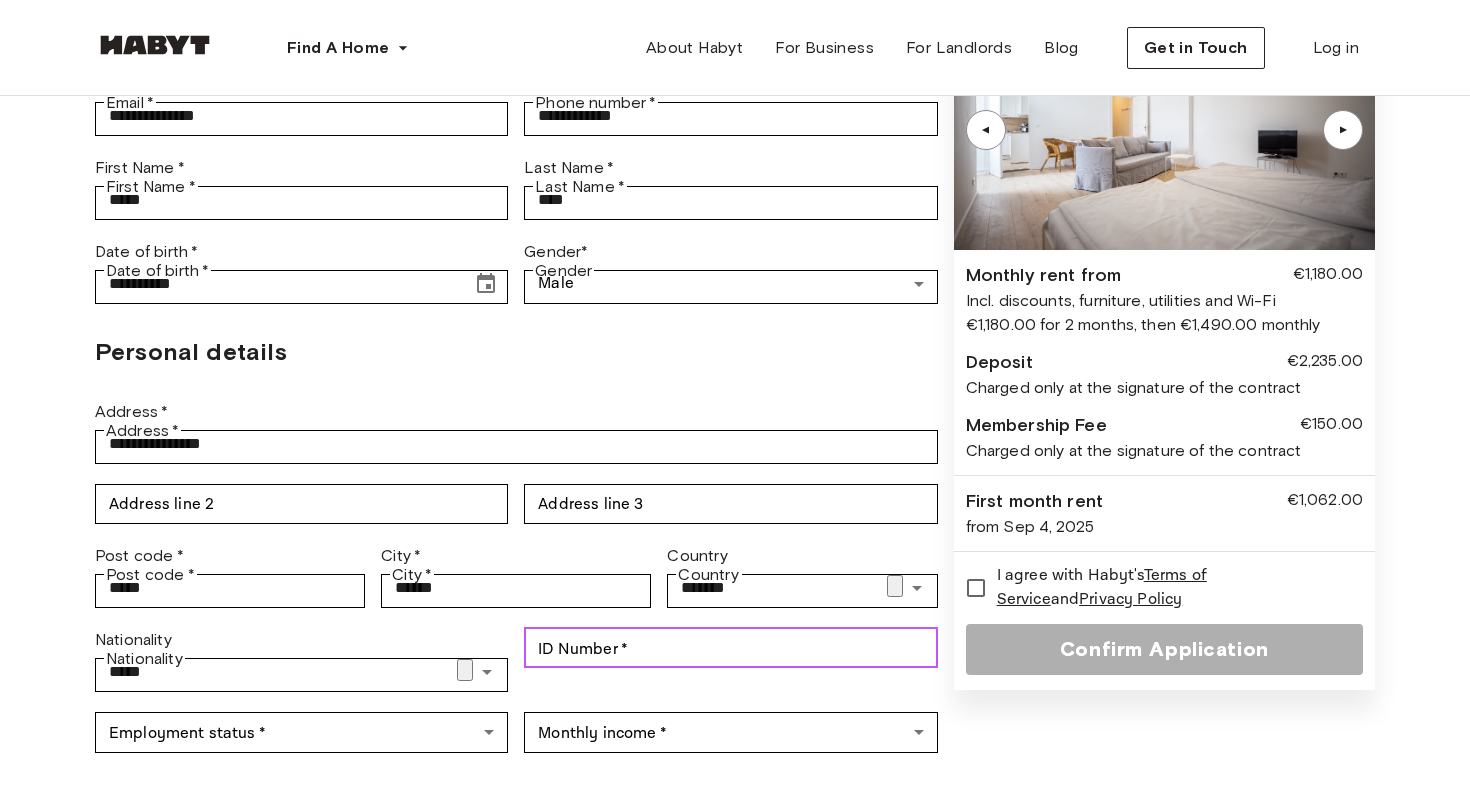 click on "ID Number   *" at bounding box center (730, 648) 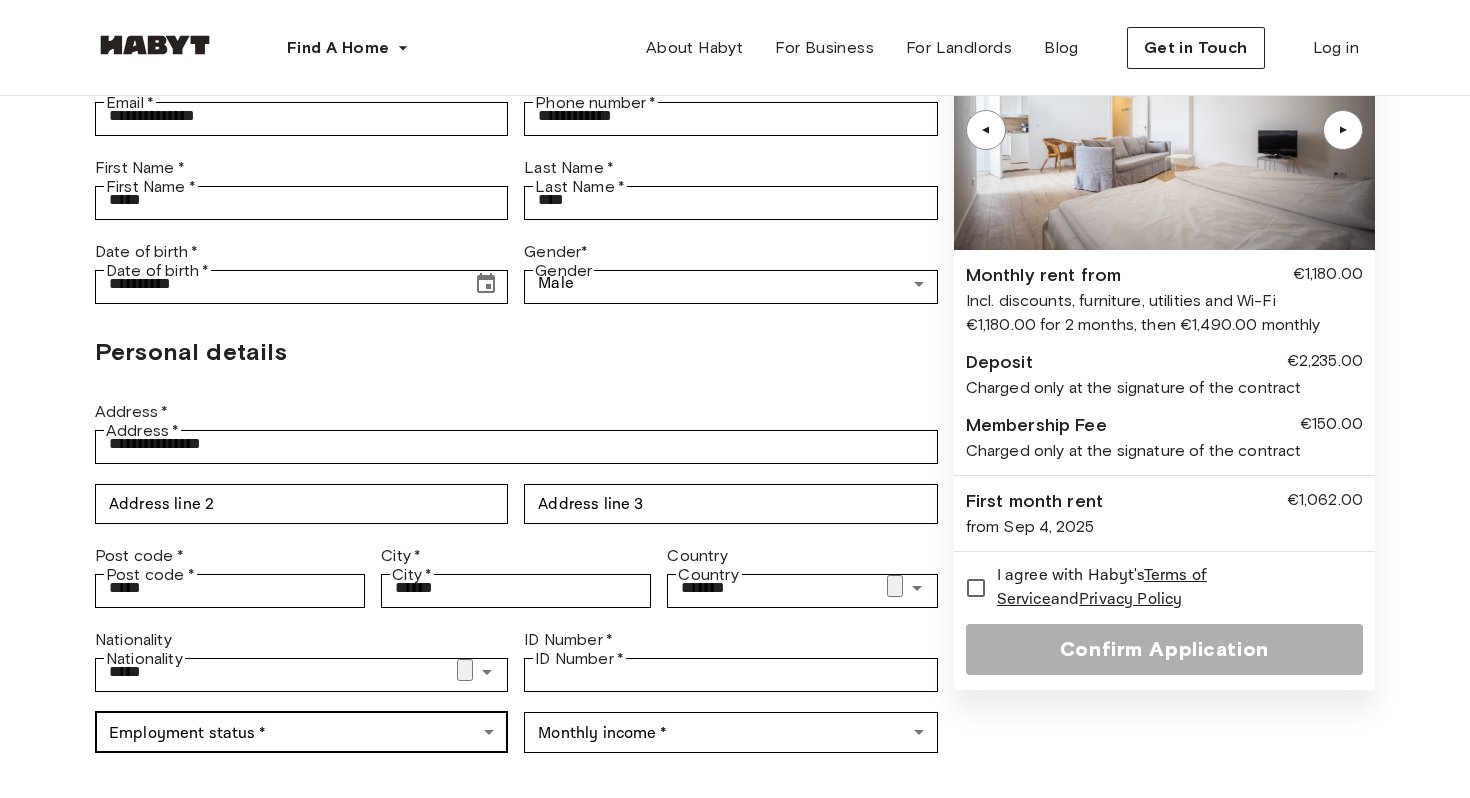 click on "**********" at bounding box center (735, 720) 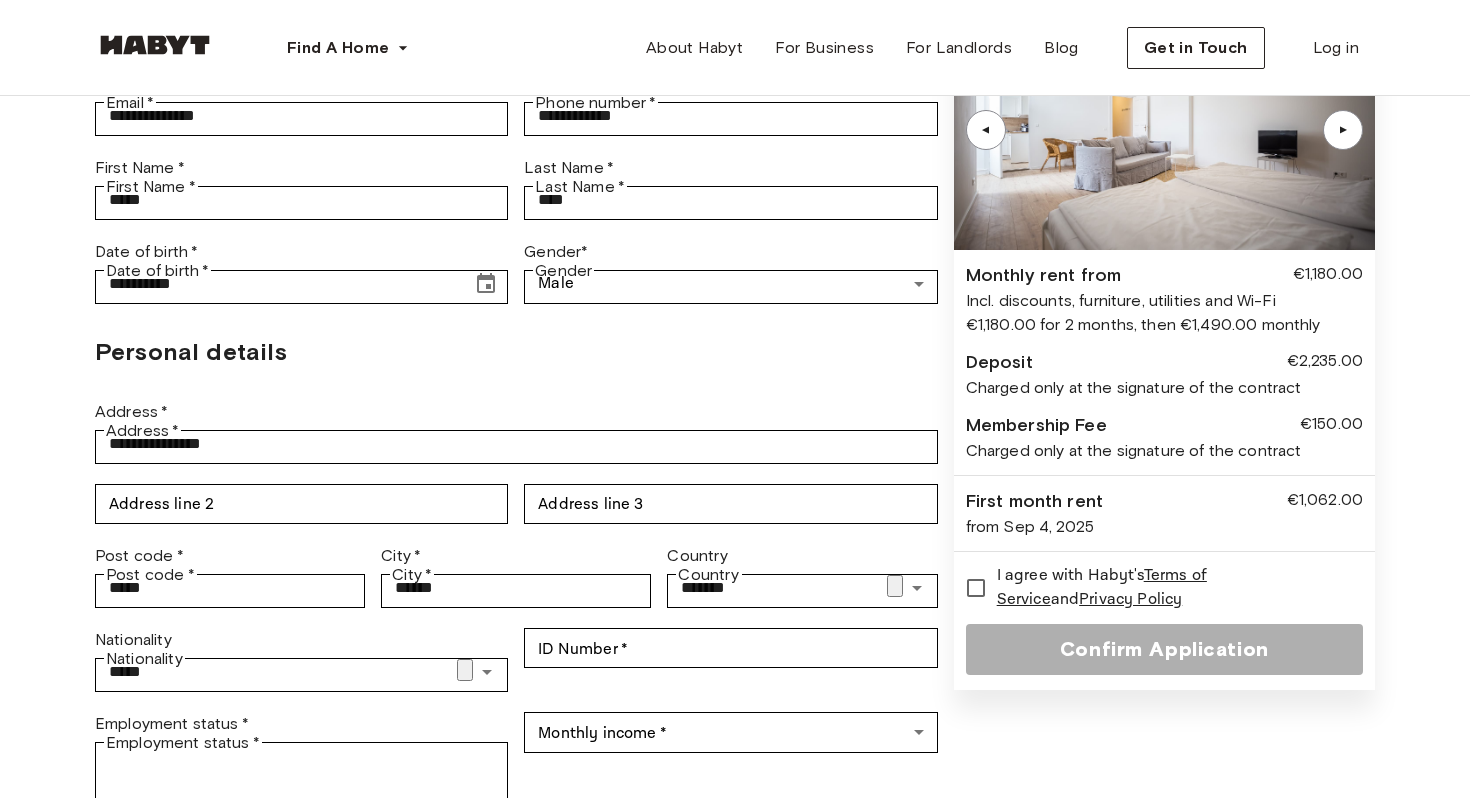 click on "Employed" at bounding box center [755, 1904] 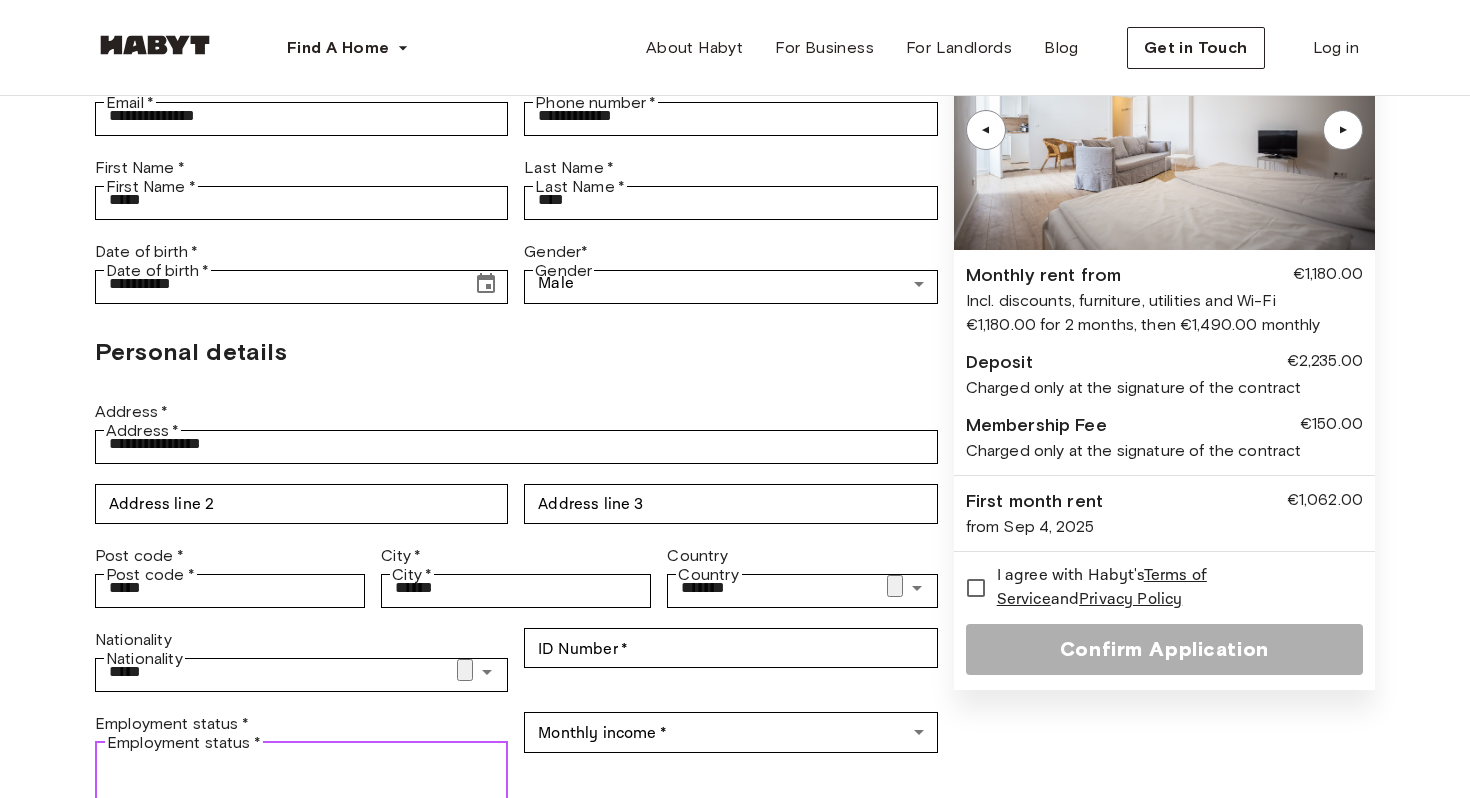 type on "********" 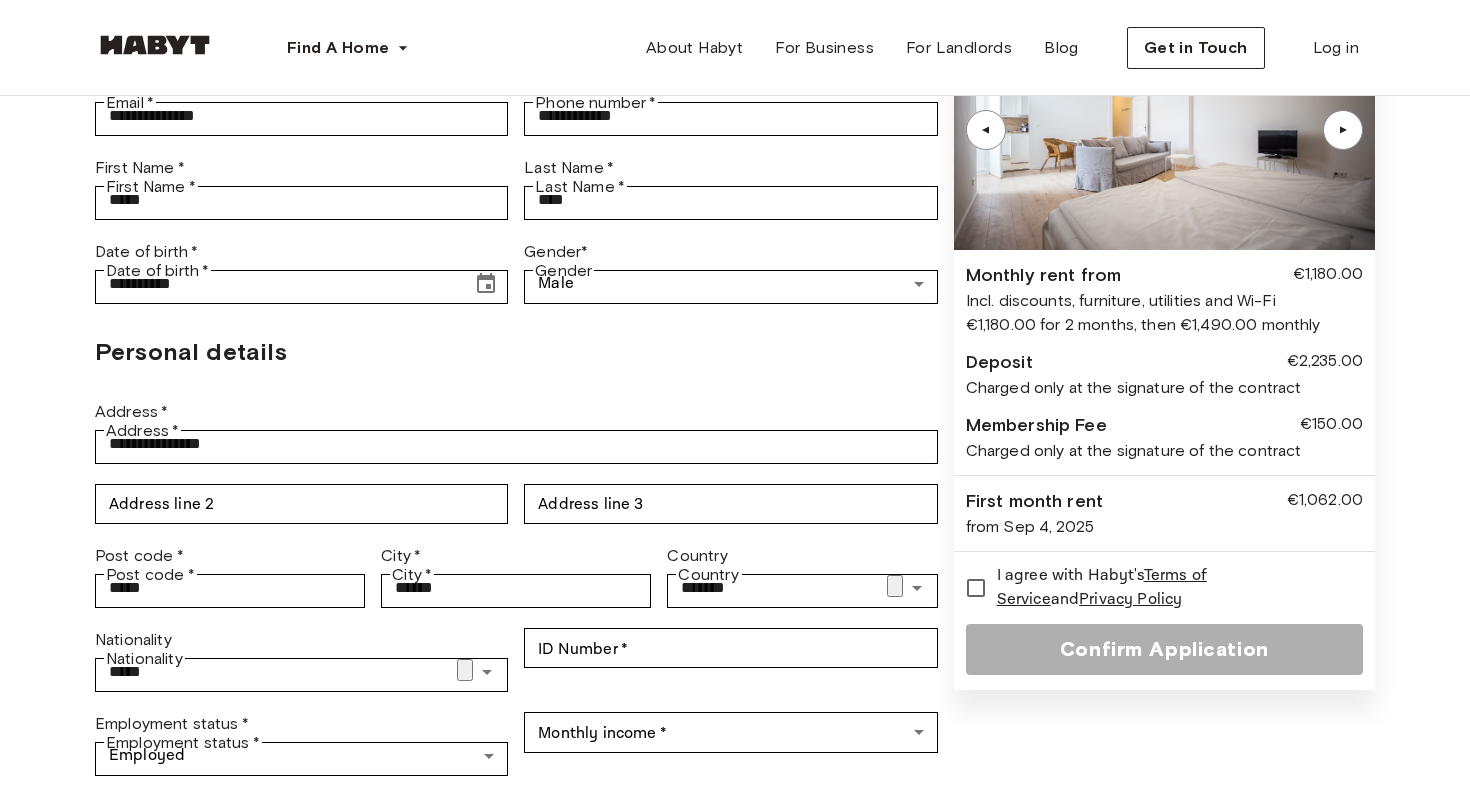 click on "Locations Europe Amsterdam Berlin Frankfurt Hamburg Lisbon Madrid Milan Modena Paris Turin Munich Rotterdam Stuttgart Dusseldorf Cologne Zurich The Hague Graz Brussels Leipzig Asia Hong Kong Singapore Seoul Phuket Tokyo Company About Habyt Help Center Blog Careers Terms Imprint Privacy Press Community For Business For Landlords Universities Corporates" at bounding box center (735, 1131) 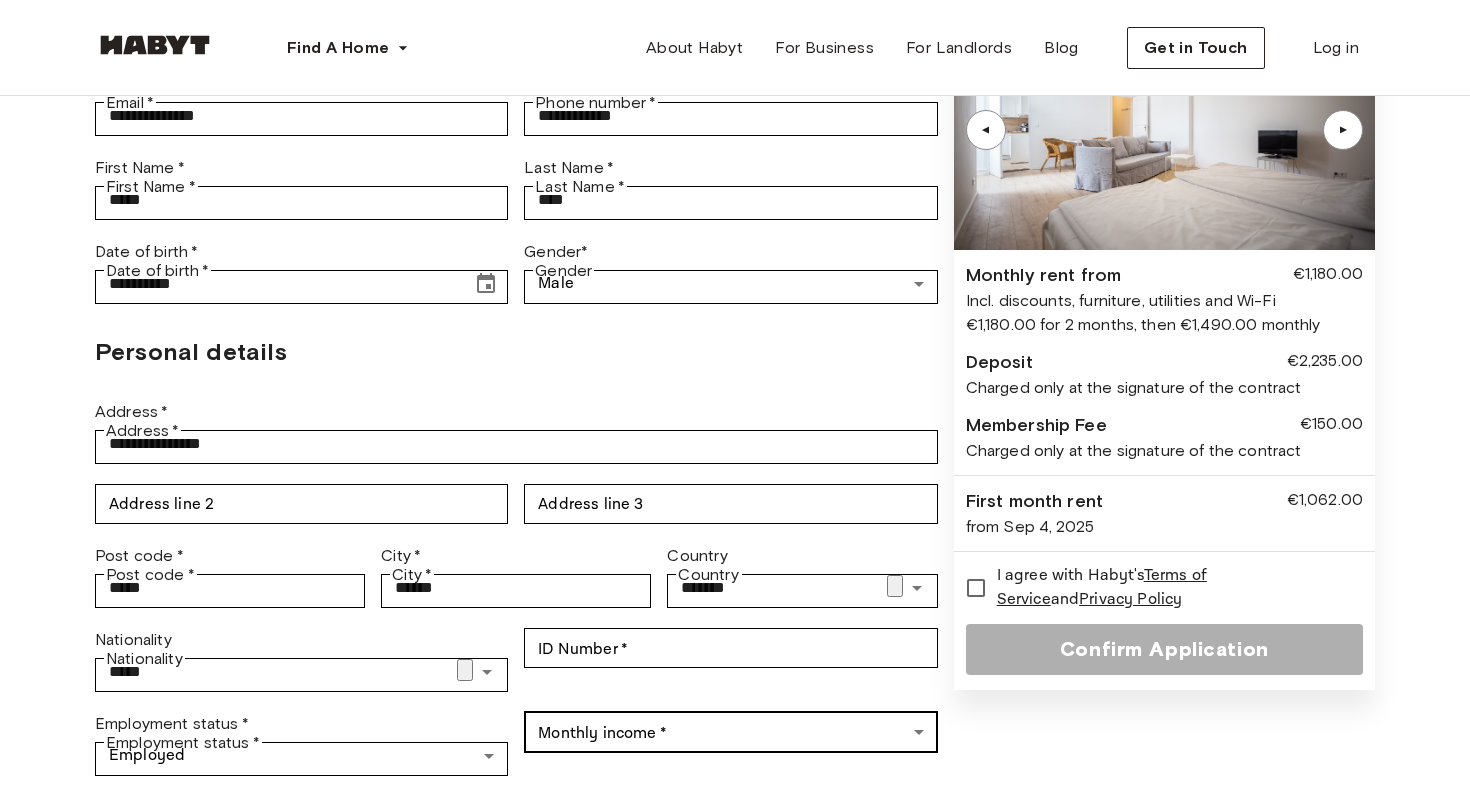 click on "**********" at bounding box center [735, 732] 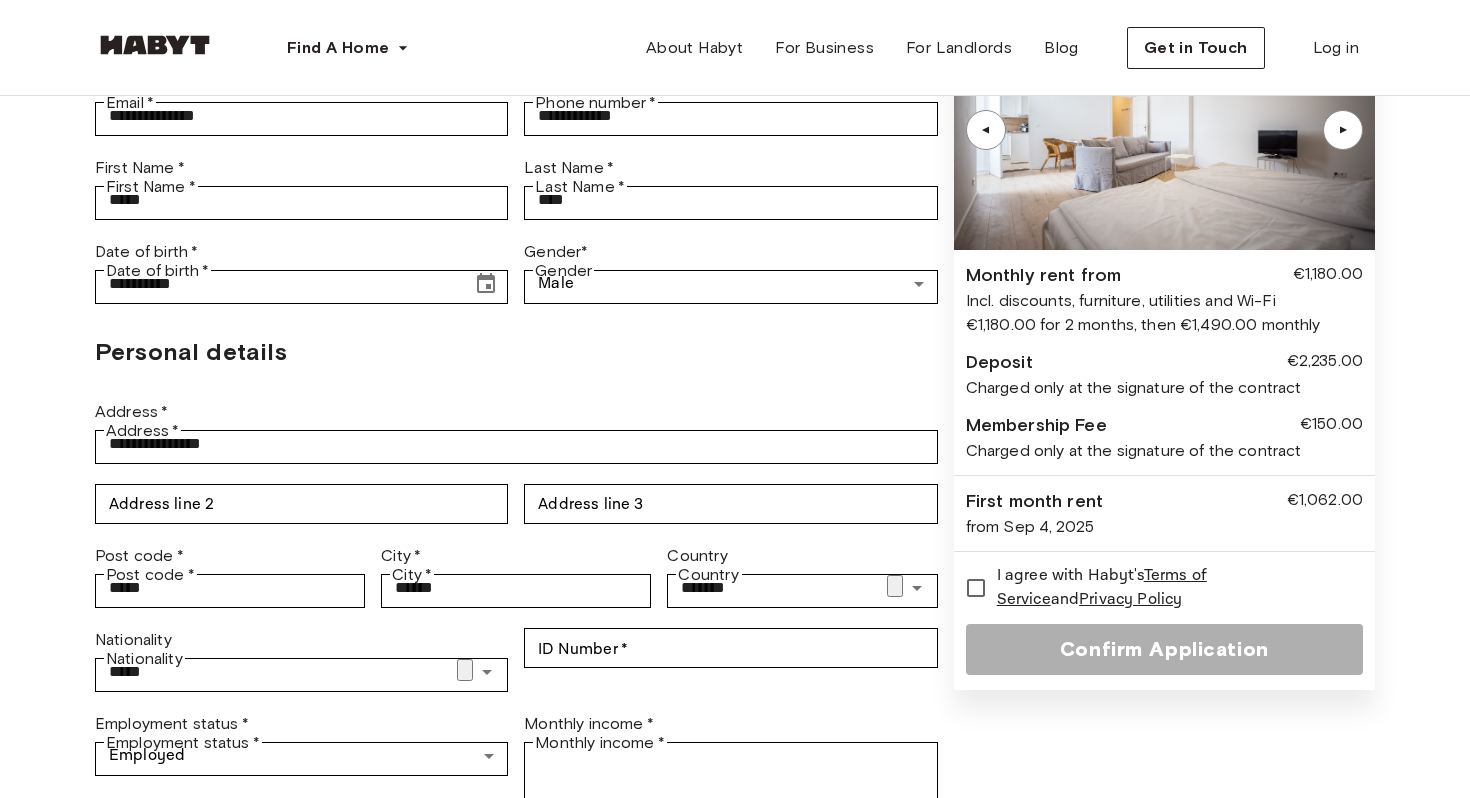 click on "2500 - 5000" at bounding box center [755, 1952] 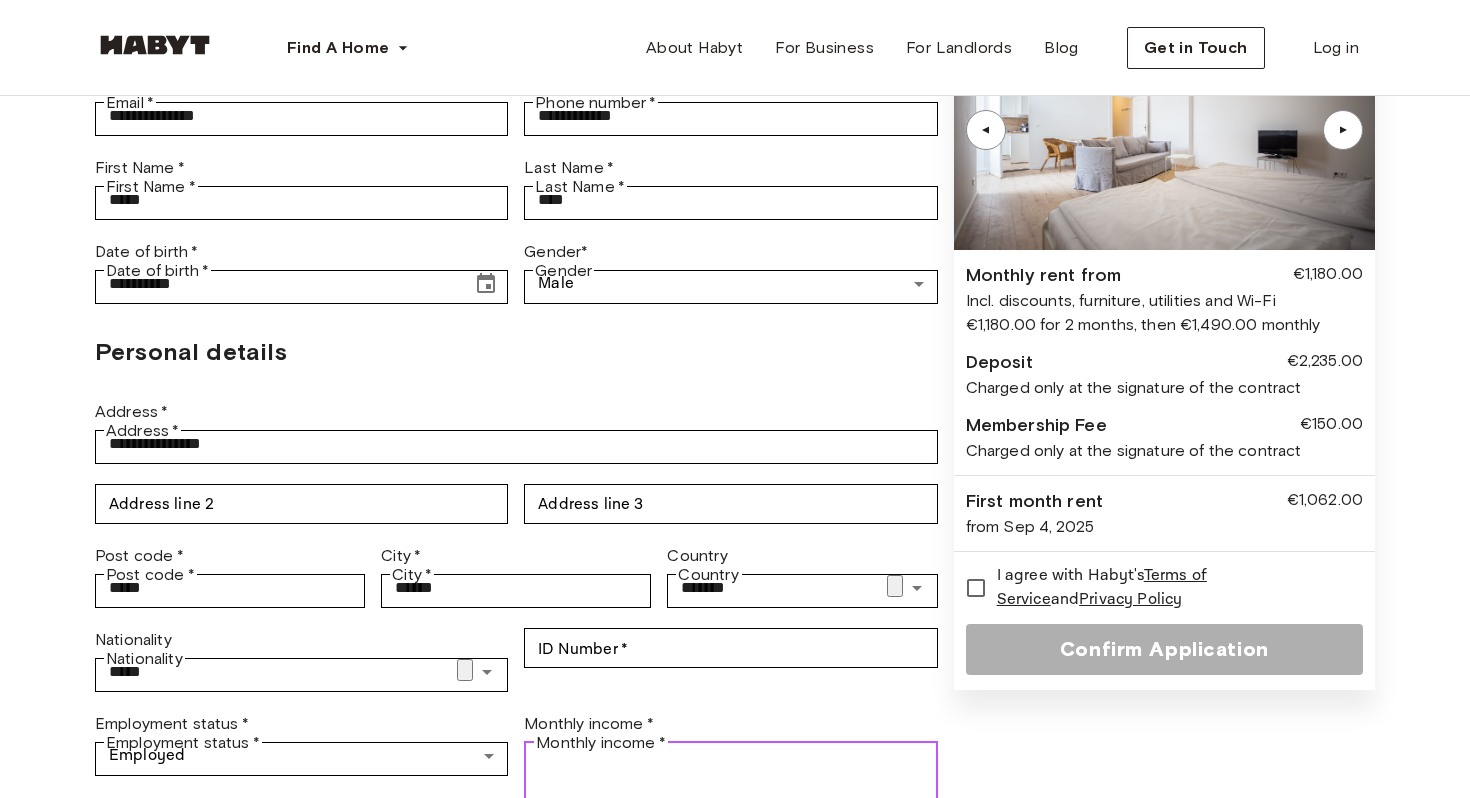 type on "**********" 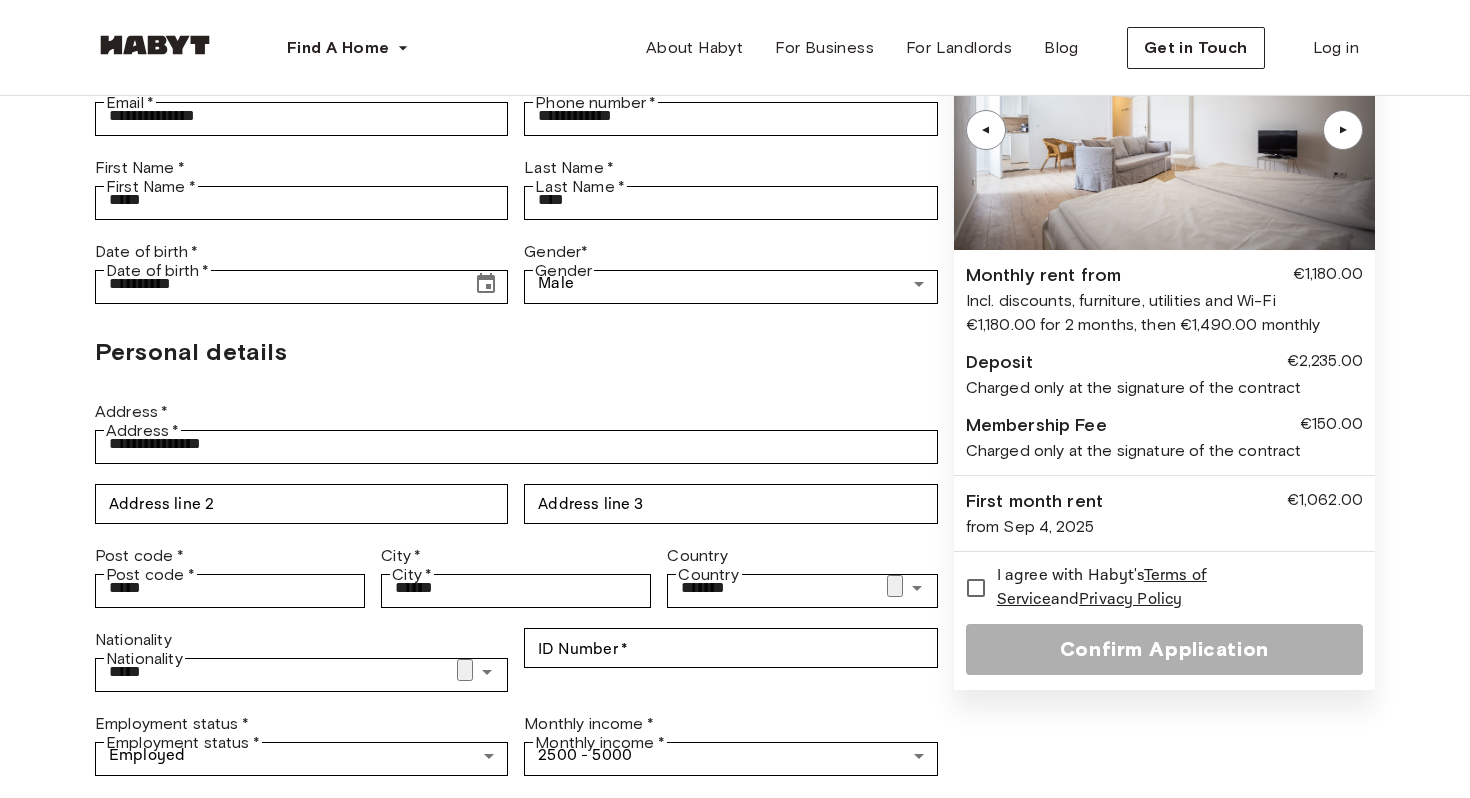 click on "Locations Europe Amsterdam Berlin Frankfurt Hamburg Lisbon Madrid Milan Modena Paris Turin Munich Rotterdam Stuttgart Dusseldorf Cologne Zurich The Hague Graz Brussels Leipzig Asia Hong Kong Singapore Seoul Phuket Tokyo Company About Habyt Help Center Blog Careers Terms Imprint Privacy Press Community For Business For Landlords Universities Corporates" at bounding box center [735, 1131] 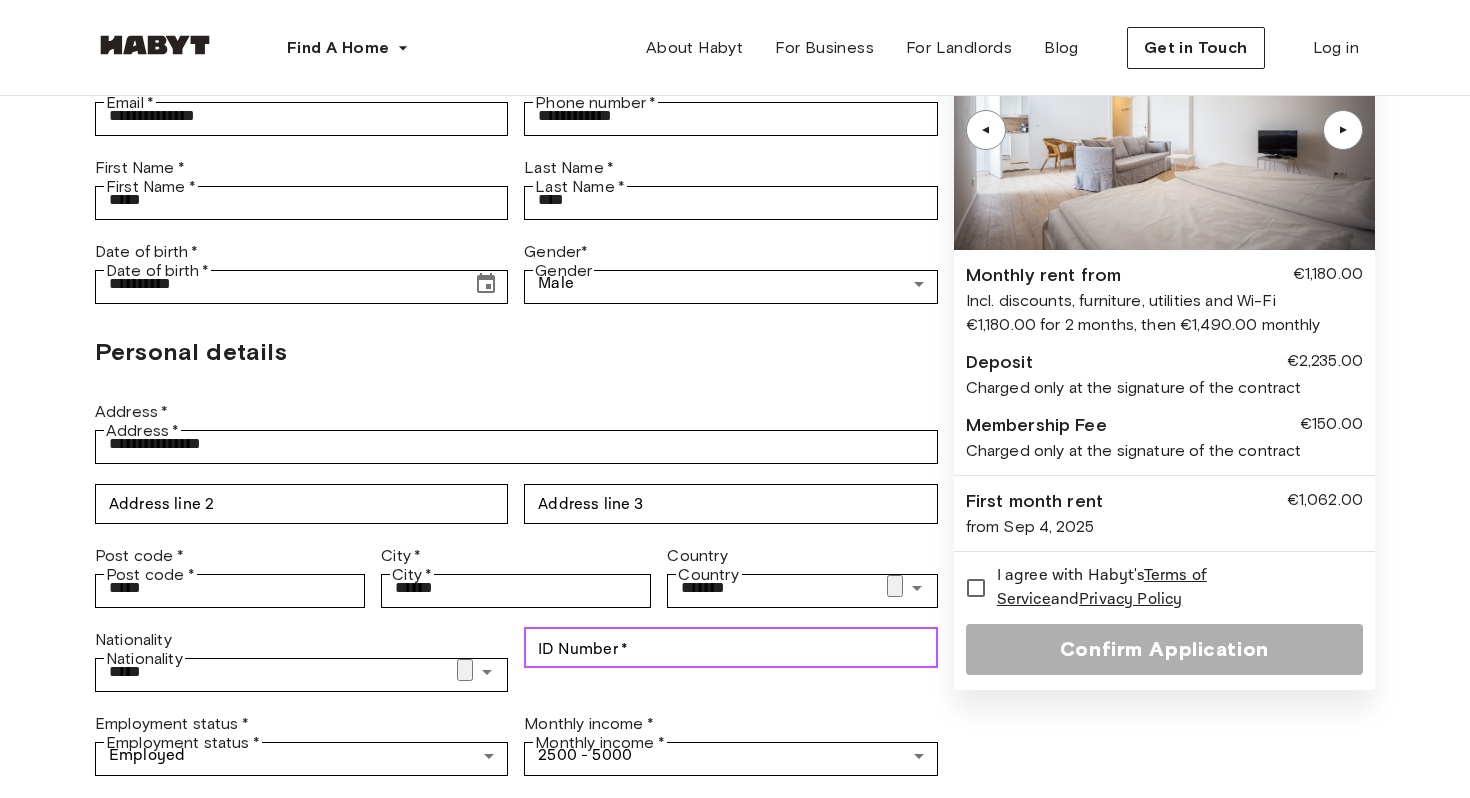 click on "ID Number   *" at bounding box center [730, 648] 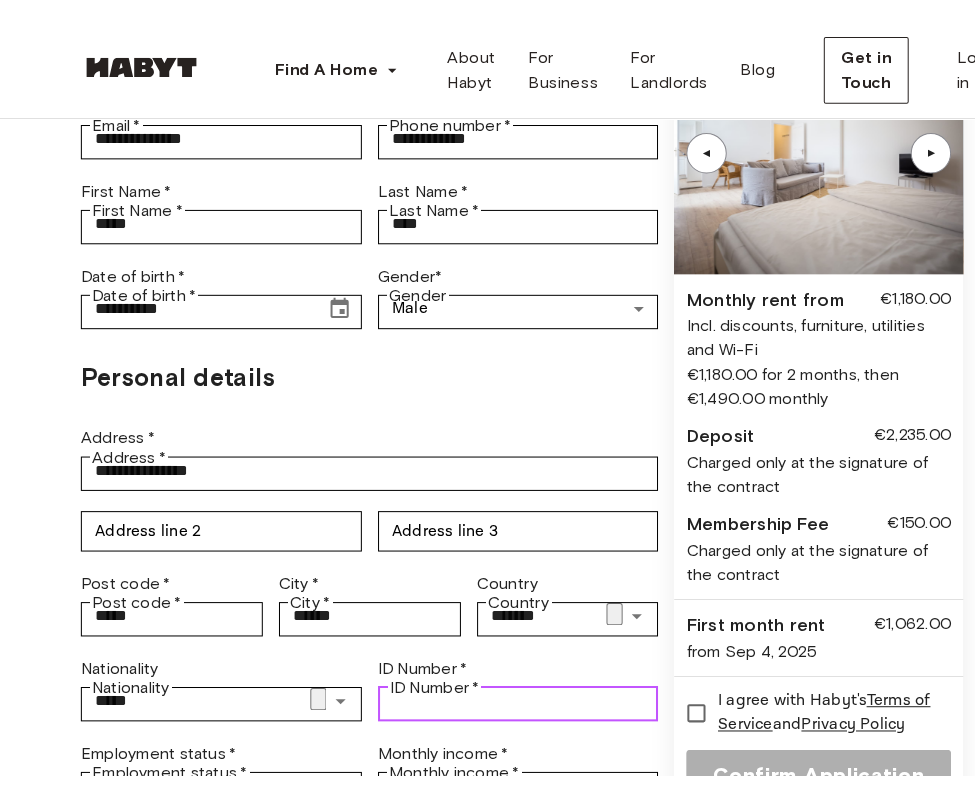 scroll, scrollTop: 253, scrollLeft: 0, axis: vertical 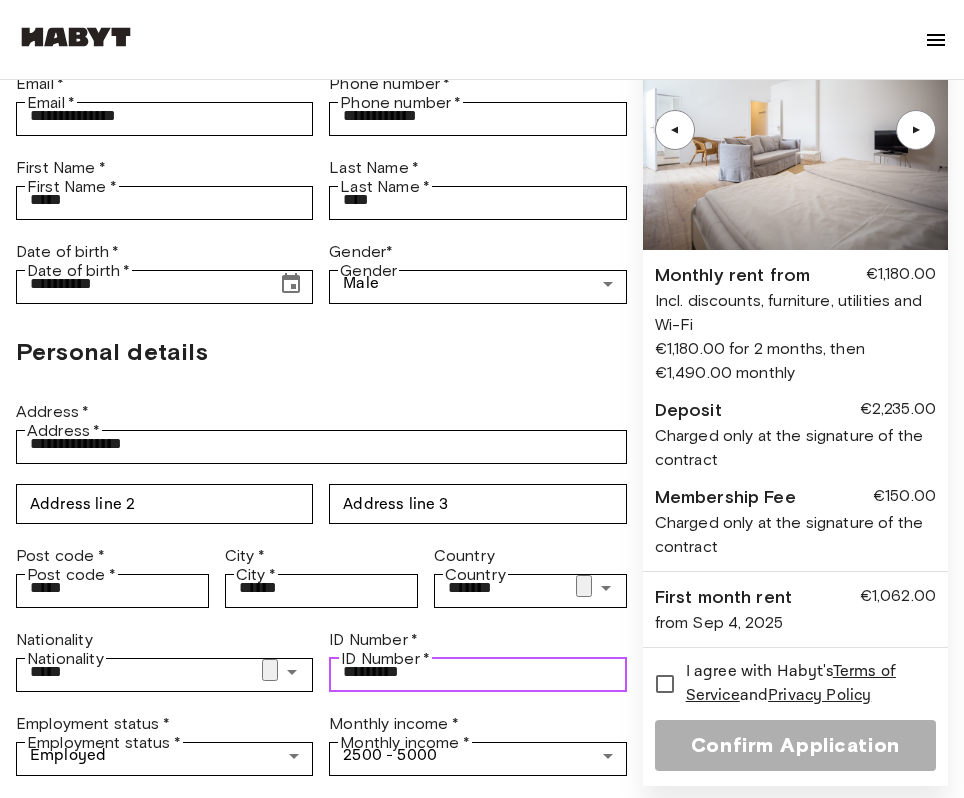 type on "*********" 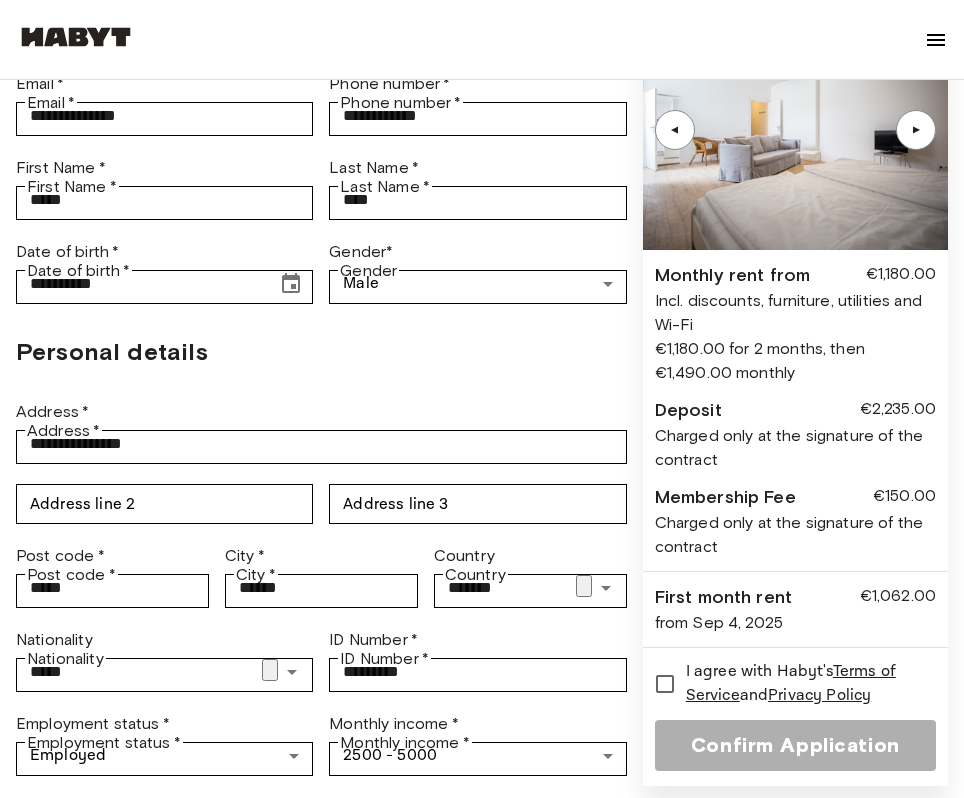 click on "**********" at bounding box center [321, 340] 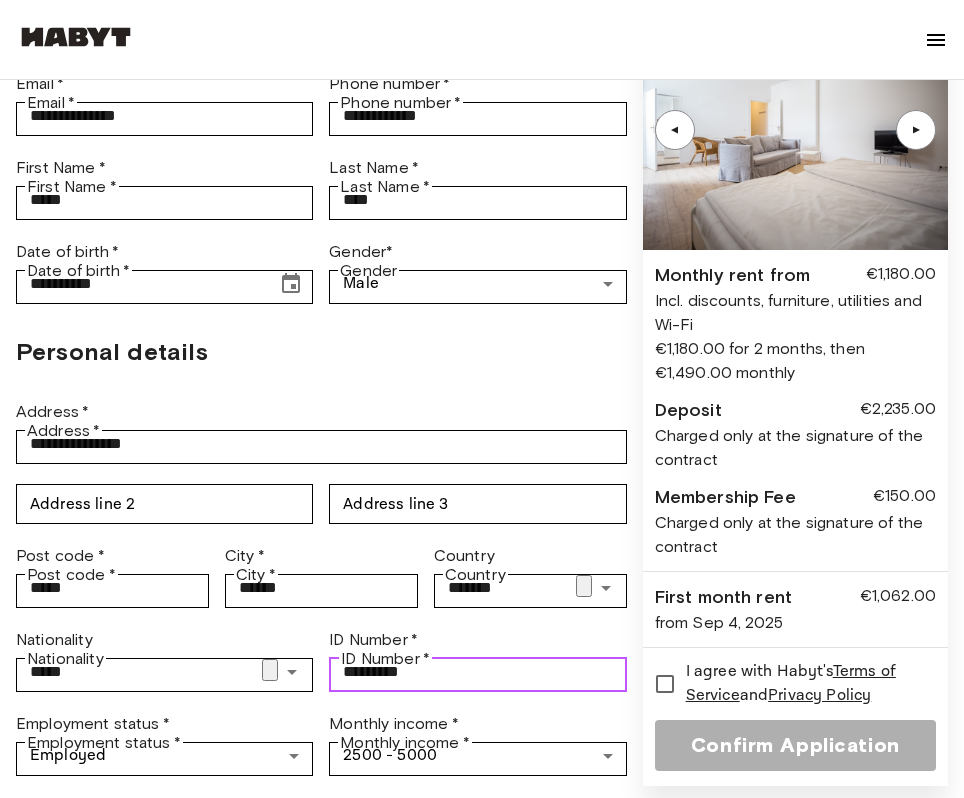 click on "*********" at bounding box center (477, 672) 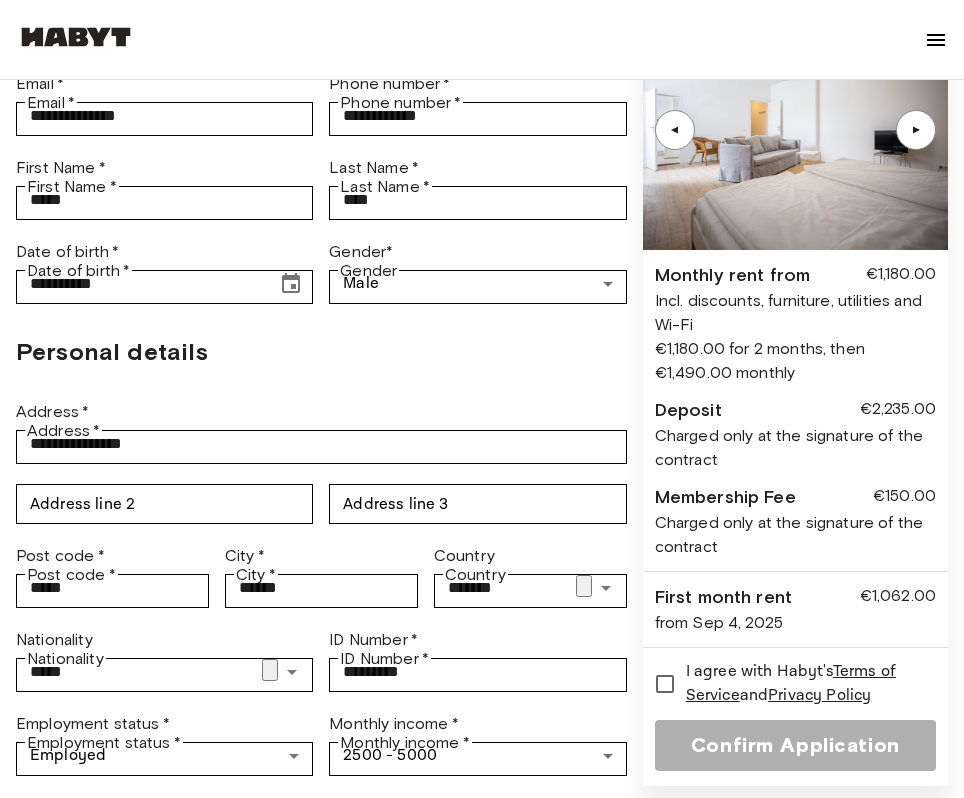 click on "Locations Europe Amsterdam Berlin Frankfurt Hamburg Lisbon Madrid Milan Modena Paris Turin Munich Rotterdam Stuttgart Dusseldorf Cologne Zurich The Hague Graz Brussels Leipzig Asia Hong Kong Singapore Seoul Phuket Tokyo Company About Habyt Help Center Blog Careers Terms Imprint Privacy Press Community For Business For Landlords Universities Corporates" at bounding box center [482, 1301] 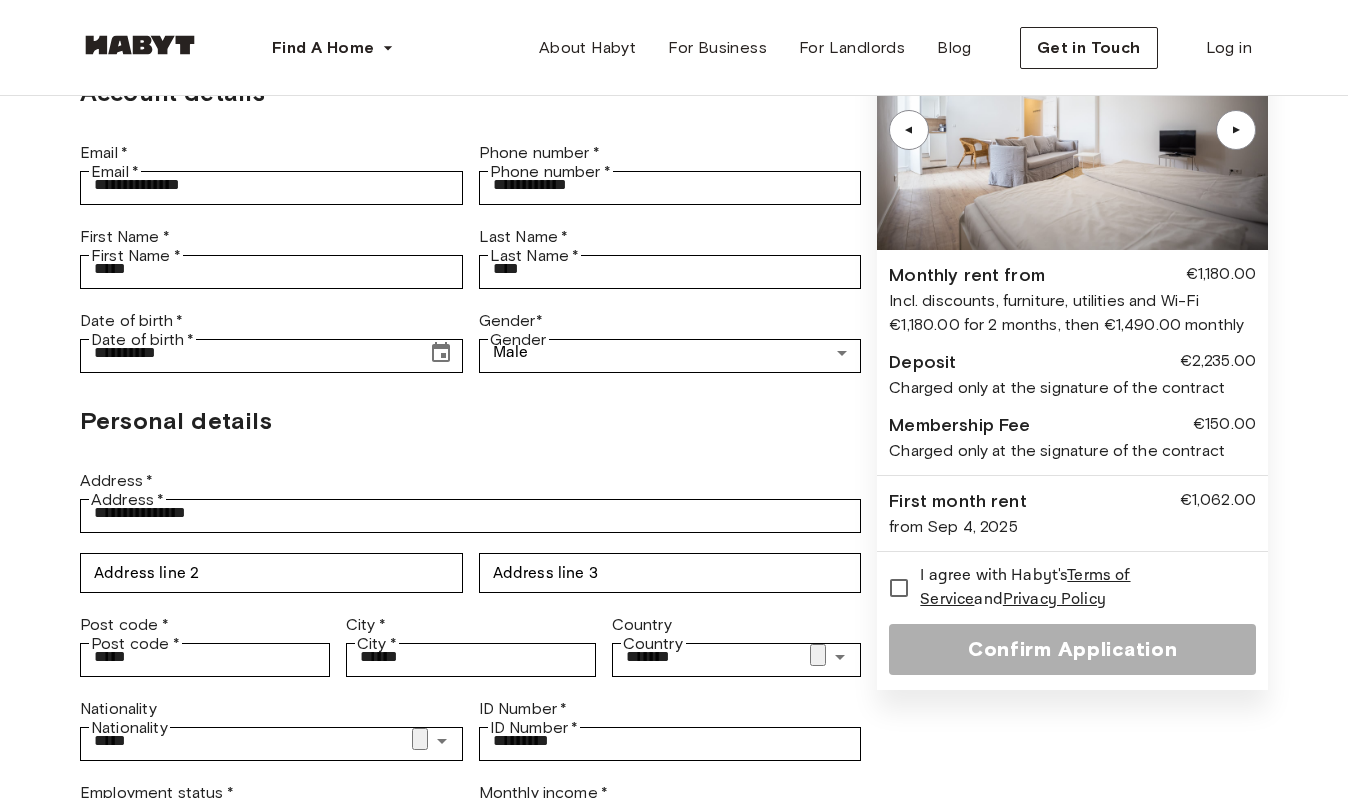scroll, scrollTop: 205, scrollLeft: 0, axis: vertical 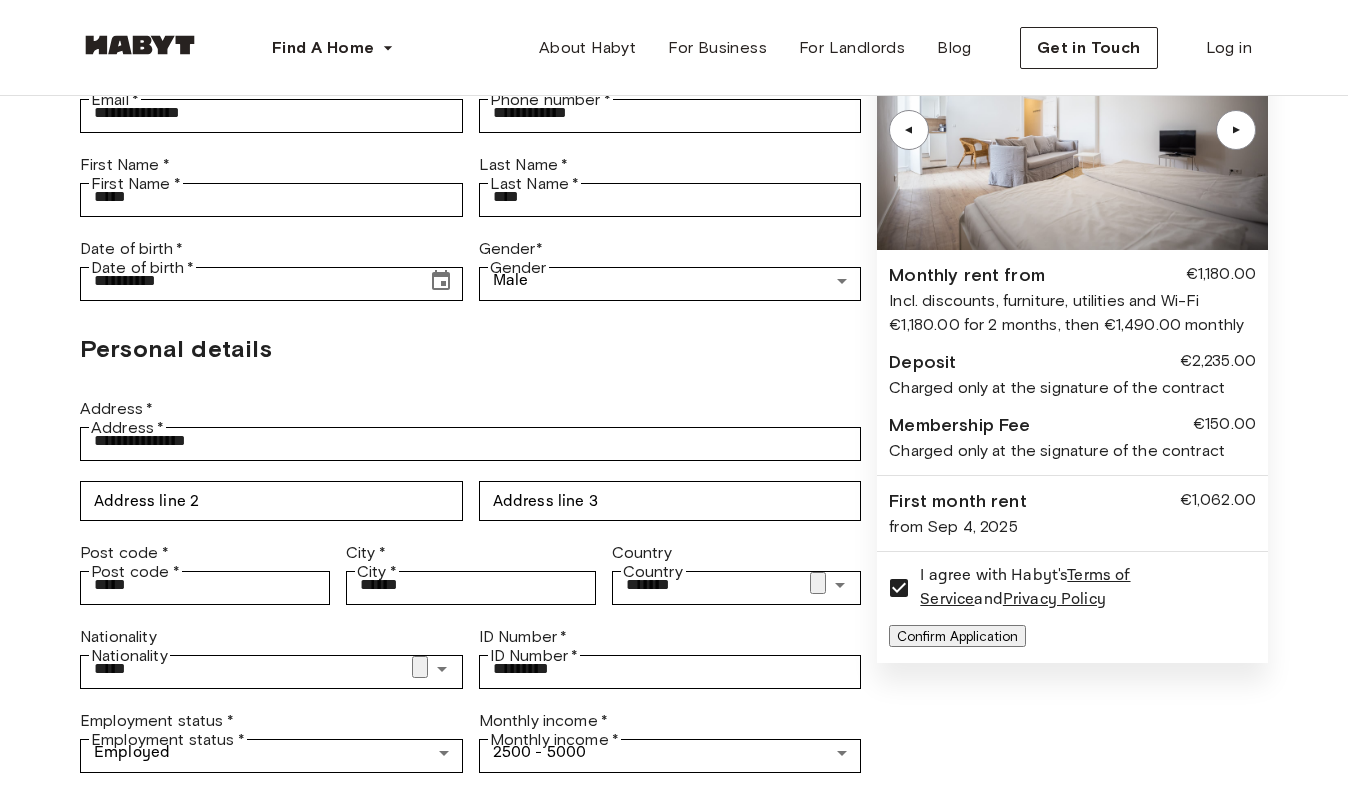click on "Confirm Application" at bounding box center (957, 636) 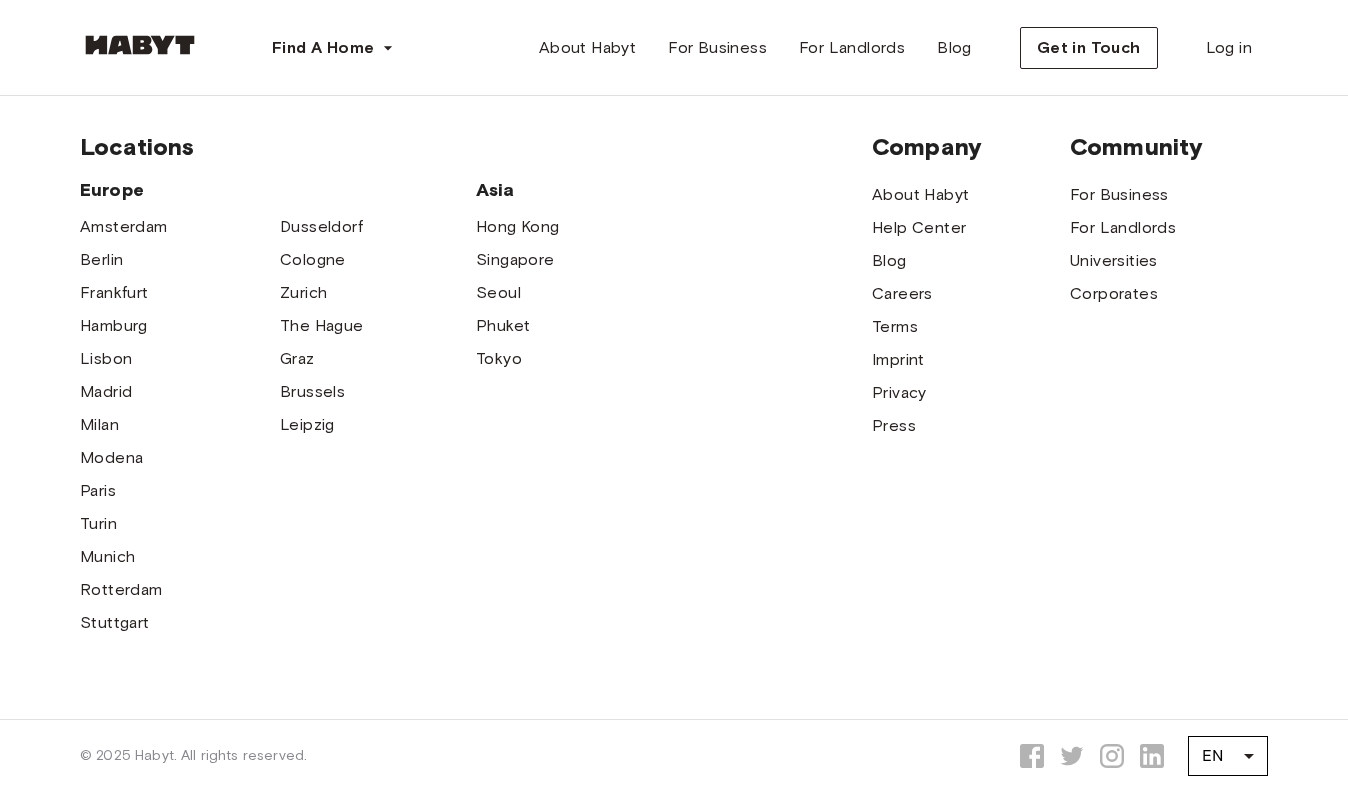 scroll, scrollTop: 0, scrollLeft: 0, axis: both 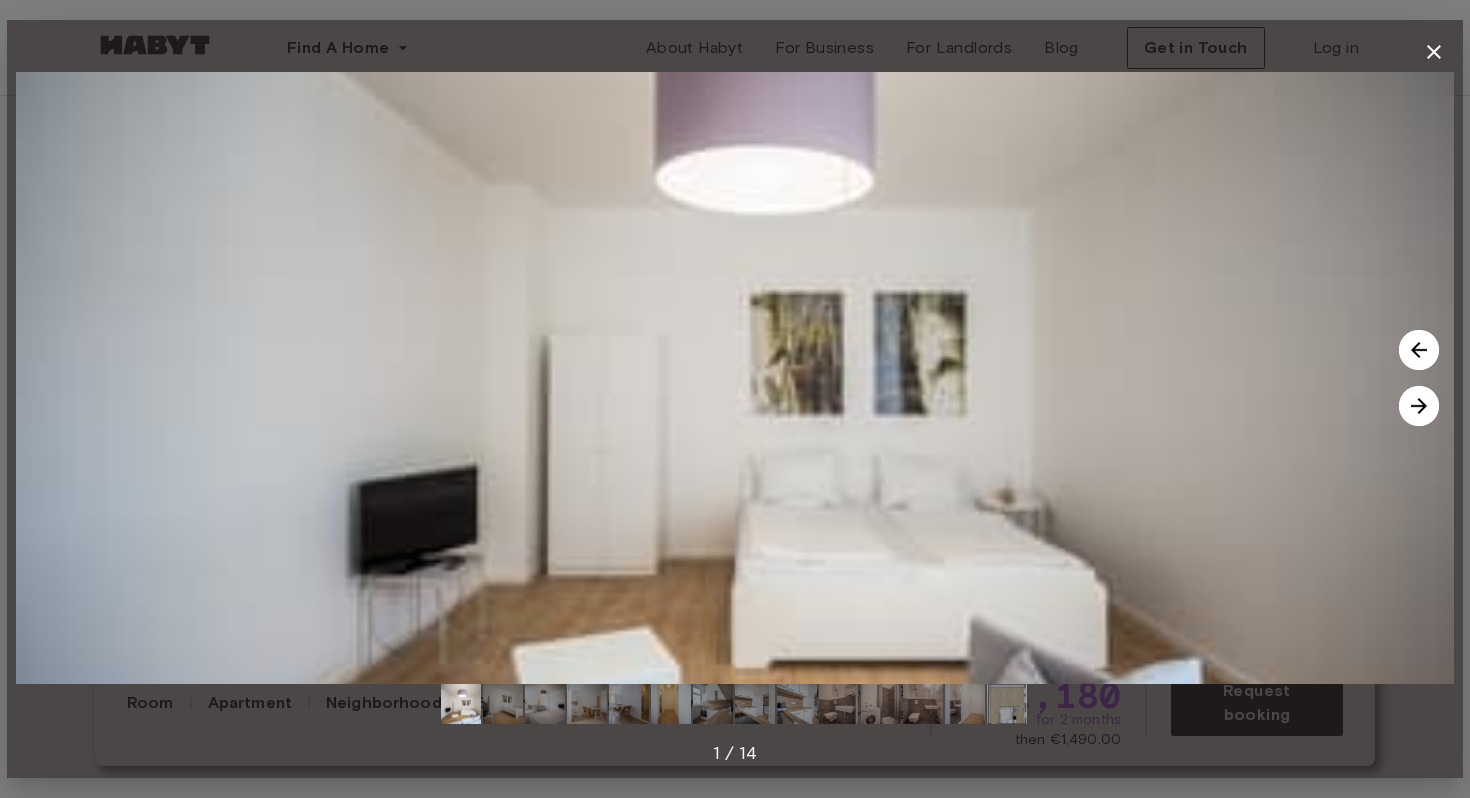 click at bounding box center (1419, 406) 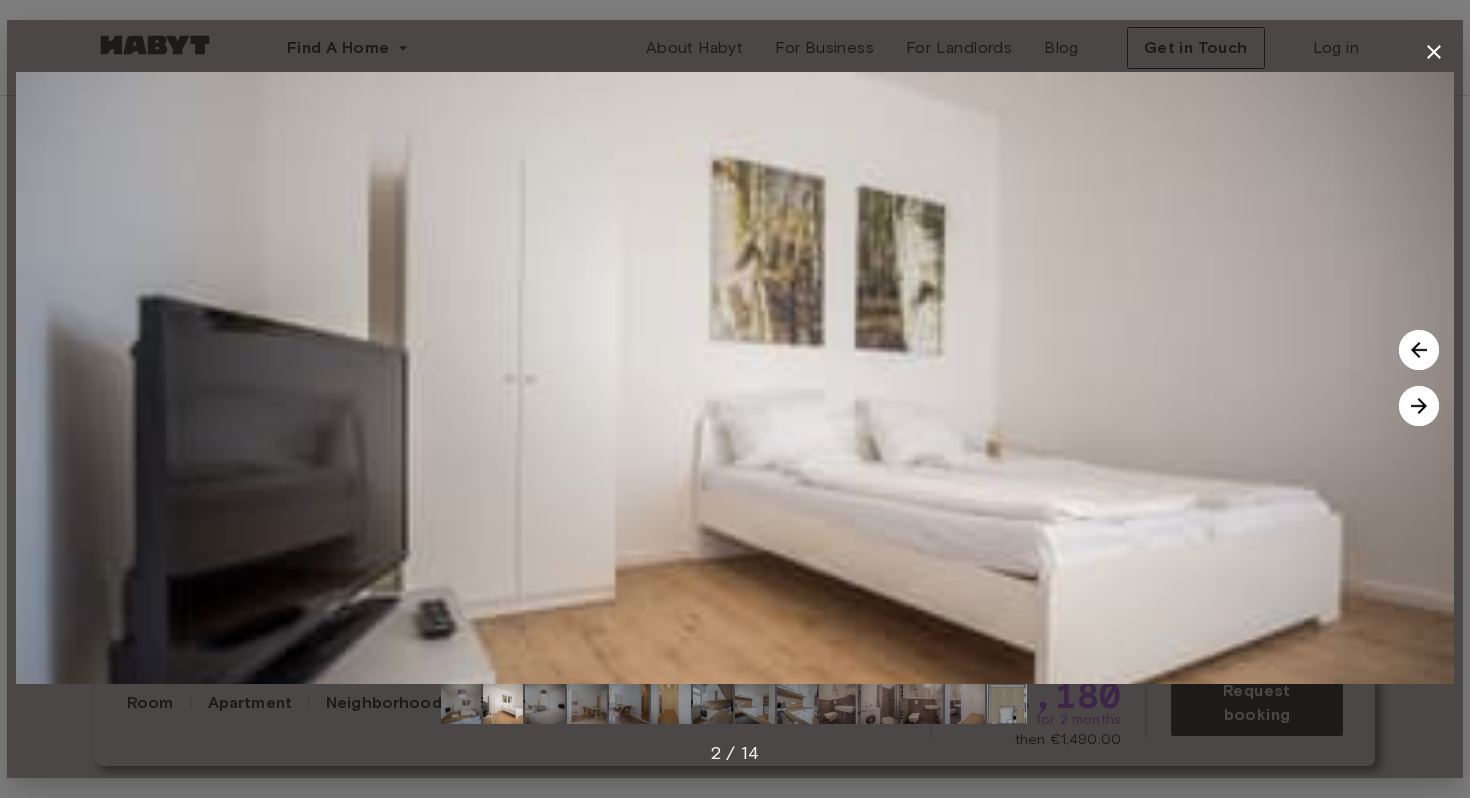 click 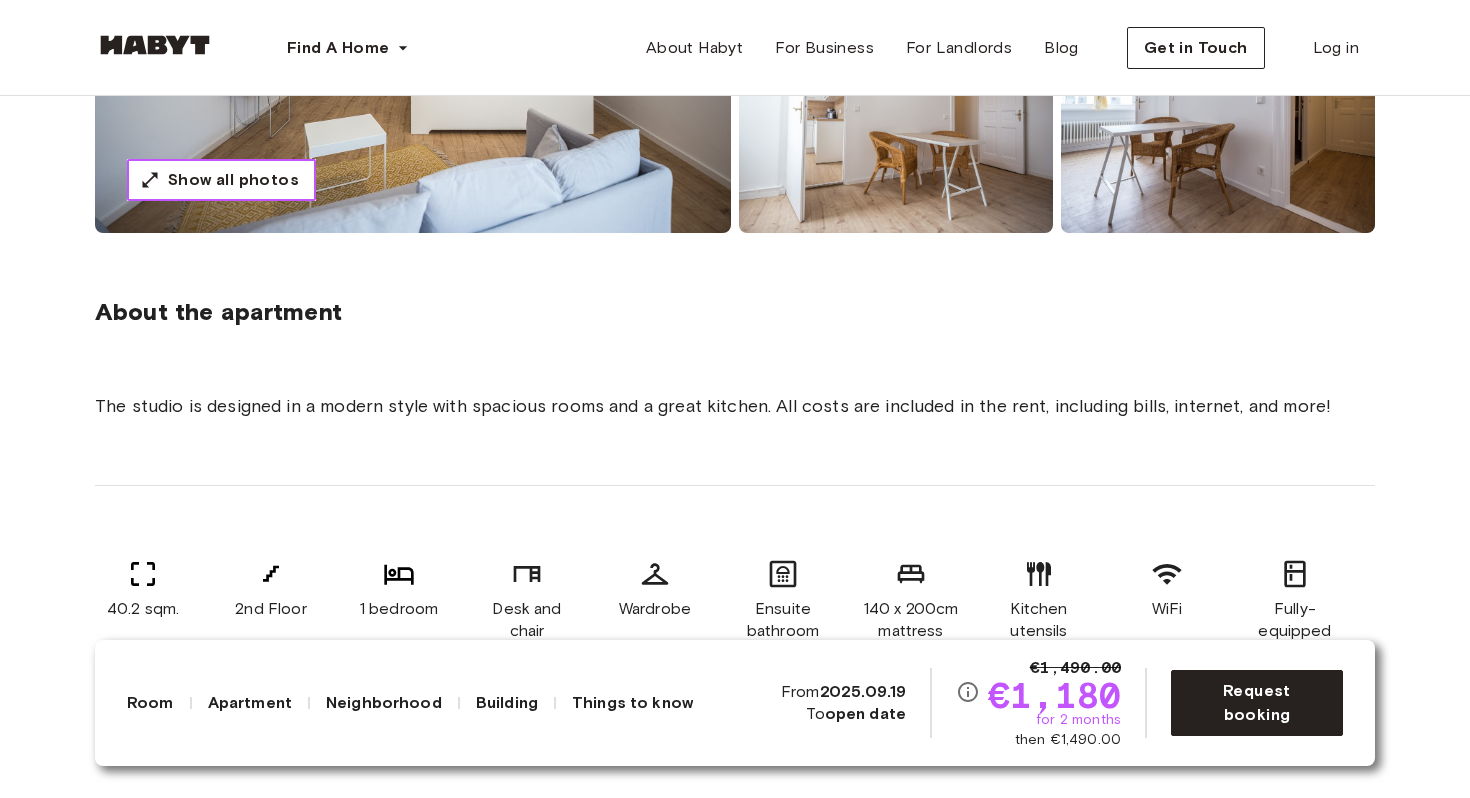scroll, scrollTop: 341, scrollLeft: 0, axis: vertical 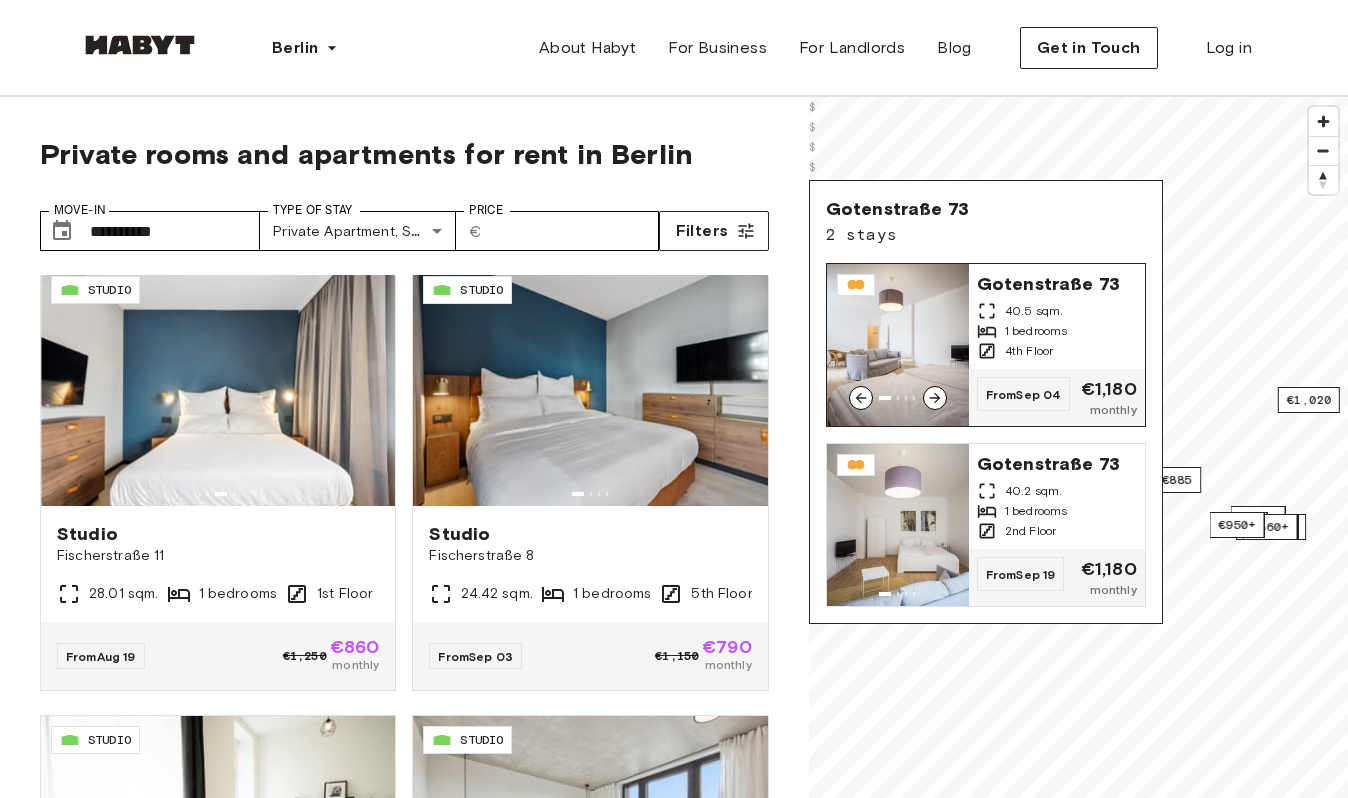 click on "40.5 sqm." at bounding box center (1034, 311) 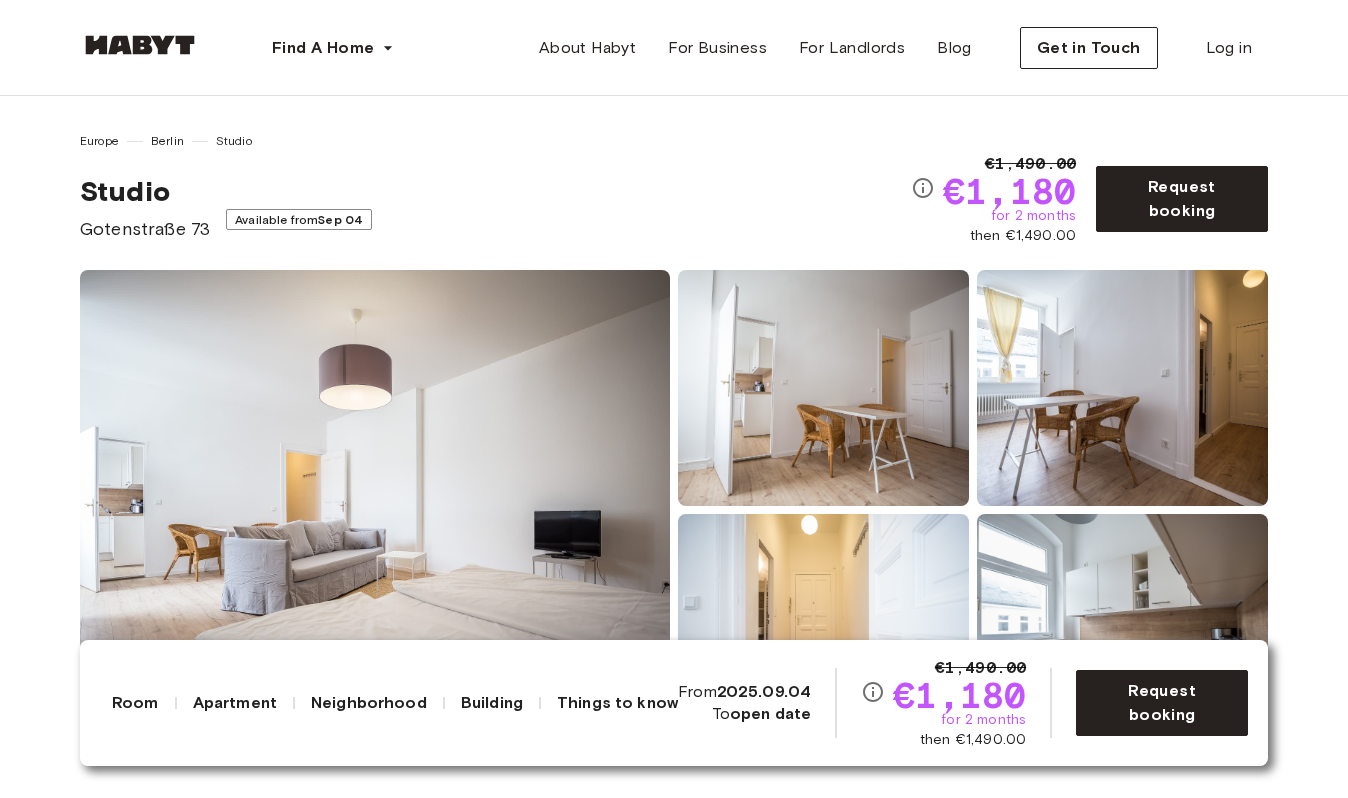 scroll, scrollTop: 0, scrollLeft: 0, axis: both 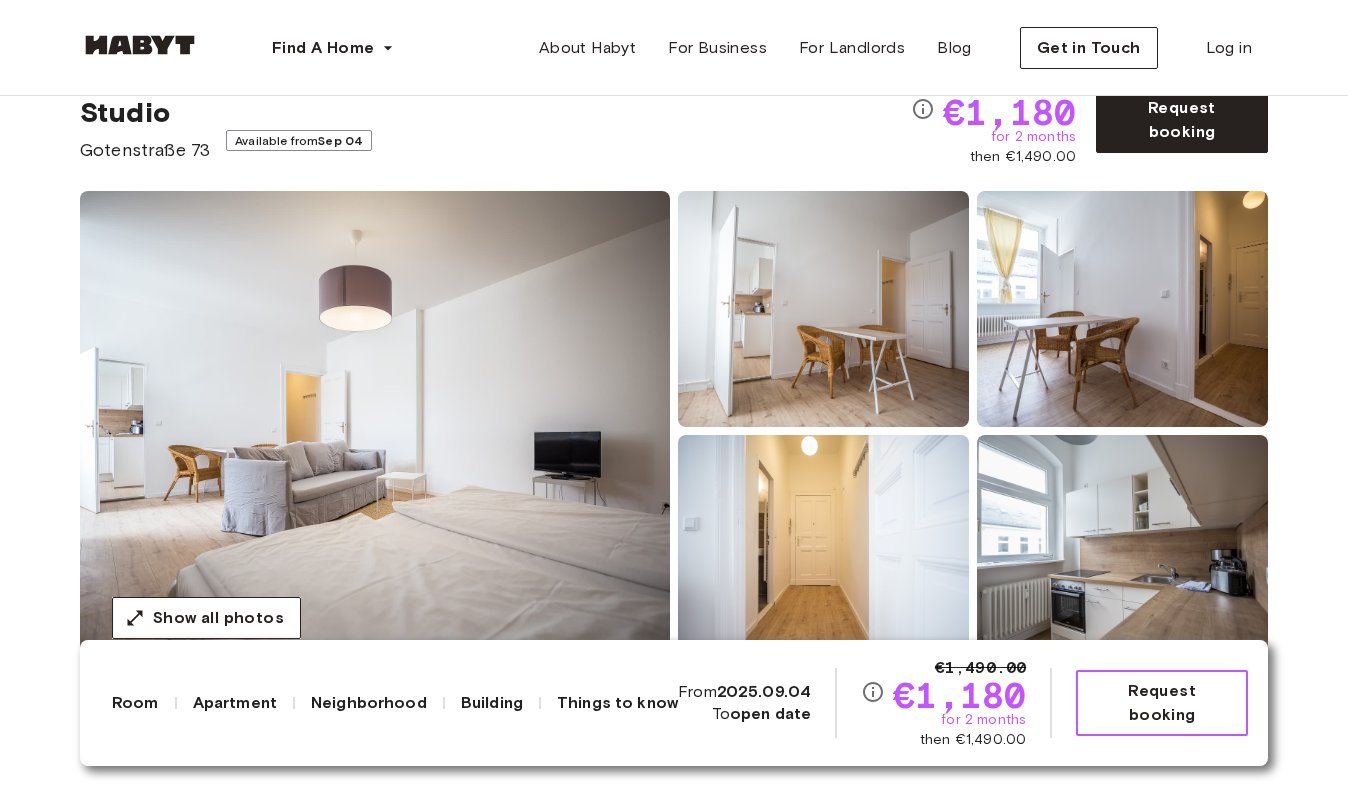 click on "Request booking" at bounding box center (1162, 703) 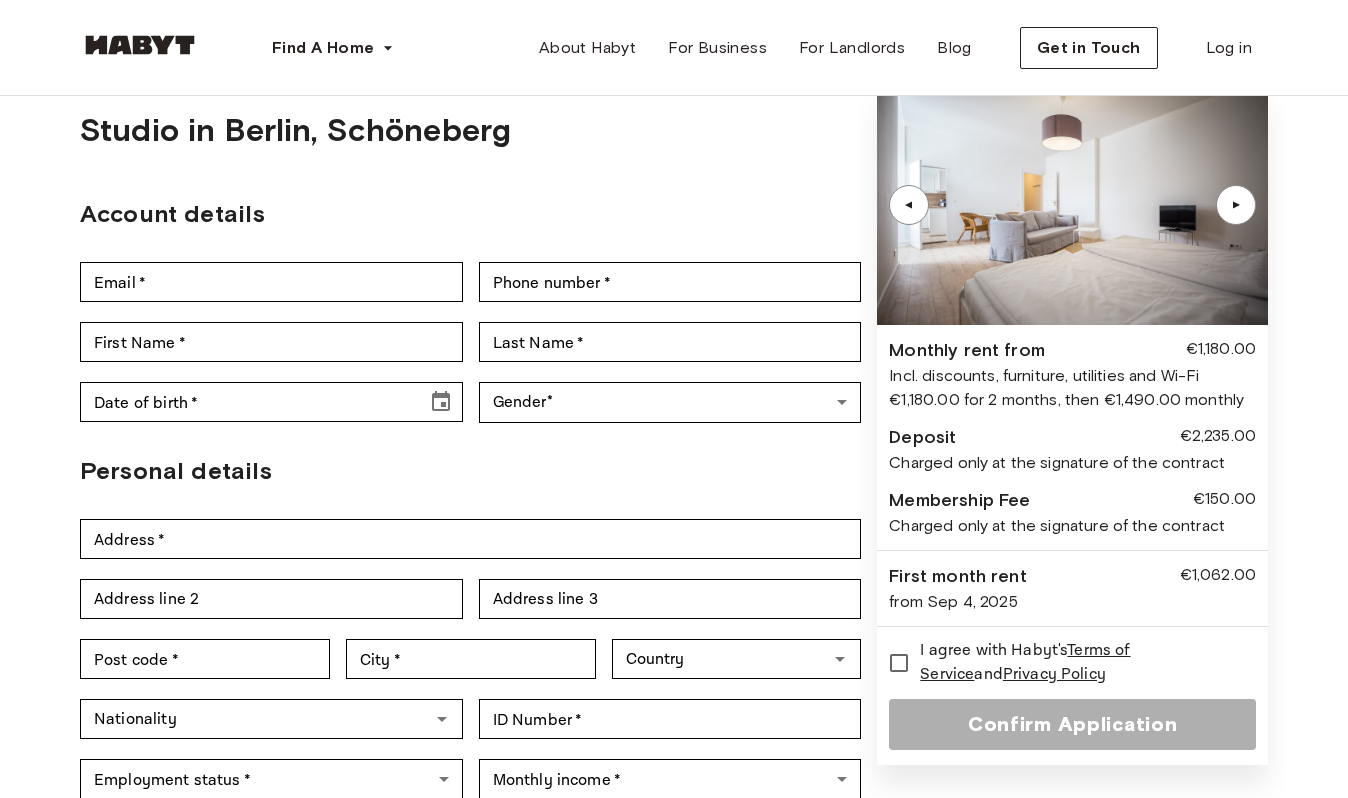 scroll, scrollTop: 0, scrollLeft: 0, axis: both 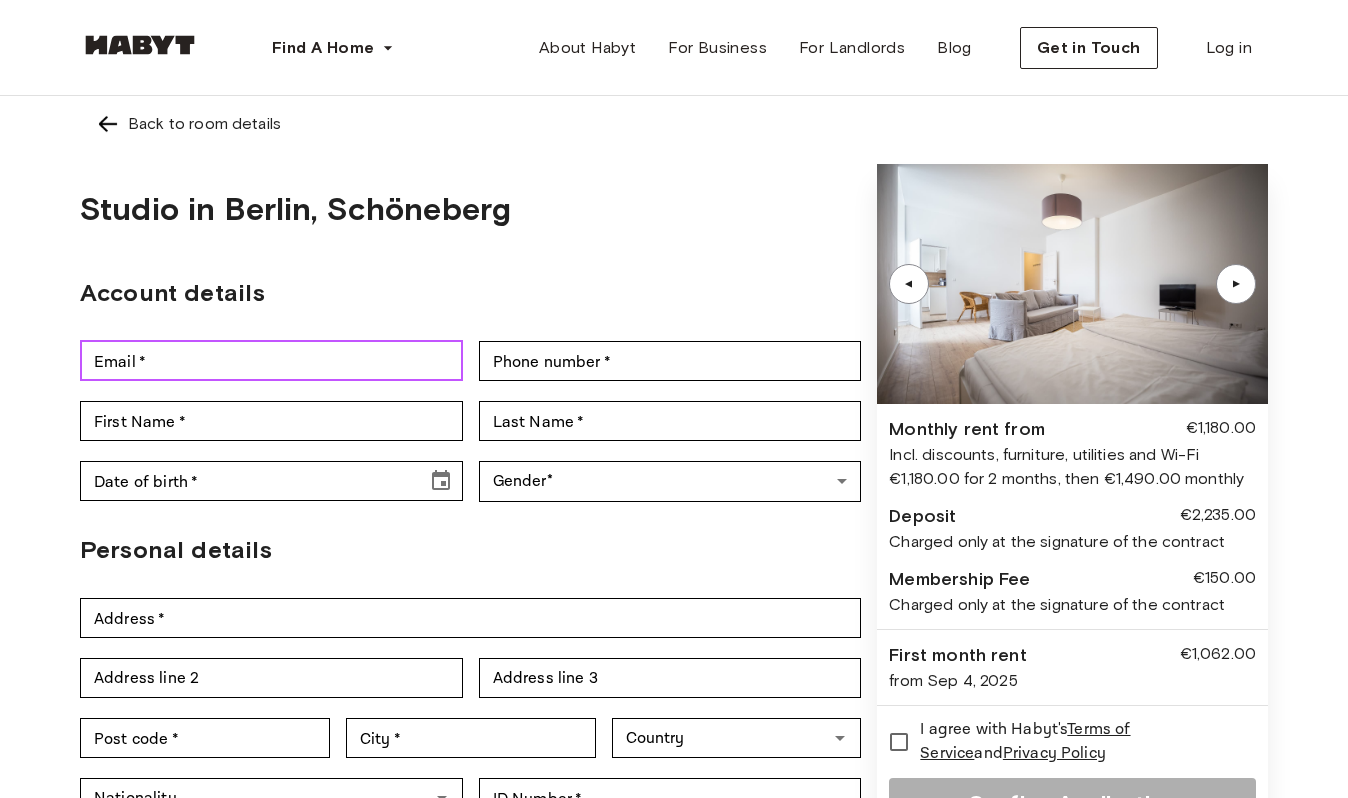 click on "Email   *" at bounding box center [271, 361] 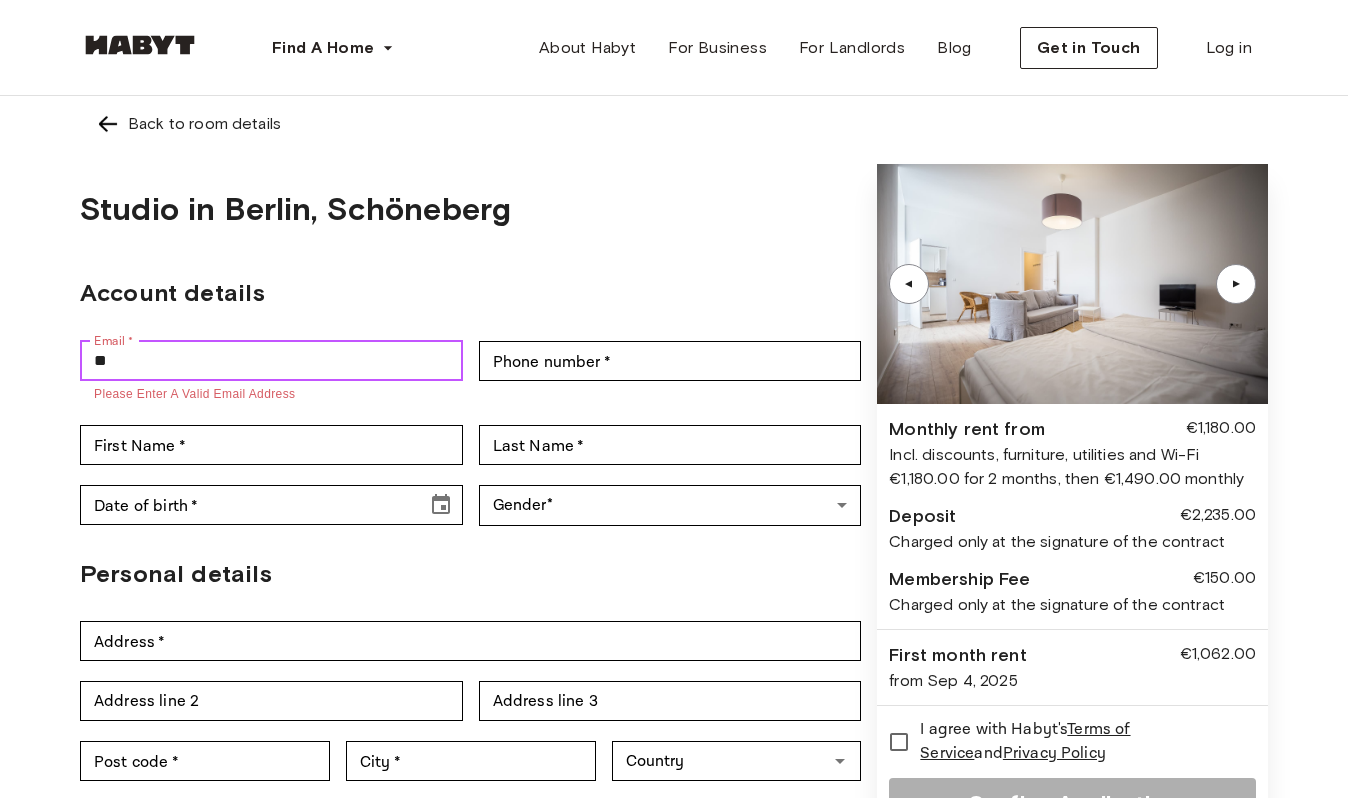 type on "*" 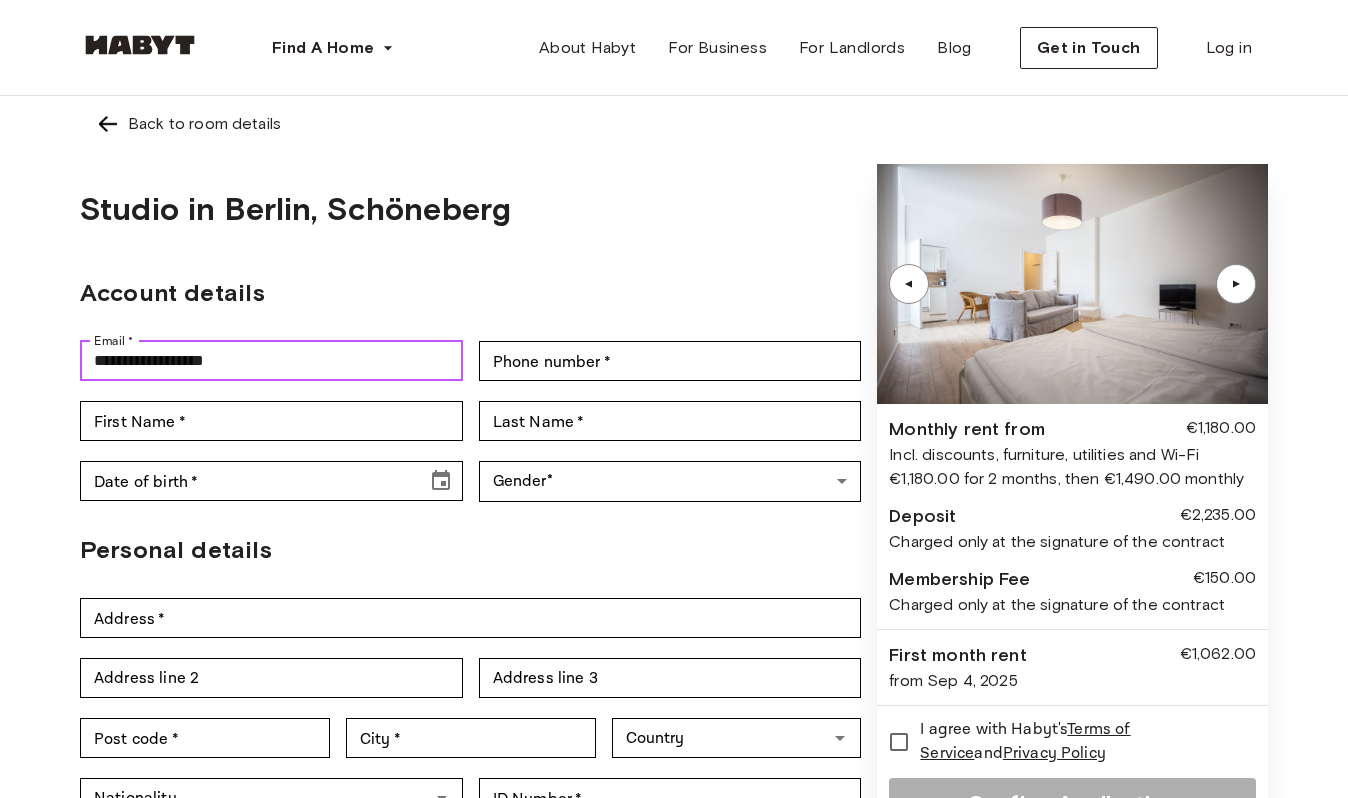 type on "**********" 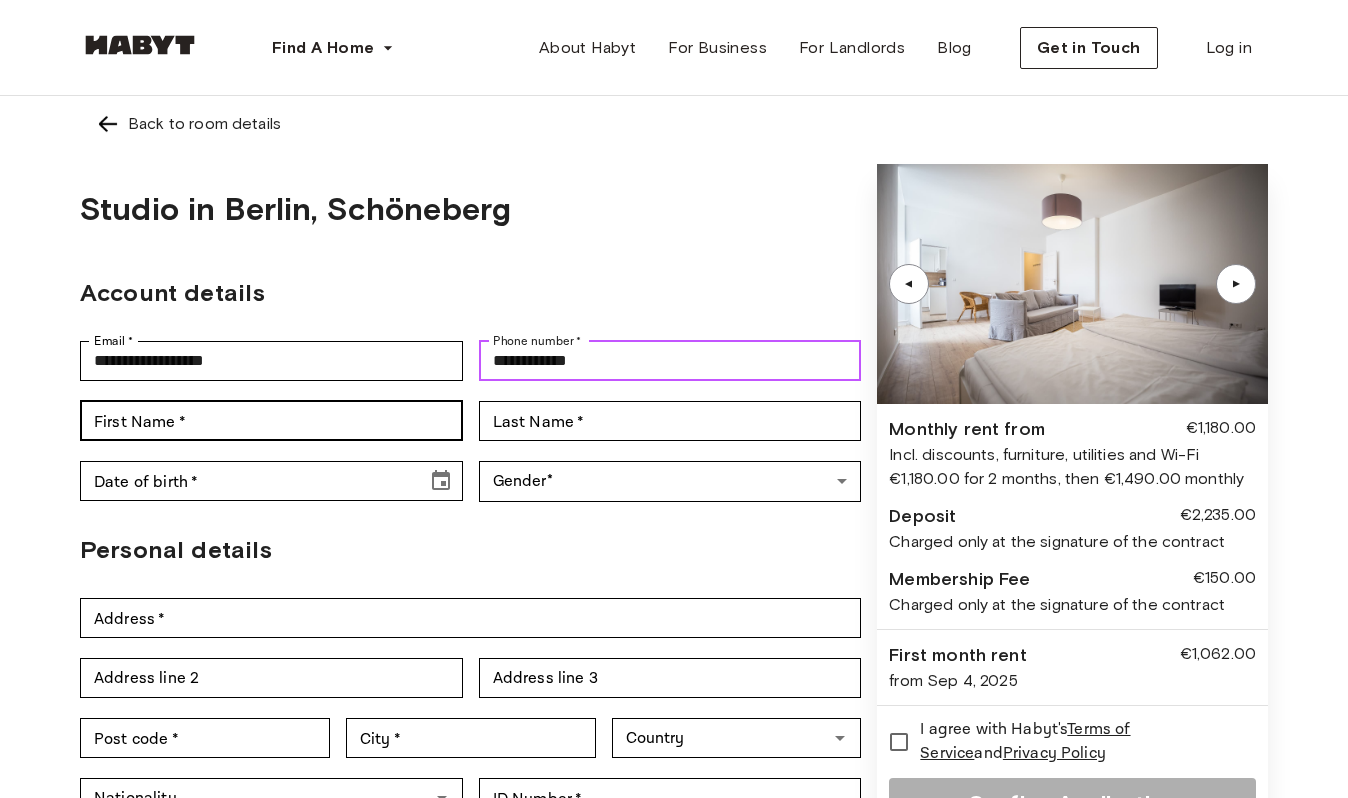 type on "**********" 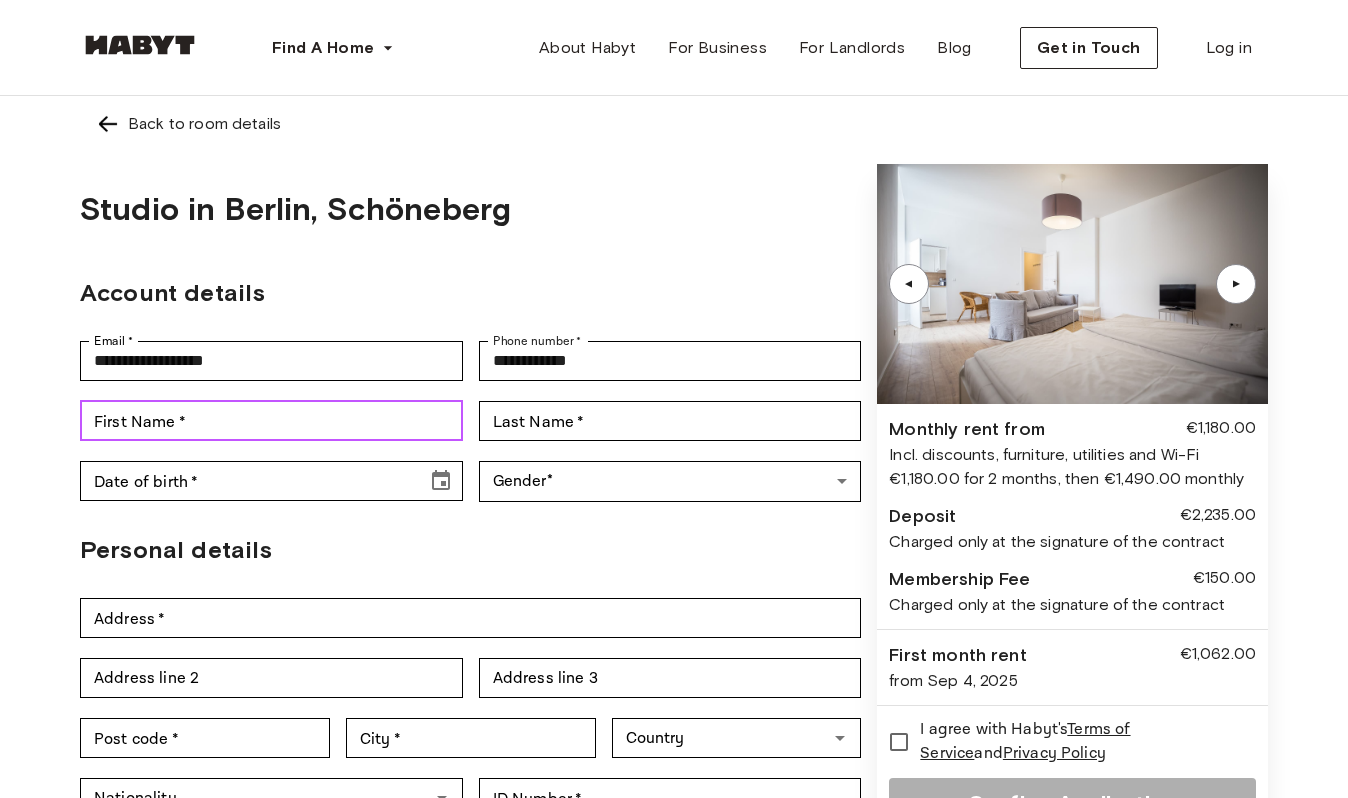click on "First Name   * First Name   *" at bounding box center (271, 421) 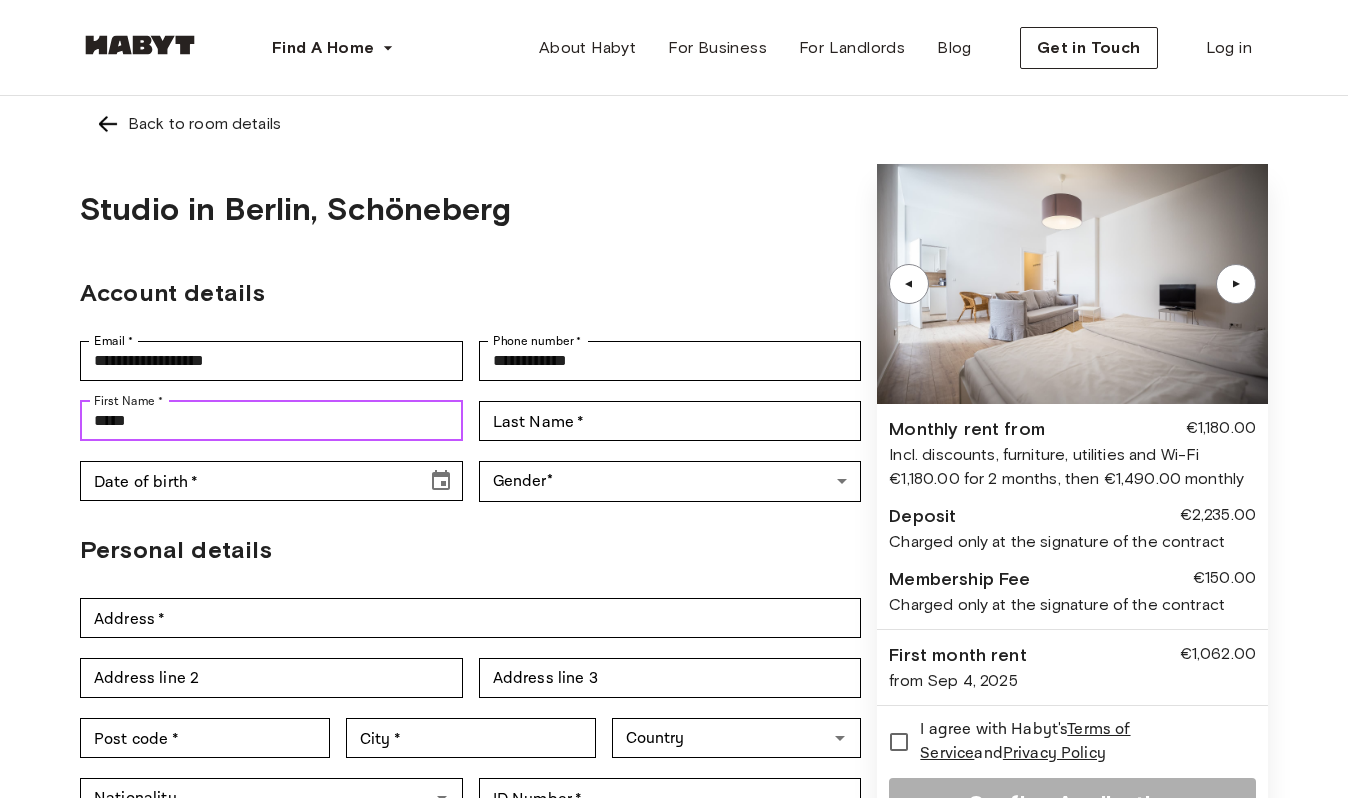 type on "*****" 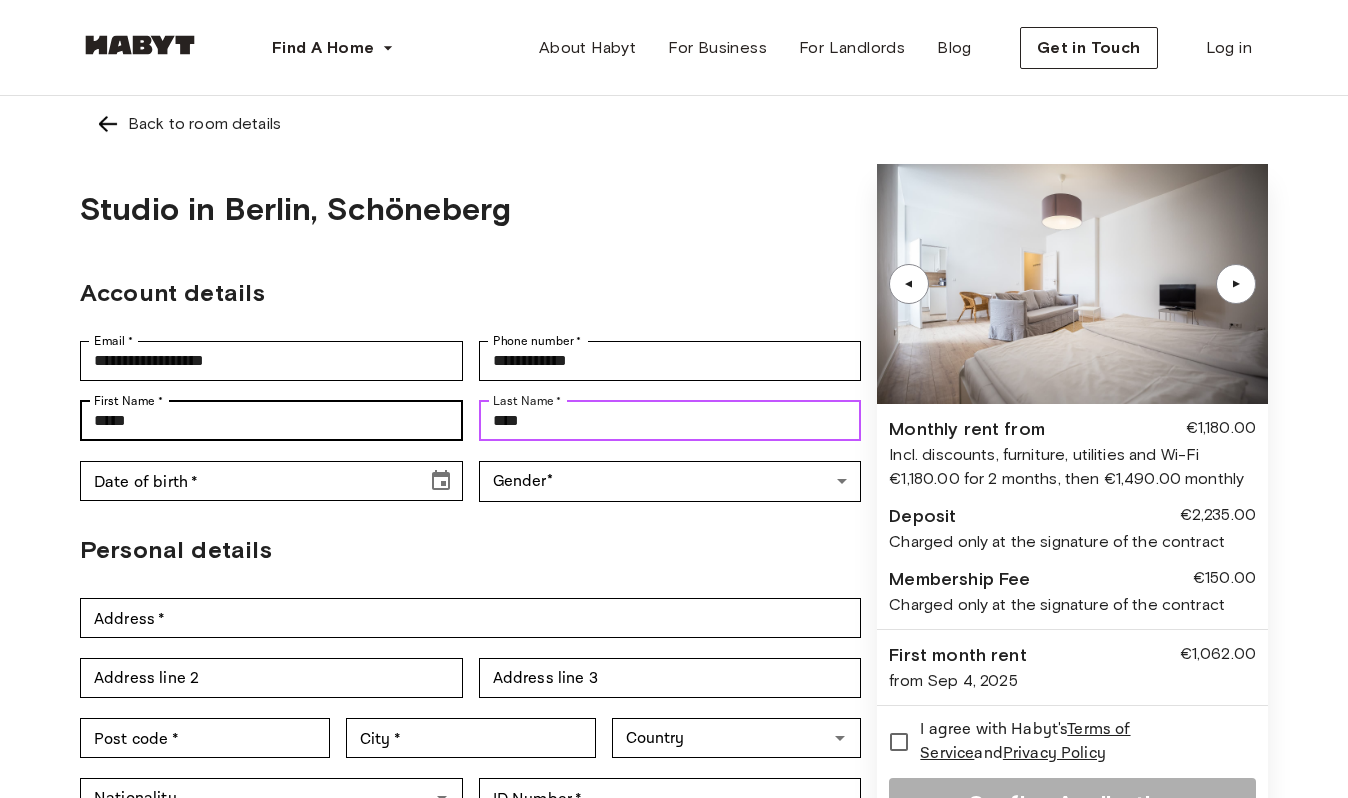 type on "****" 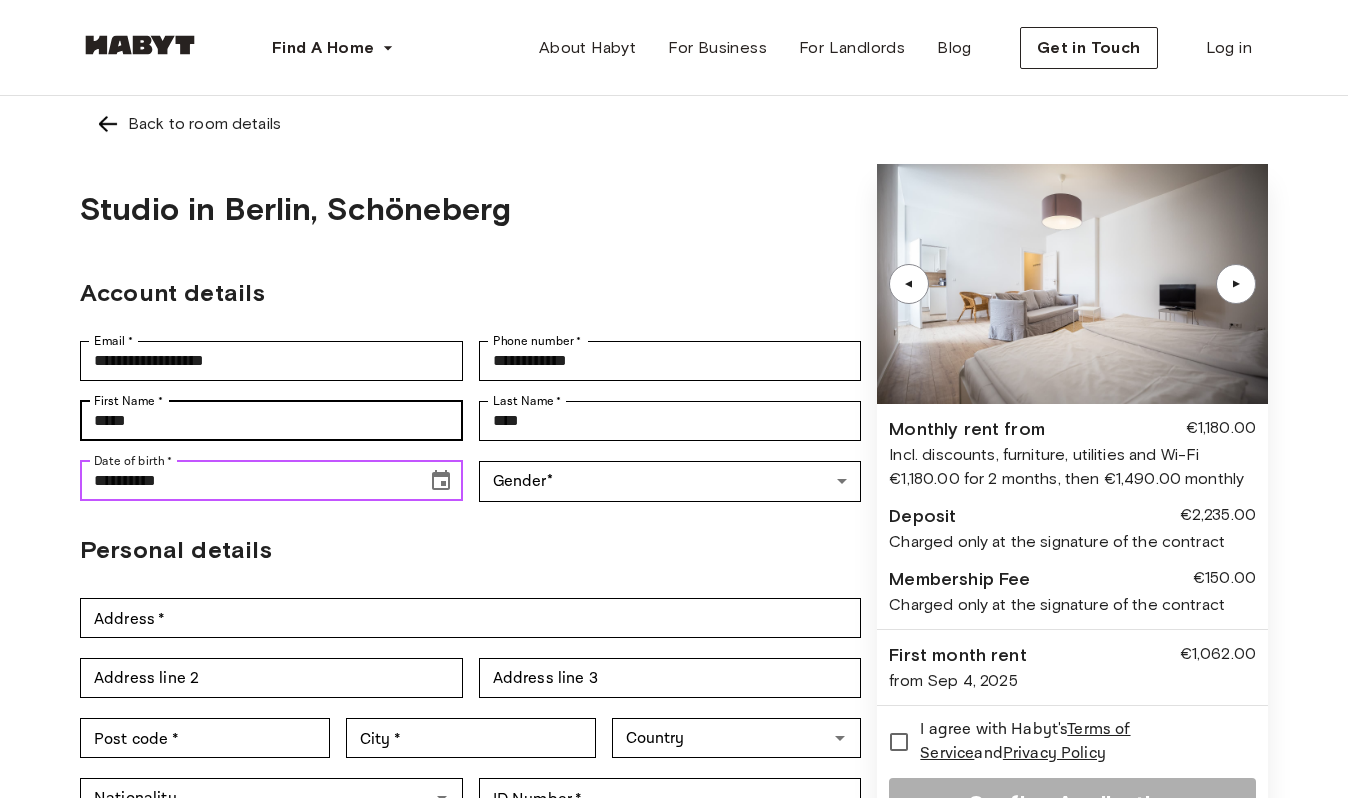 type on "**********" 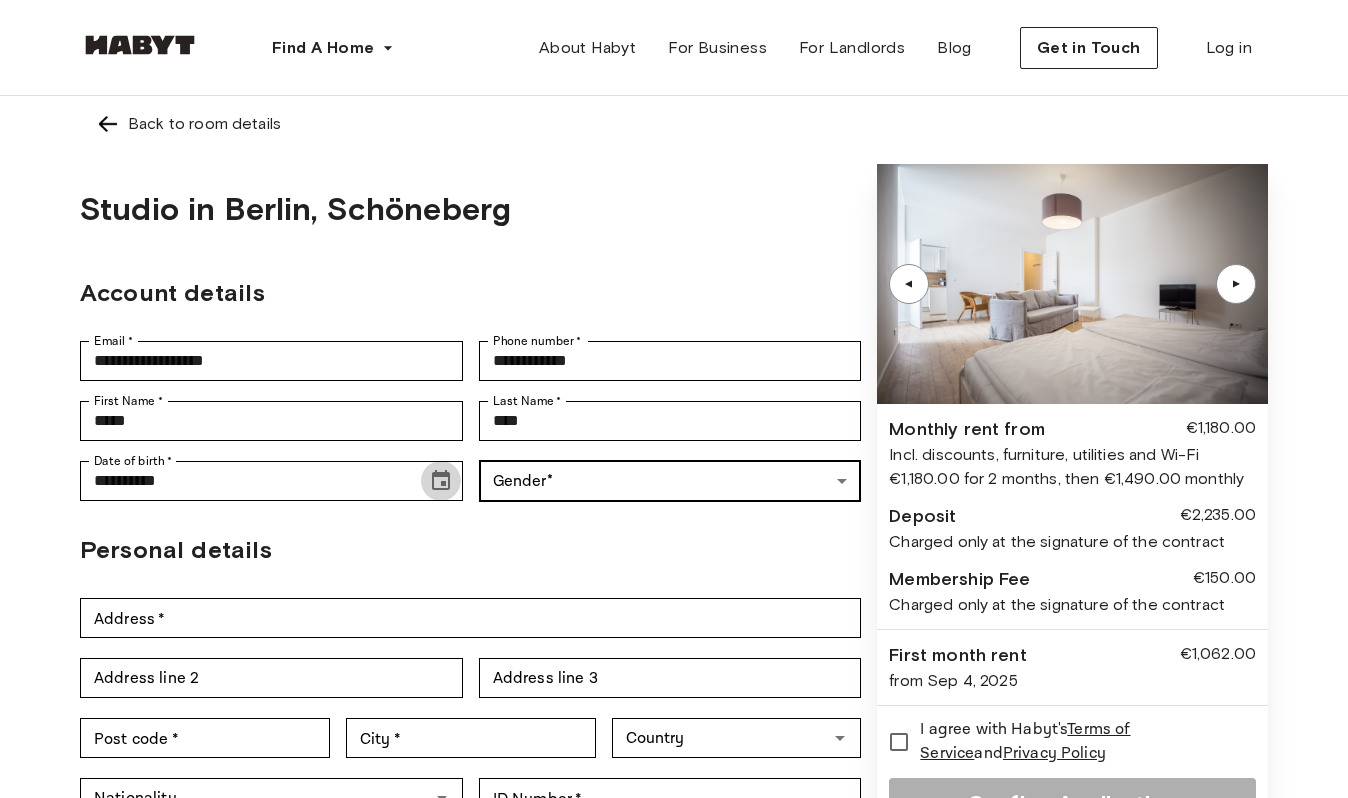 click on "**********" at bounding box center [674, 913] 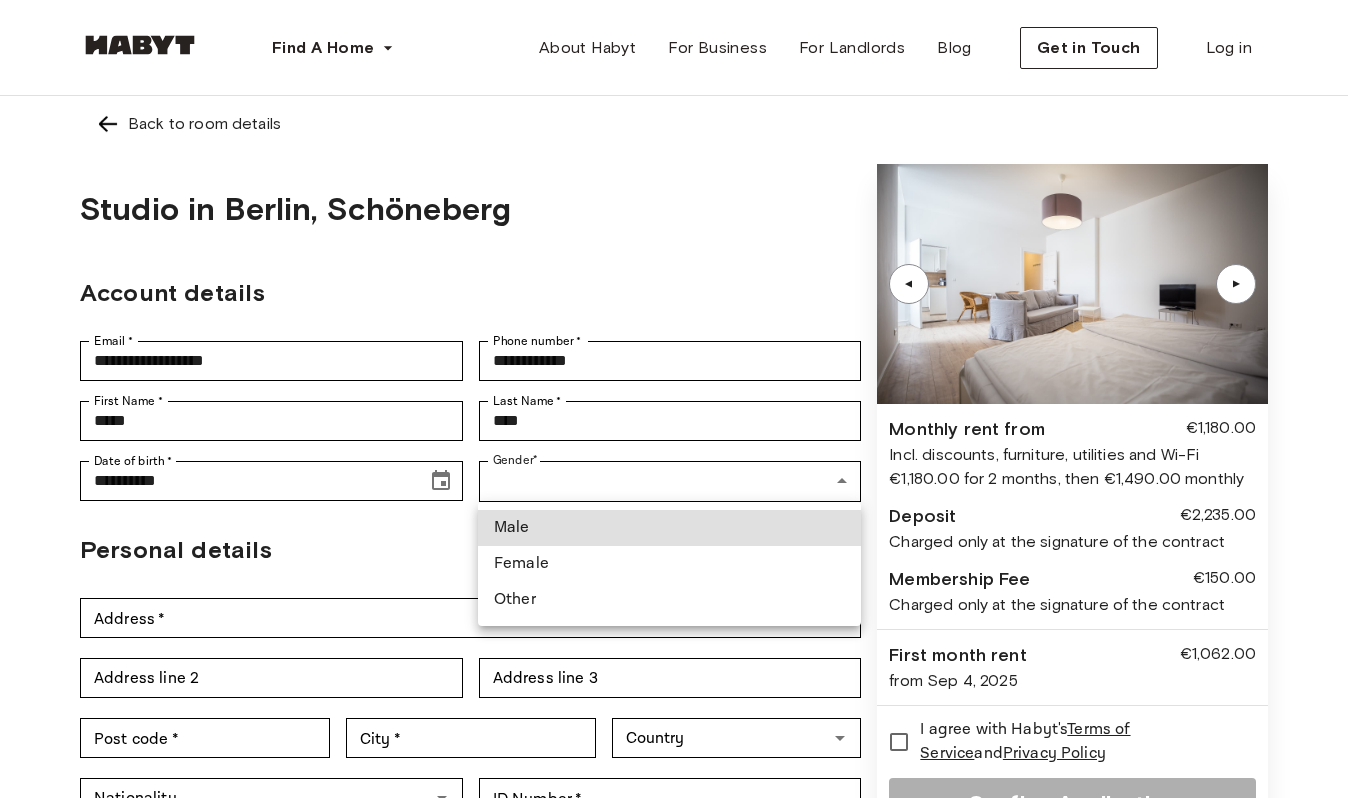 click on "Male" at bounding box center [669, 528] 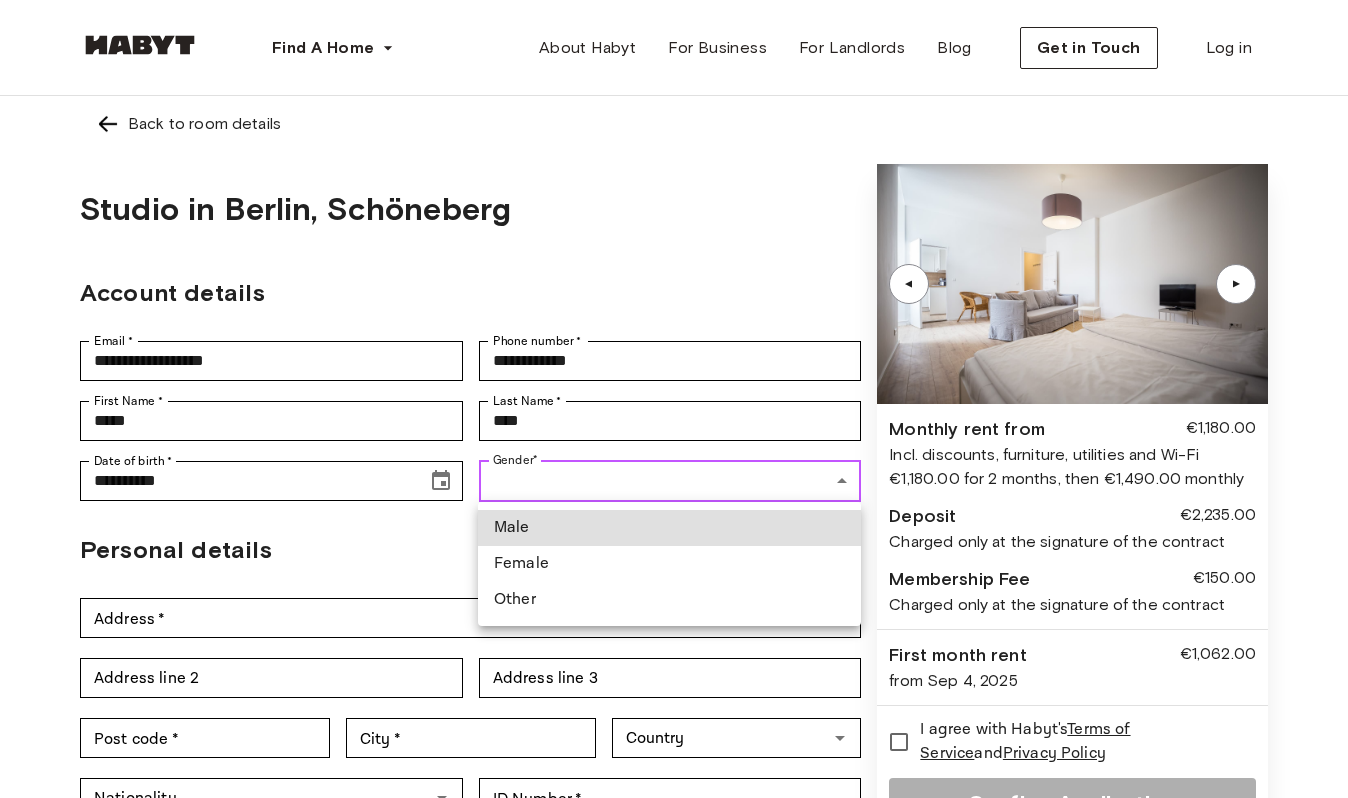 type on "****" 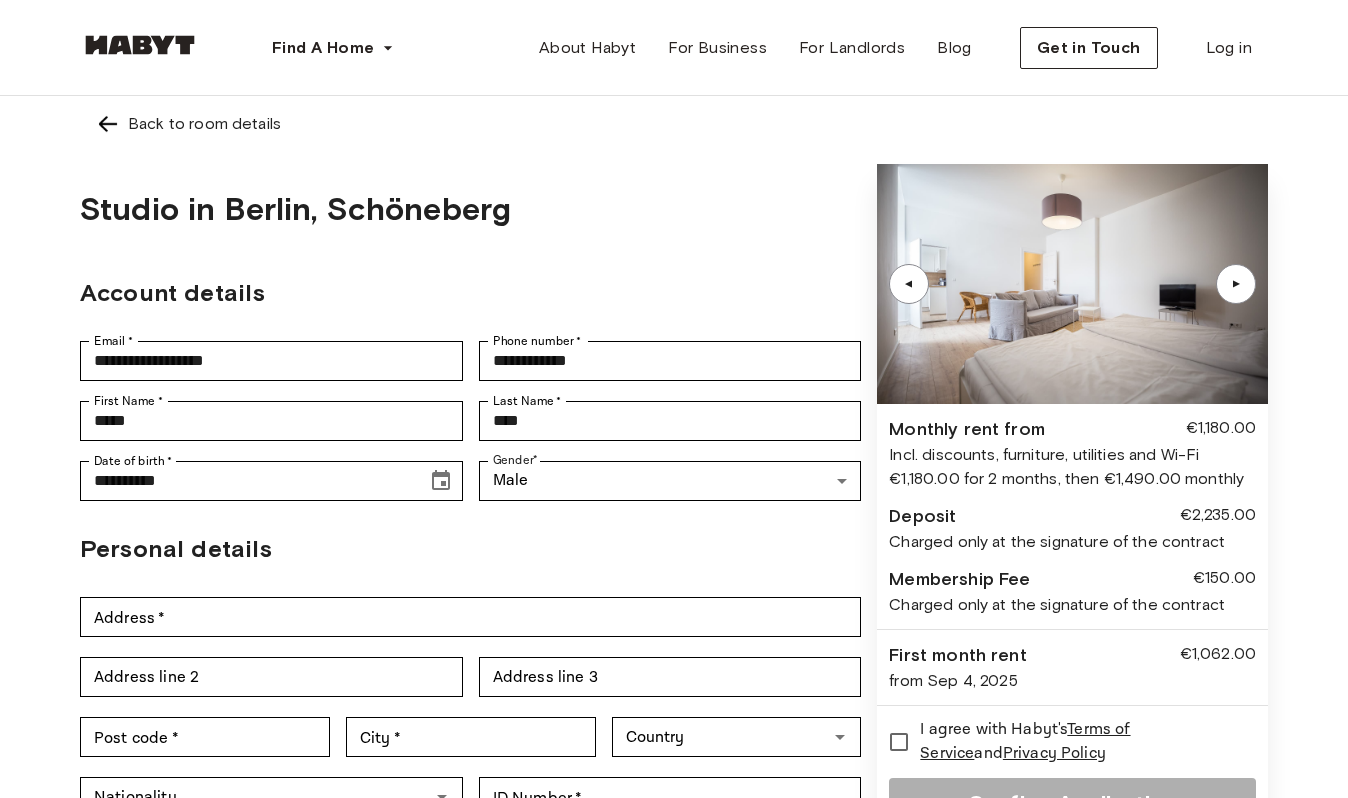 click on "Personal details" at bounding box center (470, 549) 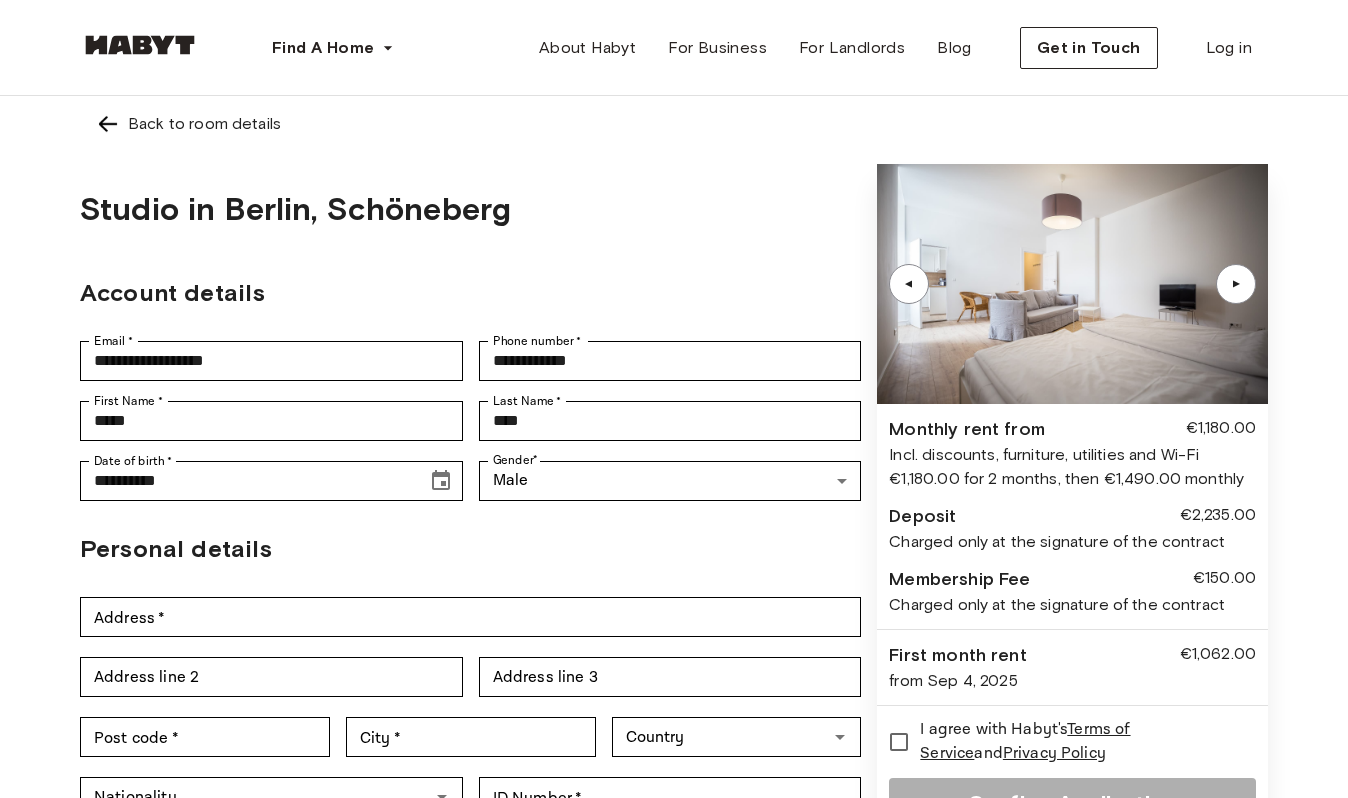 scroll, scrollTop: 120, scrollLeft: 0, axis: vertical 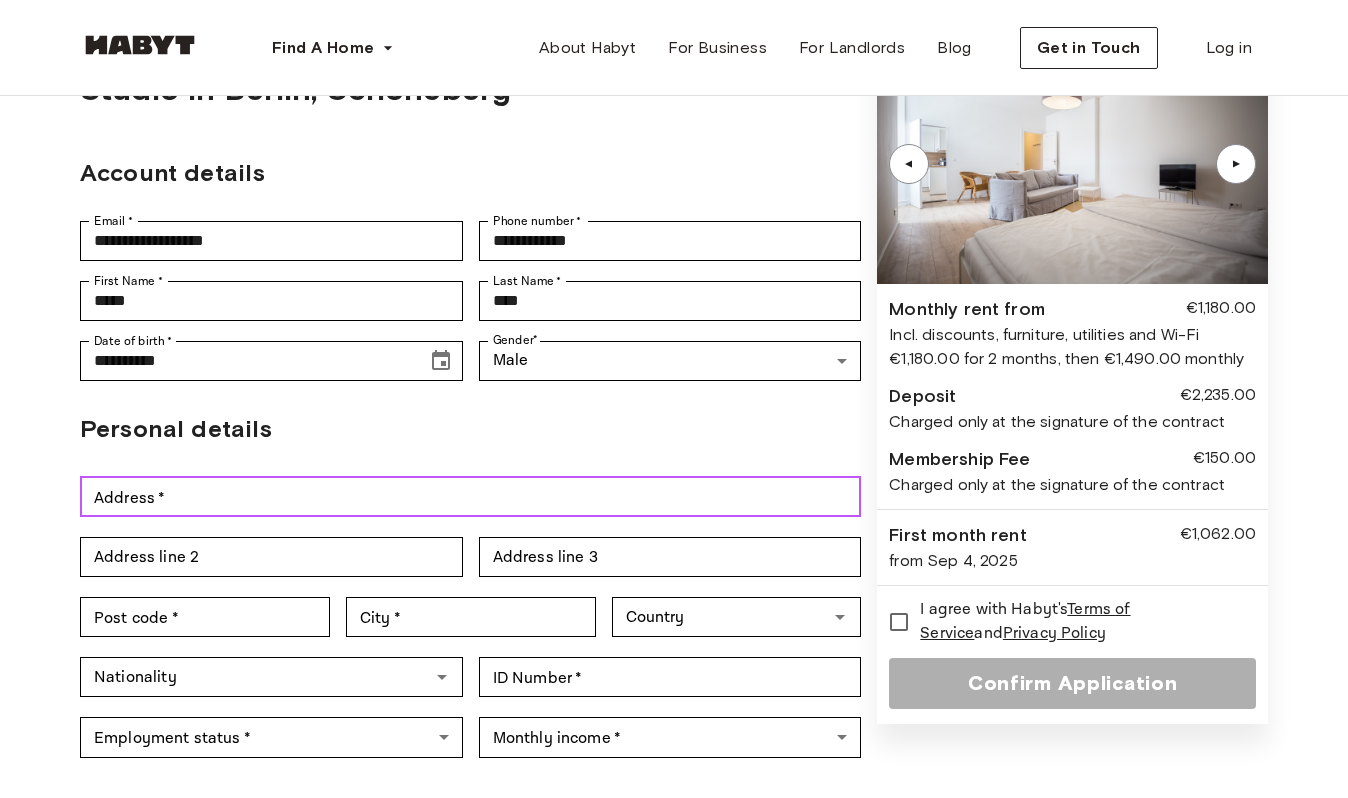 click on "Address   *" at bounding box center [470, 497] 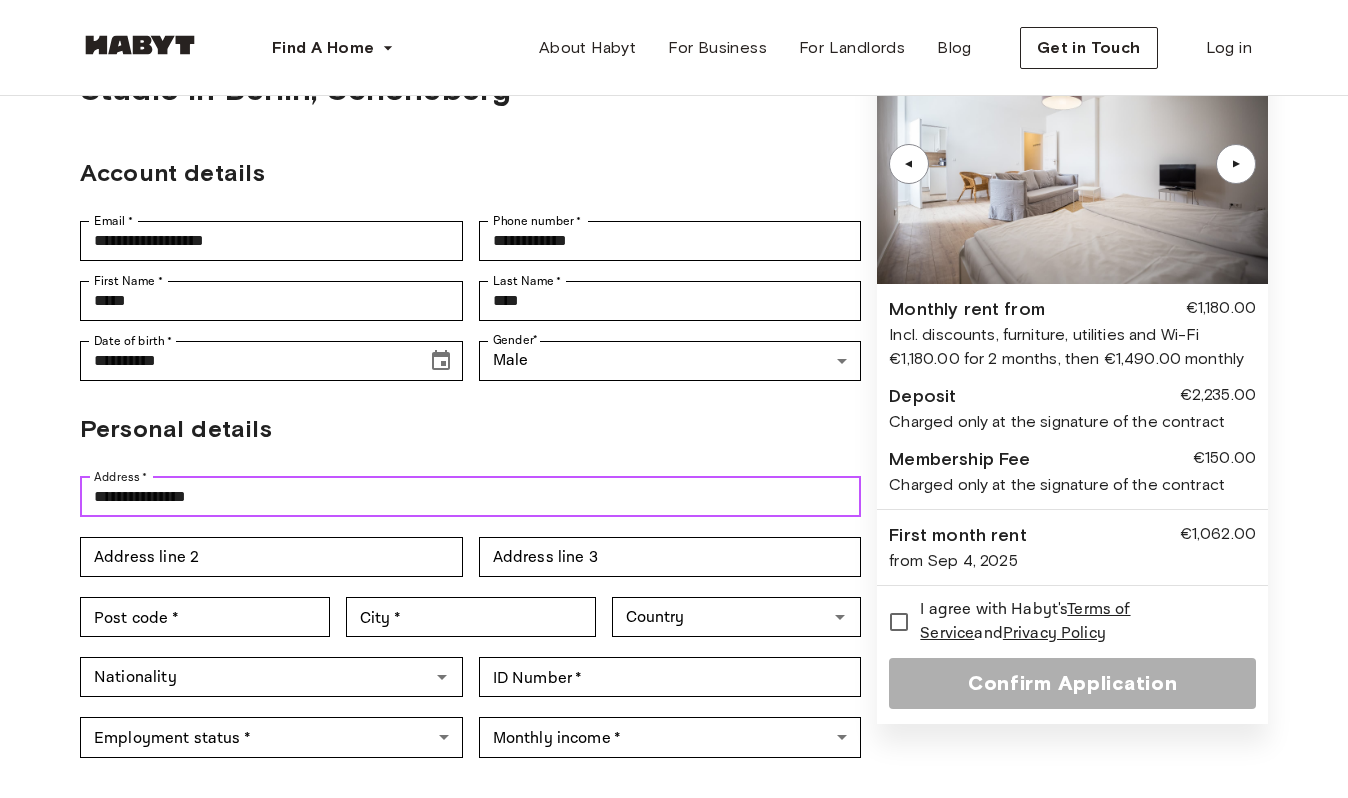 type on "**********" 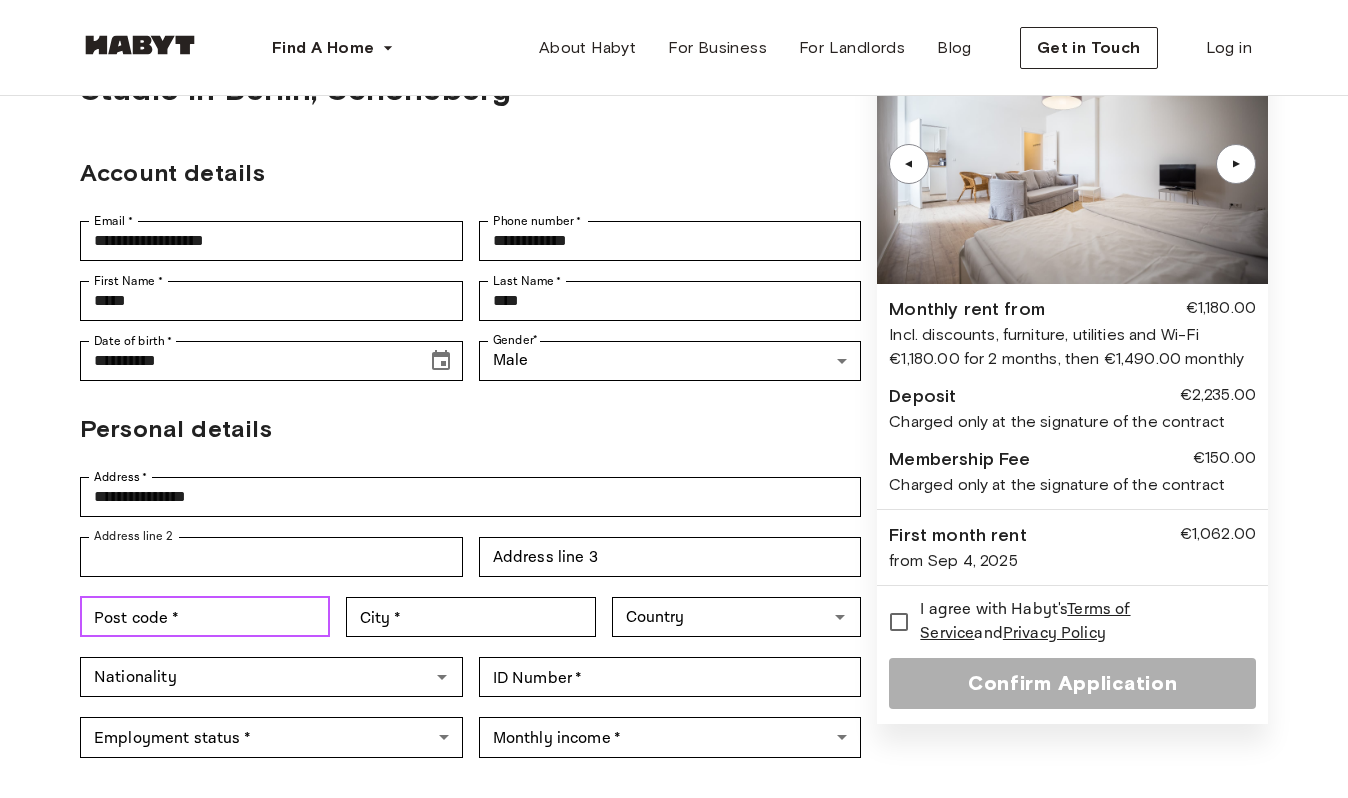 click on "Post code   *" at bounding box center [205, 617] 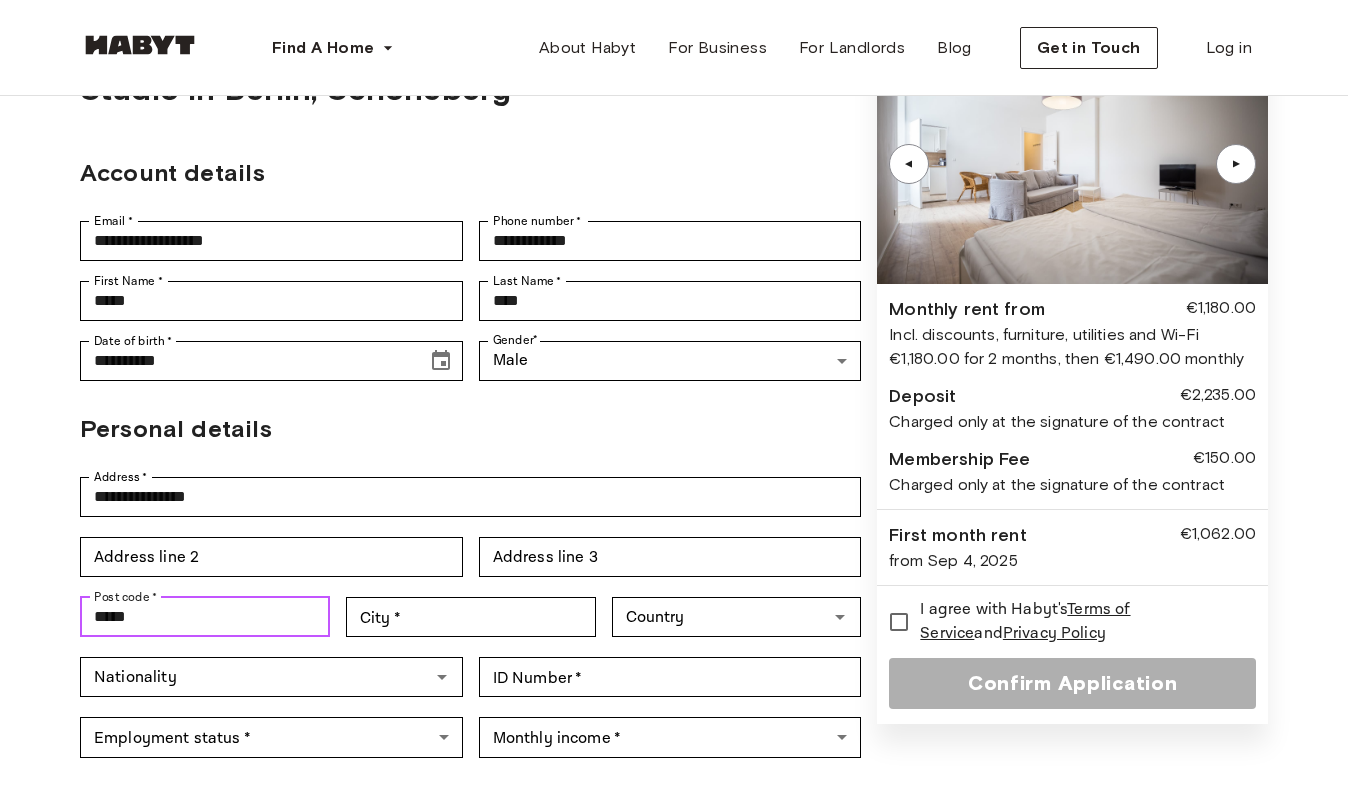 type on "*****" 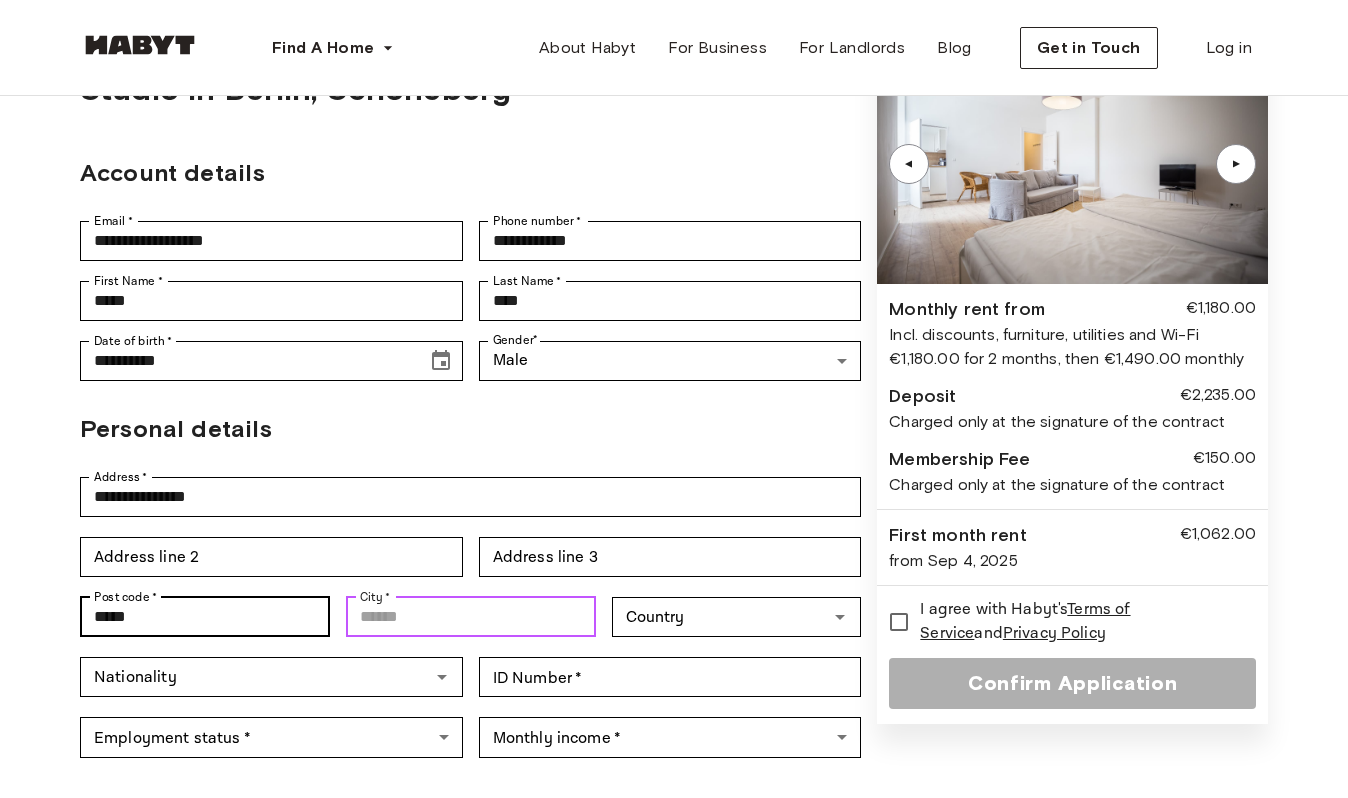 type on "*" 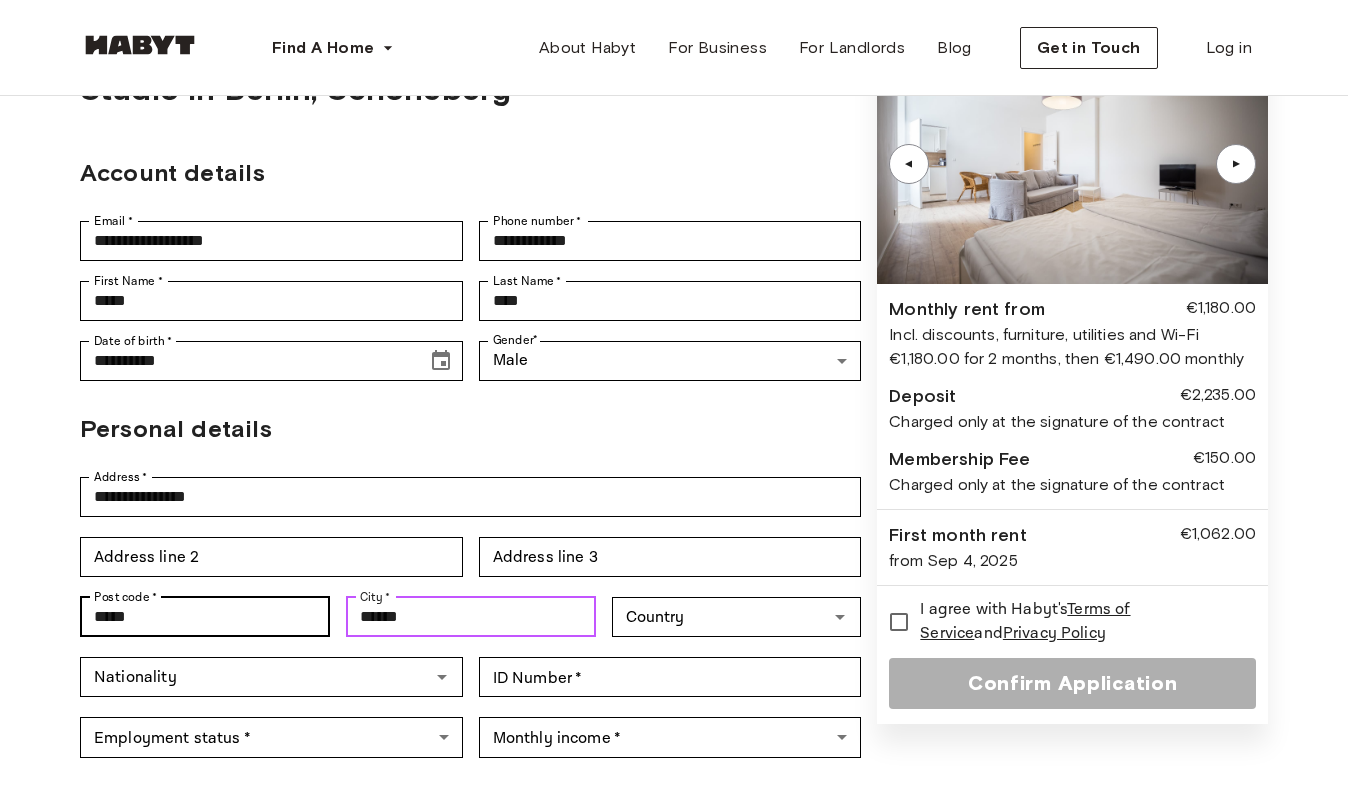 type on "******" 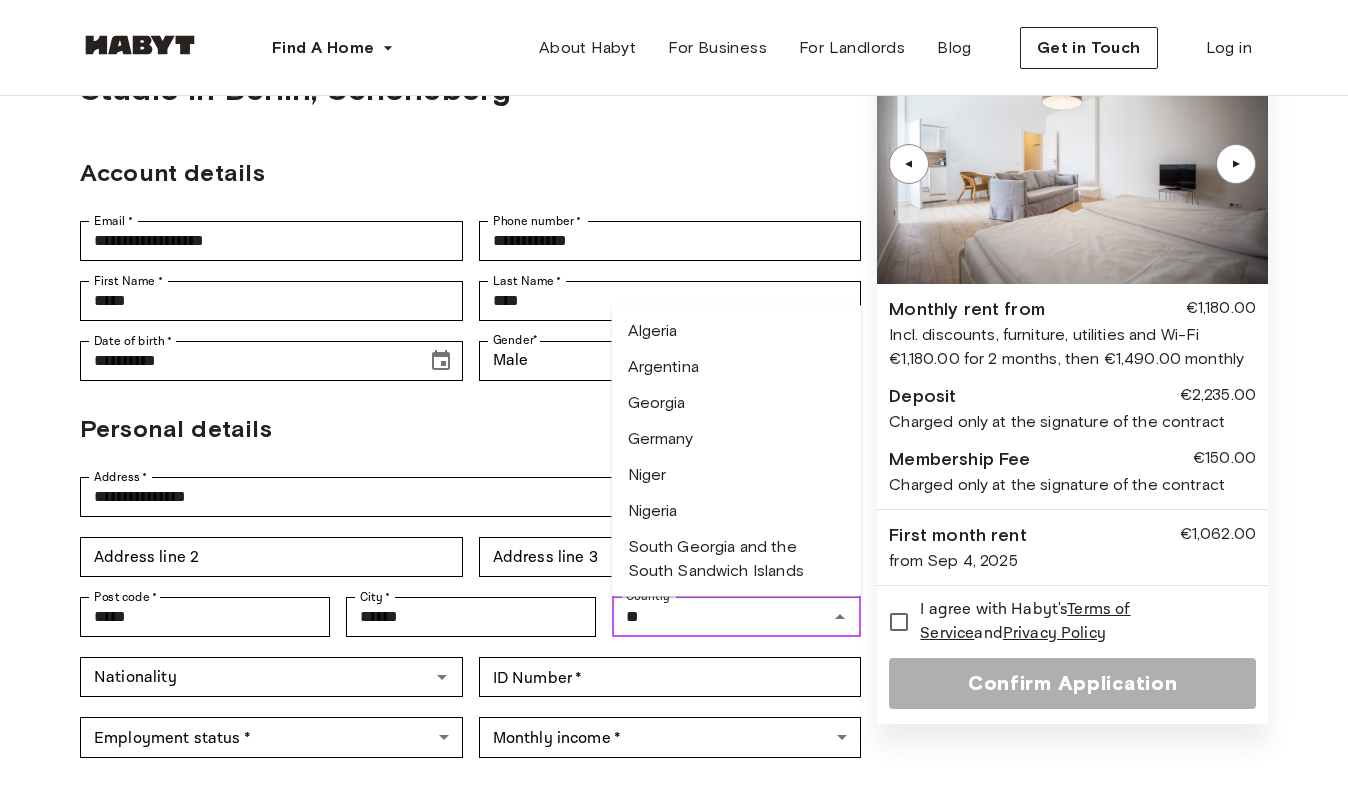 click on "Germany" at bounding box center (737, 439) 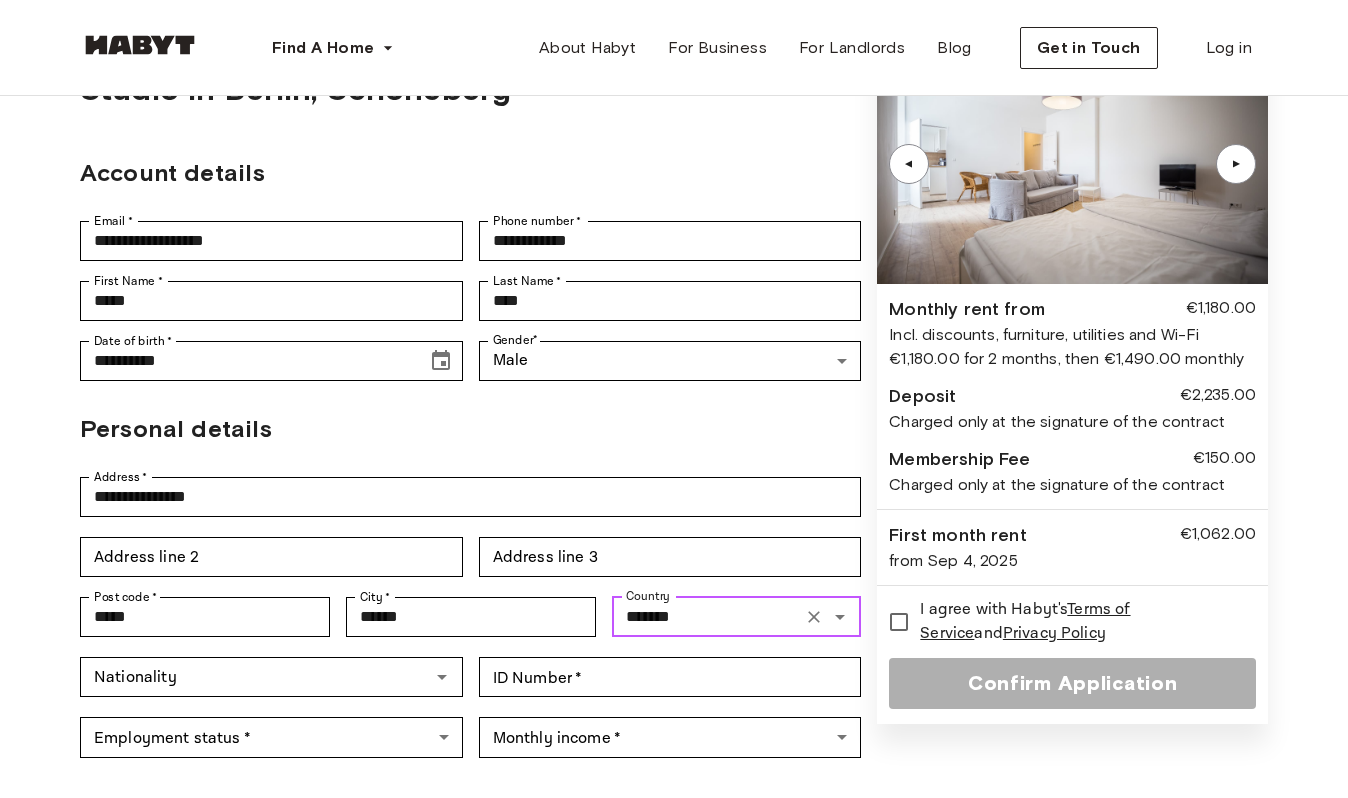 type on "*******" 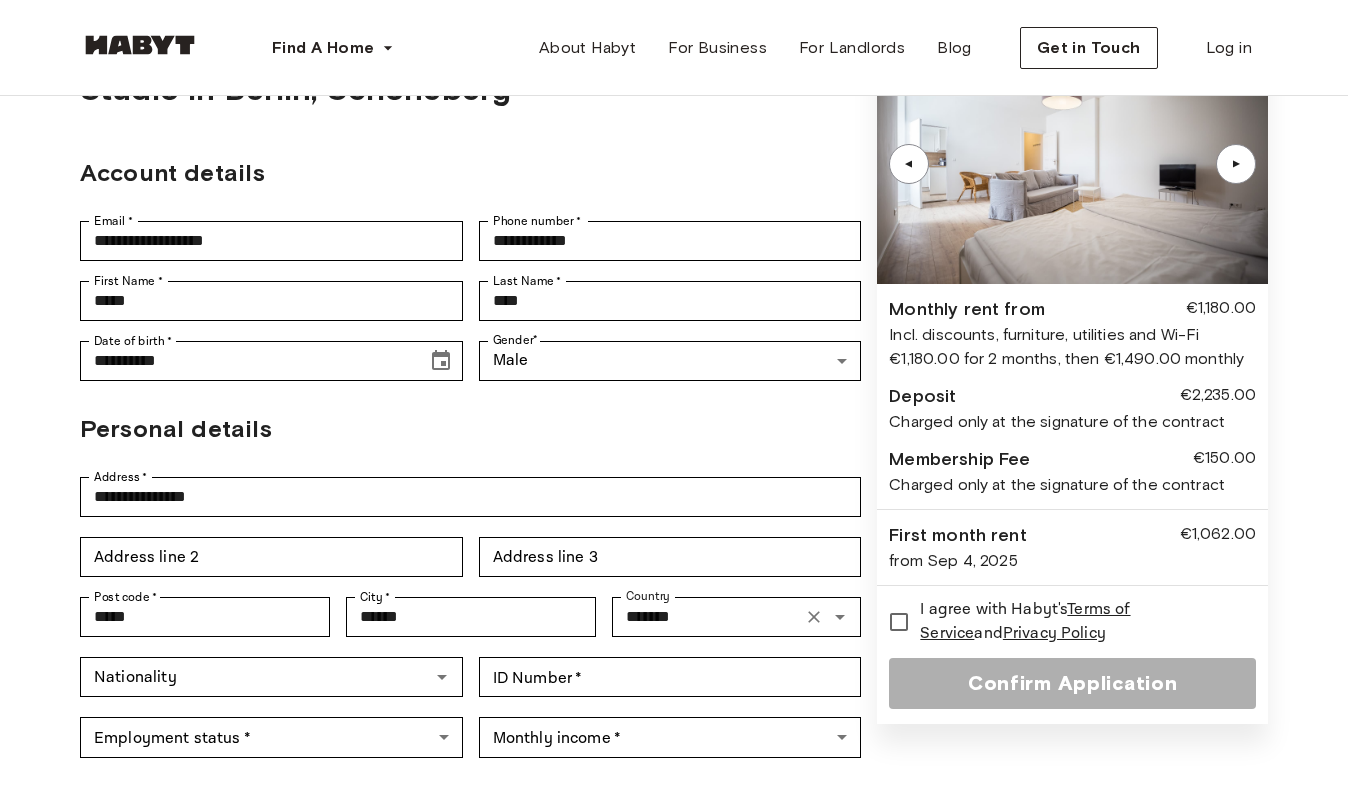 click on "**********" at bounding box center (470, 406) 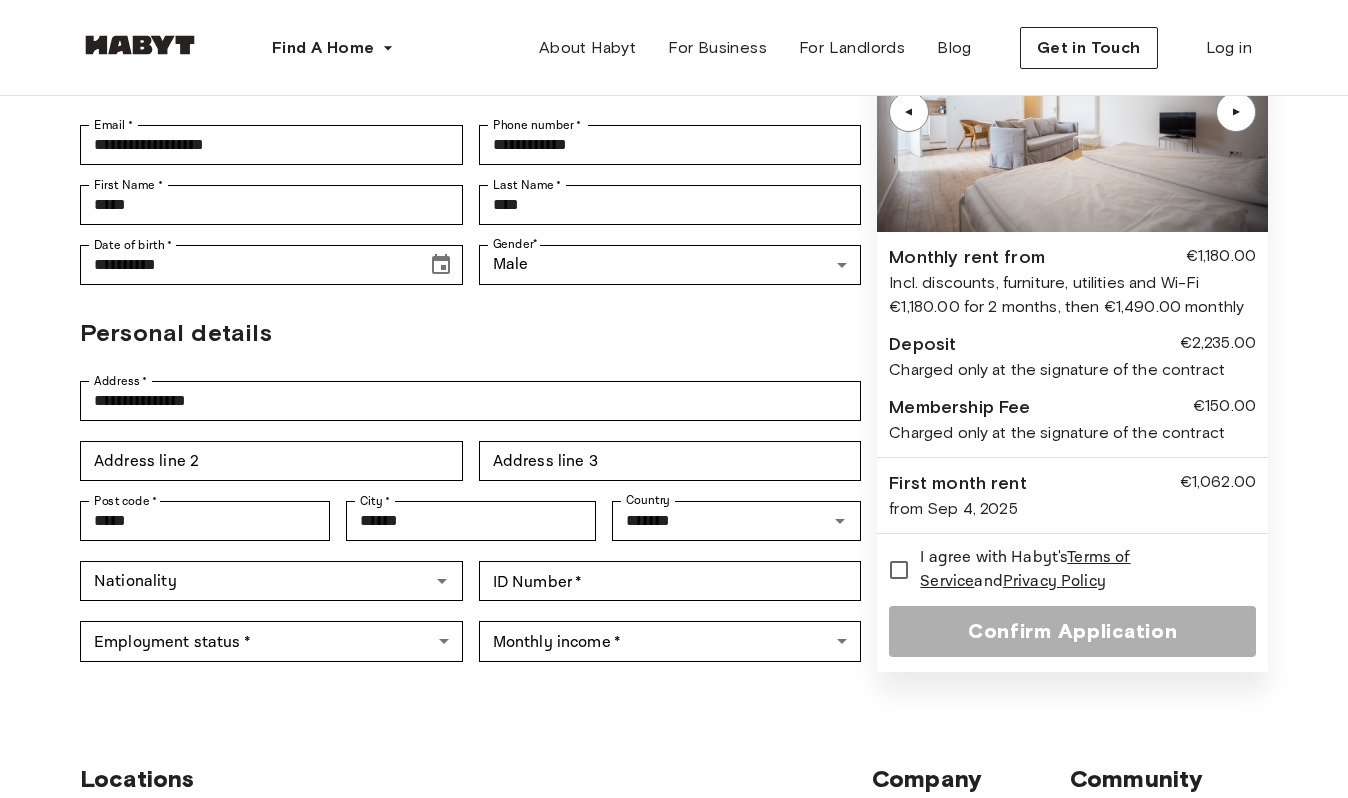 scroll, scrollTop: 238, scrollLeft: 0, axis: vertical 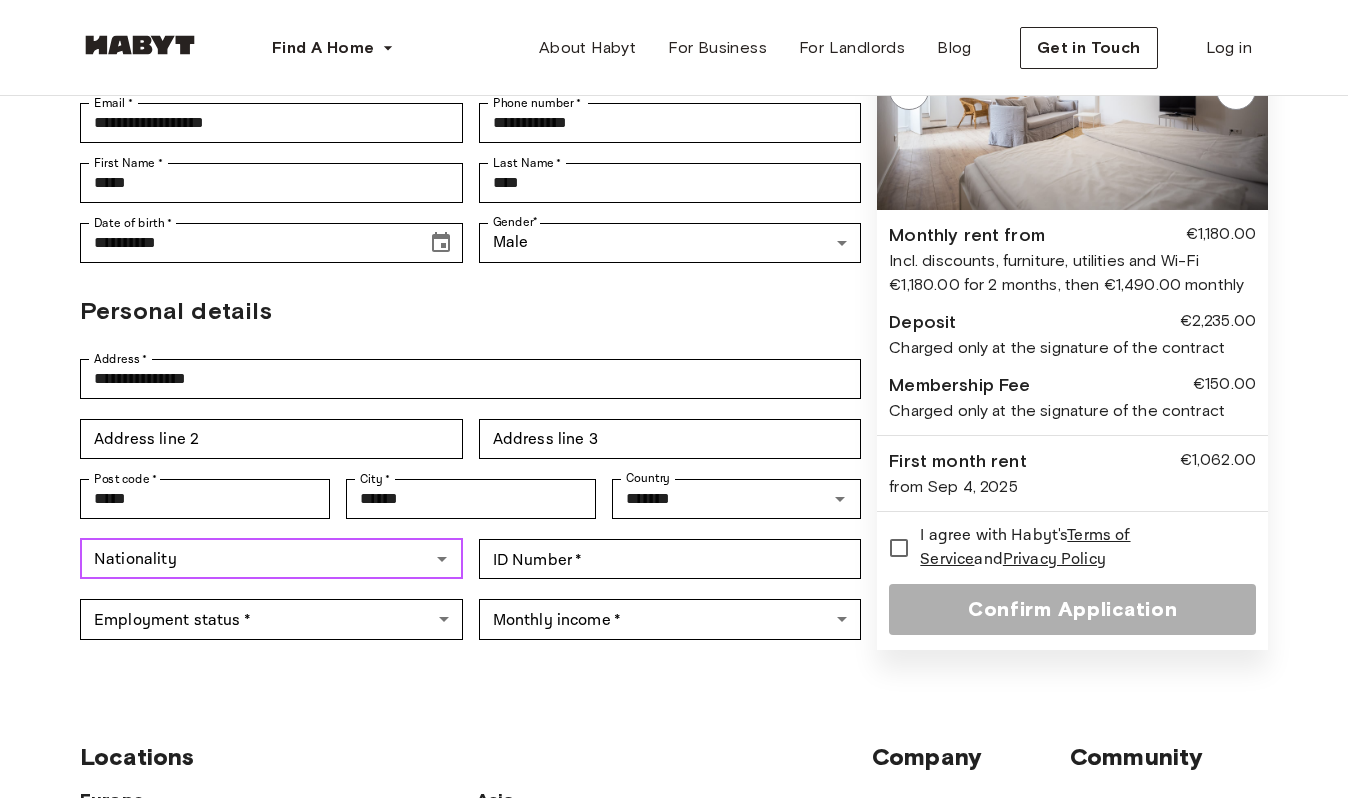 click on "Nationality" at bounding box center [255, 559] 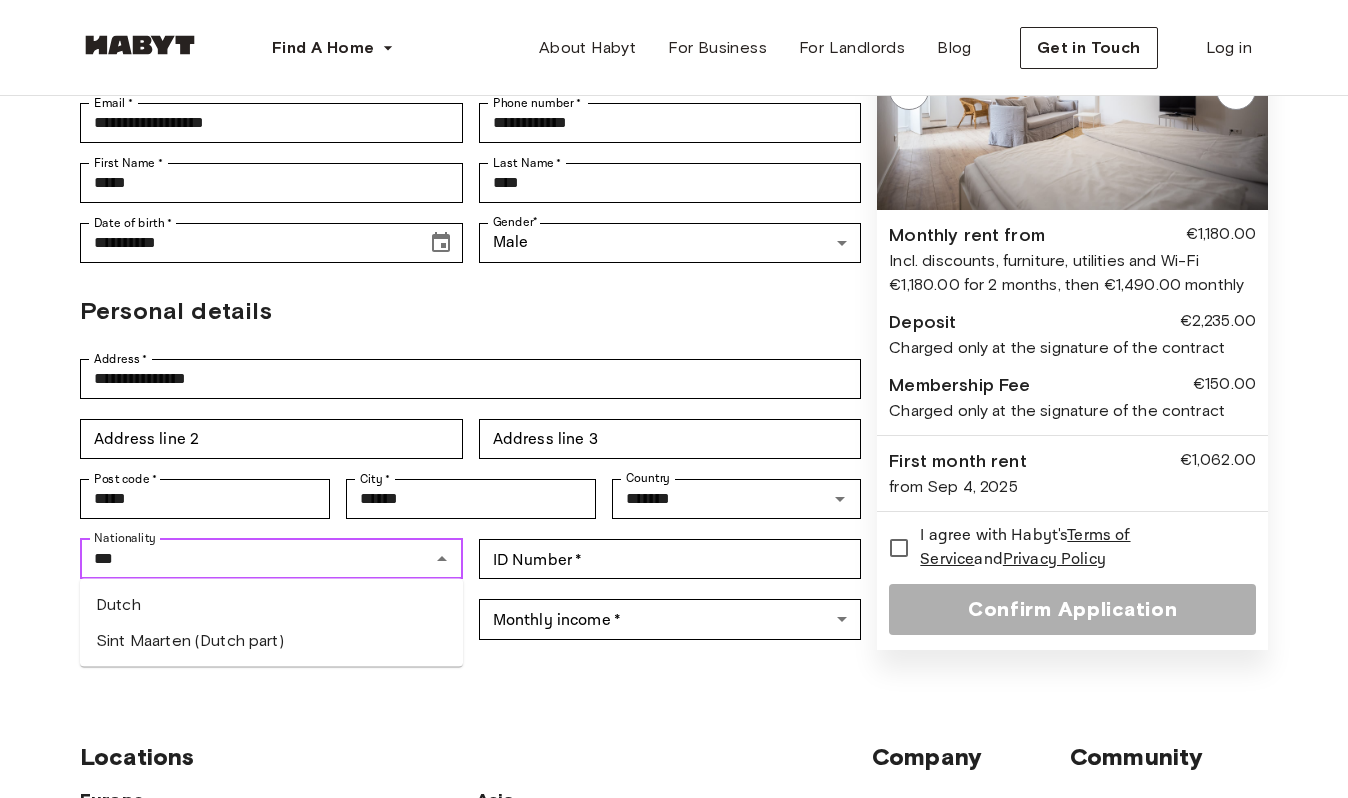 click on "Dutch" at bounding box center [271, 605] 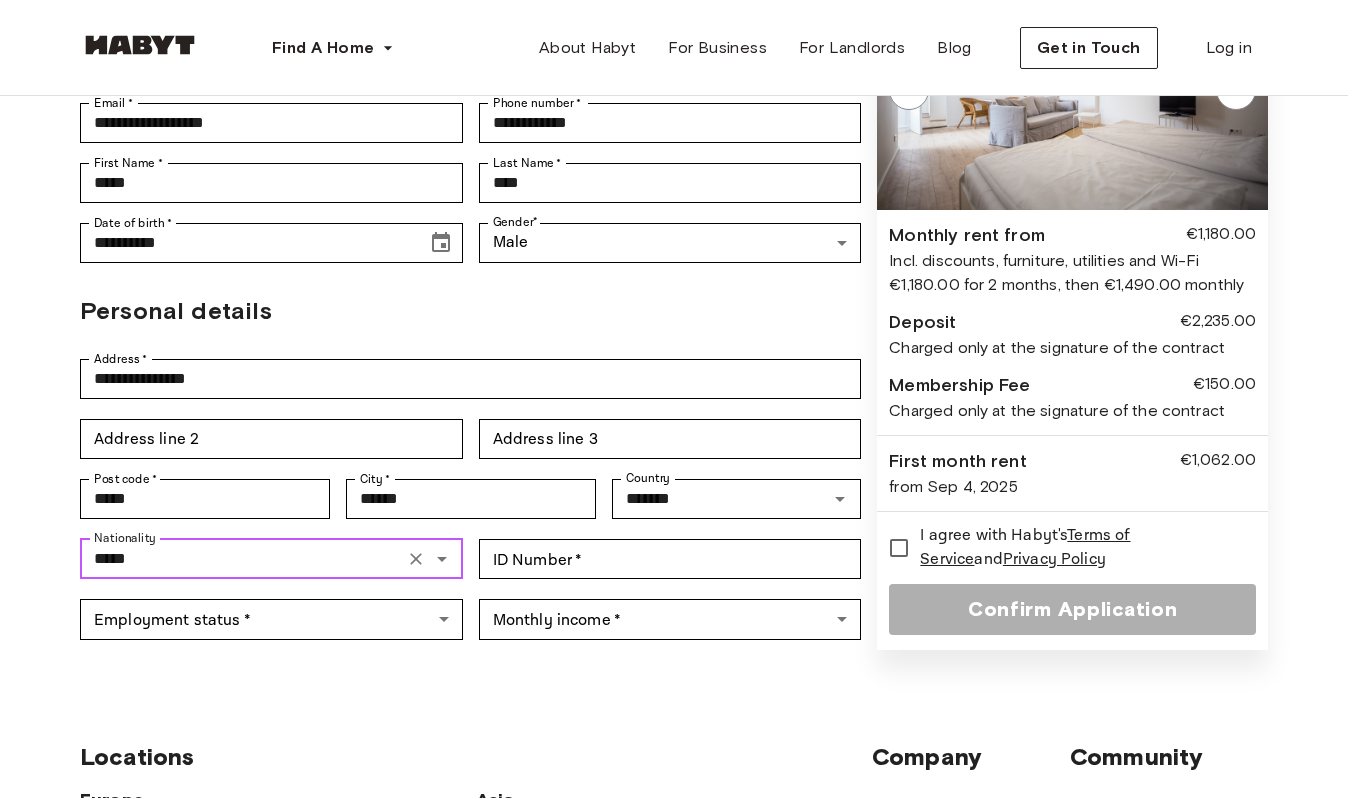 type on "*****" 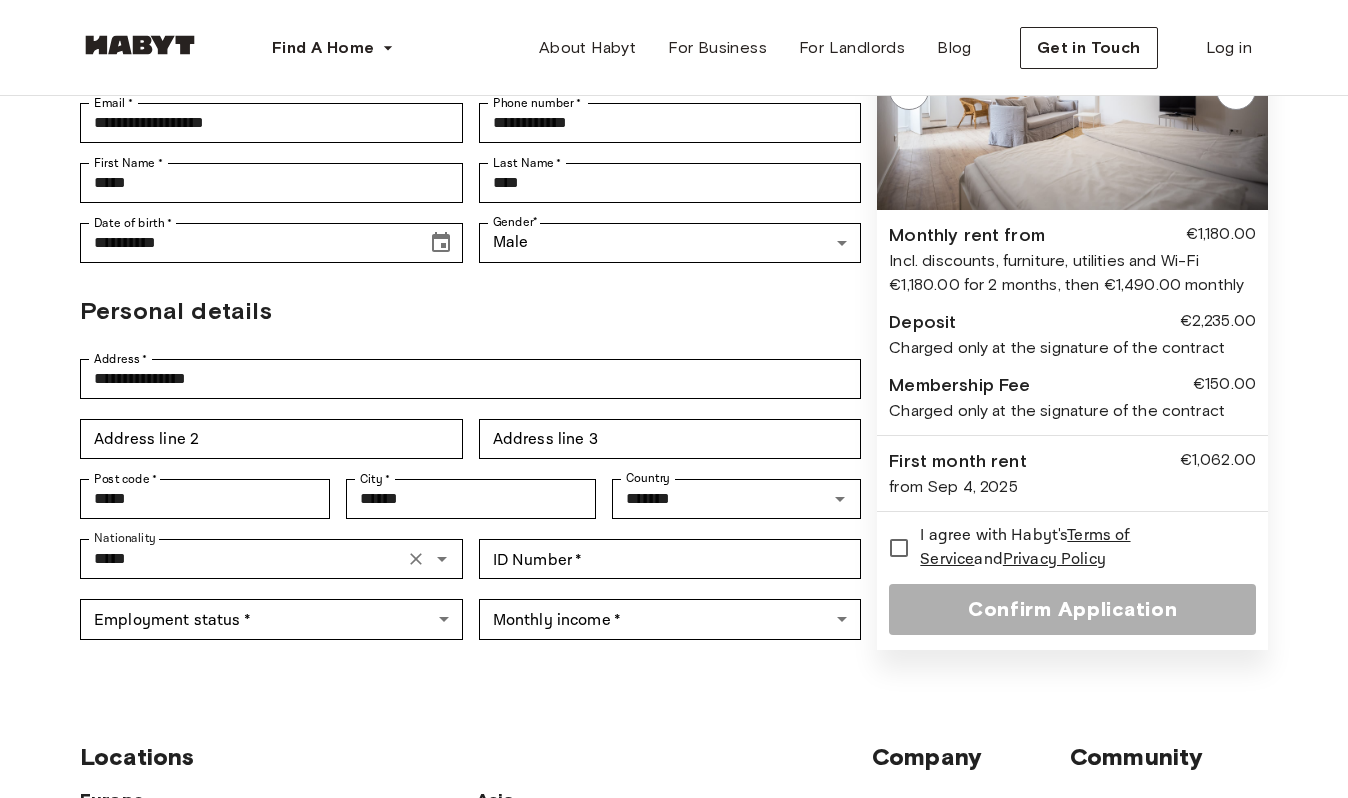 click on "Locations Europe Amsterdam Berlin Frankfurt Hamburg Lisbon Madrid Milan Modena Paris Turin Munich Rotterdam Stuttgart Dusseldorf Cologne Zurich The Hague Graz Brussels Leipzig Asia Hong Kong Singapore Seoul Phuket Tokyo Company About Habyt Help Center Blog Careers Terms Imprint Privacy Press Community For Business For Landlords Universities Corporates" at bounding box center (674, 995) 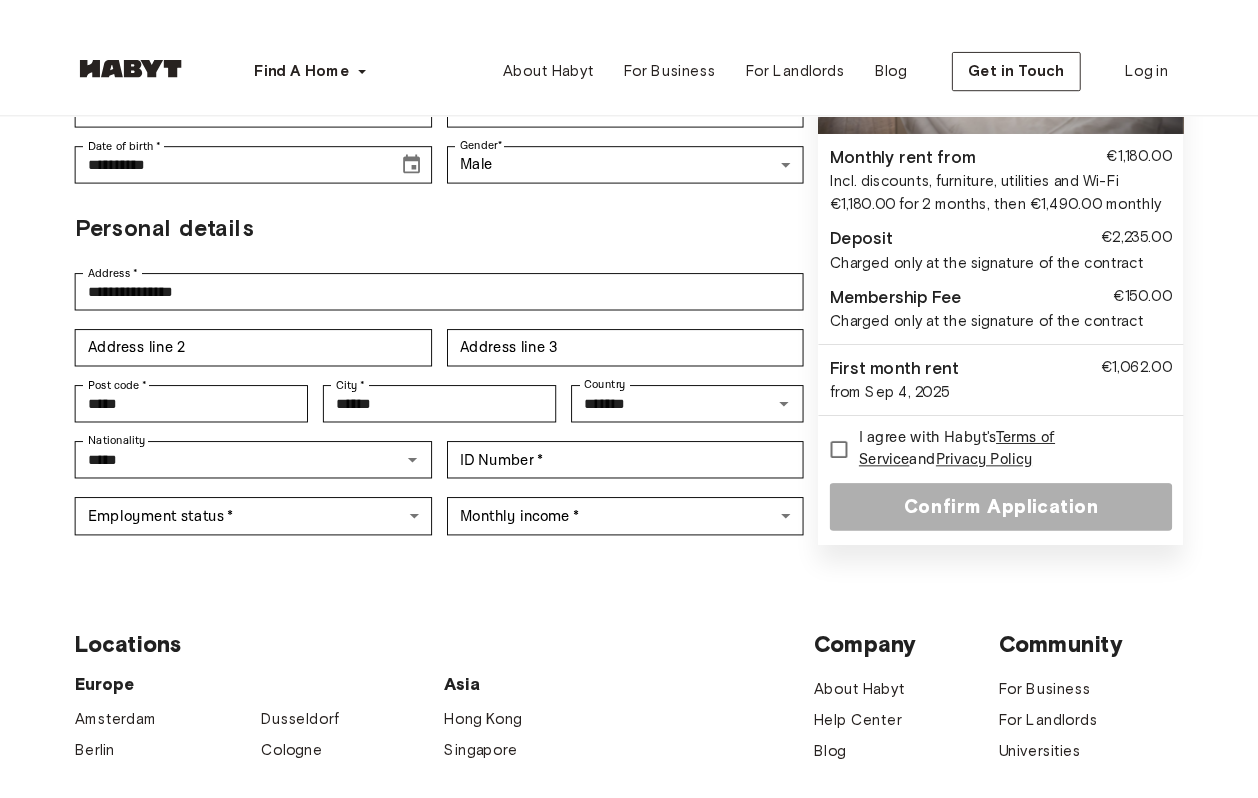 scroll, scrollTop: 368, scrollLeft: 0, axis: vertical 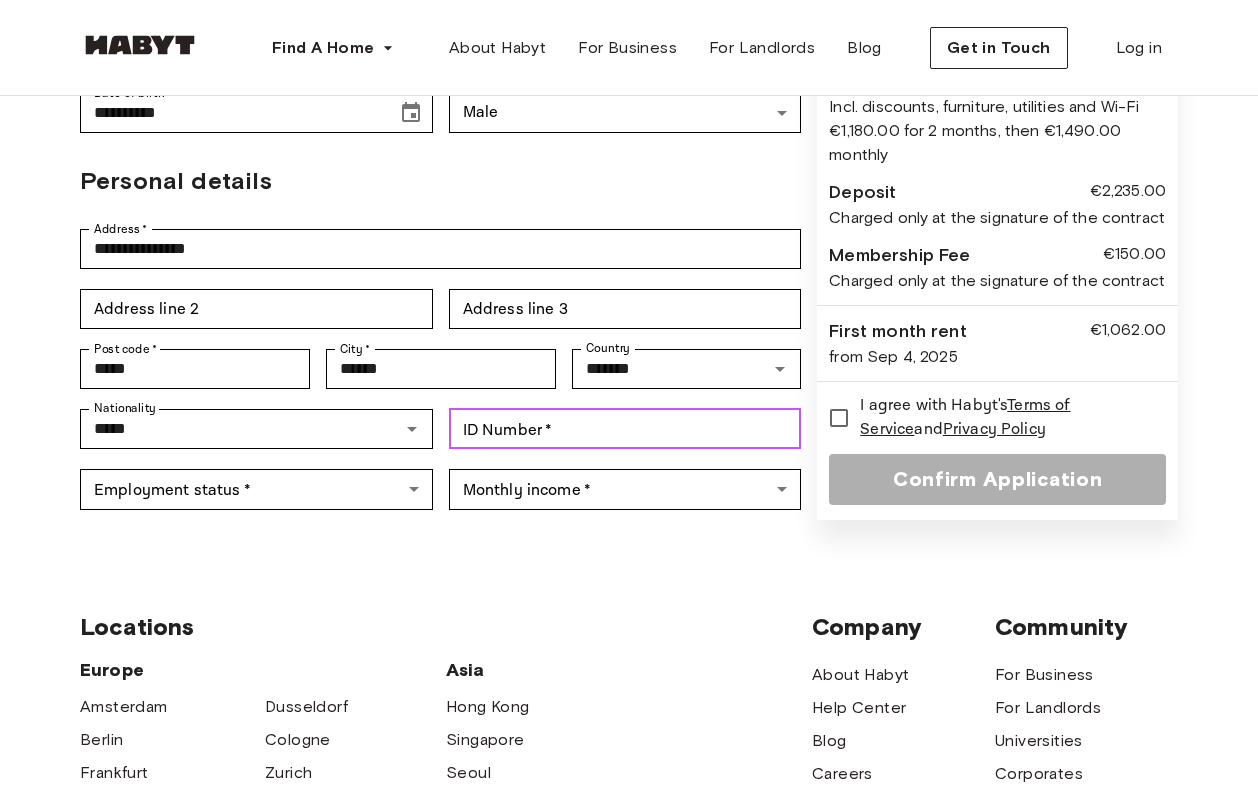 click on "ID Number   * ID Number   *" at bounding box center [625, 429] 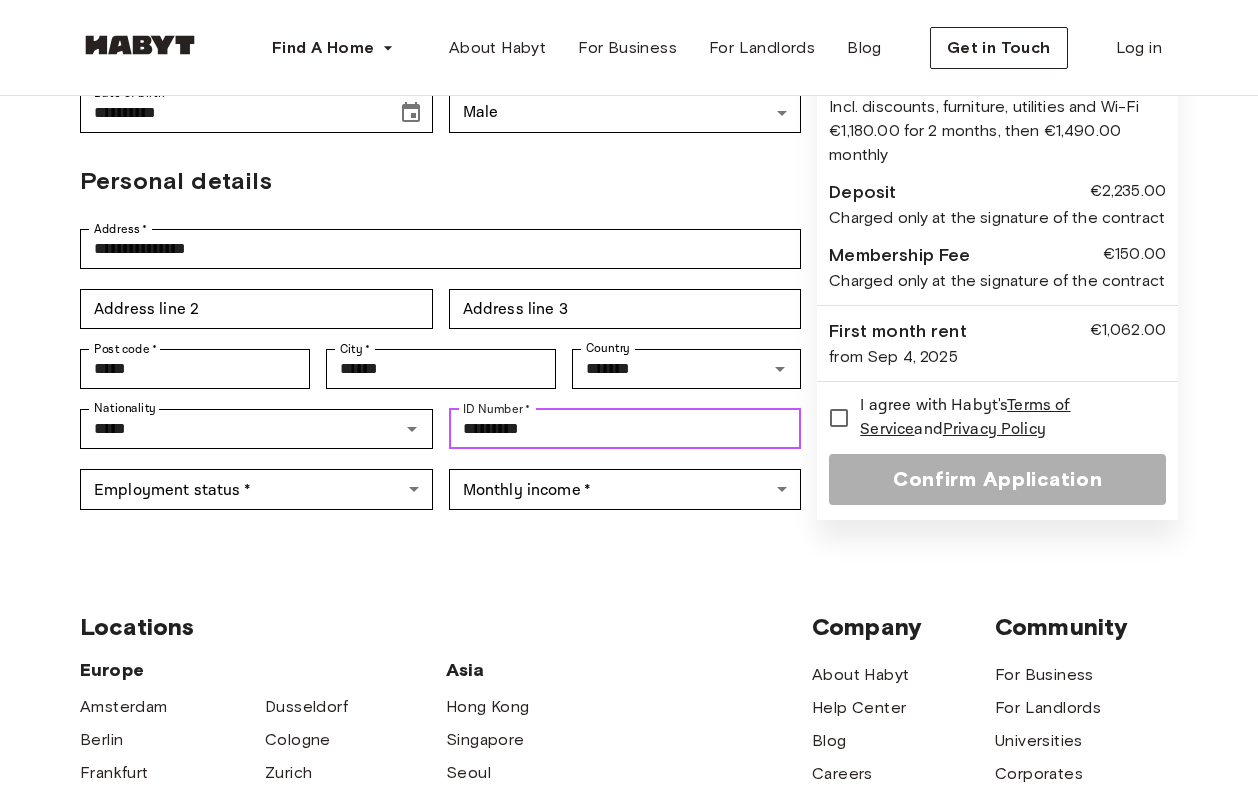 type on "*********" 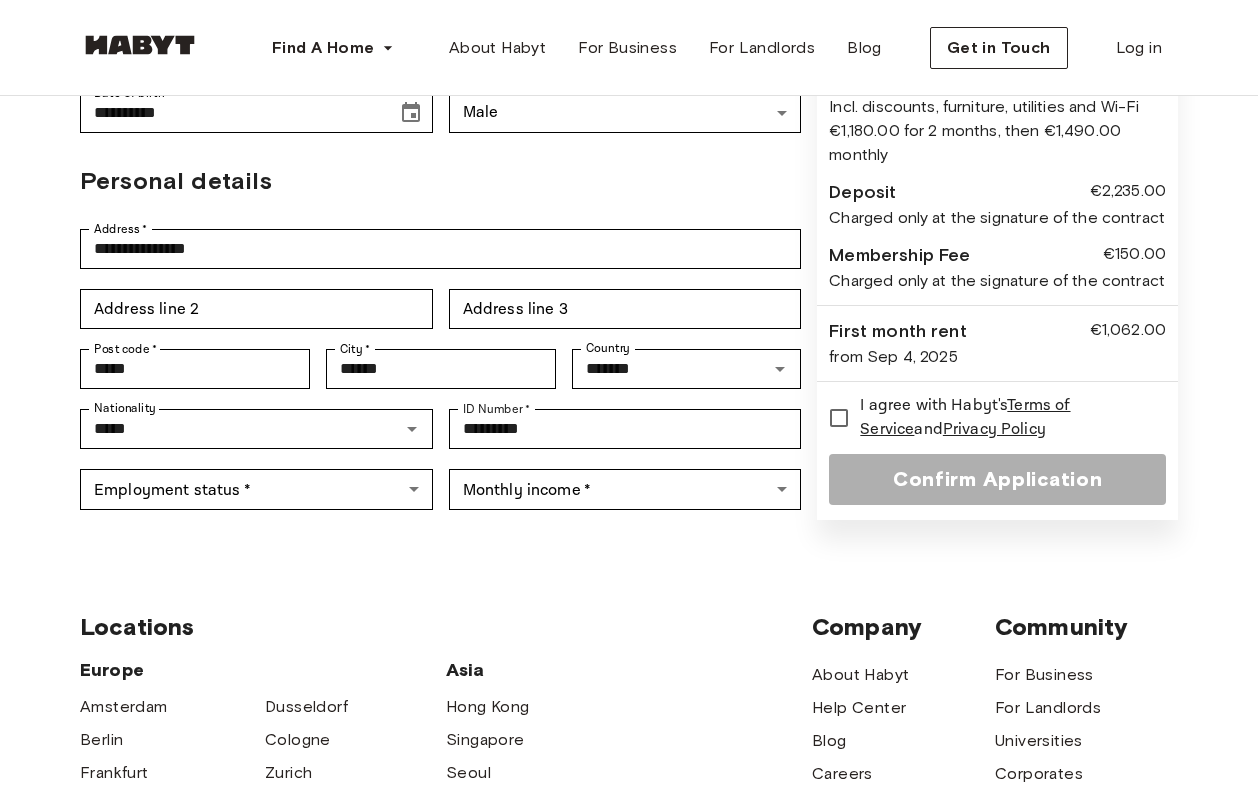 click on "Locations Europe Amsterdam Berlin Frankfurt Hamburg Lisbon Madrid Milan Modena Paris Turin Munich Rotterdam Stuttgart Dusseldorf Cologne Zurich The Hague Graz Brussels Leipzig Asia Hong Kong Singapore Seoul Phuket Tokyo Company About Habyt Help Center Blog Careers Terms Imprint Privacy Press Community For Business For Landlords Universities Corporates" at bounding box center [629, 865] 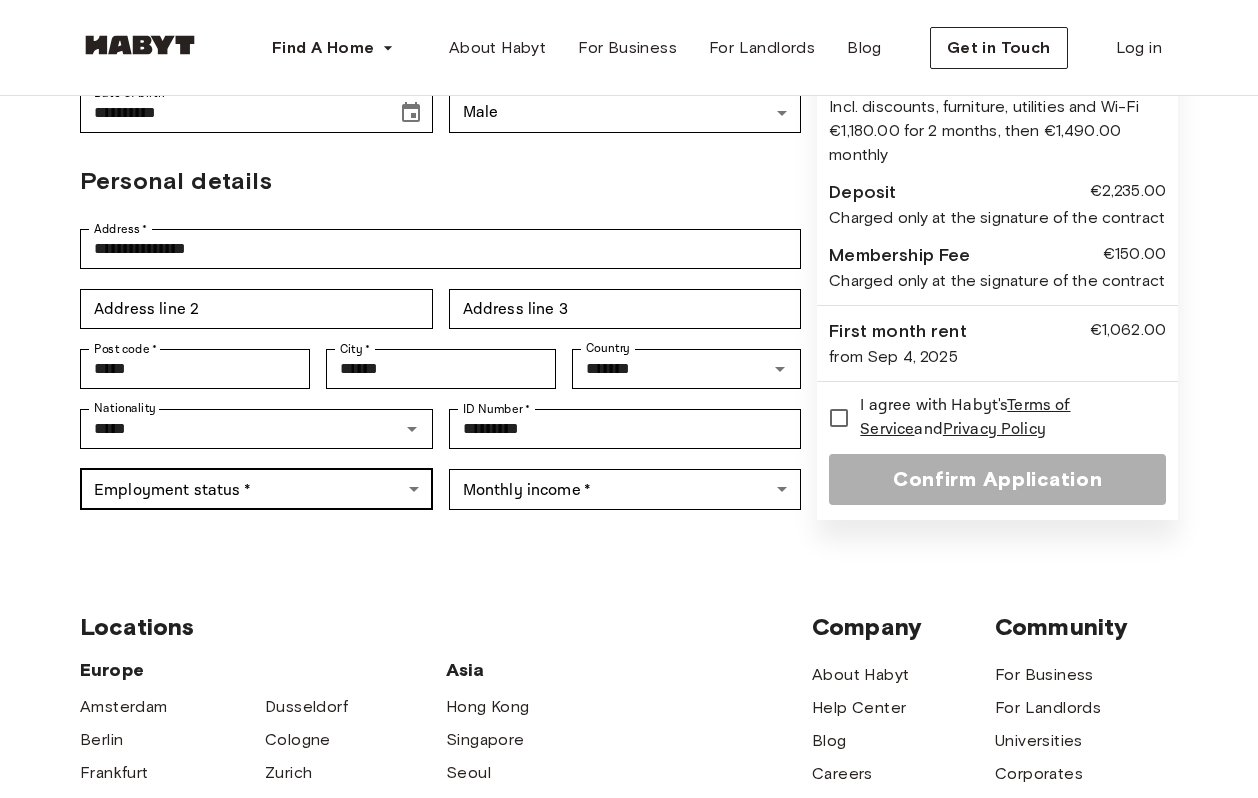 click on "**********" at bounding box center (629, 539) 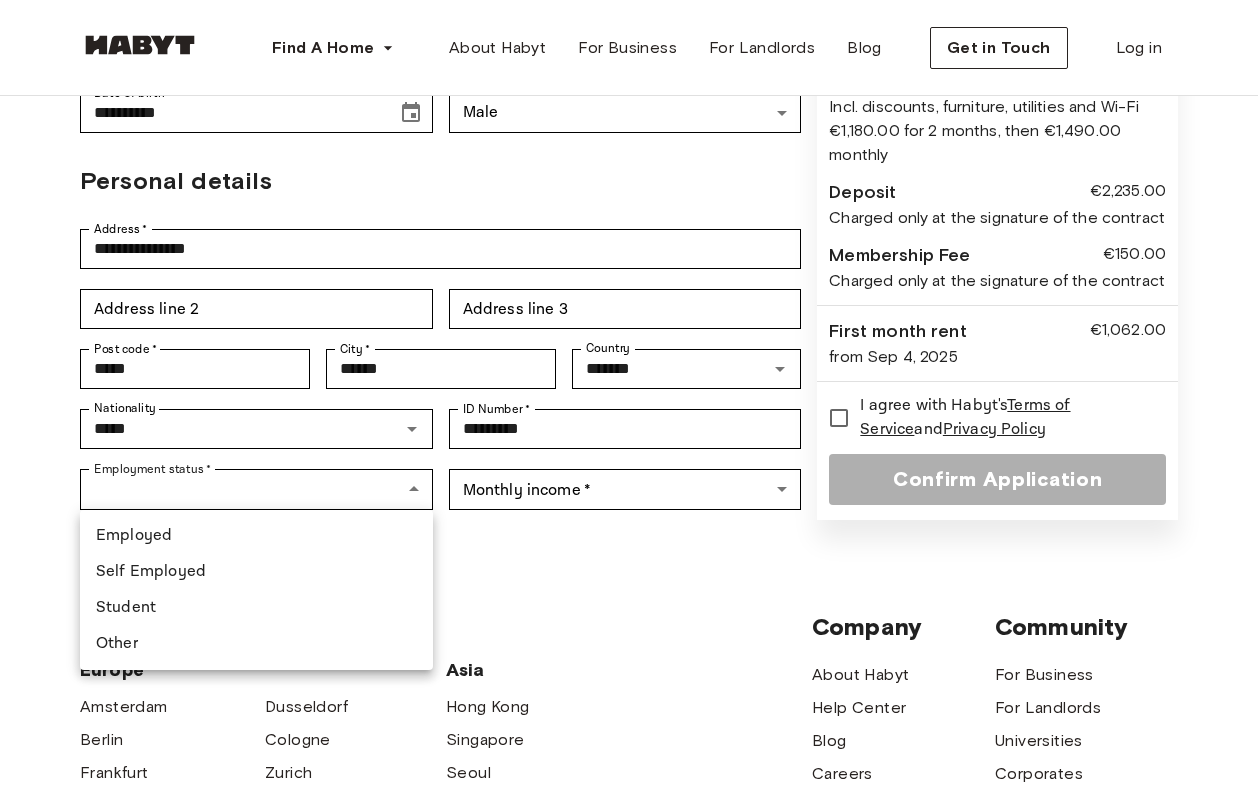 click on "Employed" at bounding box center (256, 536) 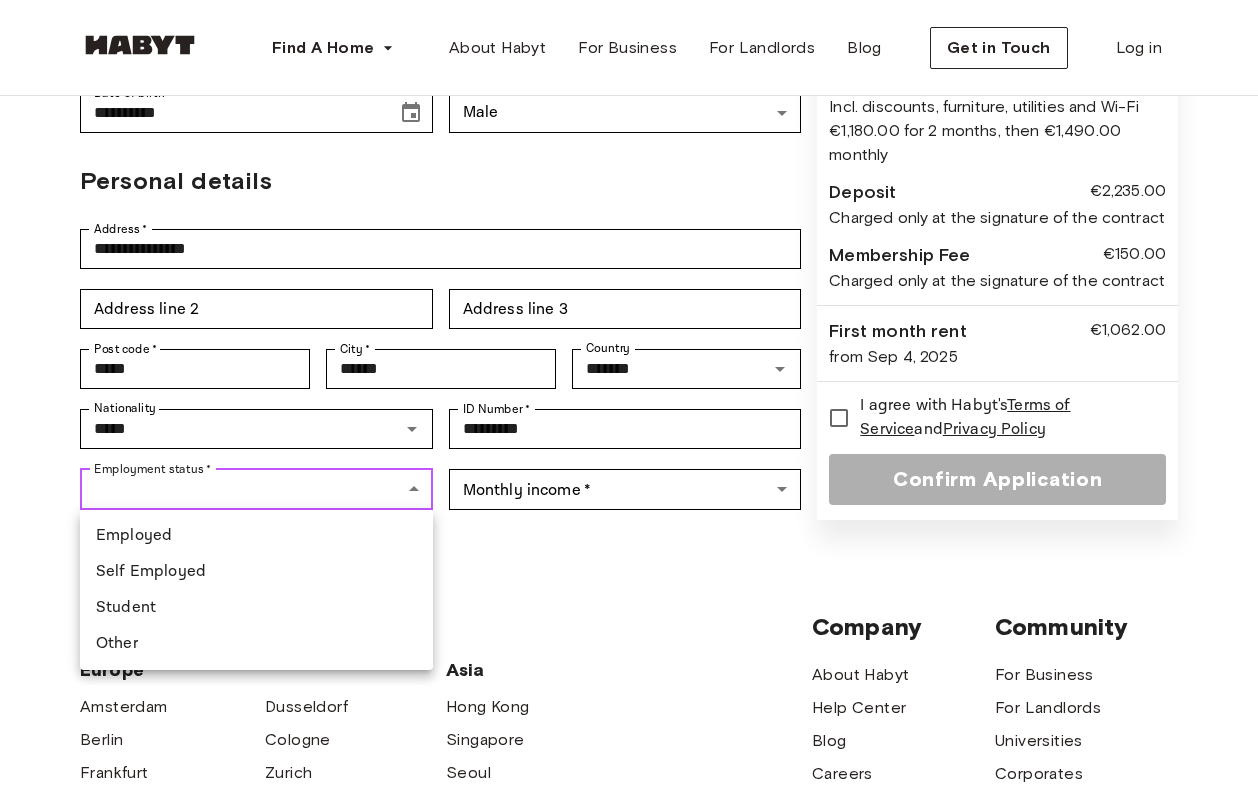 type on "********" 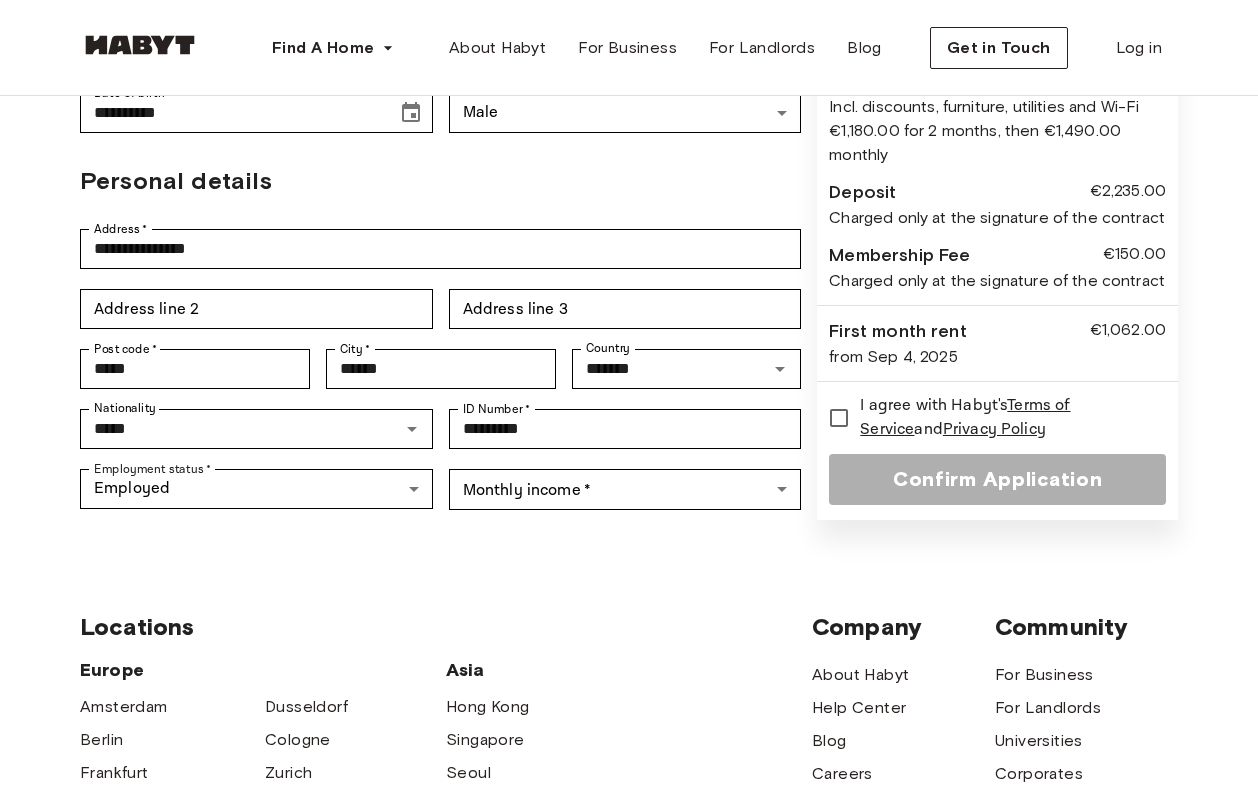 click on "Locations Europe Amsterdam Berlin Frankfurt Hamburg Lisbon Madrid Milan Modena Paris Turin Munich Rotterdam Stuttgart Dusseldorf Cologne Zurich The Hague Graz Brussels Leipzig Asia Hong Kong Singapore Seoul Phuket Tokyo Company About Habyt Help Center Blog Careers Terms Imprint Privacy Press Community For Business For Landlords Universities Corporates" at bounding box center [629, 865] 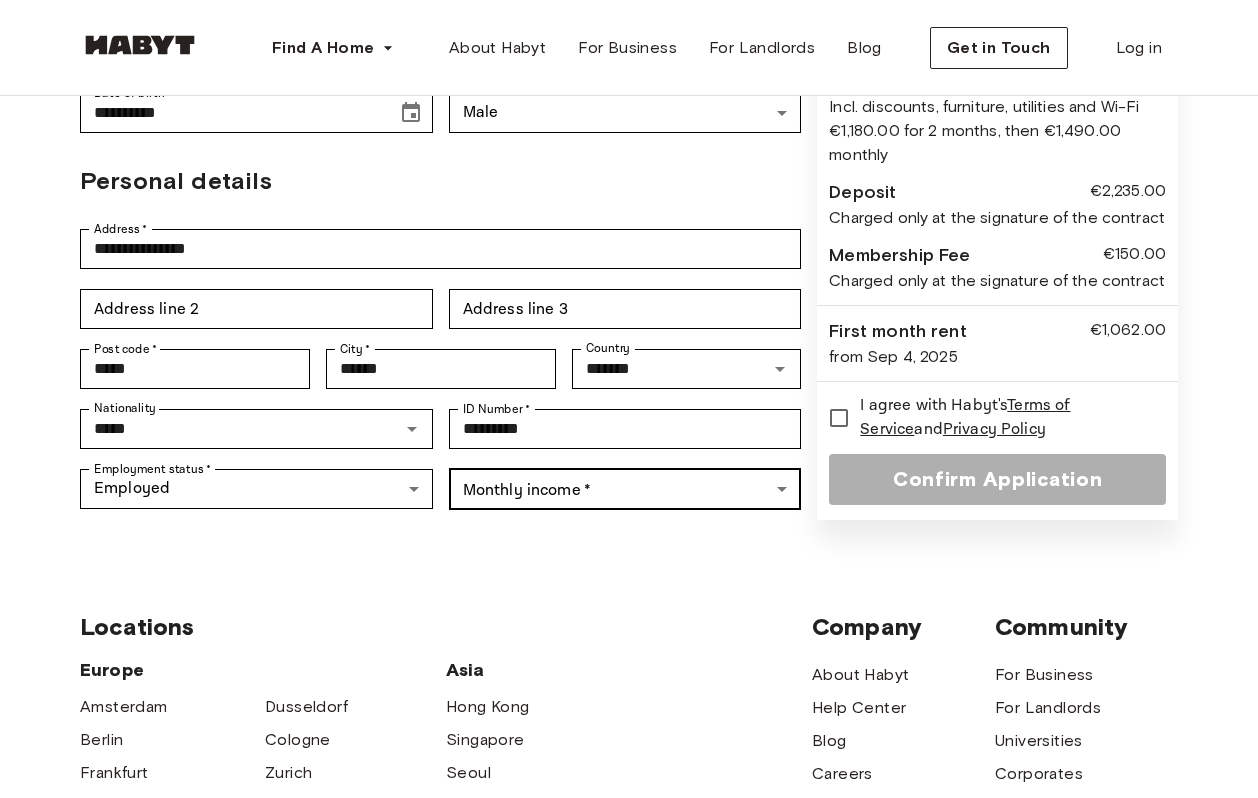 click on "**********" at bounding box center (629, 539) 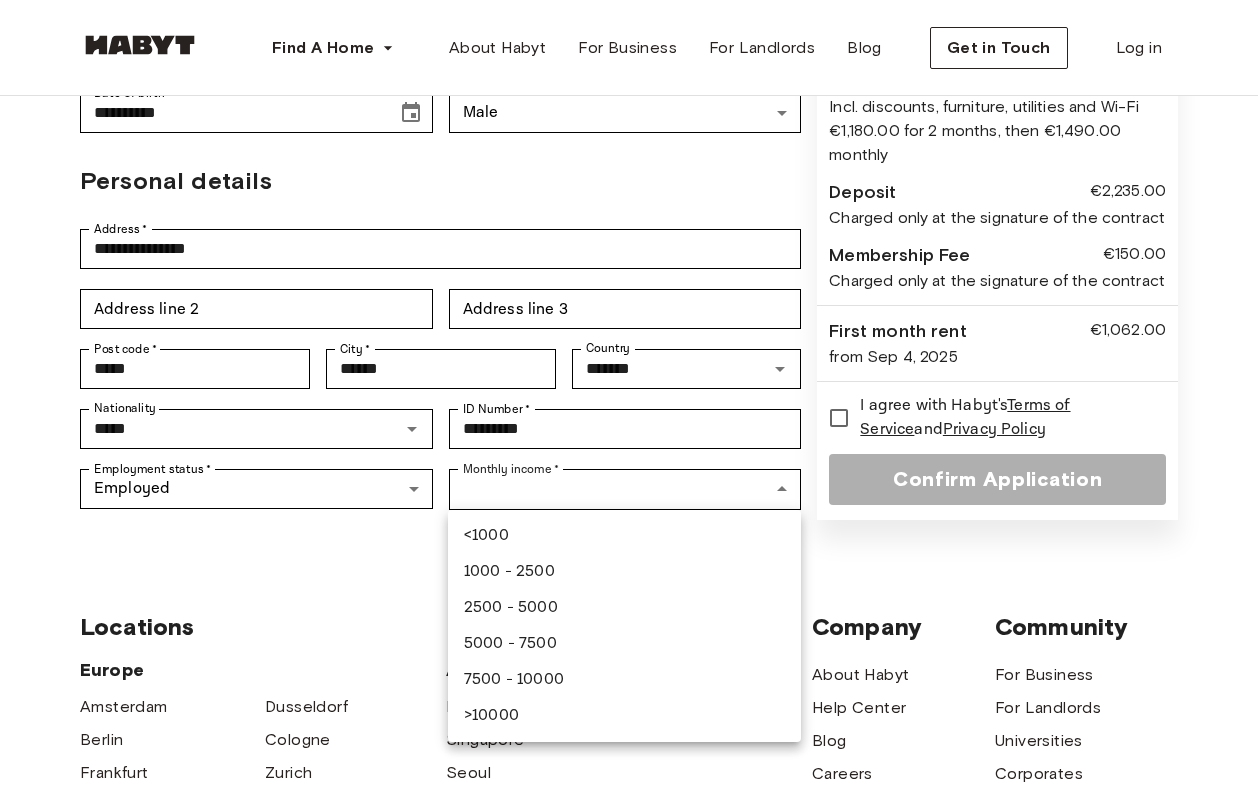 click on "2500 - 5000" at bounding box center [624, 608] 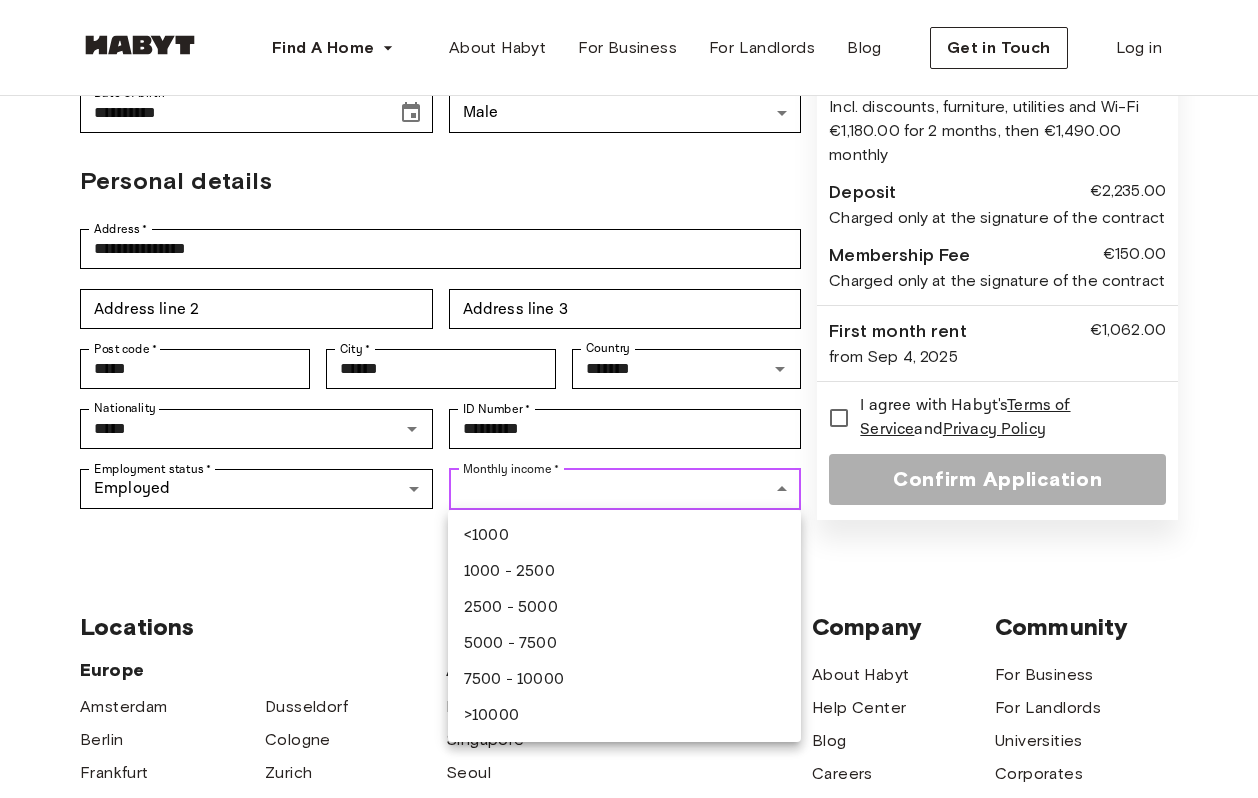 type on "**********" 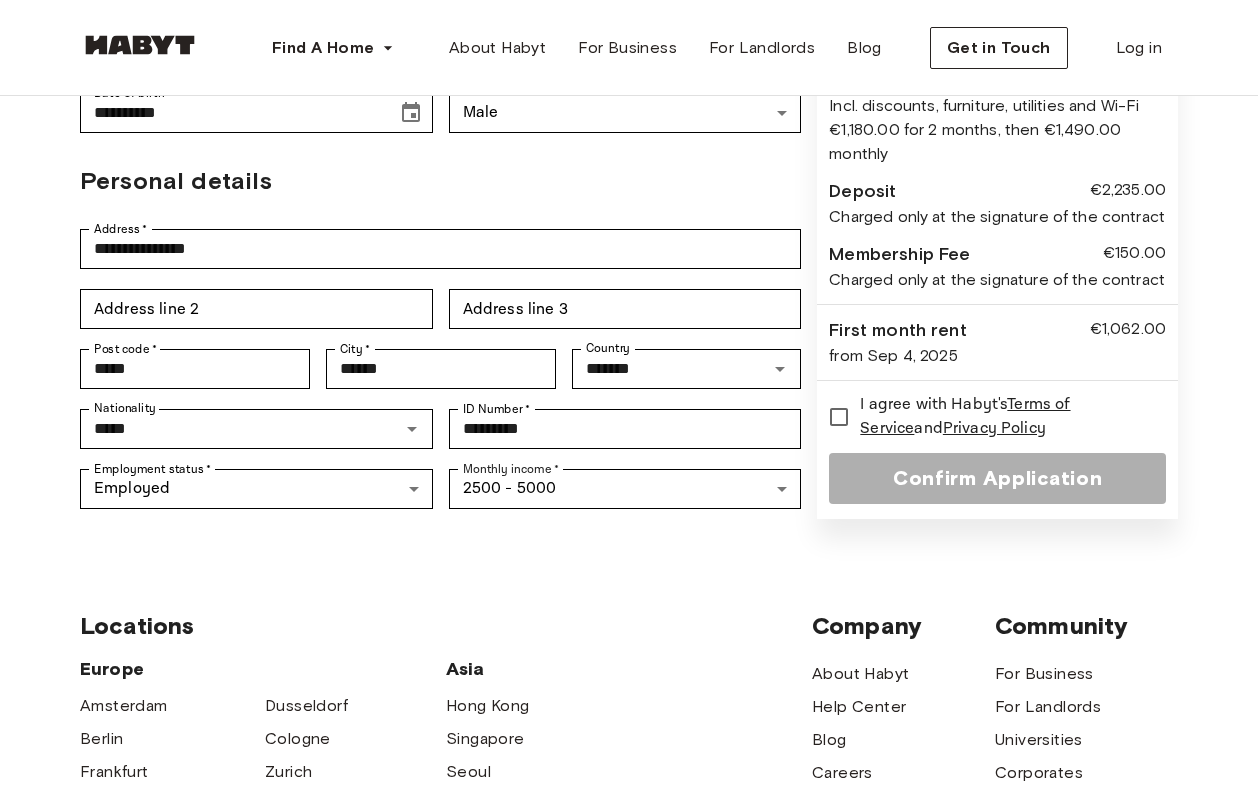 click on "Locations Europe Amsterdam Berlin Frankfurt Hamburg Lisbon Madrid Milan Modena Paris Turin Munich Rotterdam Stuttgart Dusseldorf Cologne Zurich The Hague Graz Brussels Leipzig Asia Hong Kong Singapore Seoul Phuket Tokyo Company About Habyt Help Center Blog Careers Terms Imprint Privacy Press Community For Business For Landlords Universities Corporates" at bounding box center (629, 864) 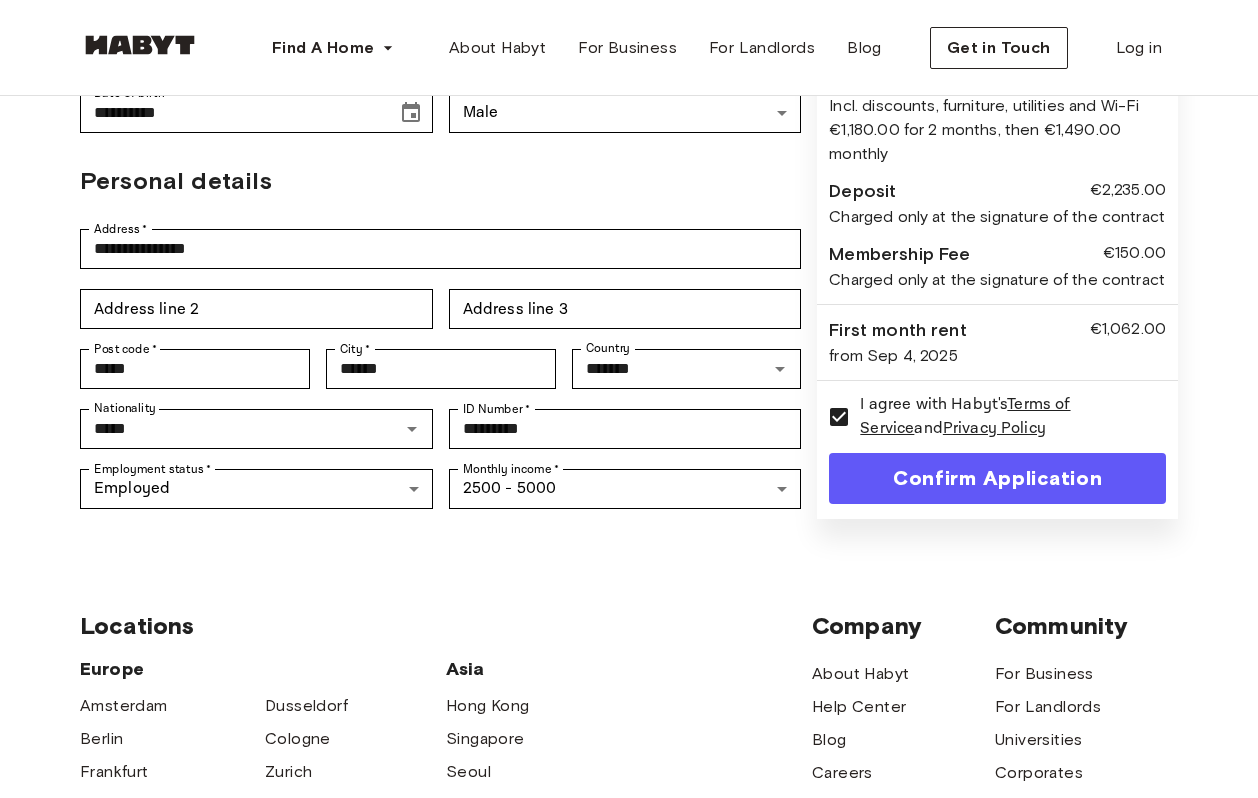 click on "Locations Europe Amsterdam Berlin Frankfurt Hamburg Lisbon Madrid Milan Modena Paris Turin Munich Rotterdam Stuttgart Dusseldorf Cologne Zurich The Hague Graz Brussels Leipzig Asia Hong Kong Singapore Seoul Phuket Tokyo Company About Habyt Help Center Blog Careers Terms Imprint Privacy Press Community For Business For Landlords Universities Corporates" at bounding box center (629, 864) 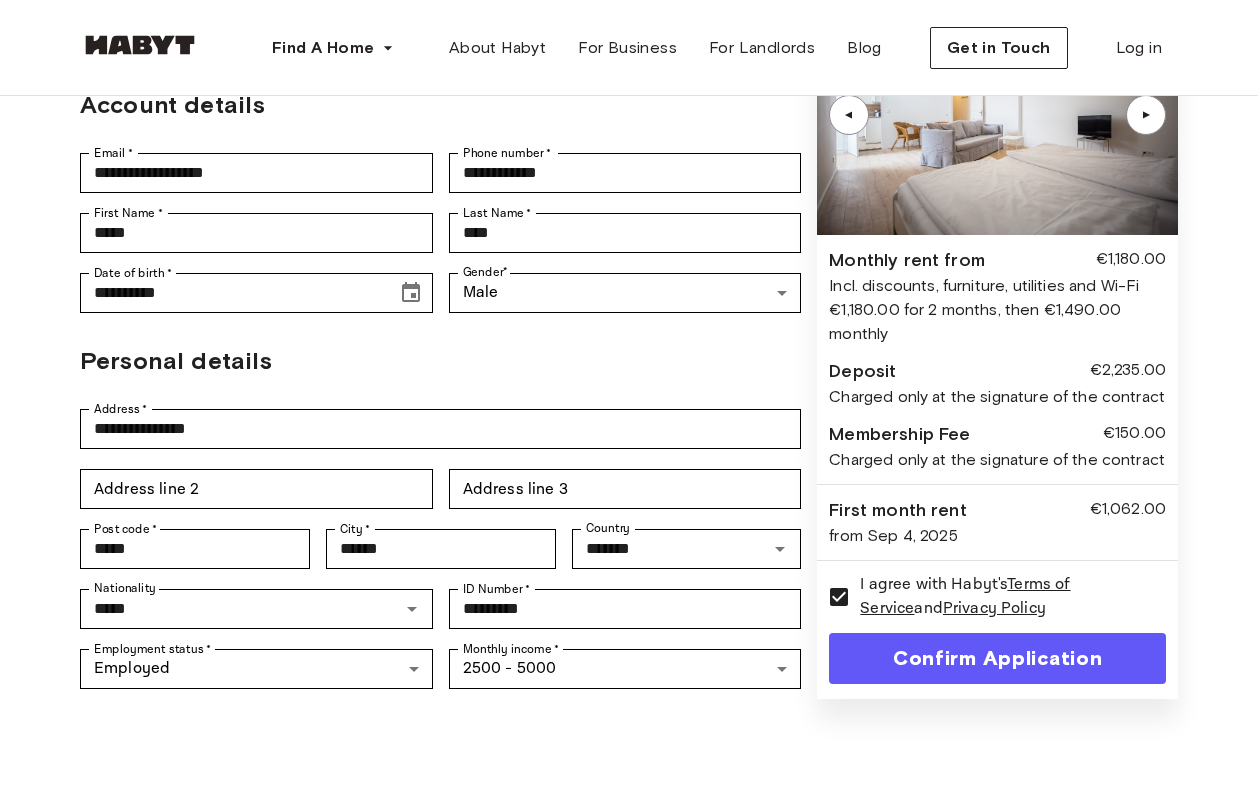 scroll, scrollTop: 190, scrollLeft: 0, axis: vertical 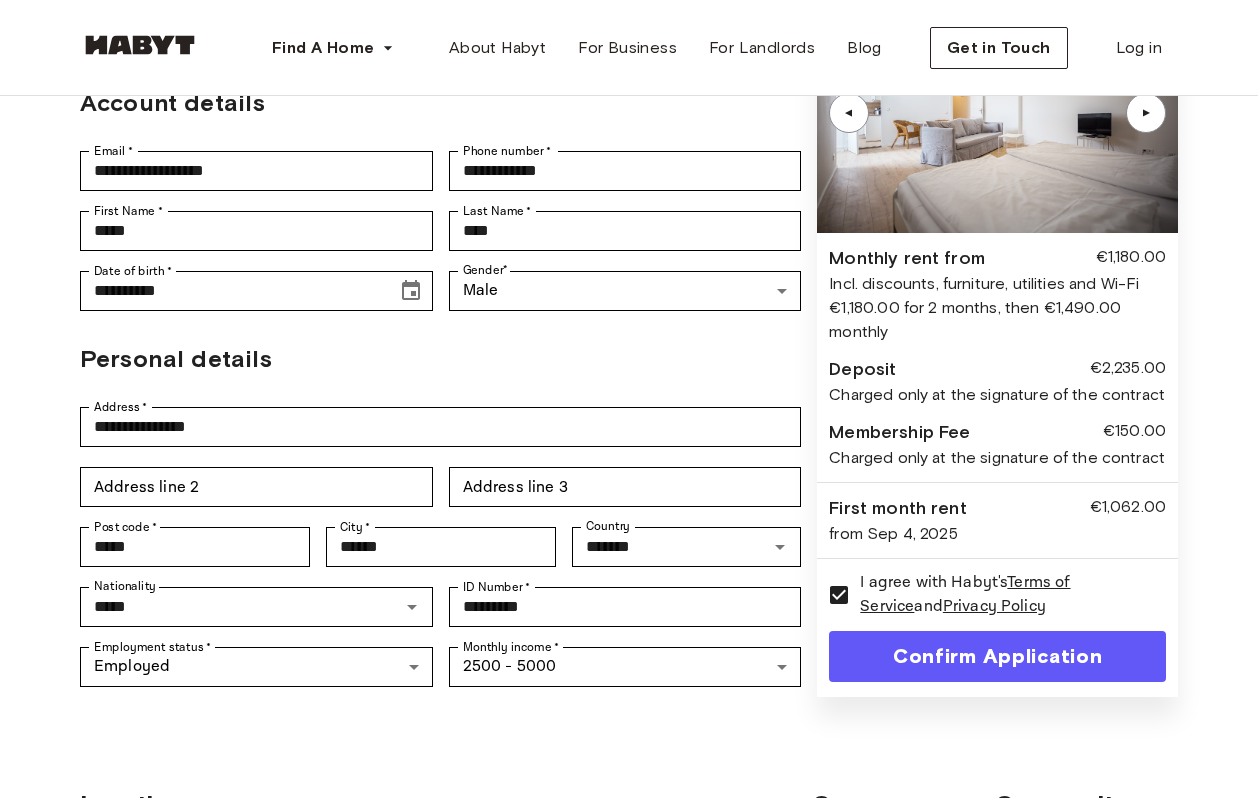 click on "Confirm Application" at bounding box center [997, 656] 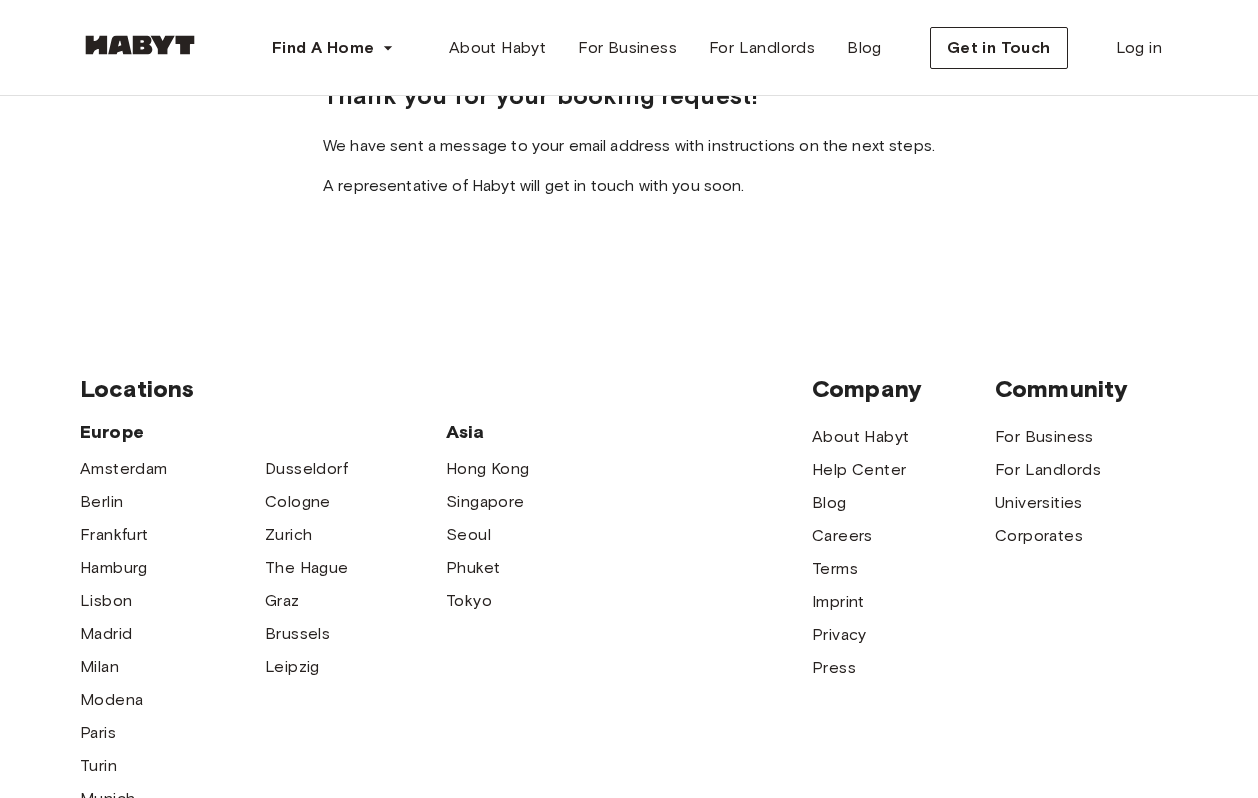 scroll, scrollTop: 0, scrollLeft: 0, axis: both 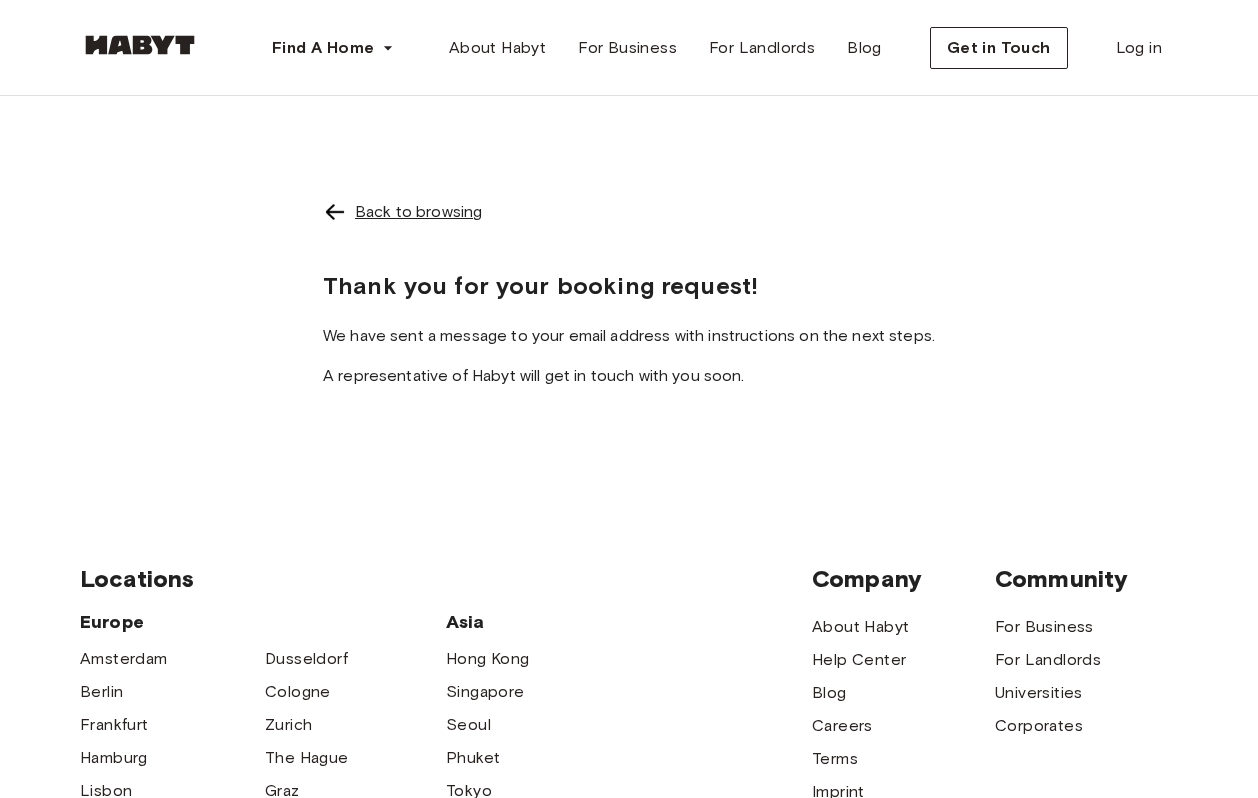 click on "Back to browsing" at bounding box center [418, 212] 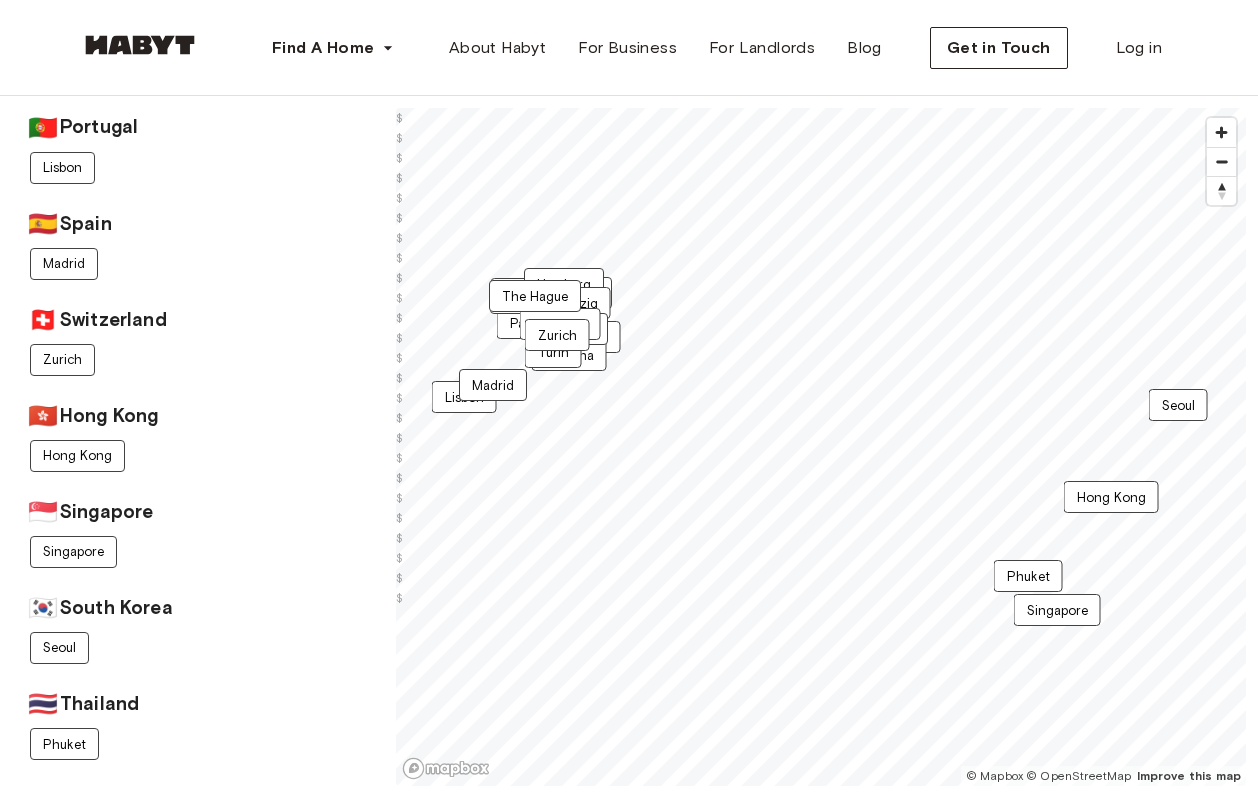 scroll, scrollTop: 0, scrollLeft: 0, axis: both 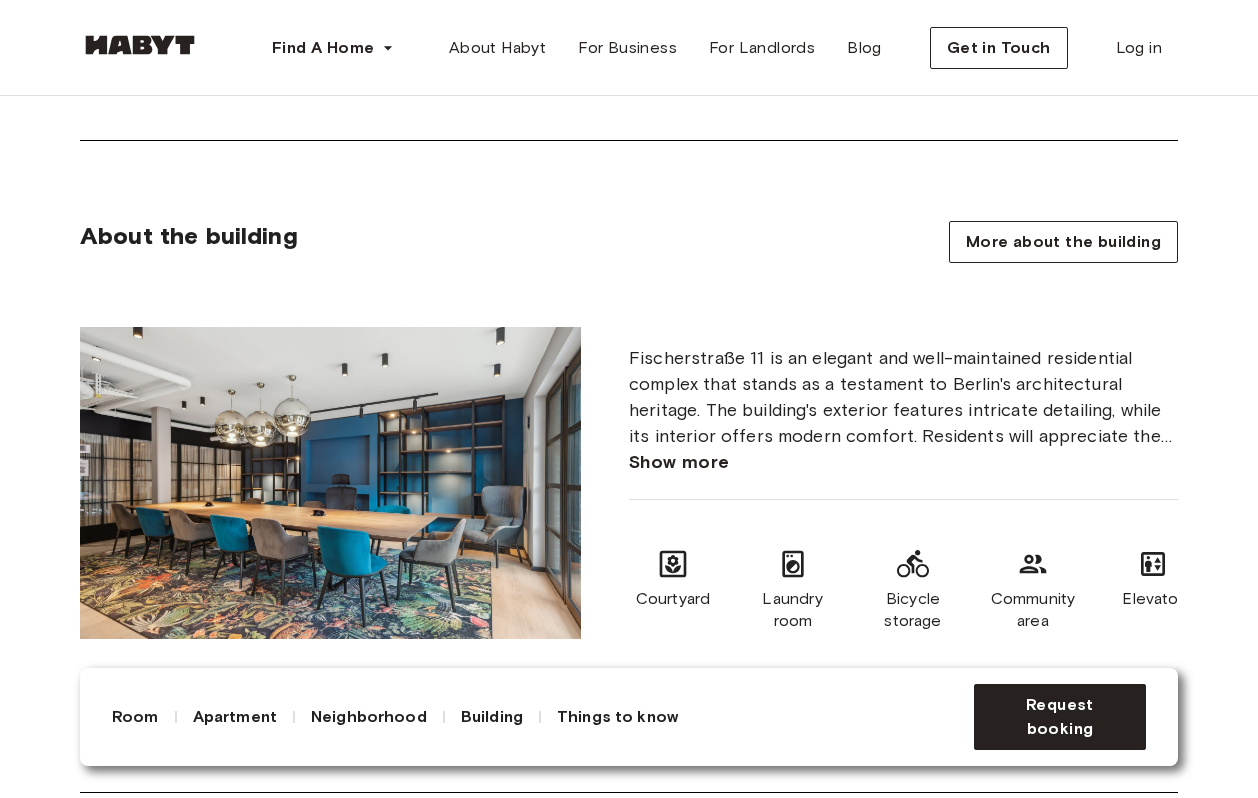 click on "Show more" at bounding box center (679, 462) 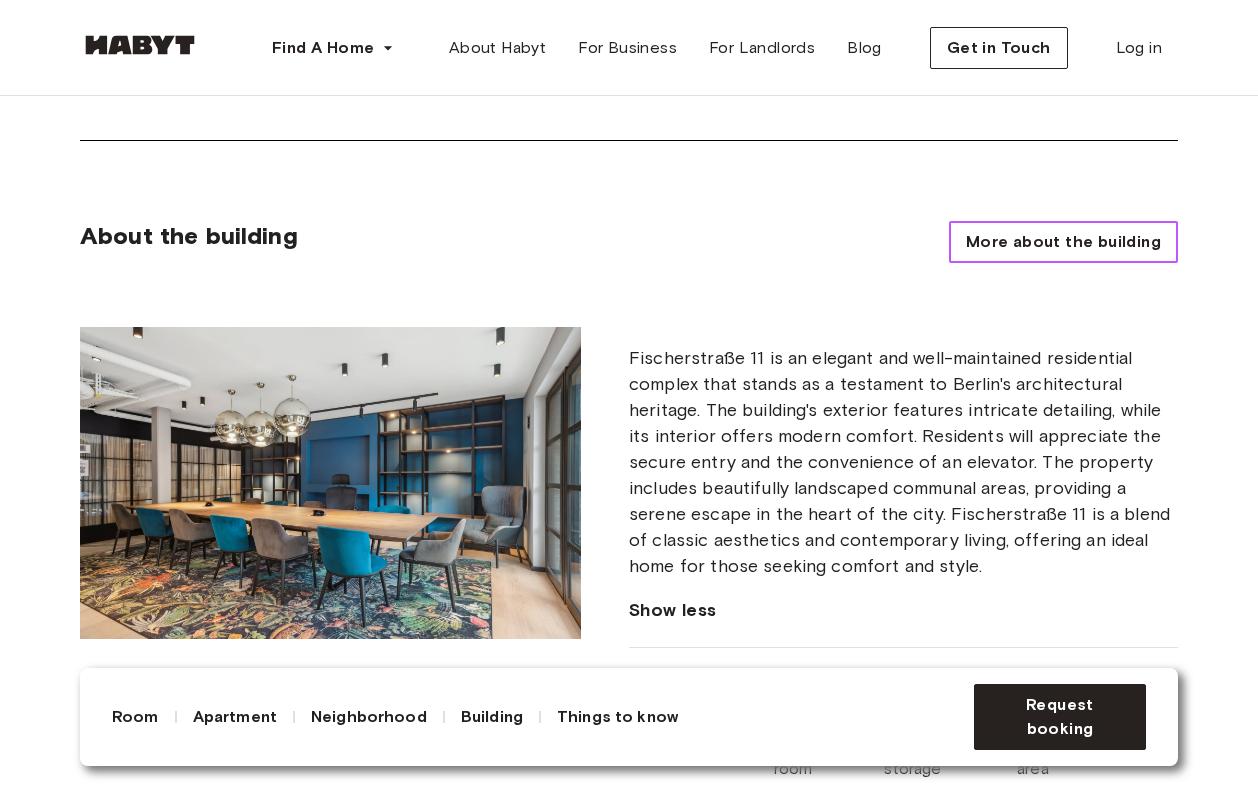 click on "More about the building" at bounding box center [1063, 242] 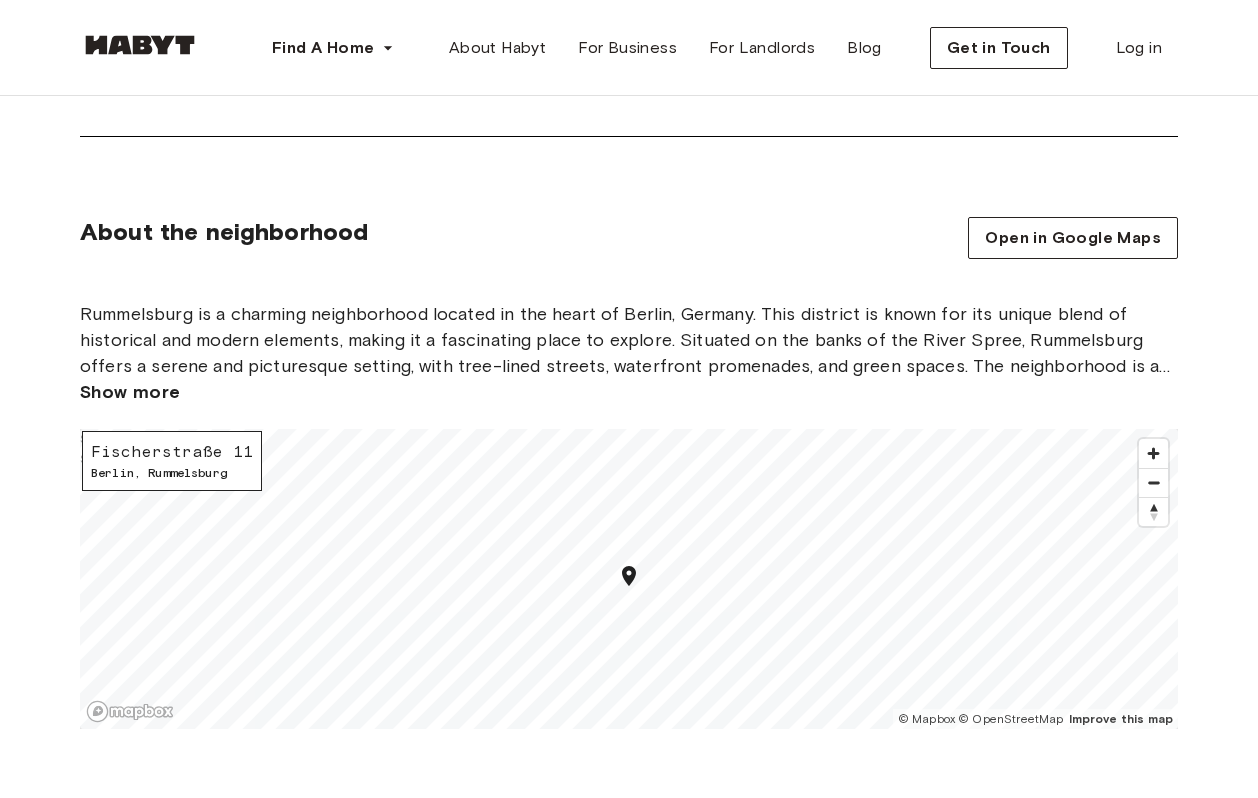scroll, scrollTop: 0, scrollLeft: 0, axis: both 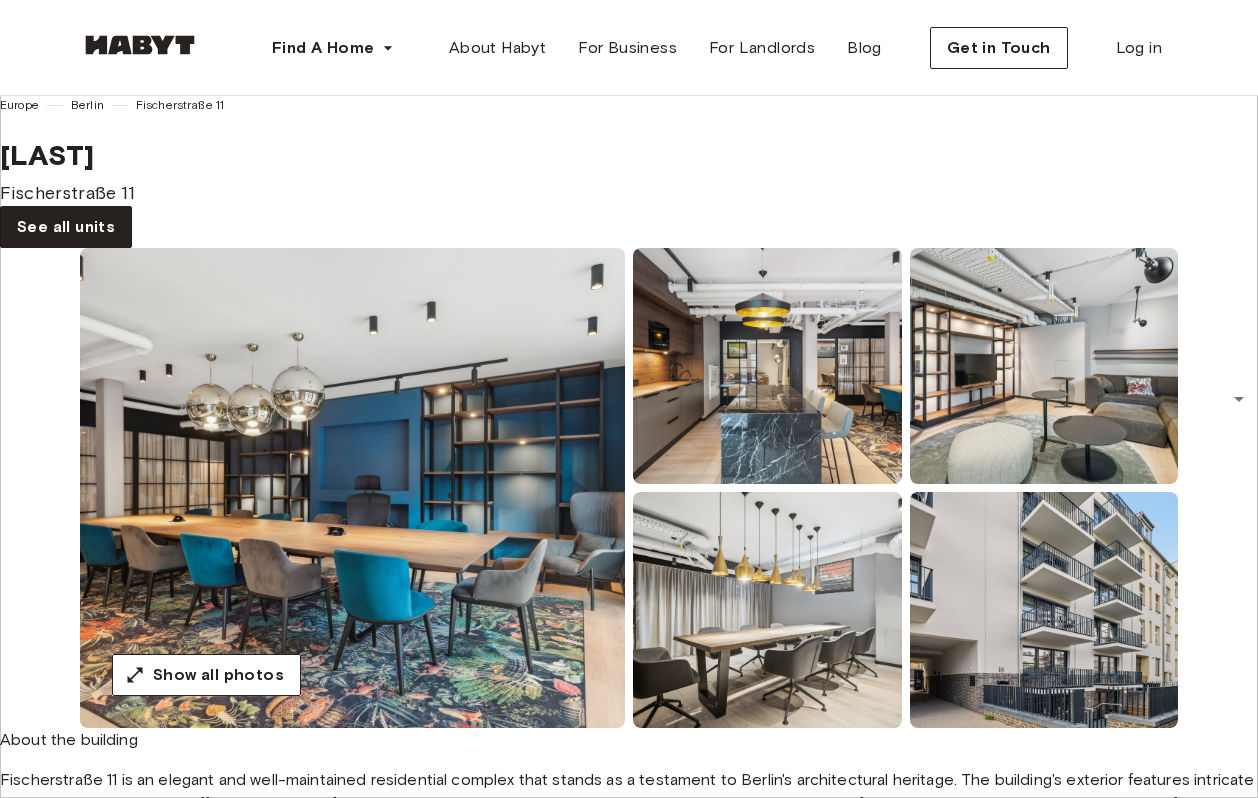 click at bounding box center (352, 488) 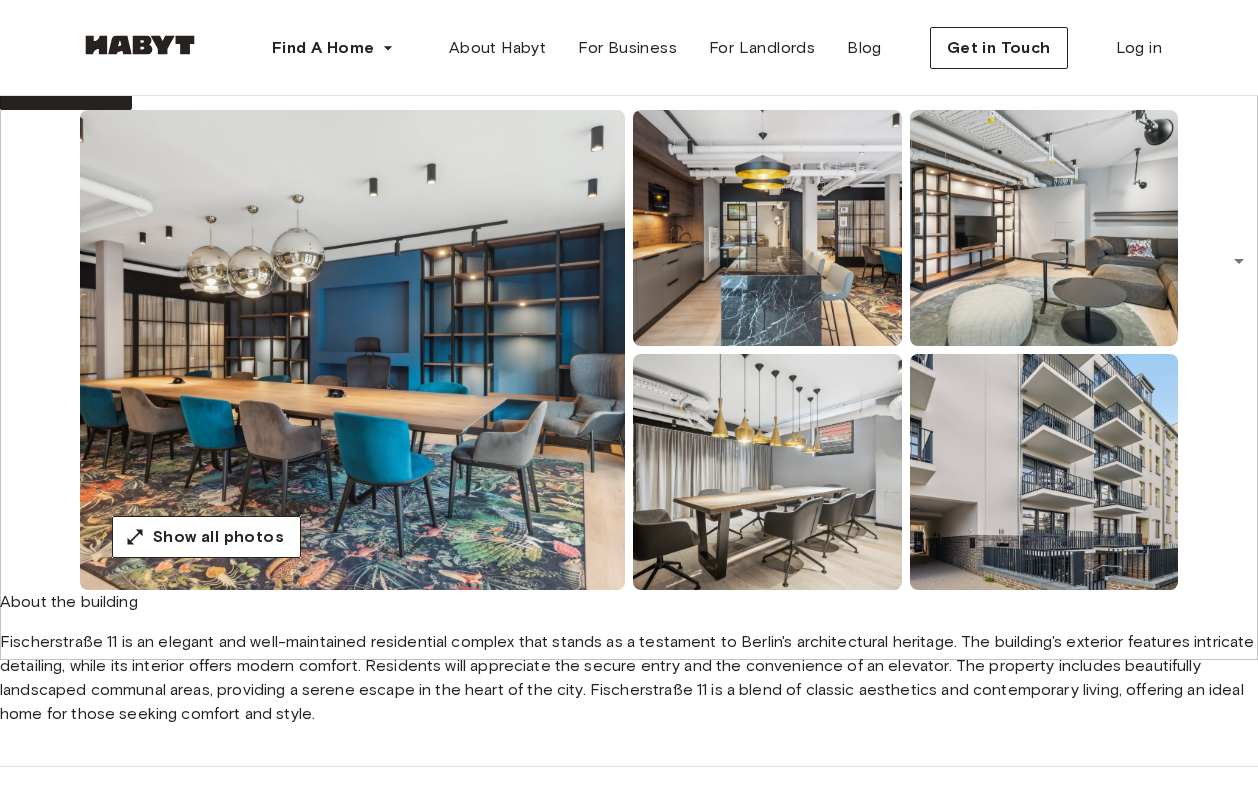 scroll, scrollTop: 145, scrollLeft: 0, axis: vertical 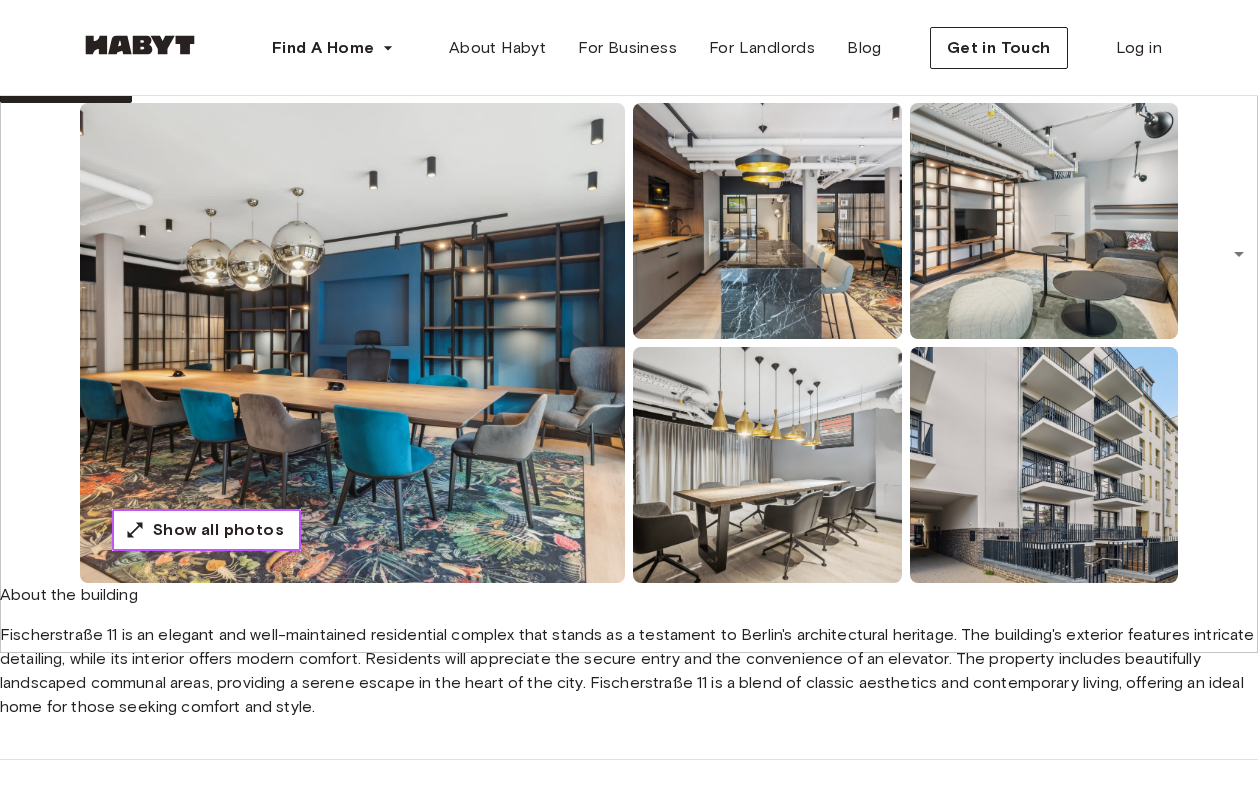 click on "Show all photos" at bounding box center [218, 530] 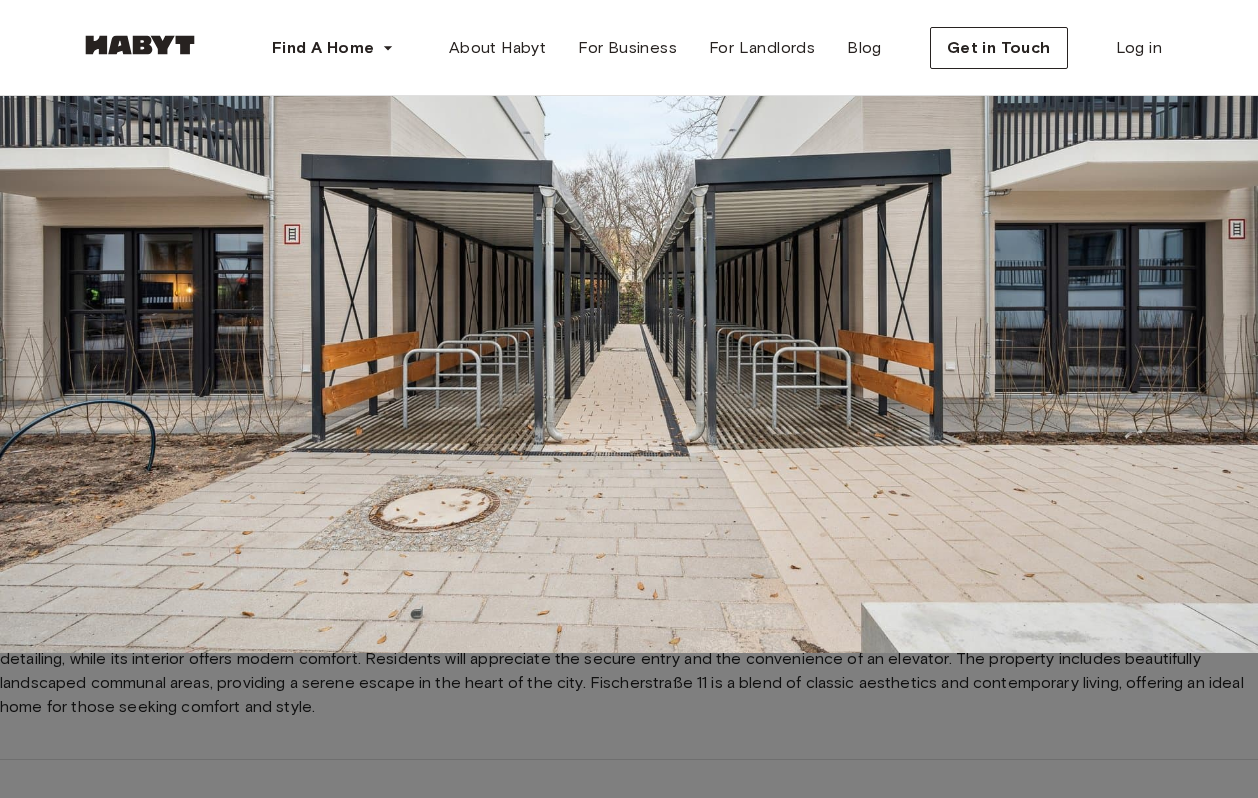 click at bounding box center (629, 254) 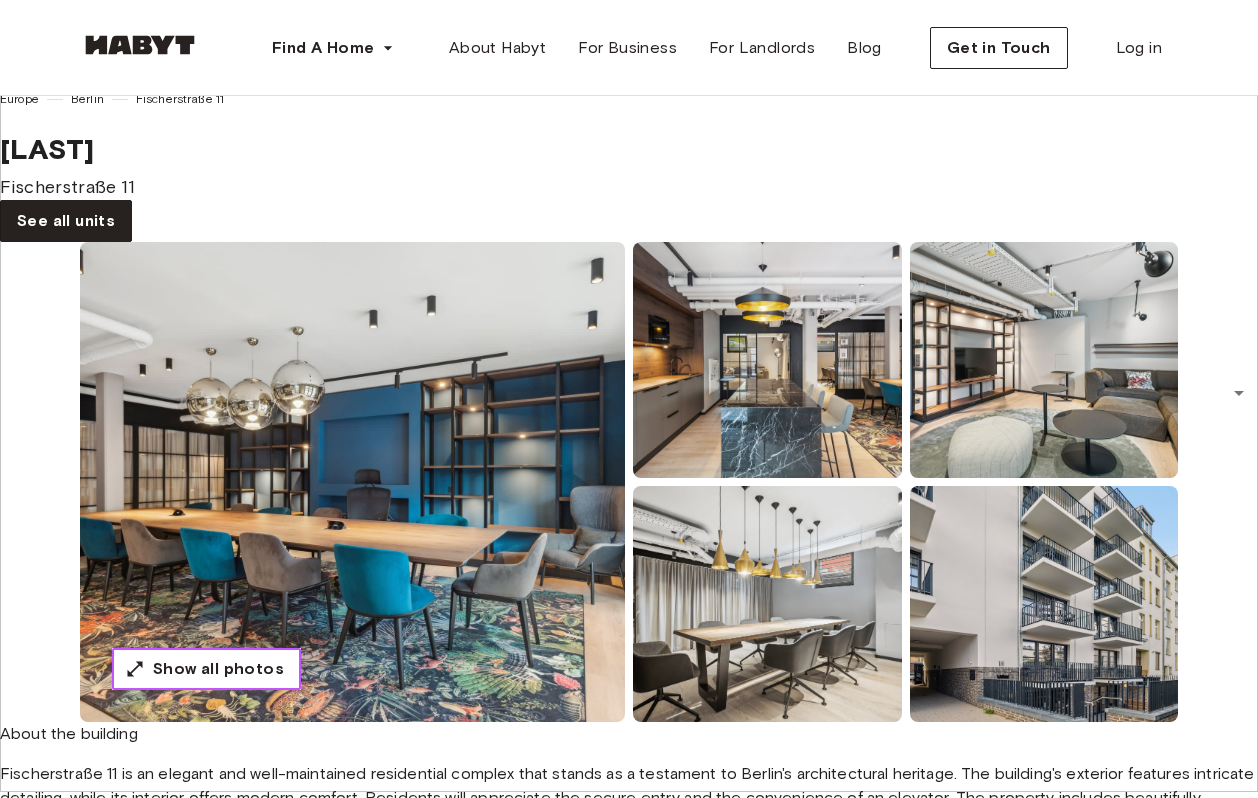 scroll, scrollTop: 0, scrollLeft: 0, axis: both 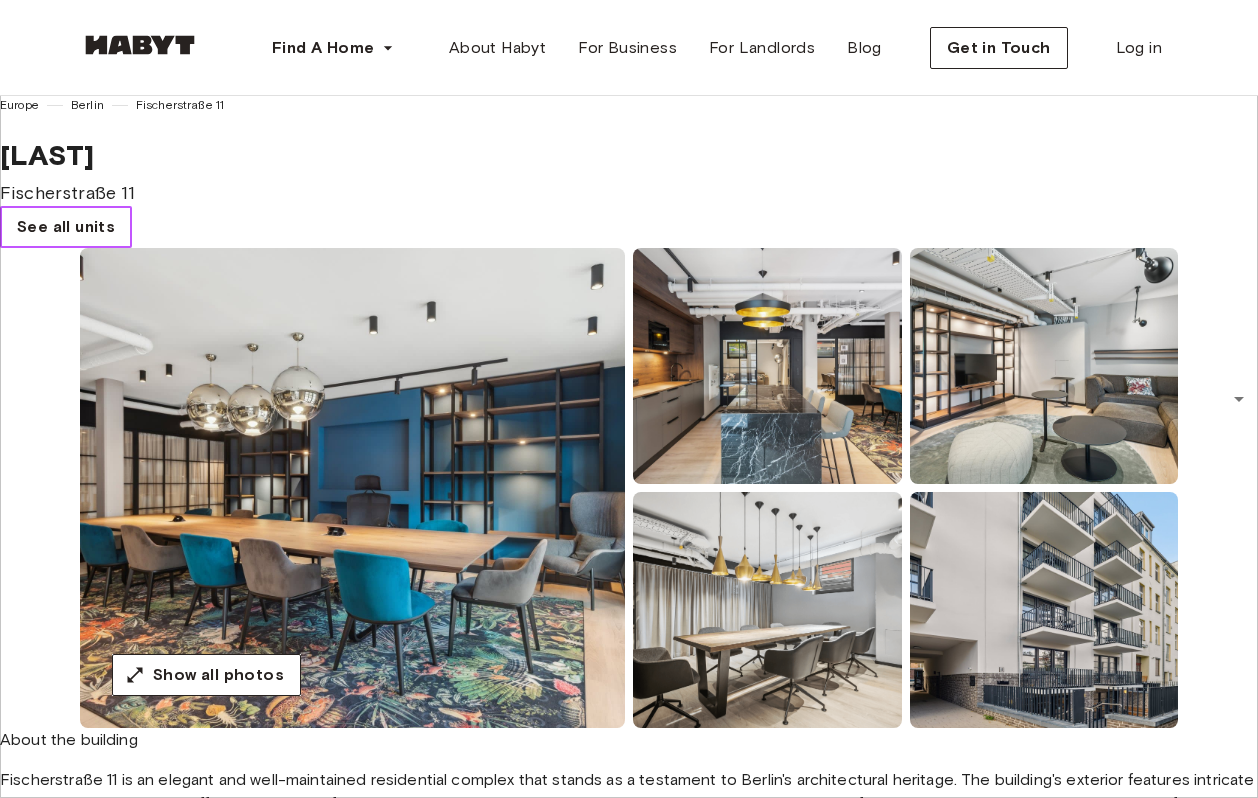click on "See all units" at bounding box center (66, 227) 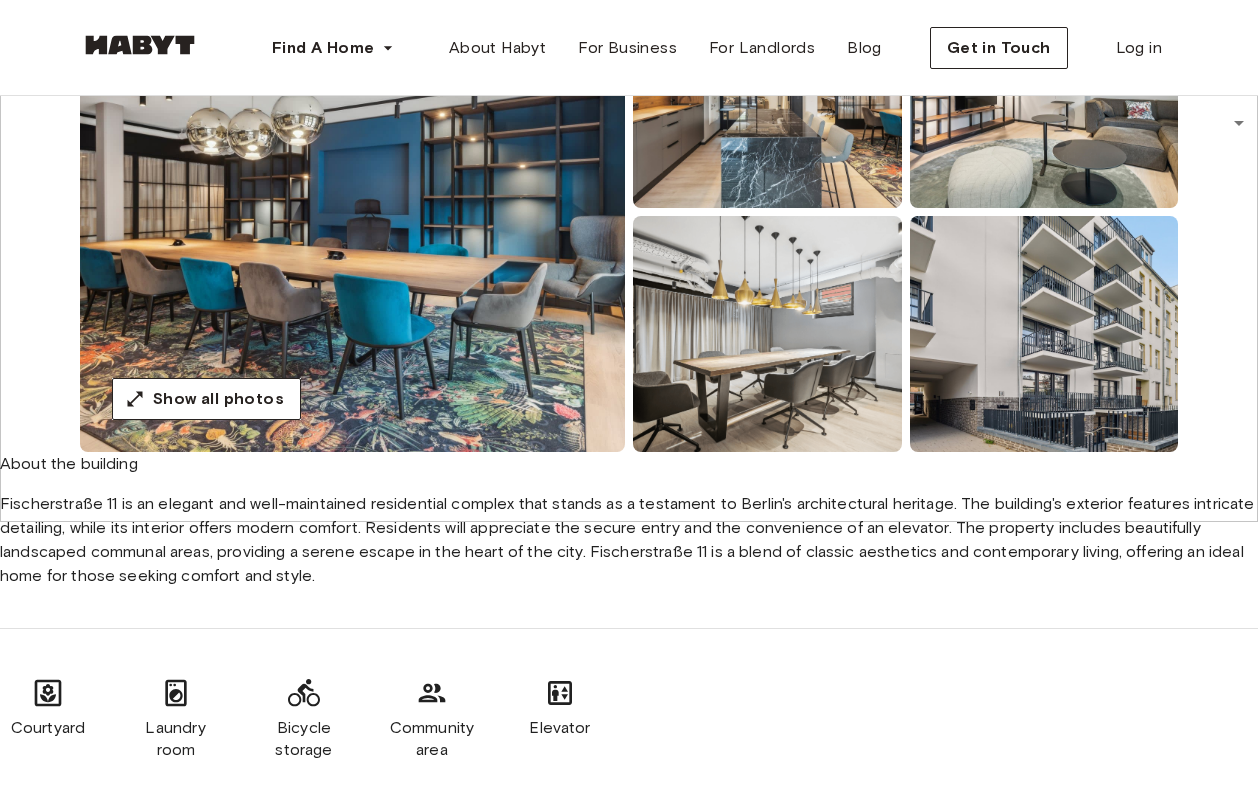 scroll, scrollTop: 0, scrollLeft: 0, axis: both 